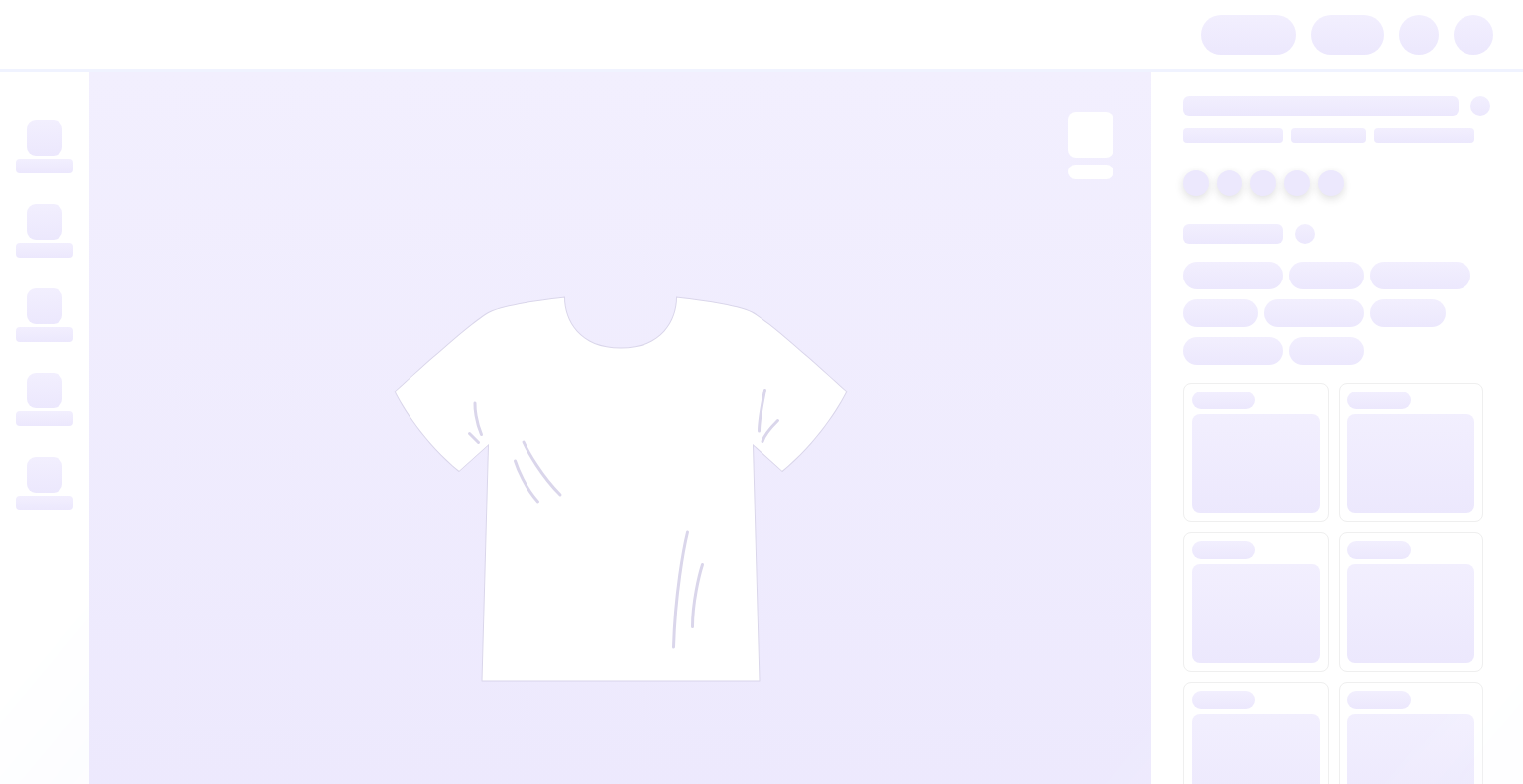 scroll, scrollTop: 0, scrollLeft: 0, axis: both 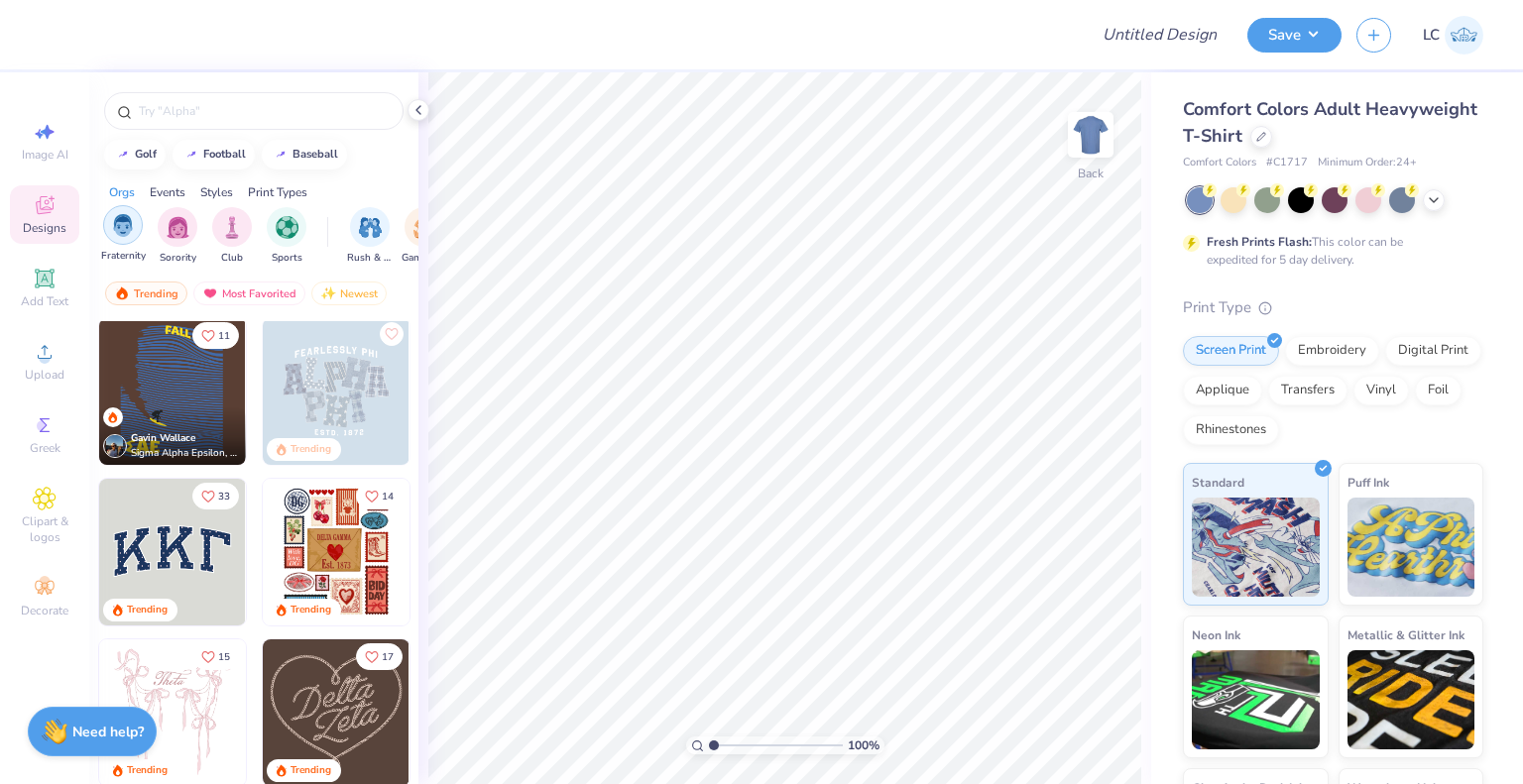 click at bounding box center (123, 225) 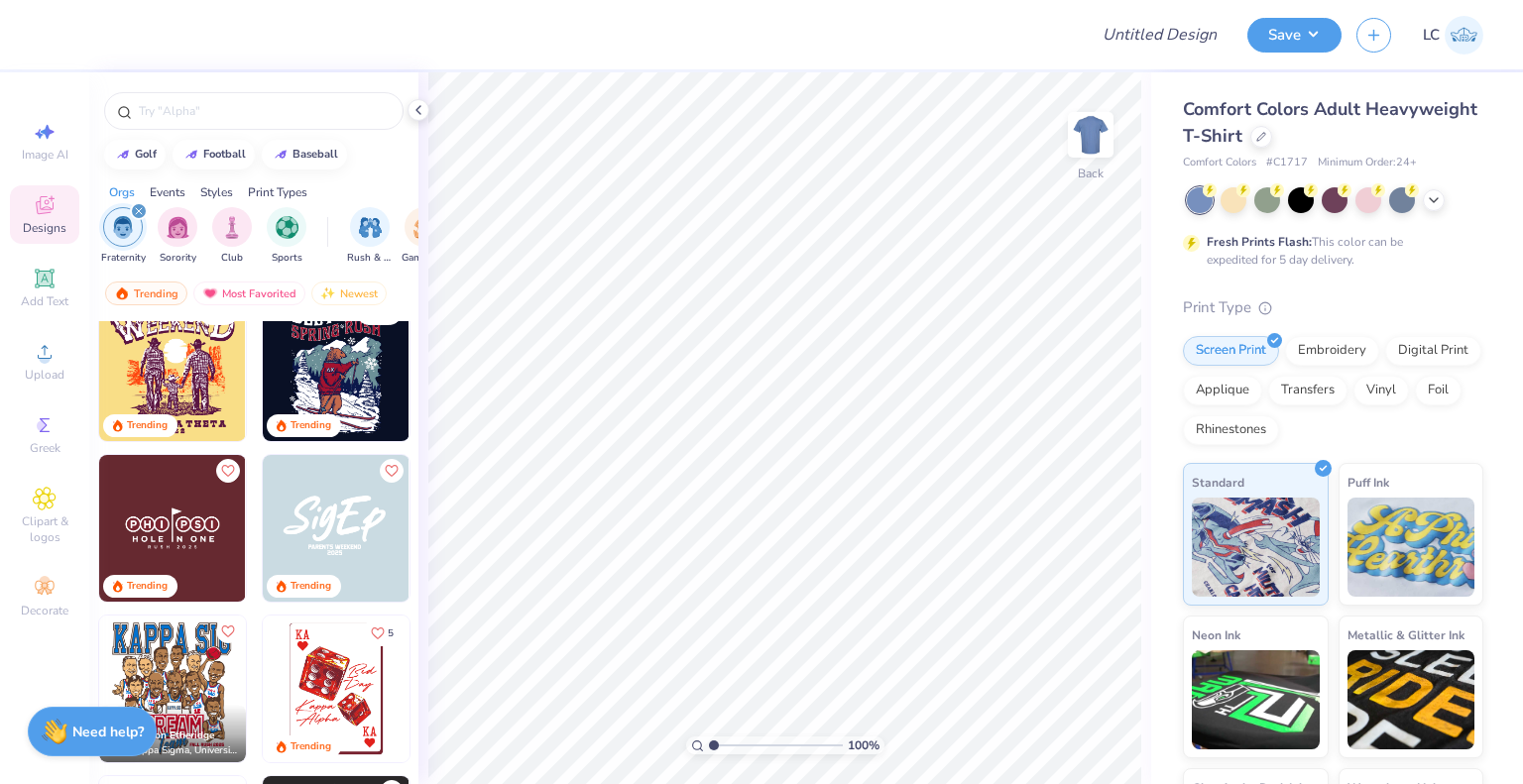 scroll, scrollTop: 1956, scrollLeft: 0, axis: vertical 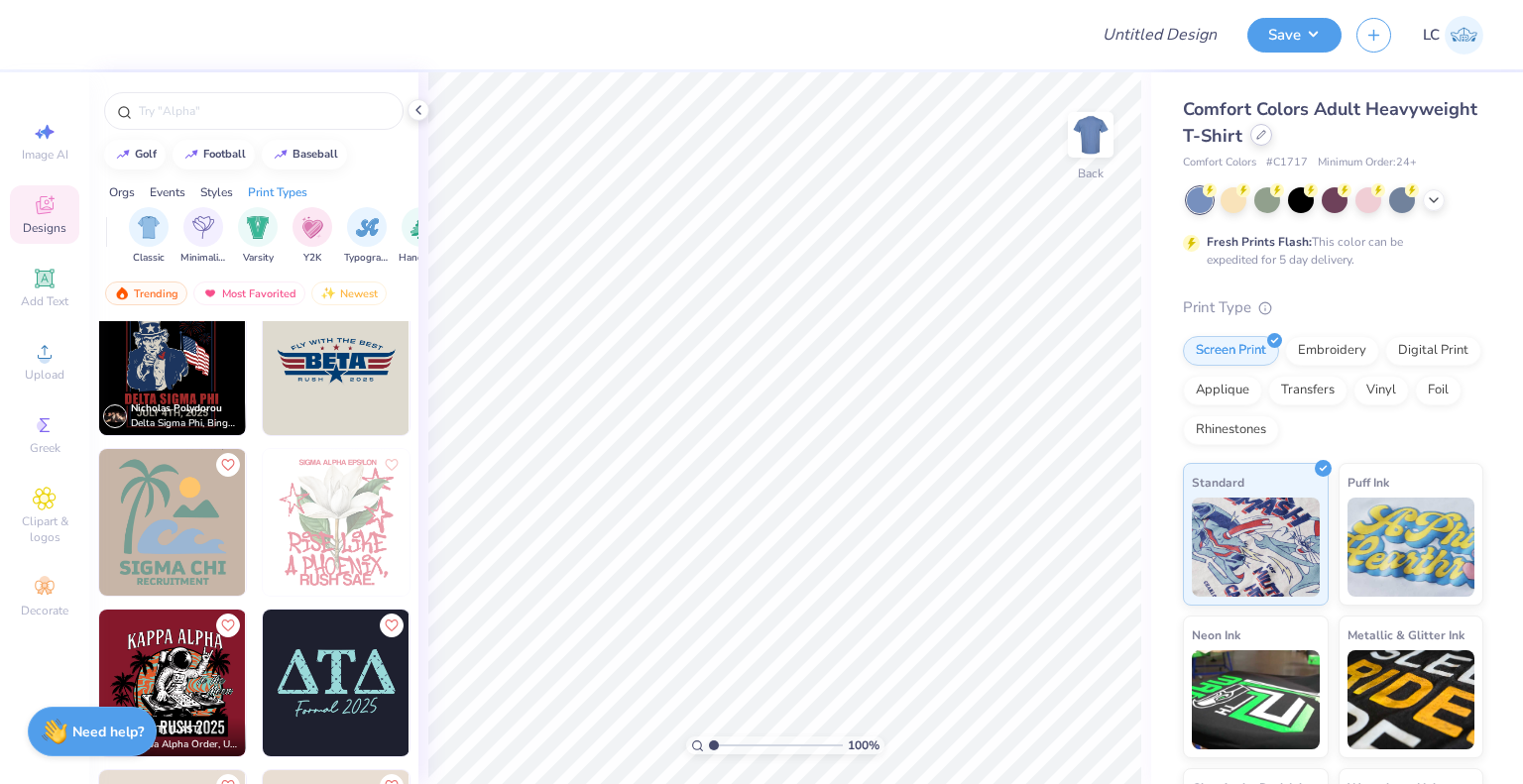 click at bounding box center (1261, 135) 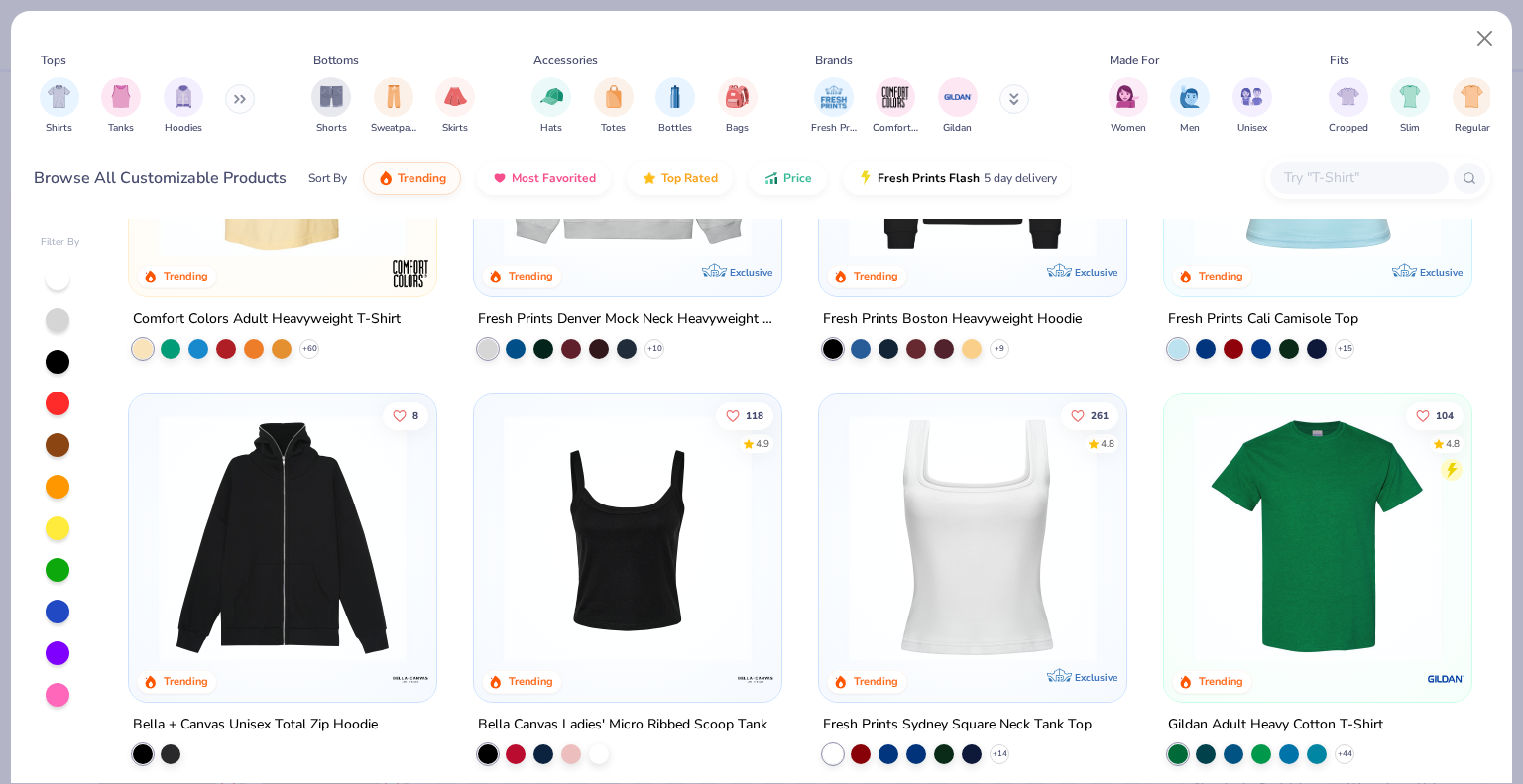 scroll, scrollTop: 0, scrollLeft: 0, axis: both 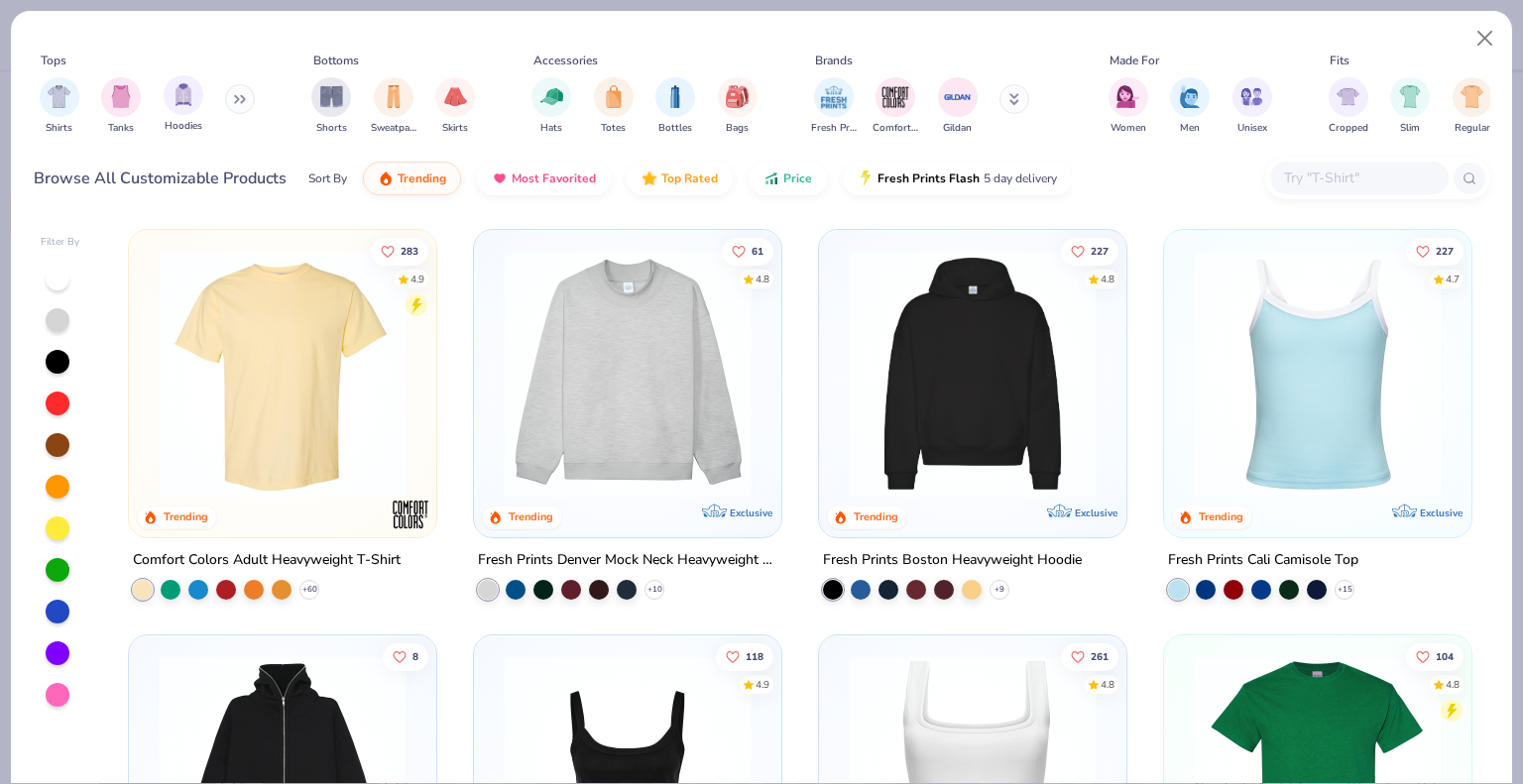 click on "Hoodies" at bounding box center [183, 104] 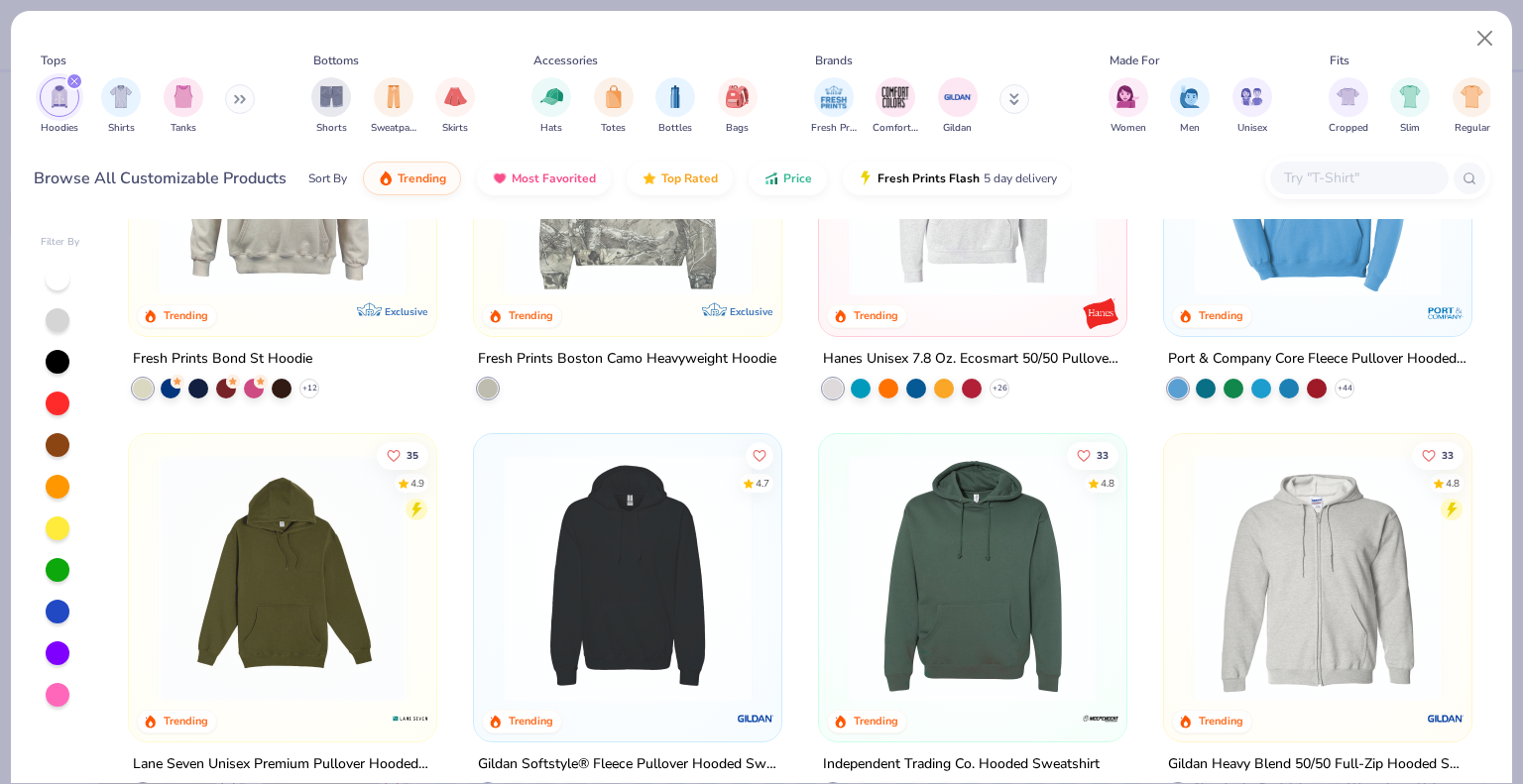 scroll, scrollTop: 583, scrollLeft: 0, axis: vertical 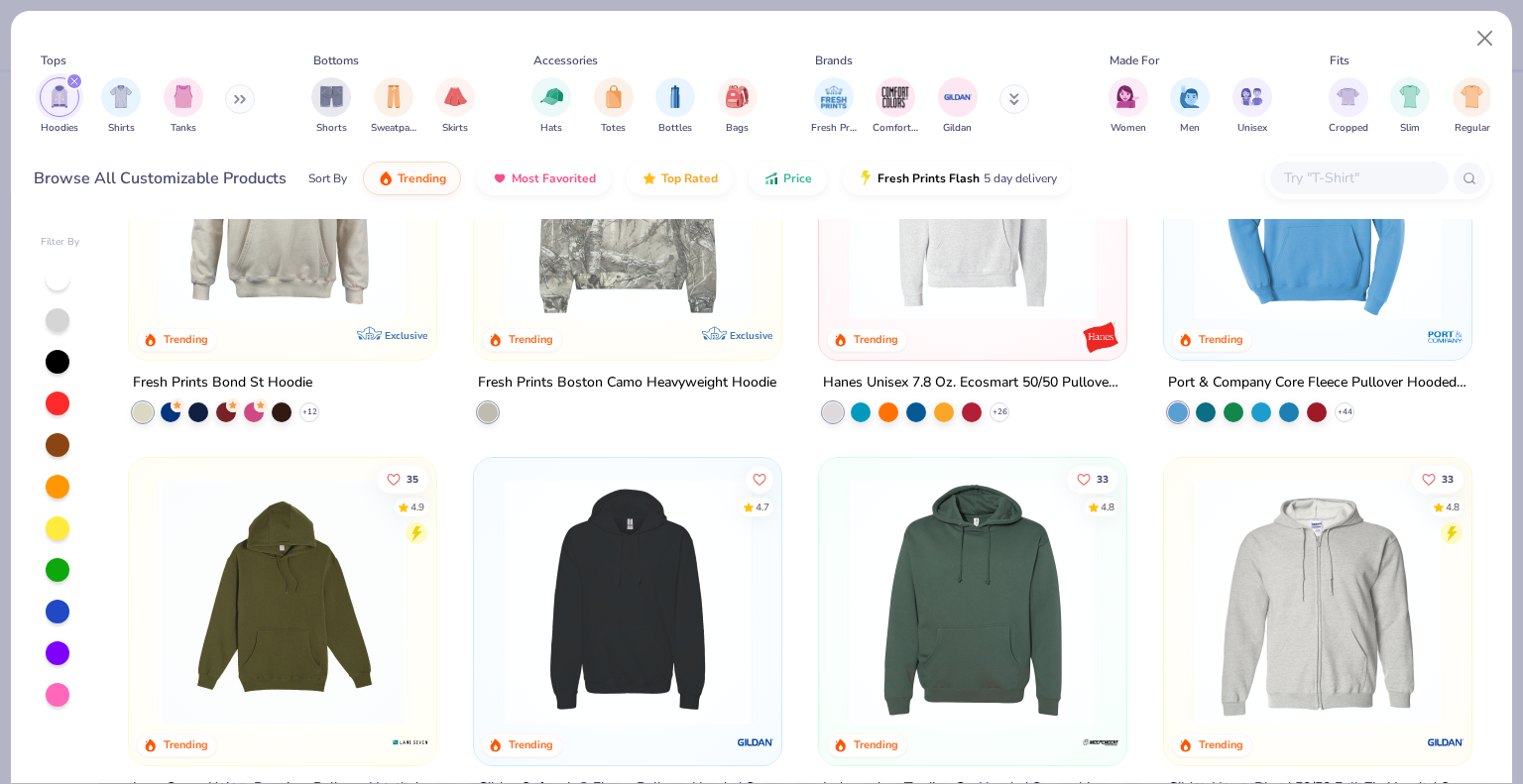 click at bounding box center (1377, 177) 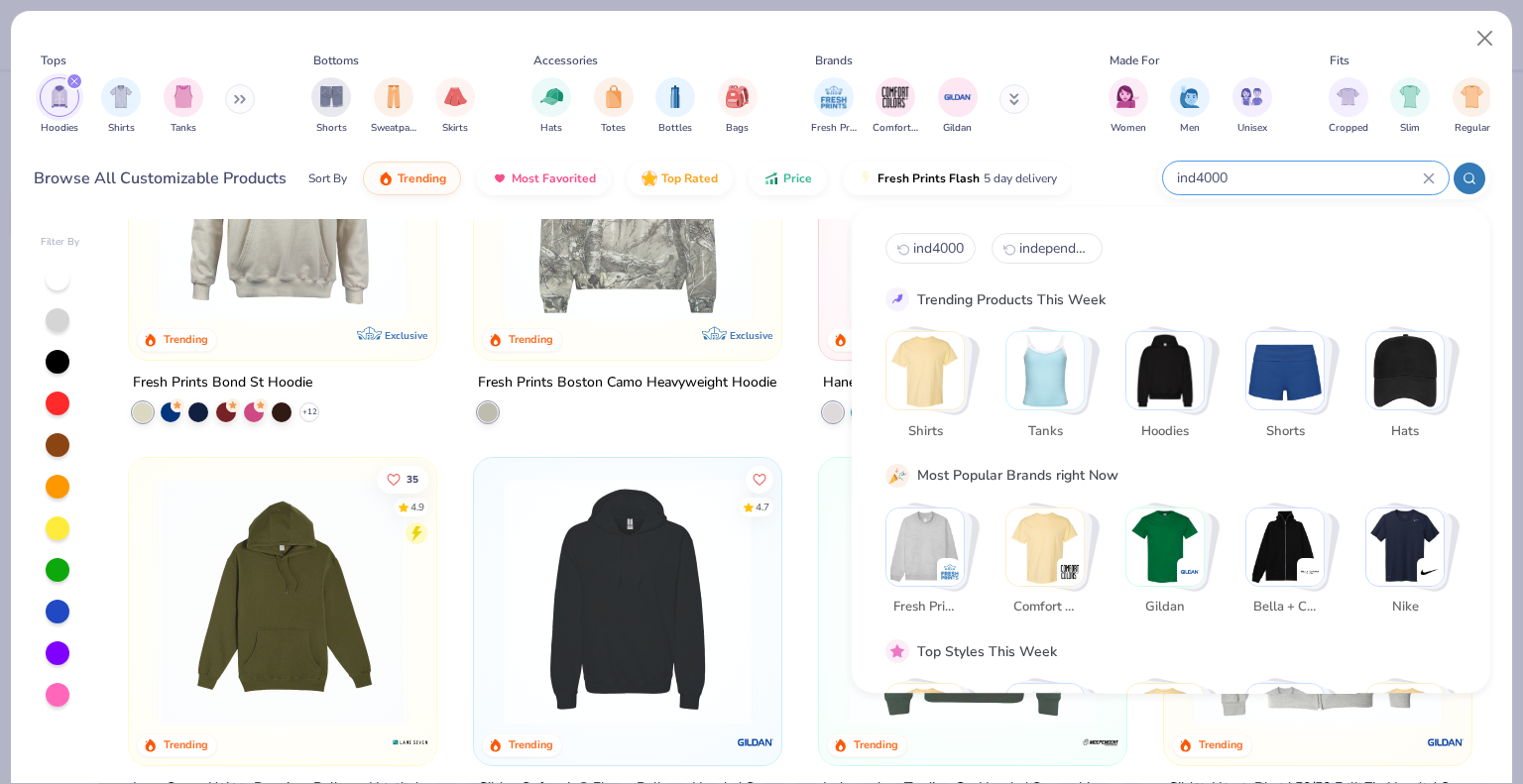 type on "ind4000" 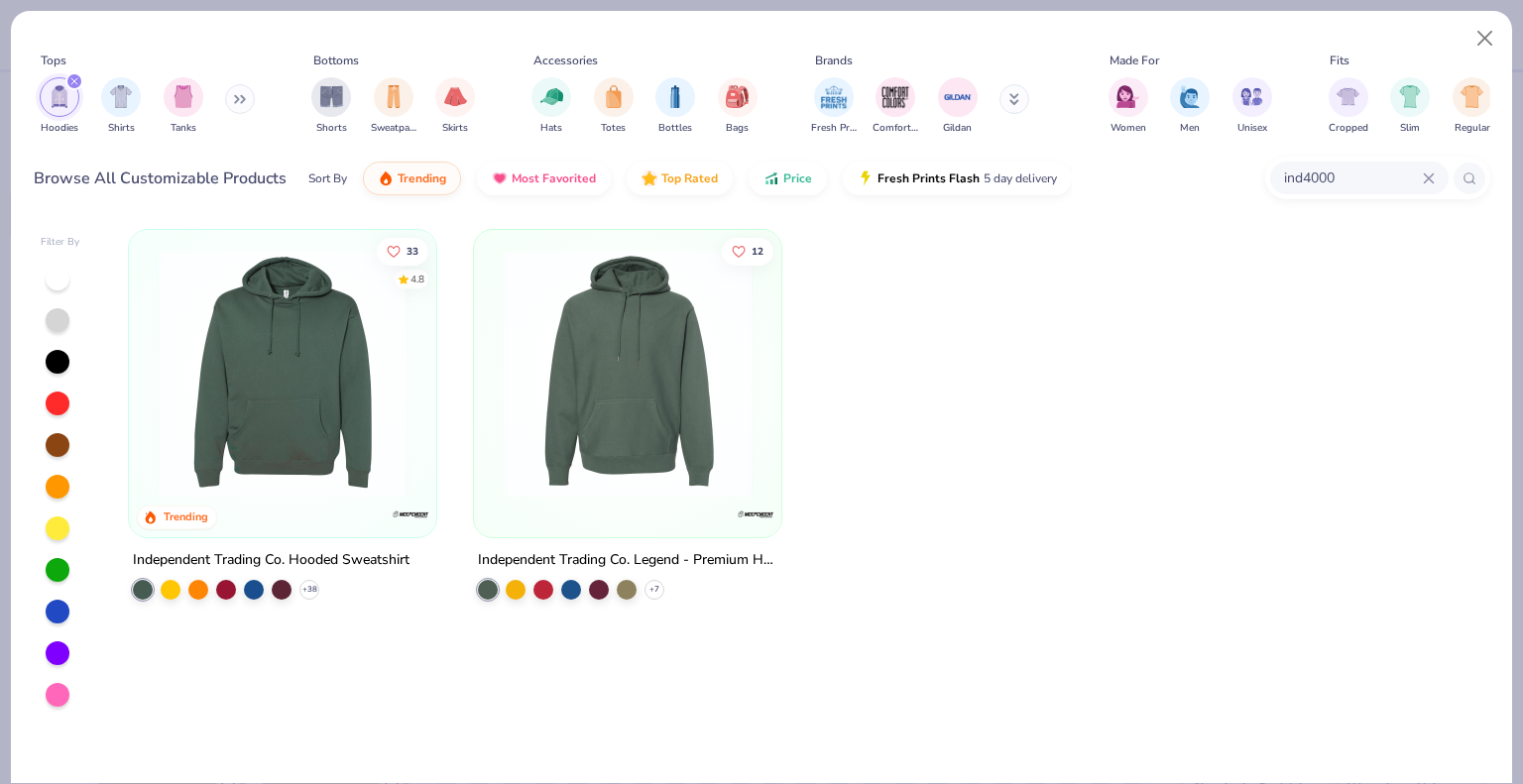 click at bounding box center (283, 374) 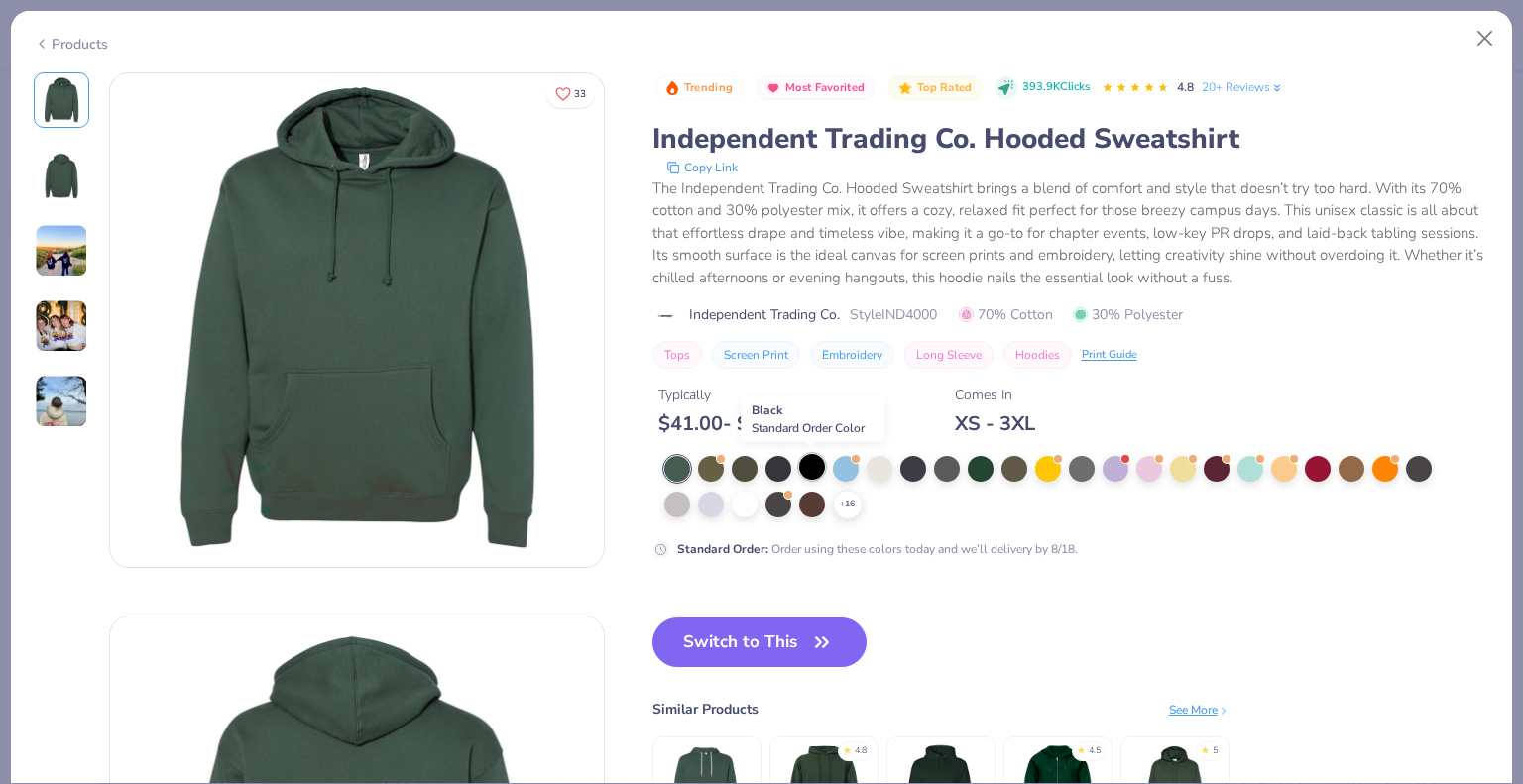 click at bounding box center (812, 467) 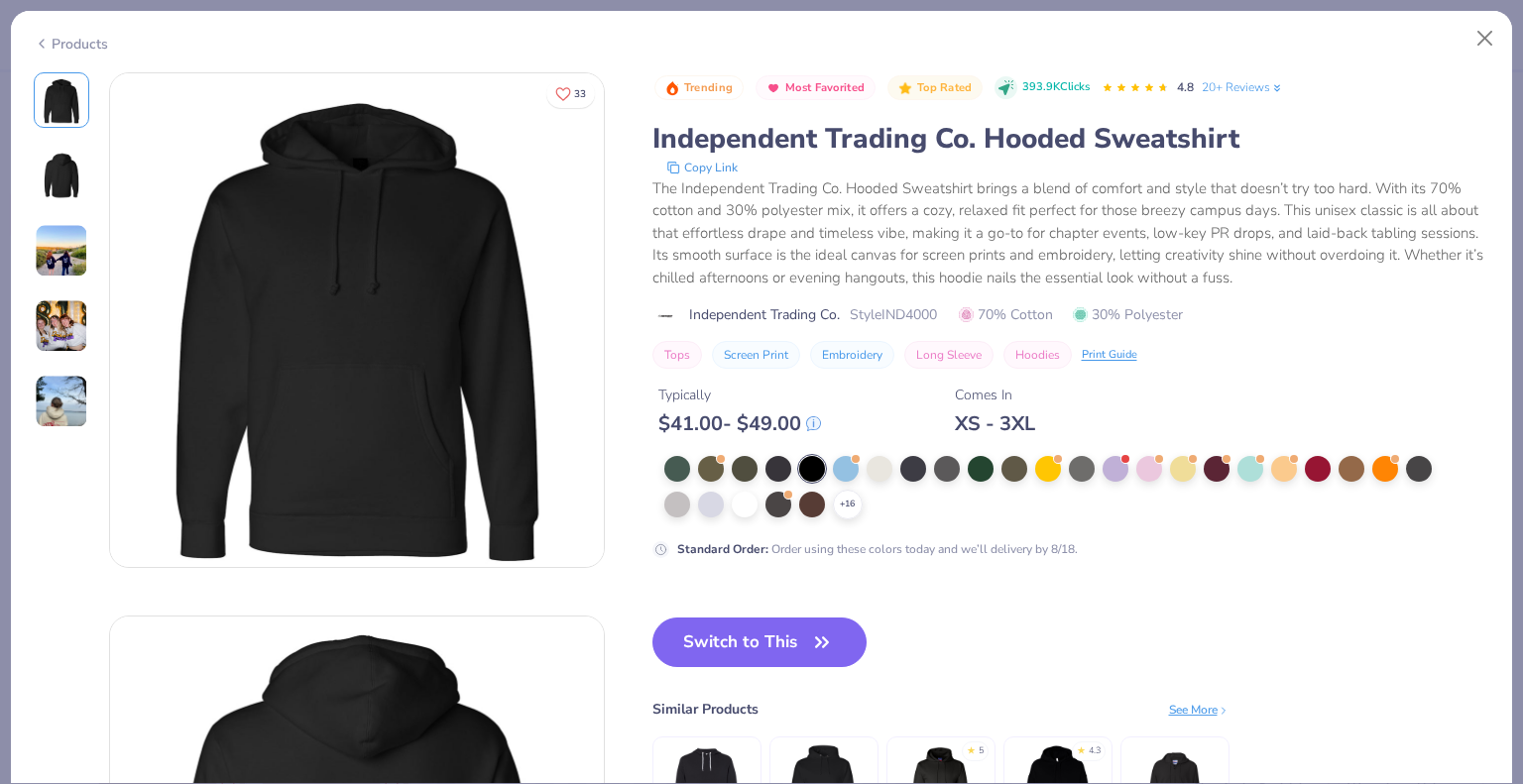 click on "Switch to This Similar Products See More ★ 5 ★ 4.3" at bounding box center [941, 751] 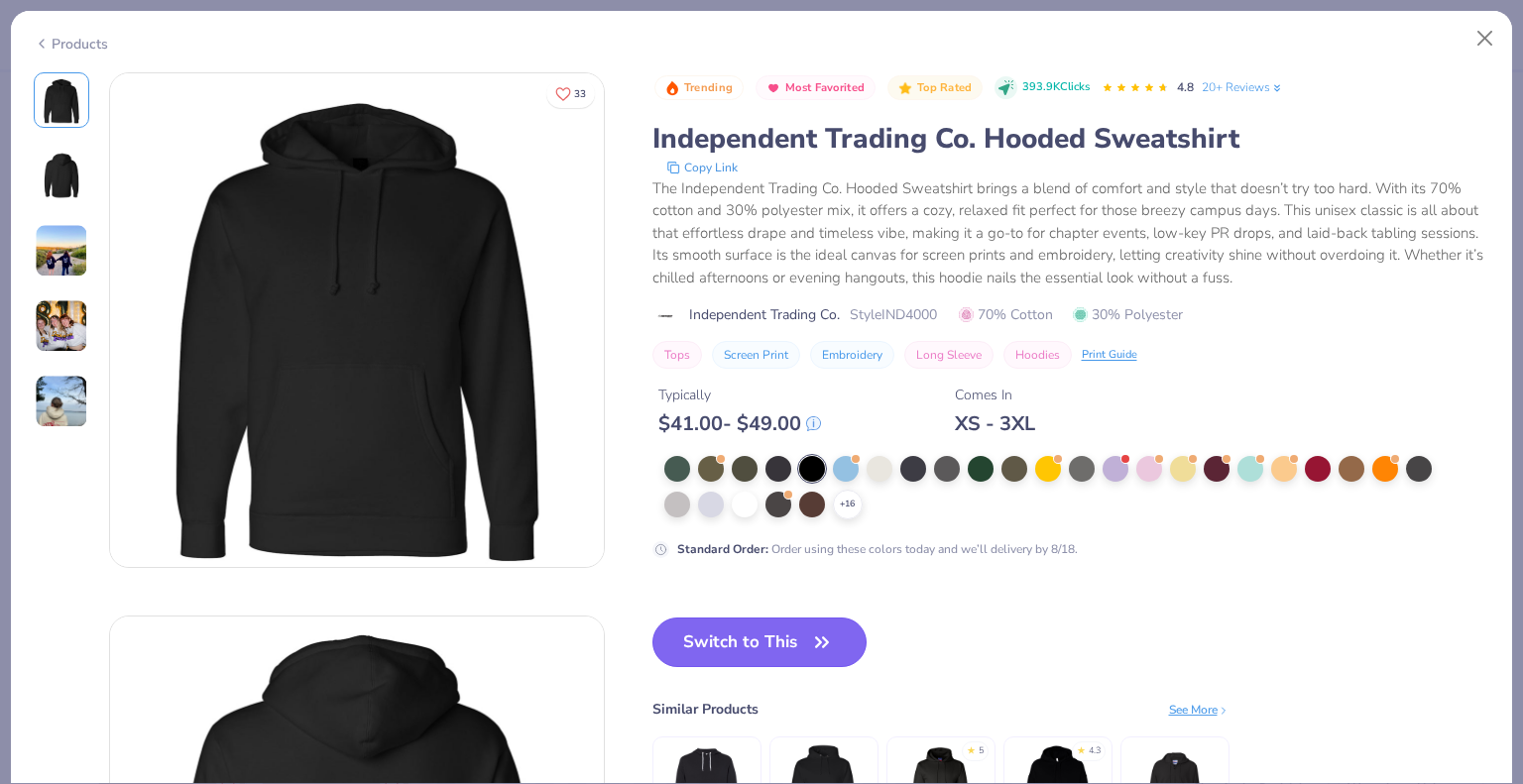 click on "Switch to This" at bounding box center [760, 642] 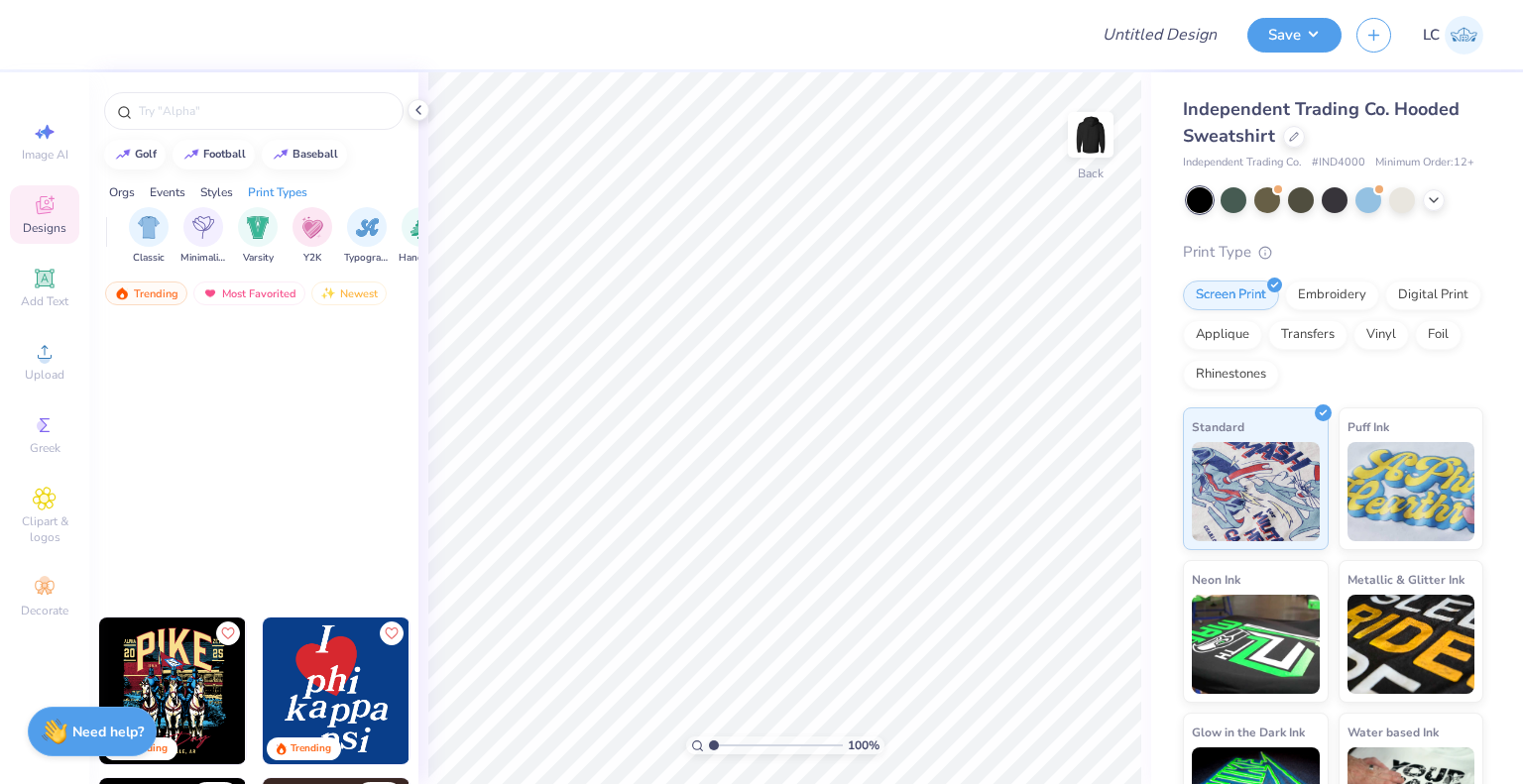 scroll, scrollTop: 0, scrollLeft: 0, axis: both 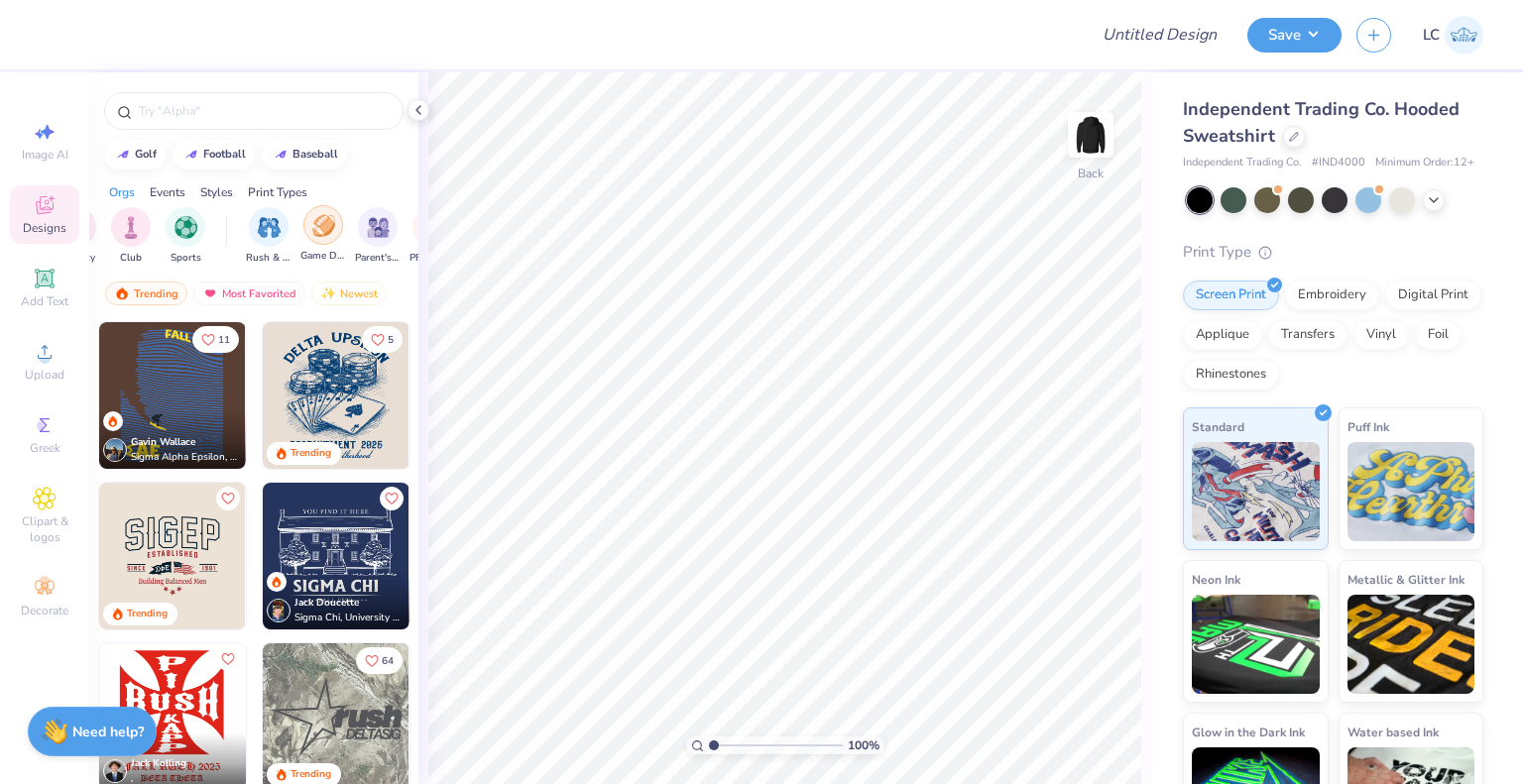 click at bounding box center [323, 225] 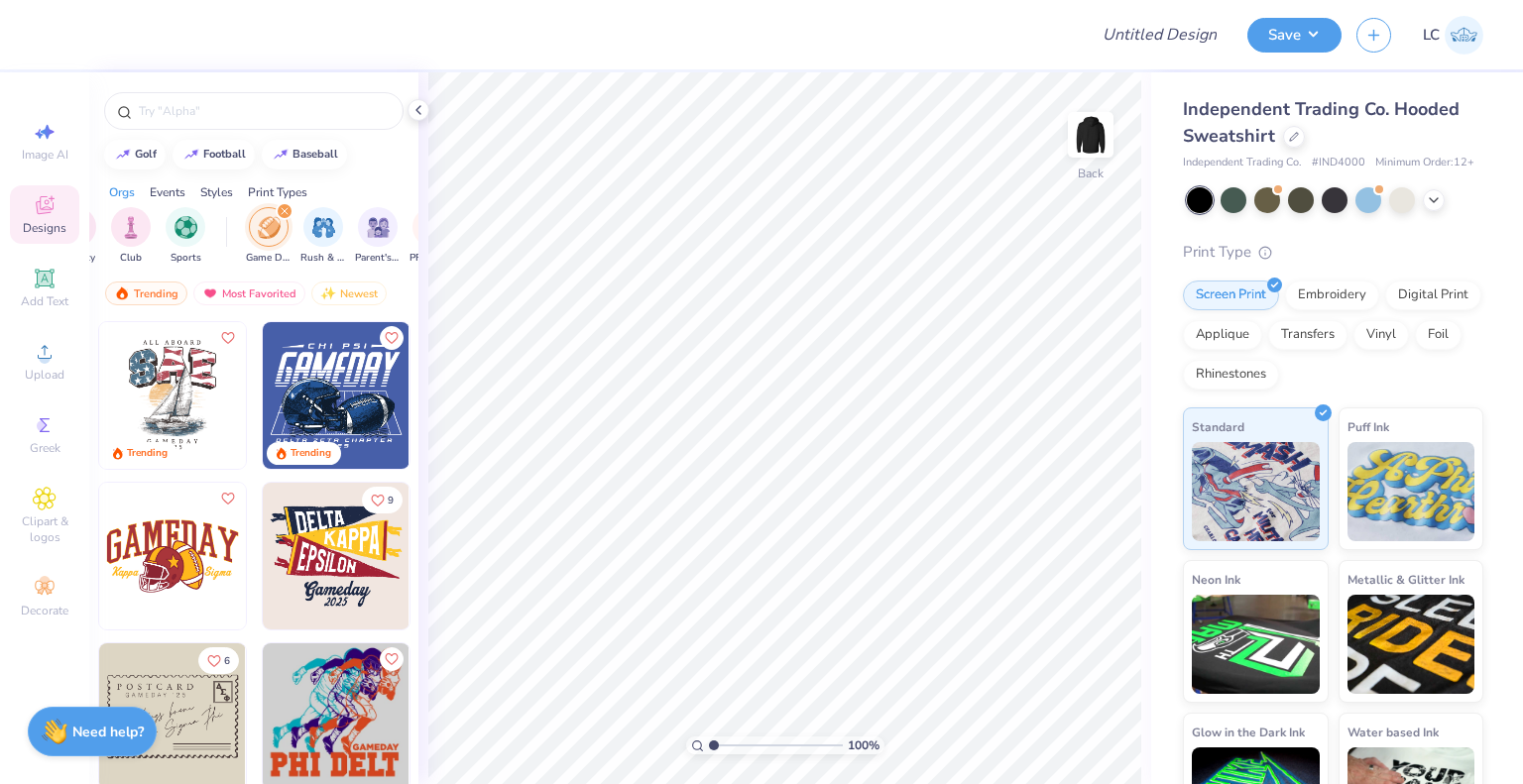 click at bounding box center [323, 227] 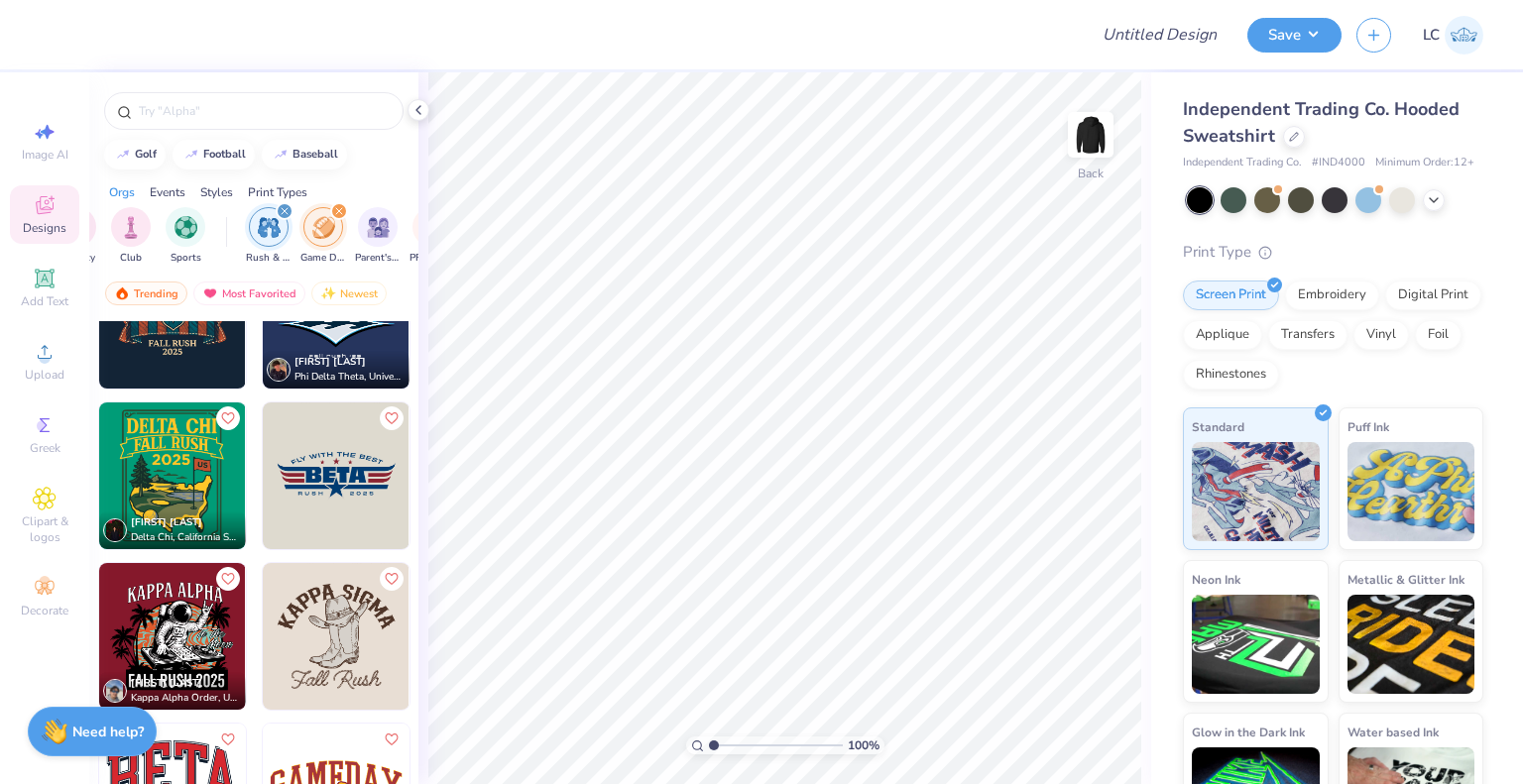 scroll, scrollTop: 3375, scrollLeft: 0, axis: vertical 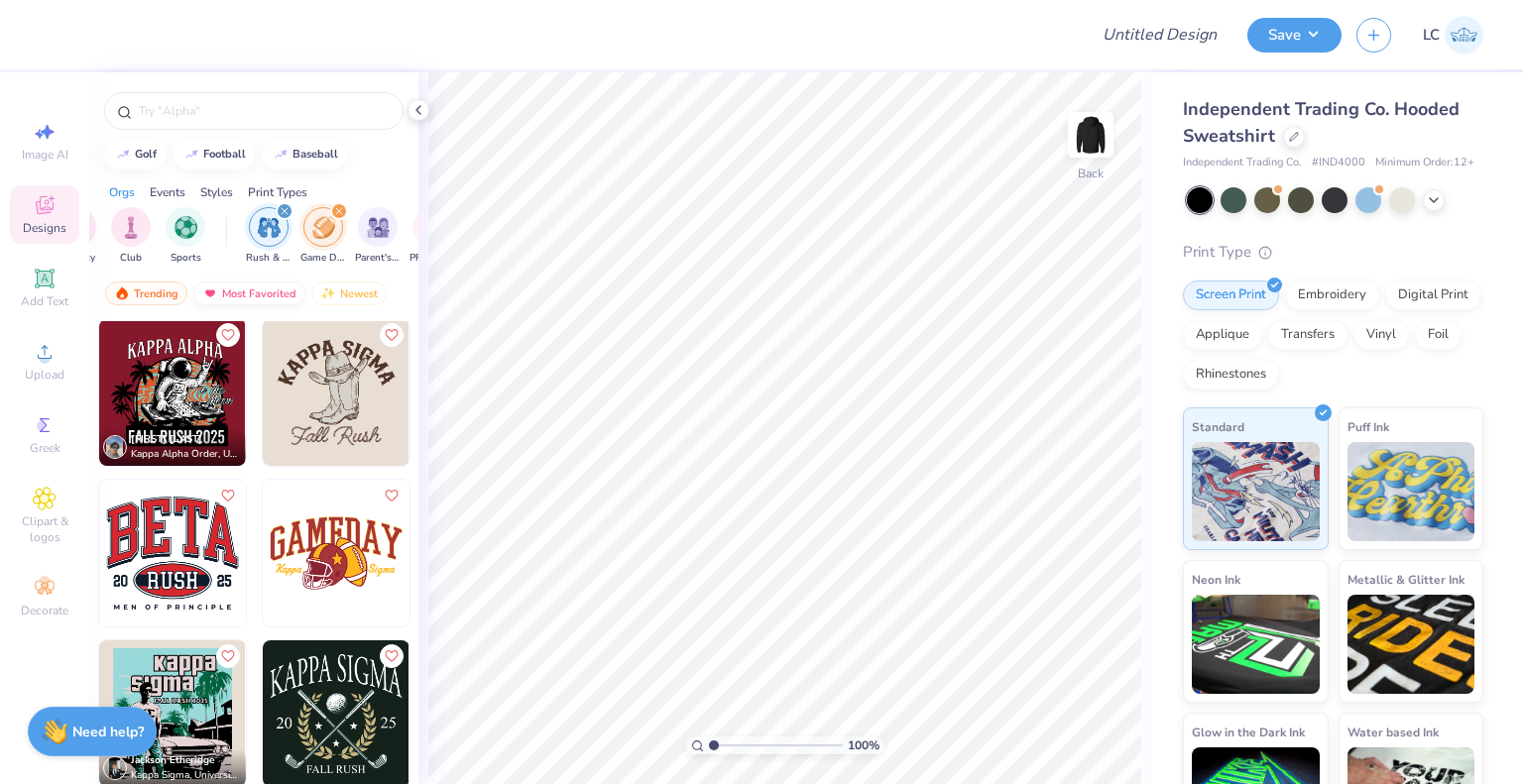 click on "Most Favorited" at bounding box center [249, 293] 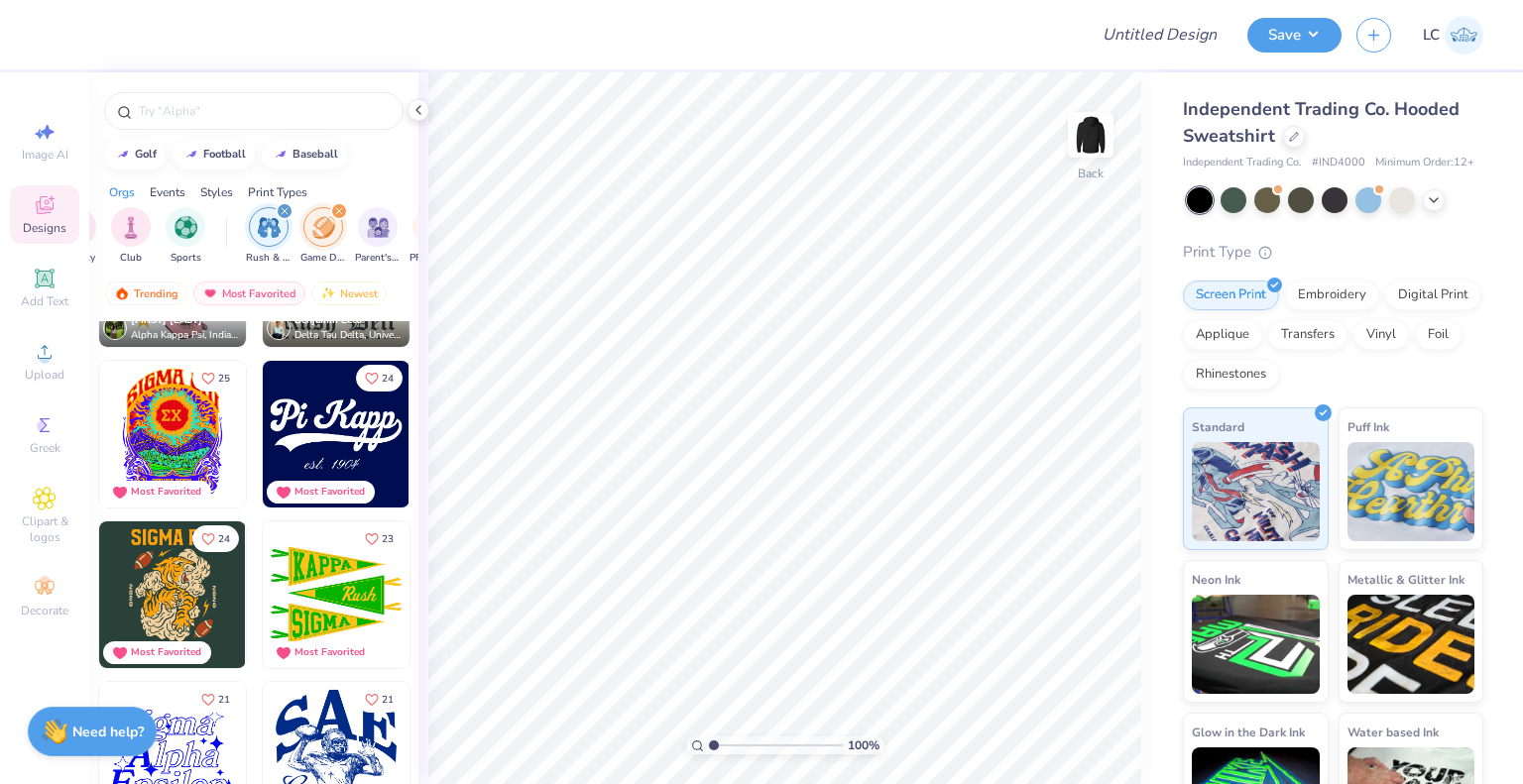 scroll, scrollTop: 763, scrollLeft: 0, axis: vertical 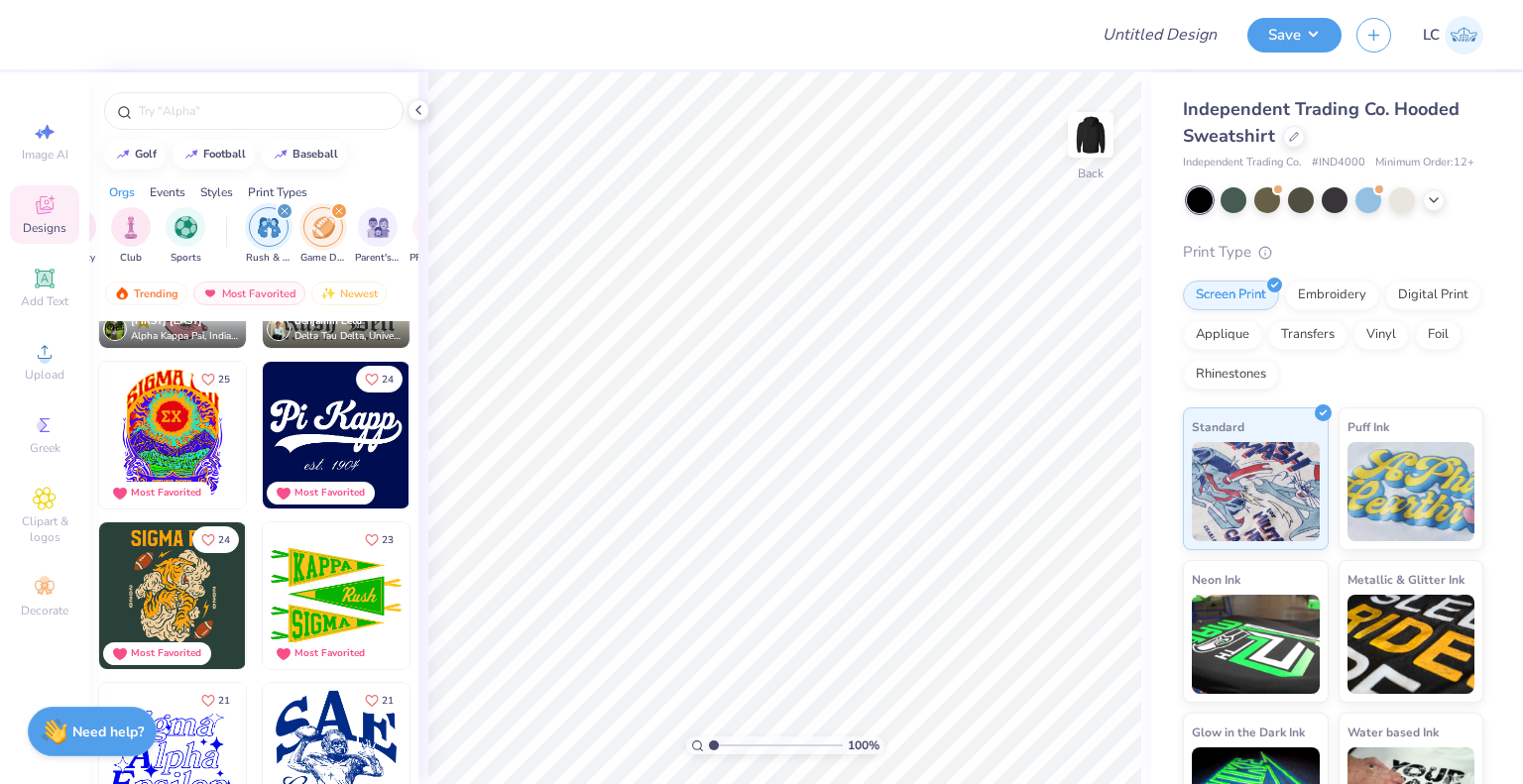 click at bounding box center [336, 435] 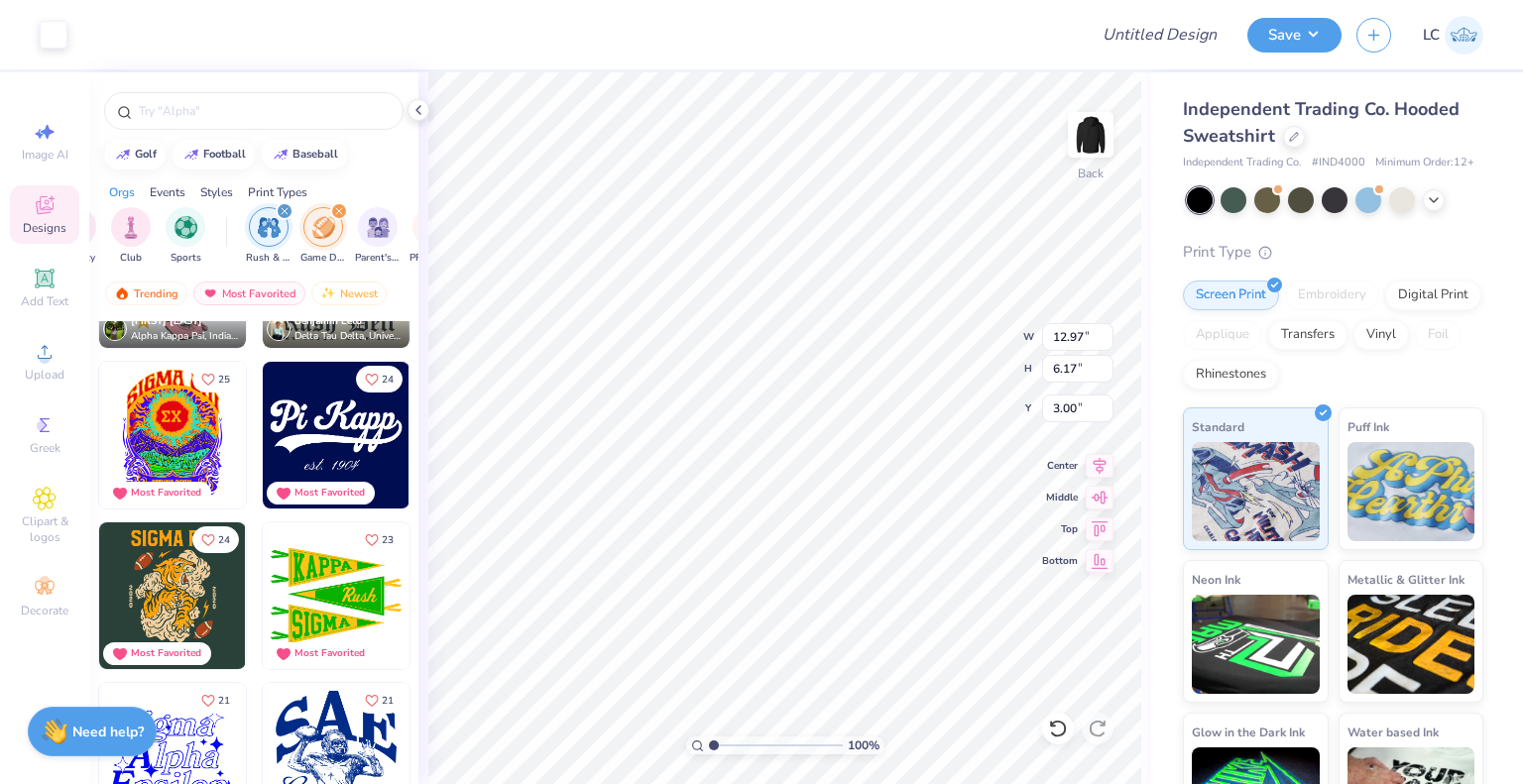 type on "5.27" 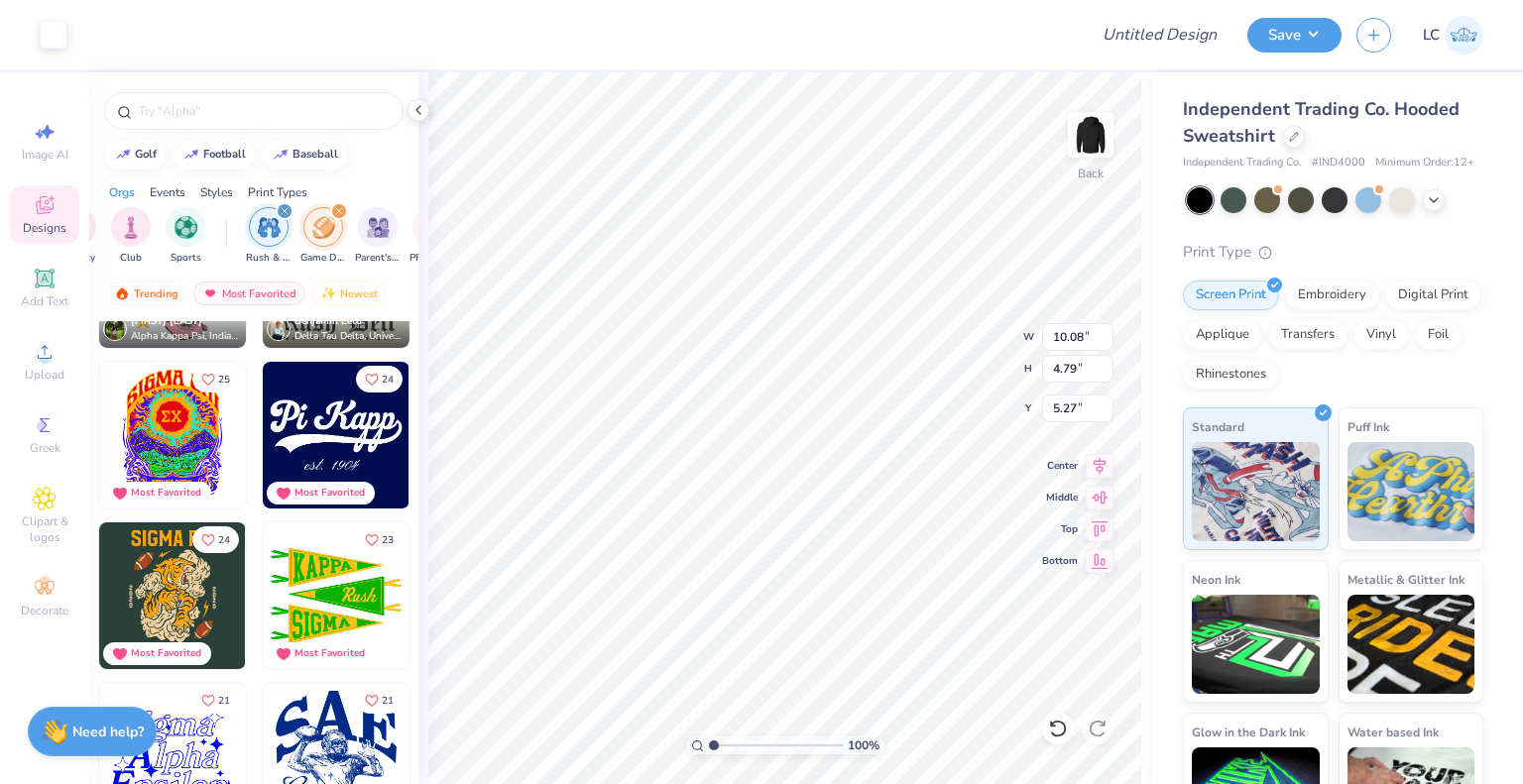 type on "10.08" 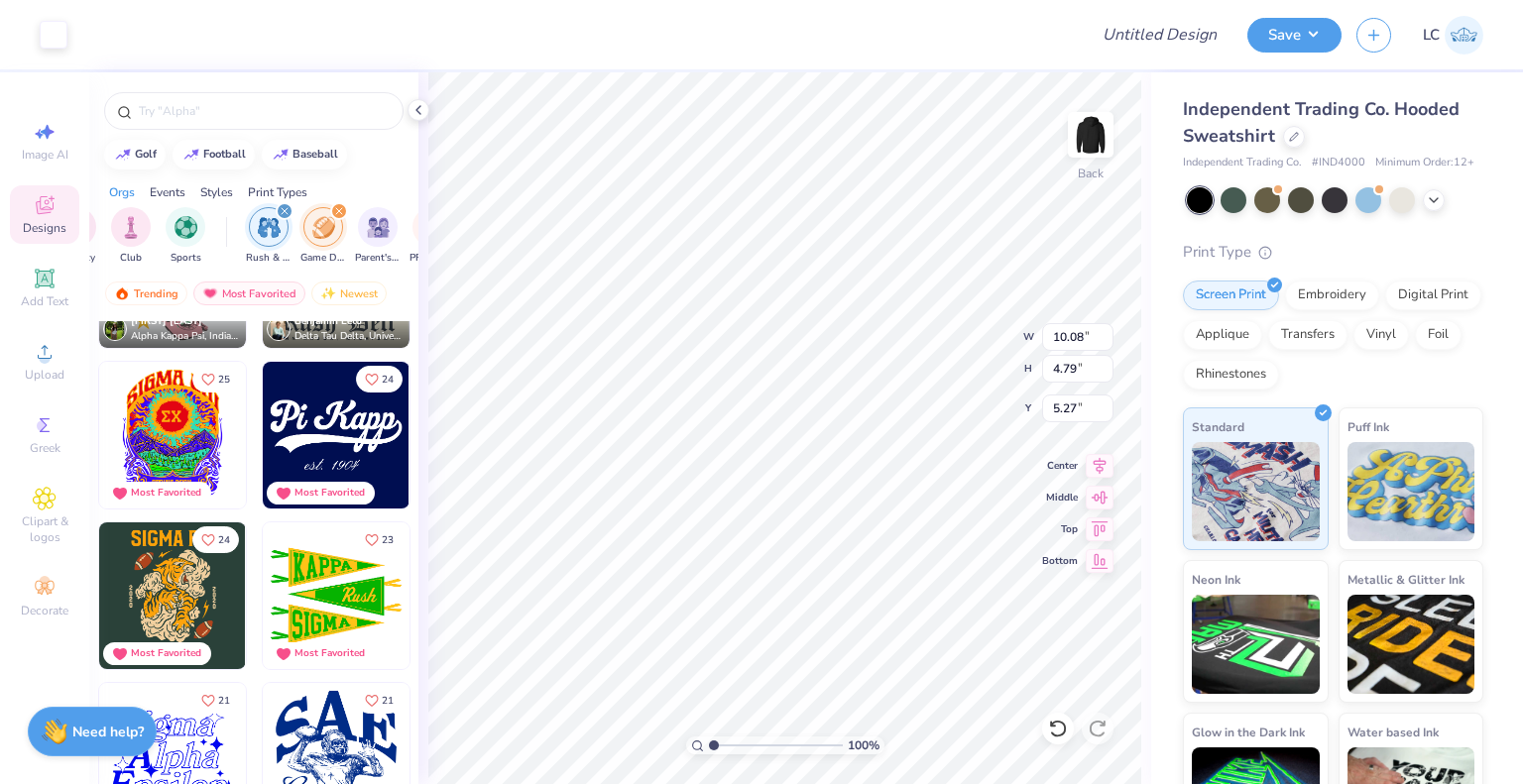 type on "4.79" 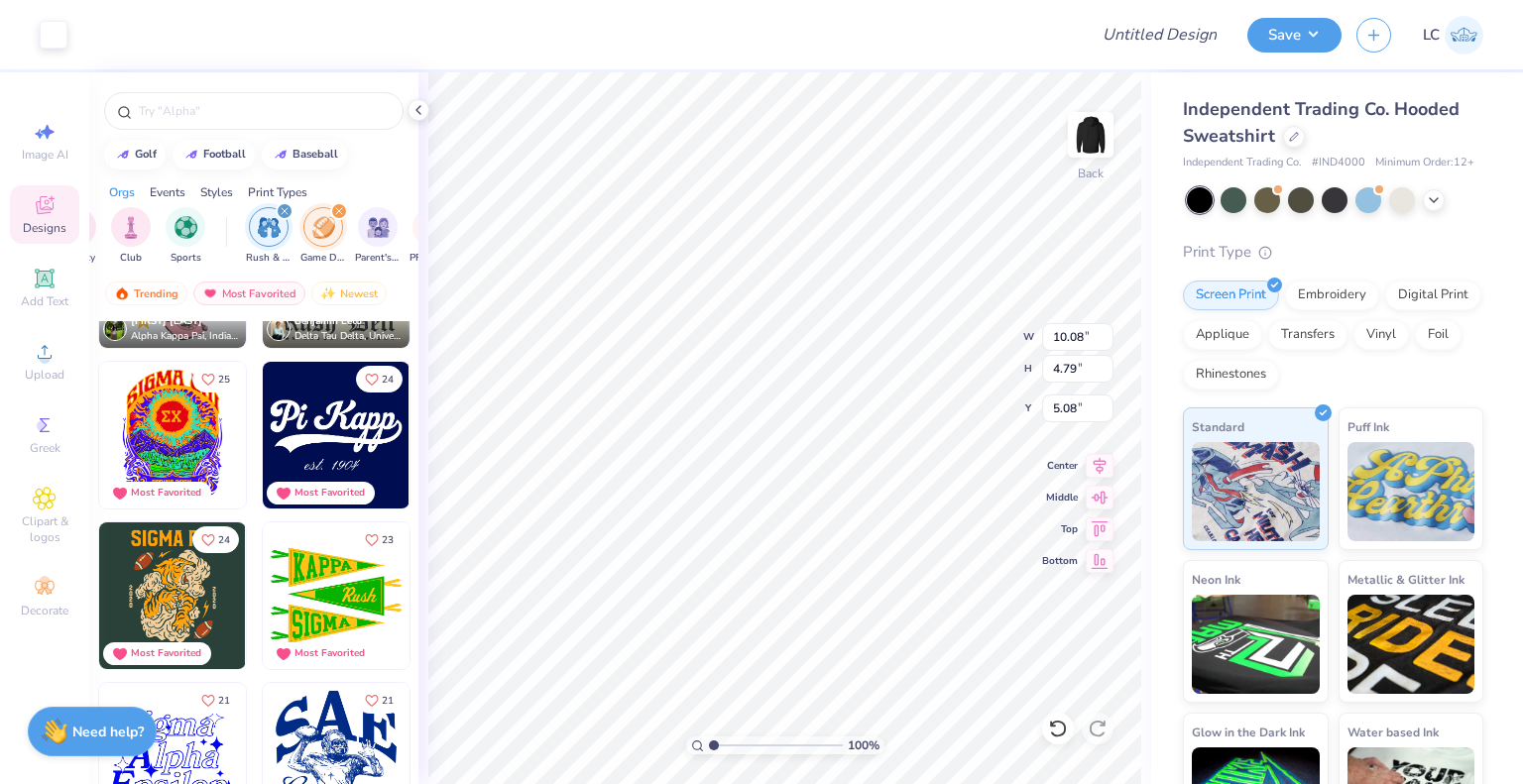 type on "3.84" 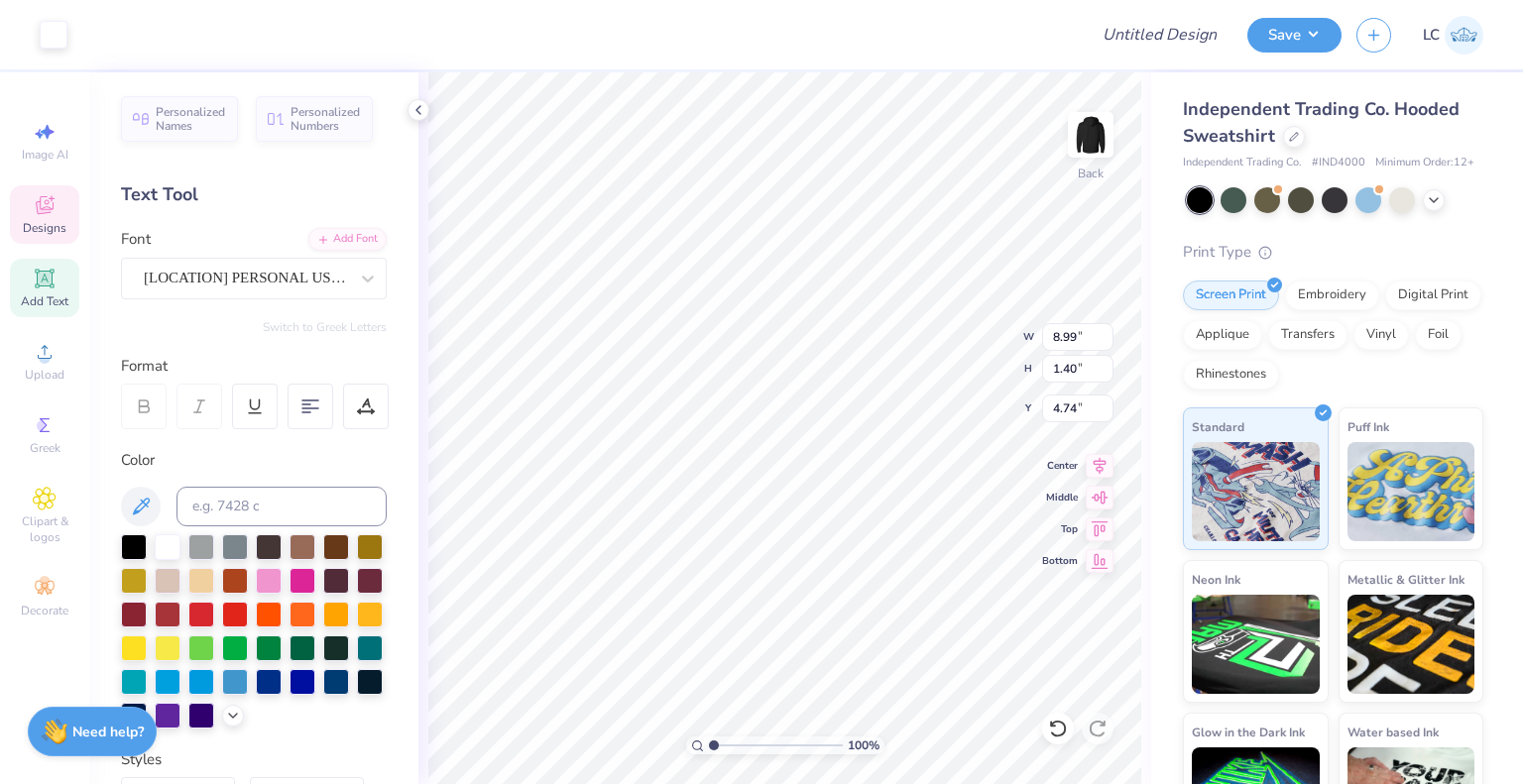 scroll, scrollTop: 16, scrollLeft: 2, axis: both 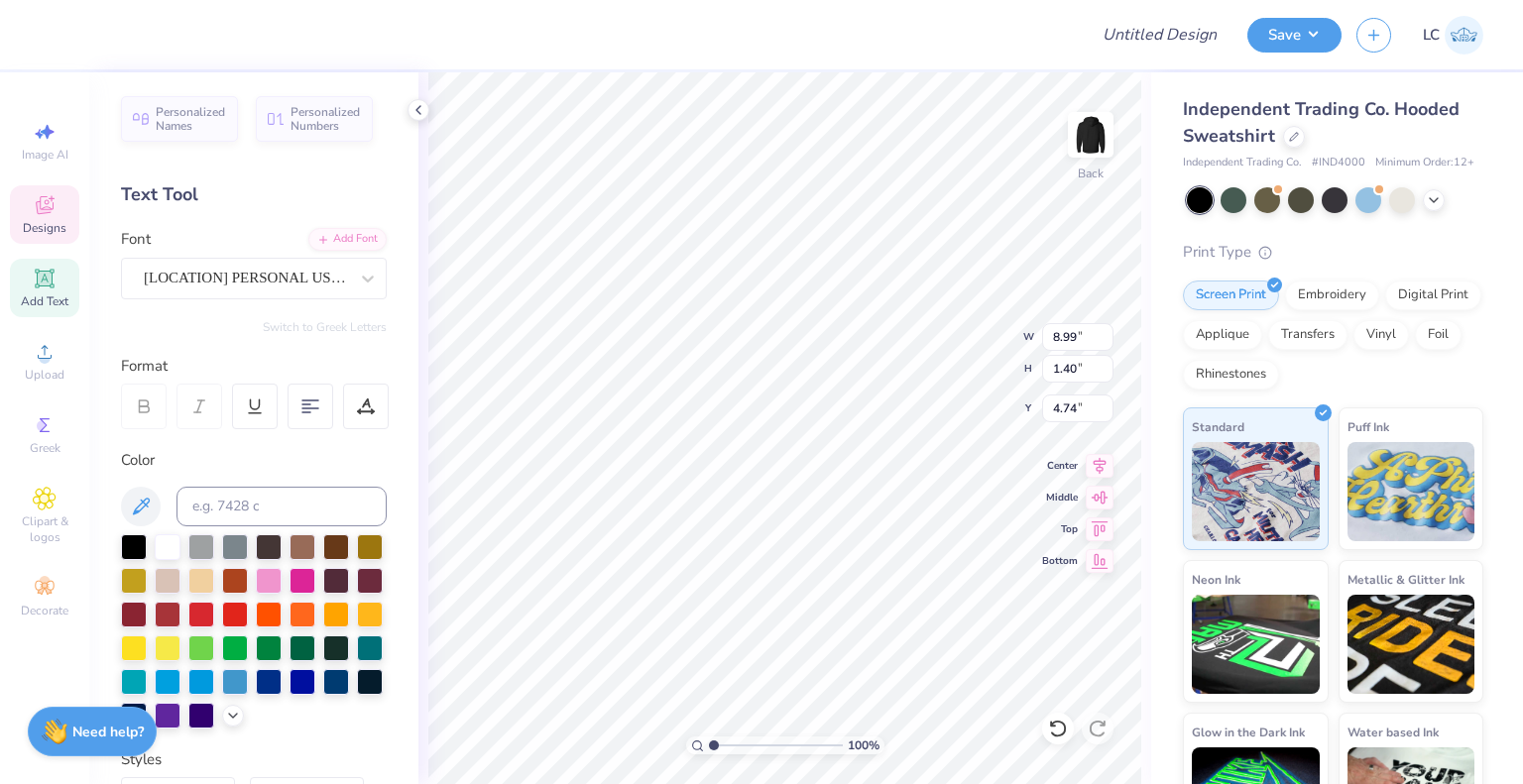 type on "_" 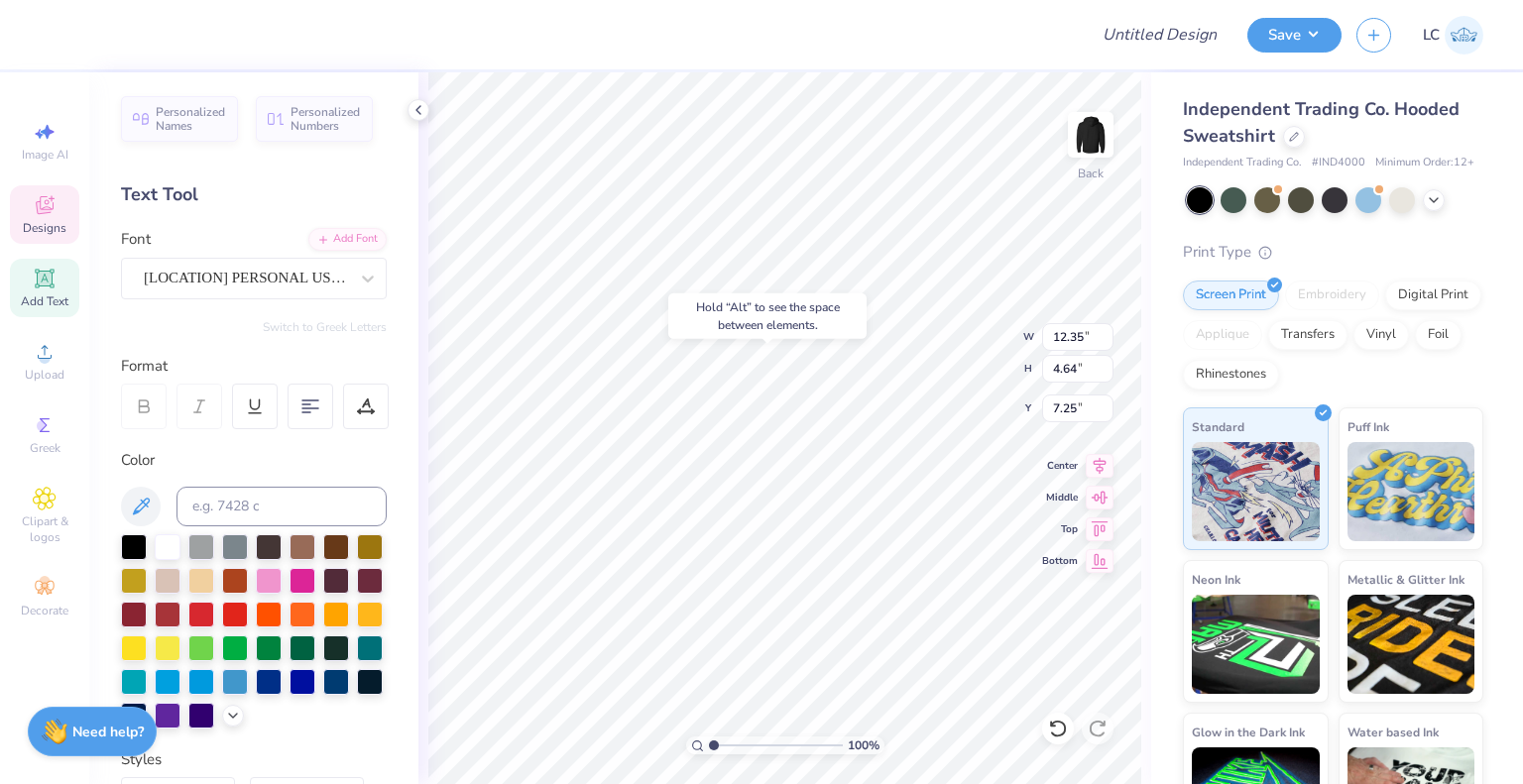 type on "7.25" 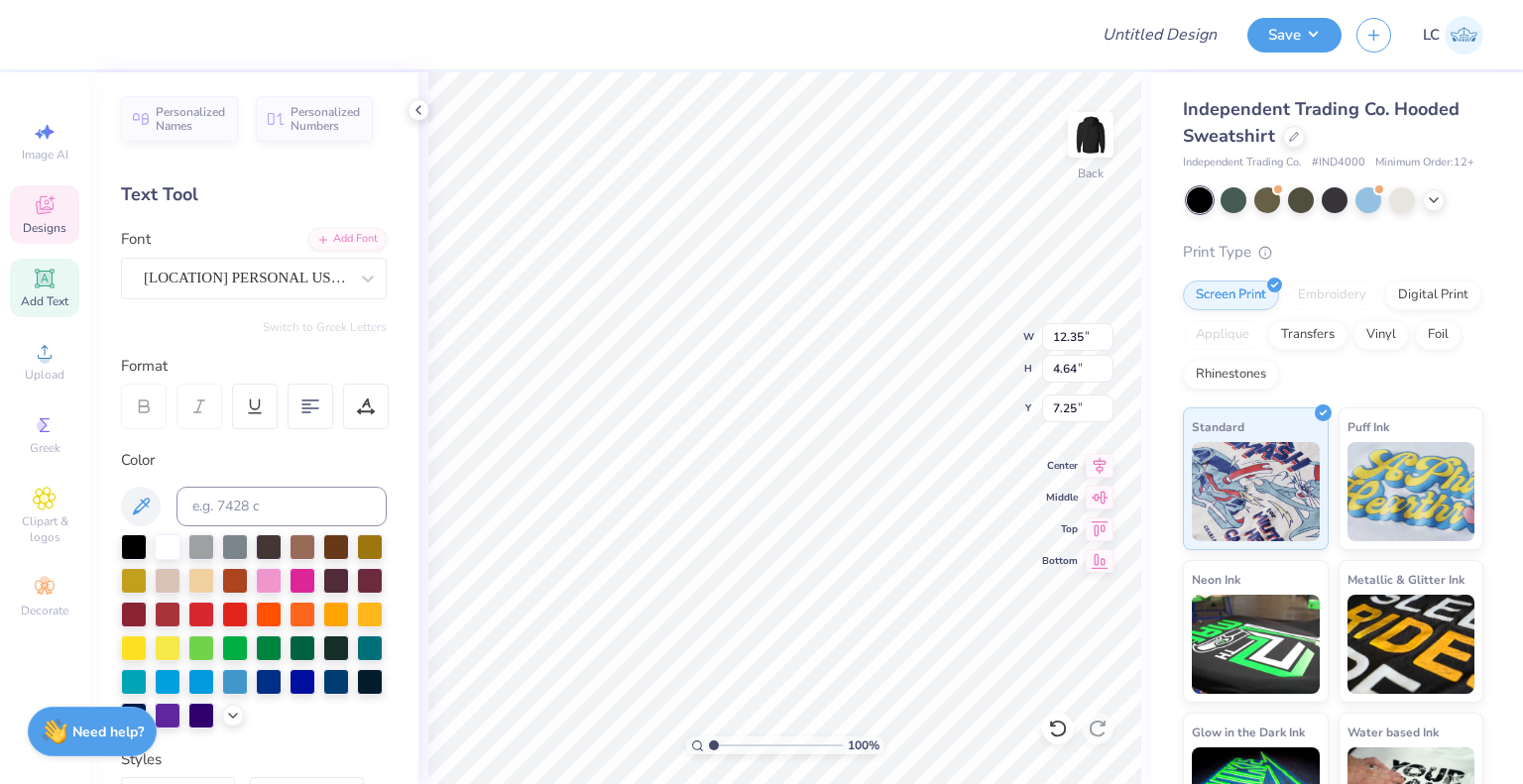 type on "2.34" 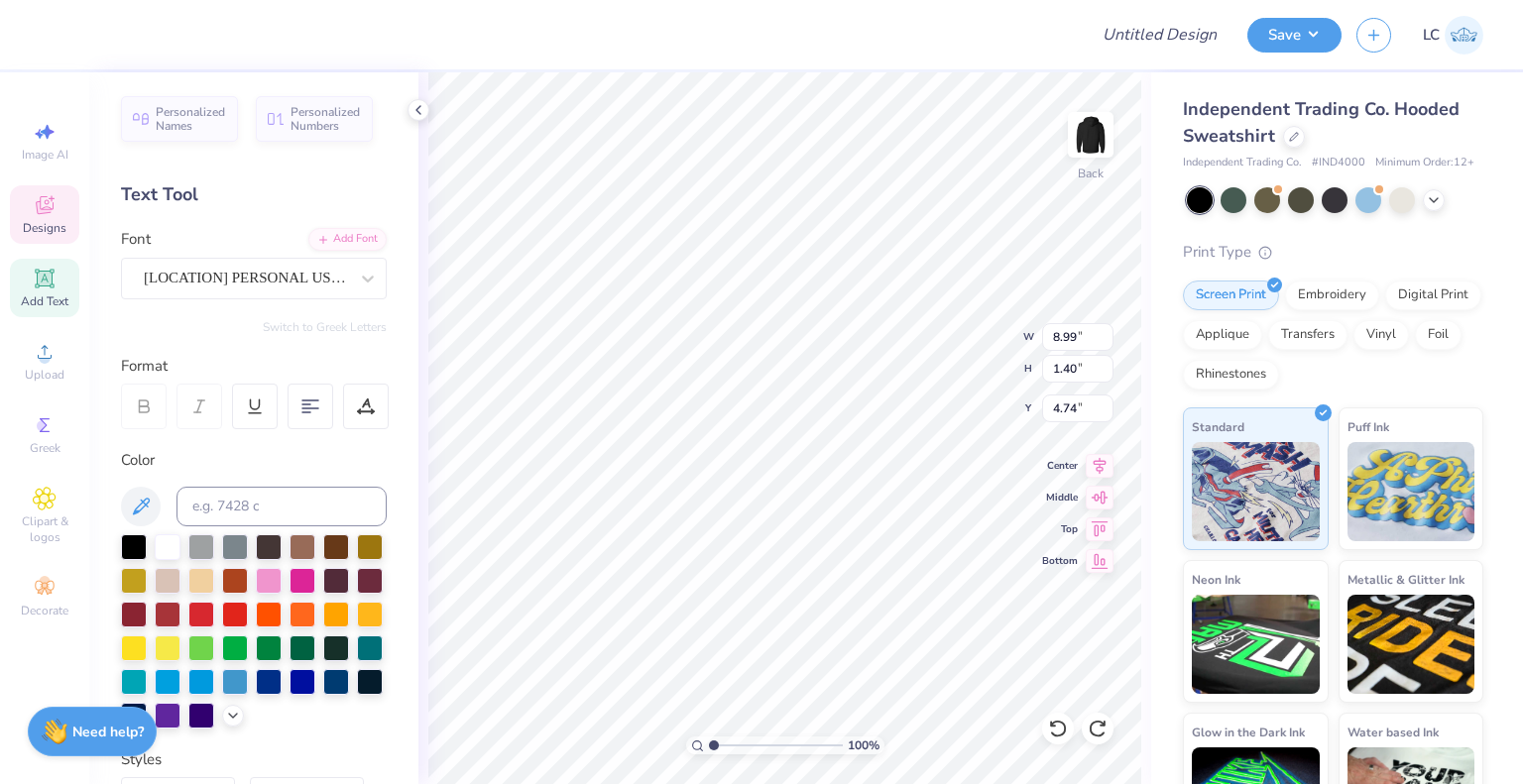 type on "7.25" 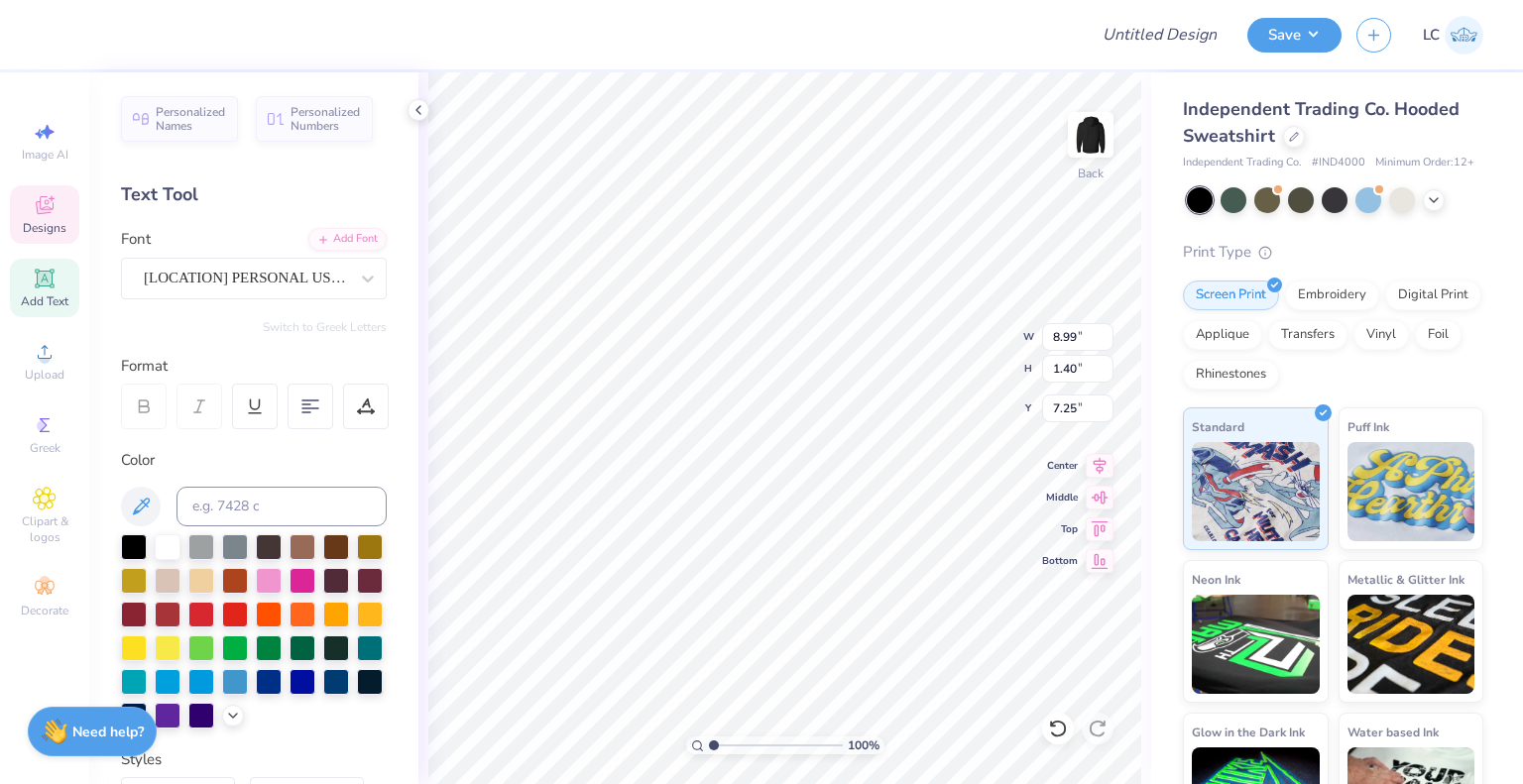 type on "9.58" 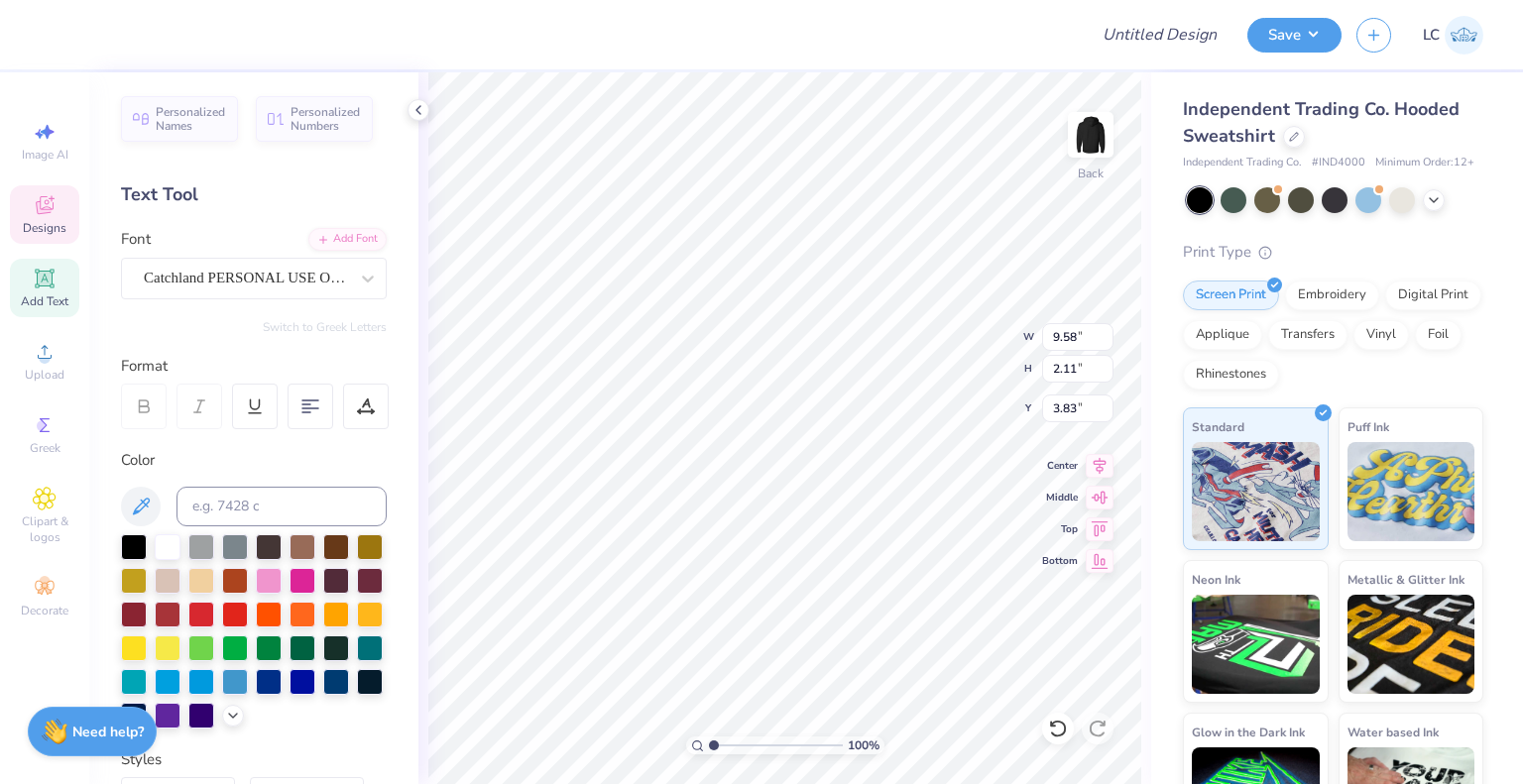scroll, scrollTop: 16, scrollLeft: 2, axis: both 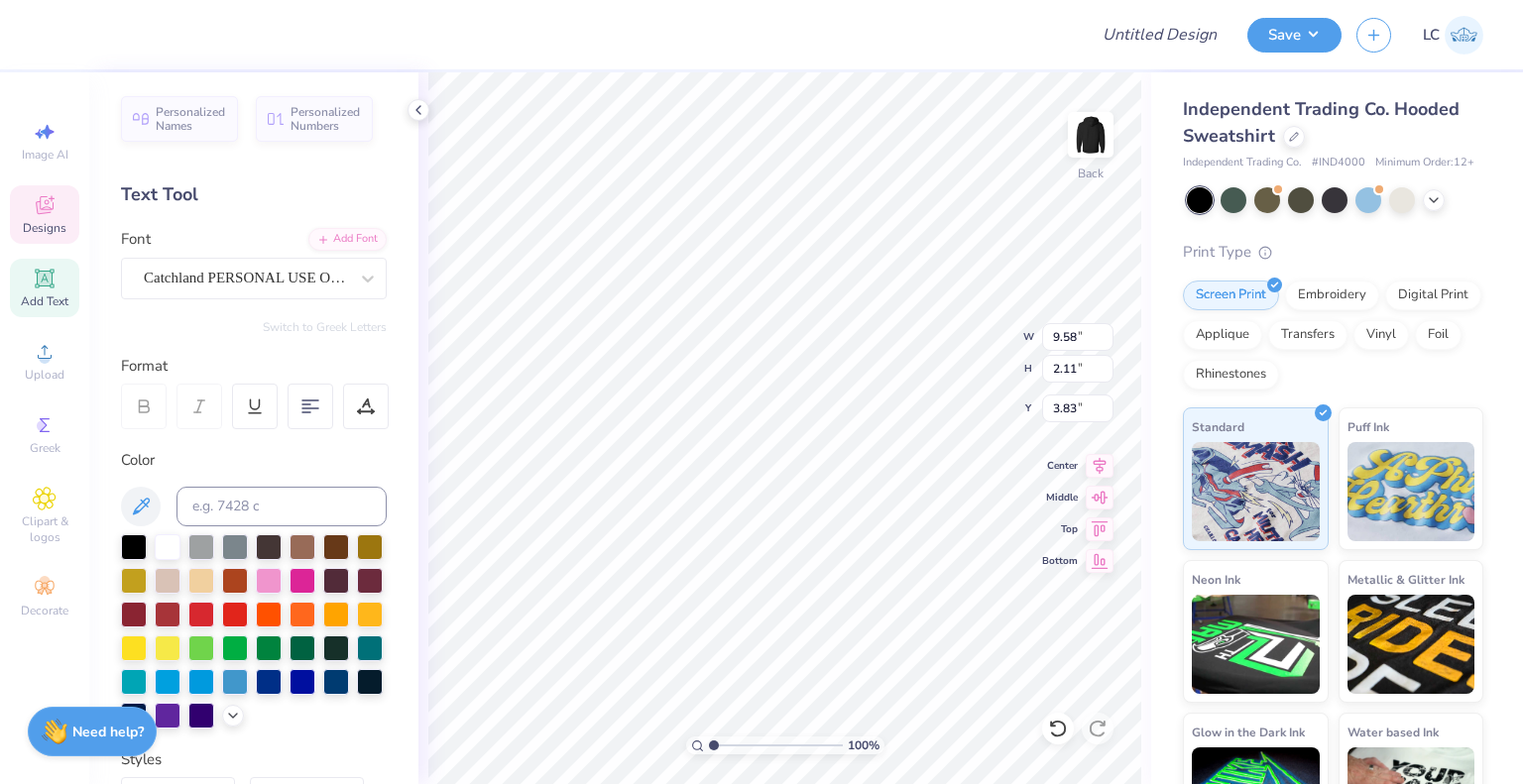 type on "P" 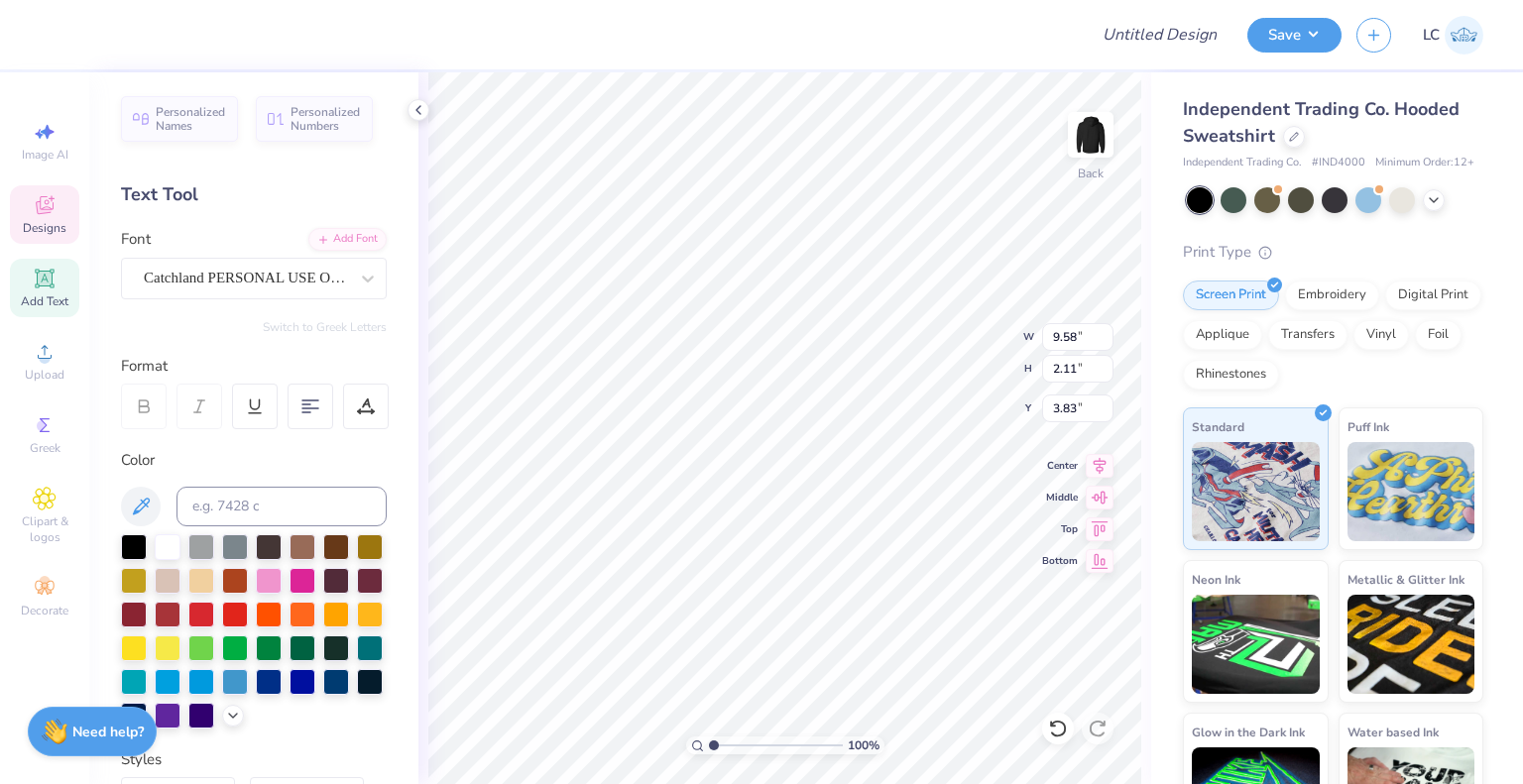 type on "Fiji" 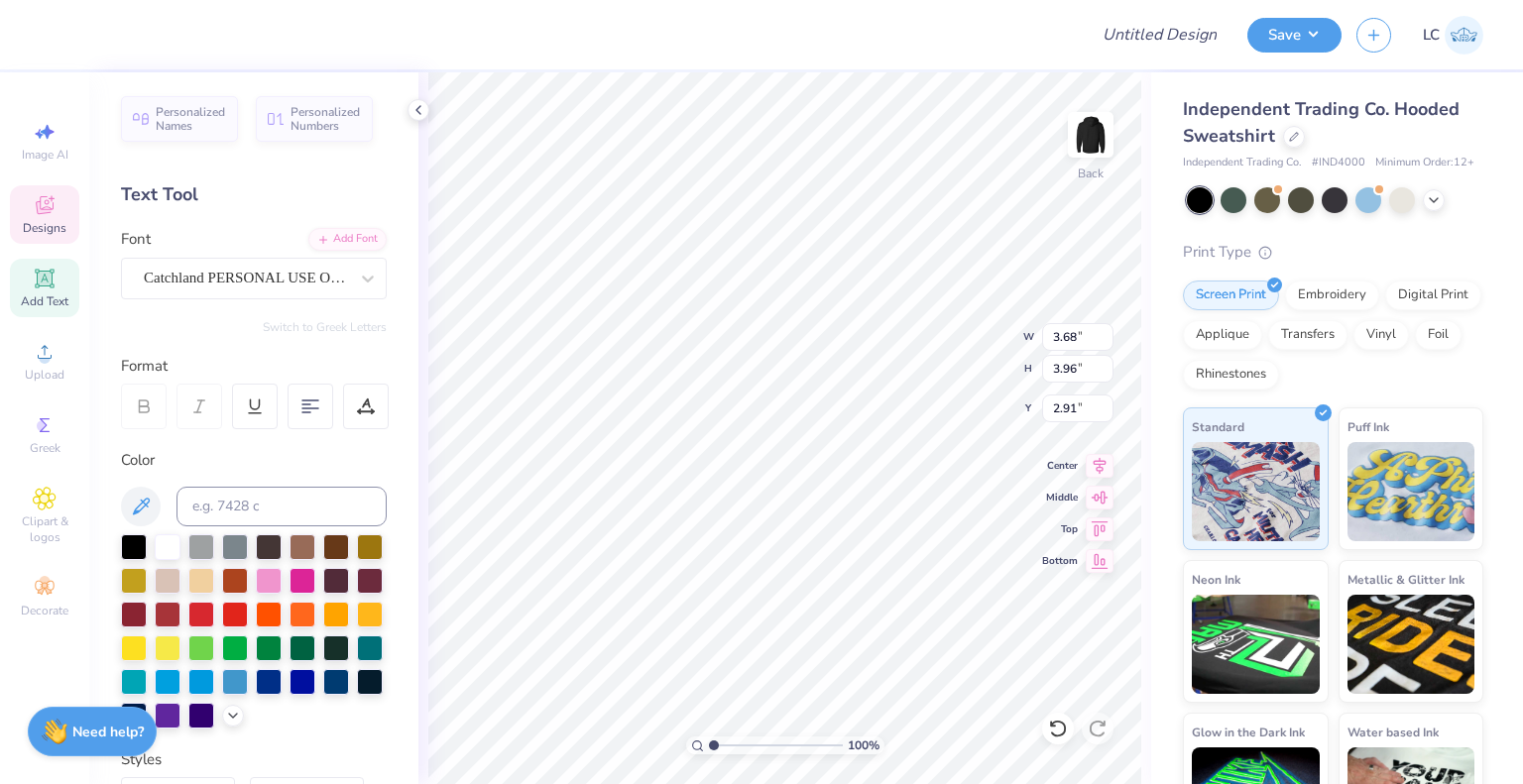 type on "3.29" 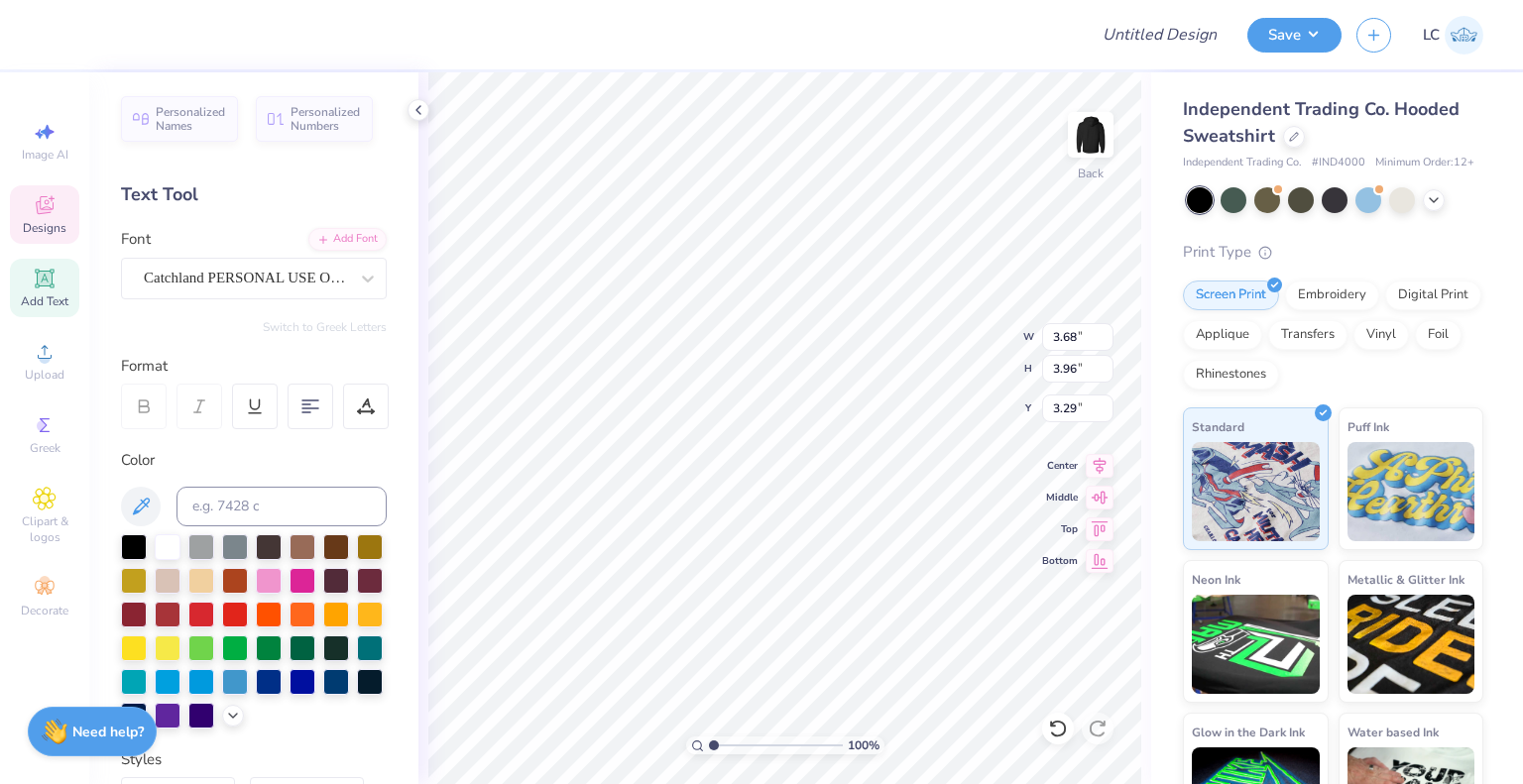 type on "4.22" 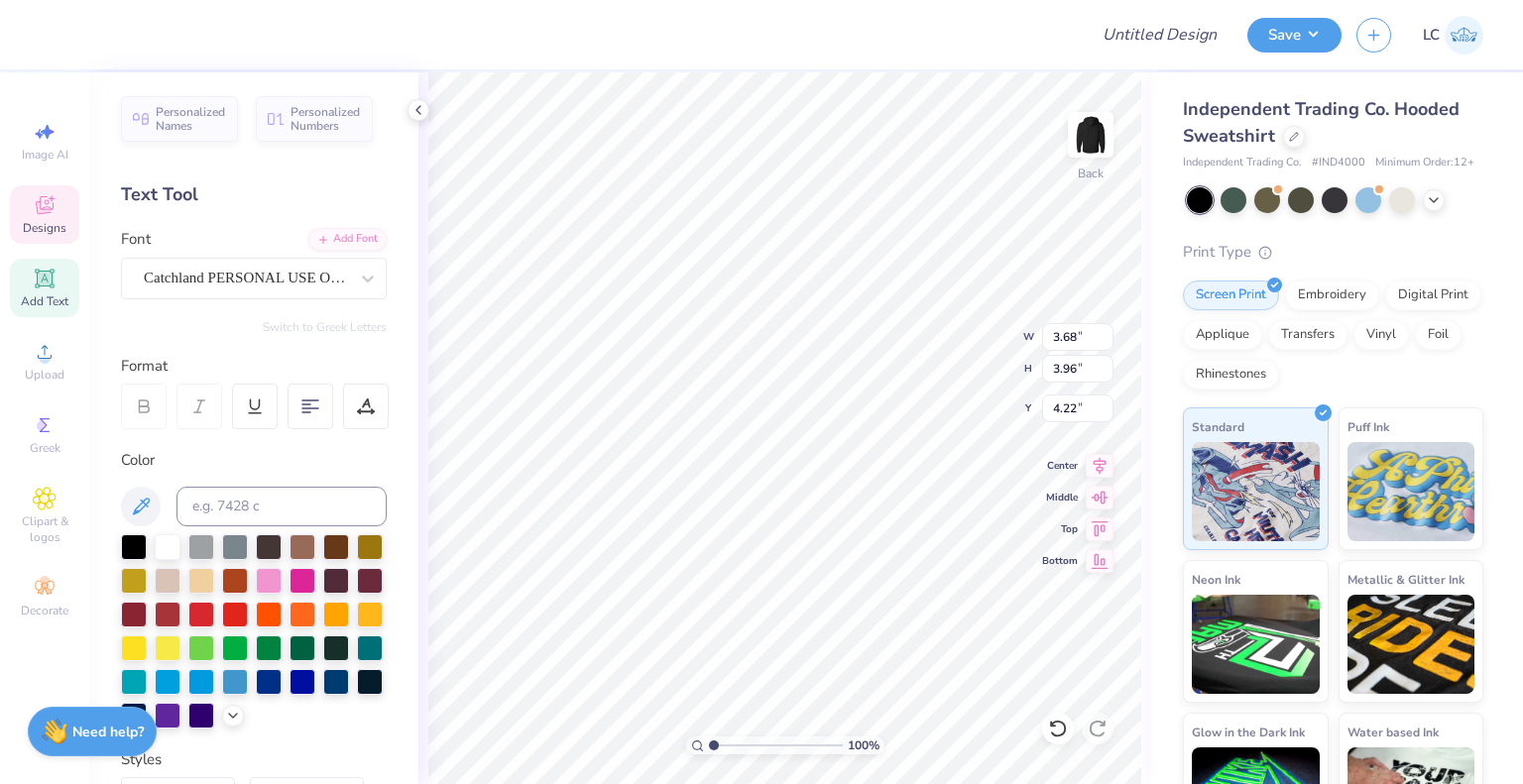 type on "8.99" 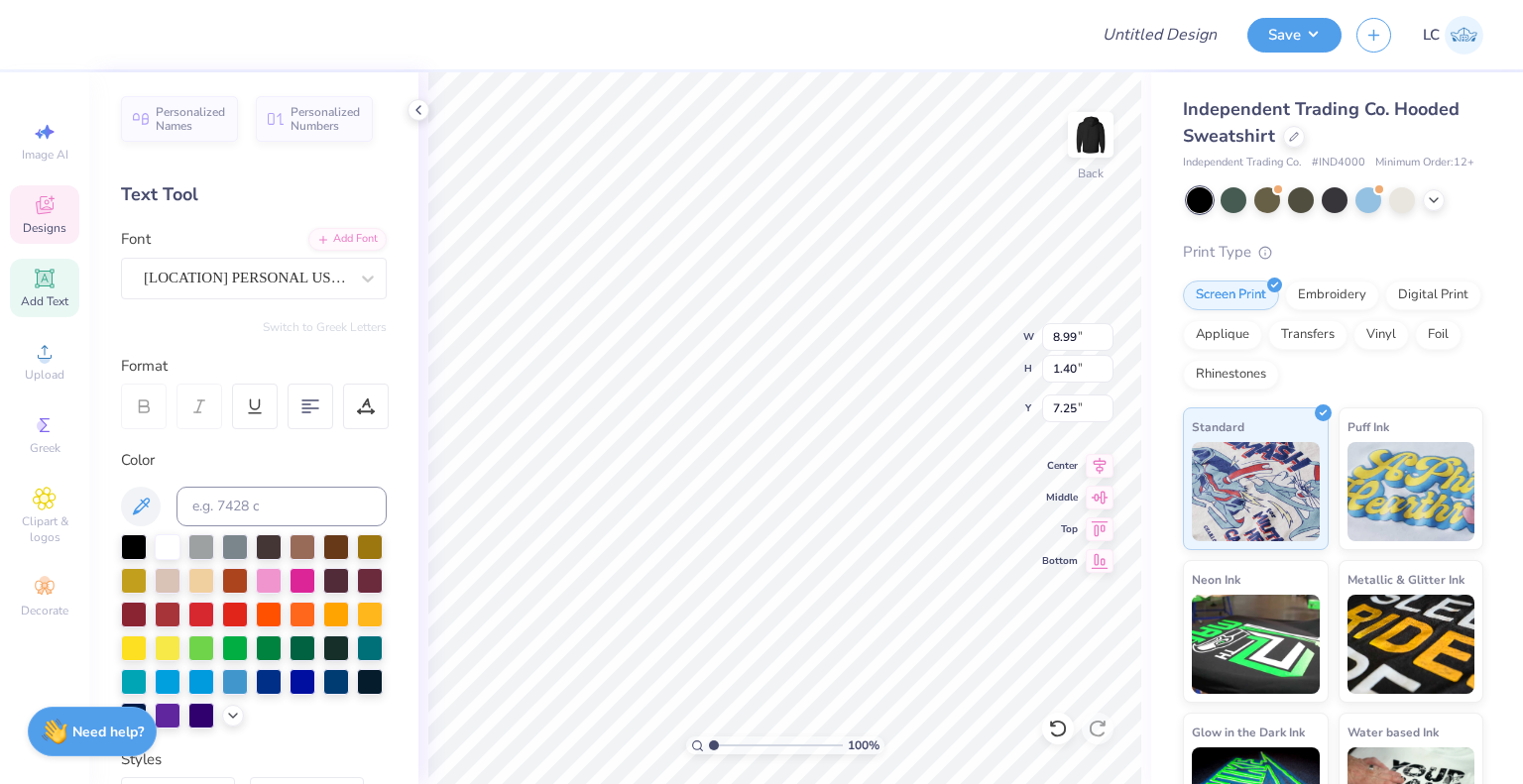 type on "5.85" 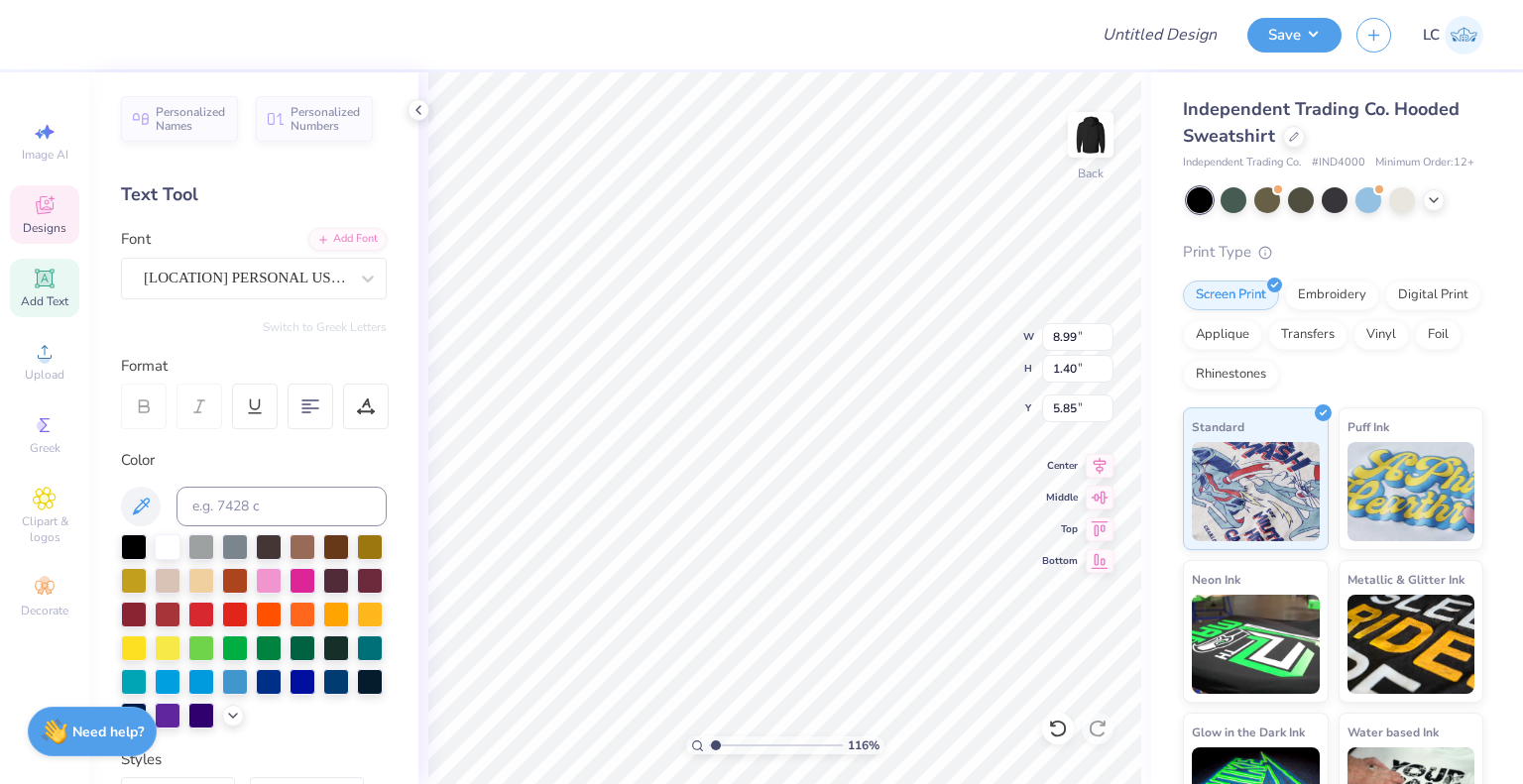 type on "1.15890520804913" 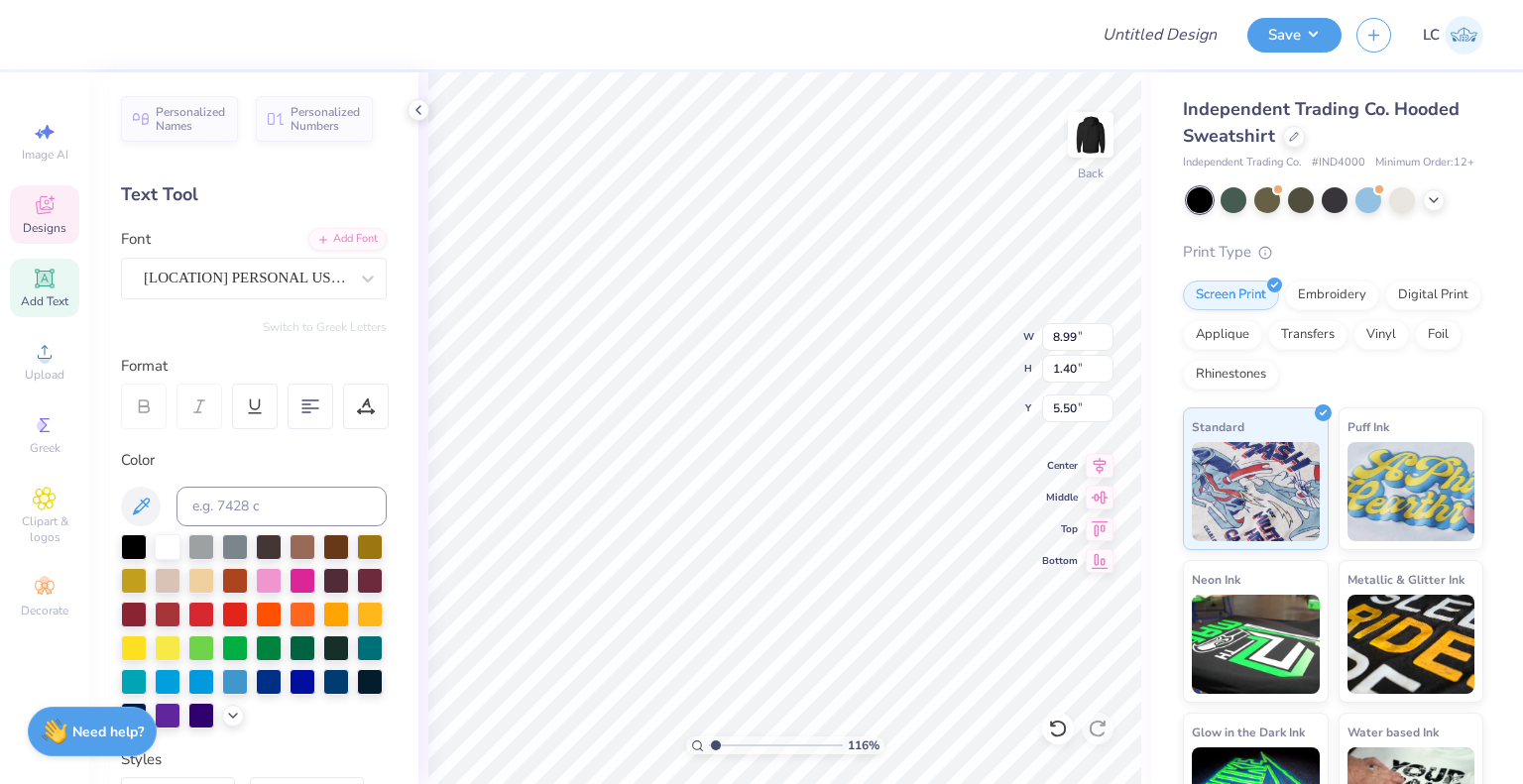 type on "1.15890520804913" 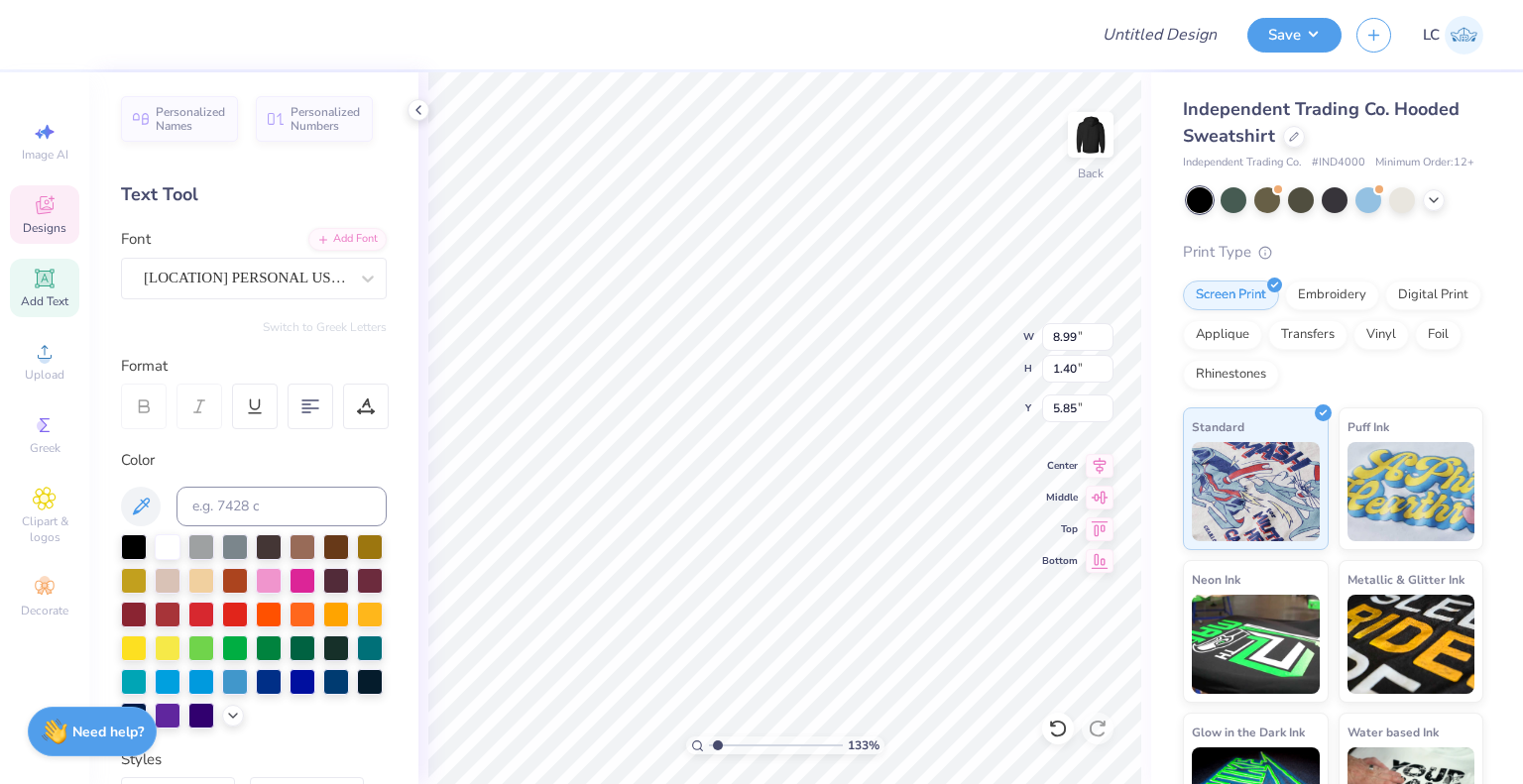 type on "1.32618830626163" 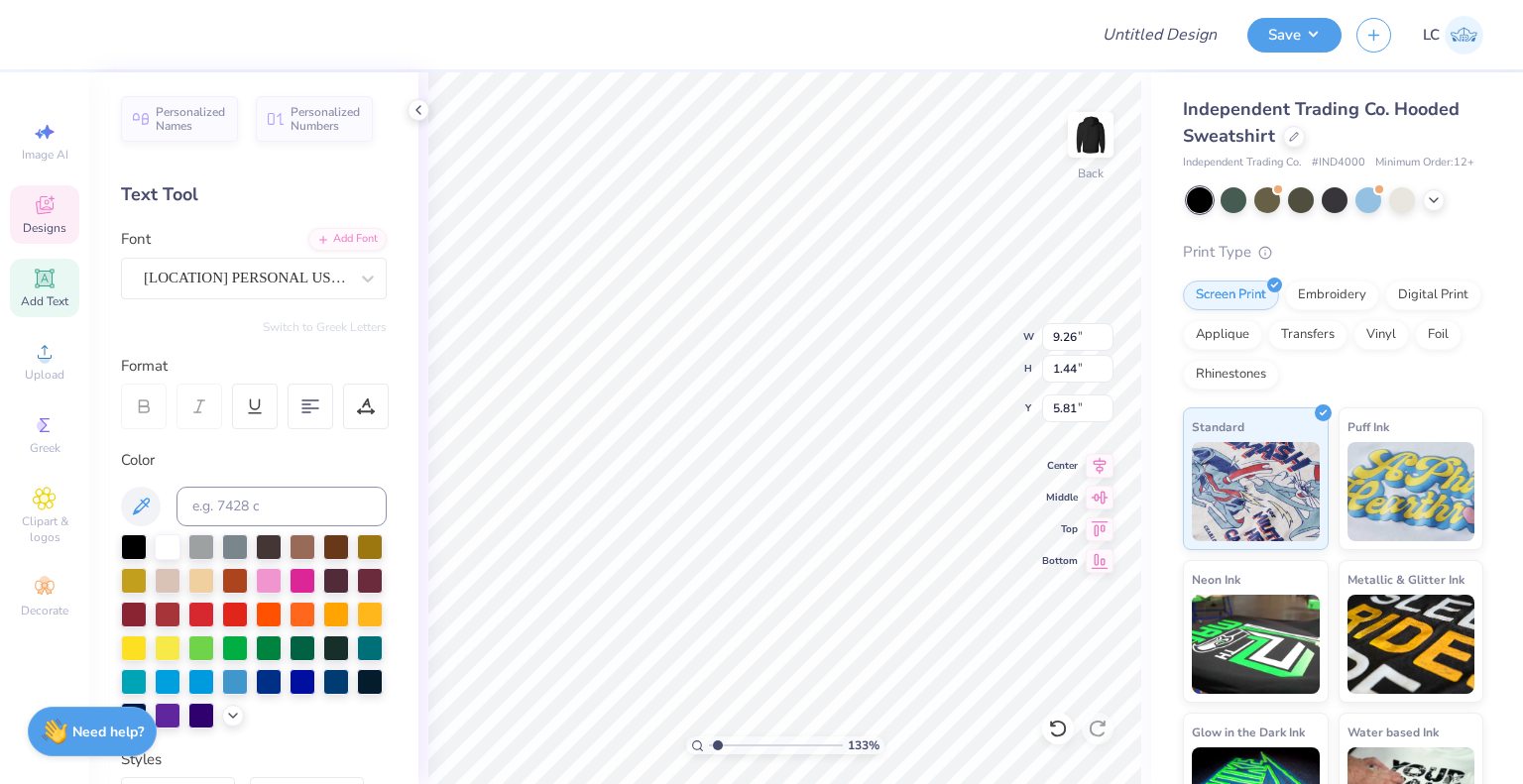 type on "1.32618830626163" 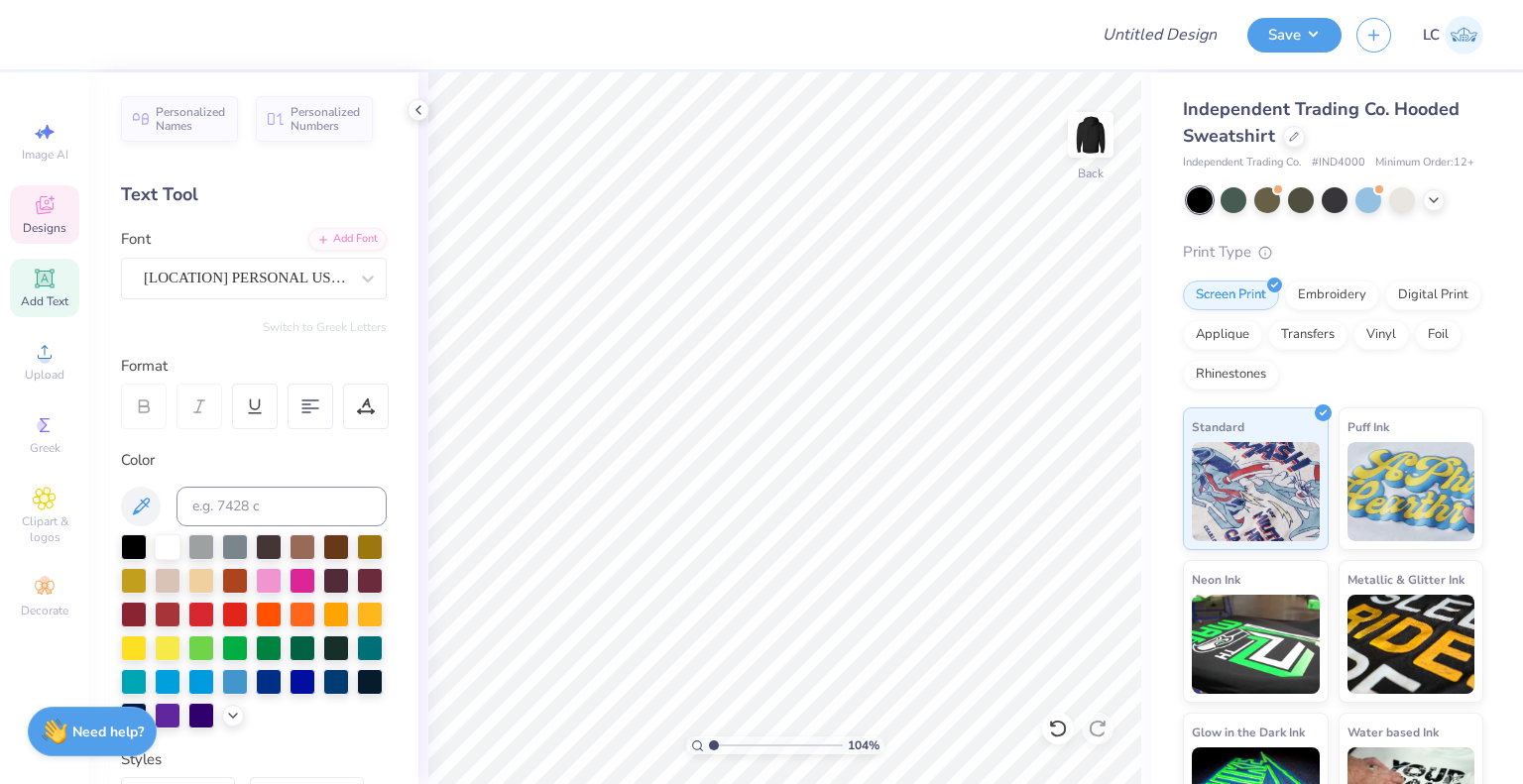 click on "Designs" at bounding box center (45, 214) 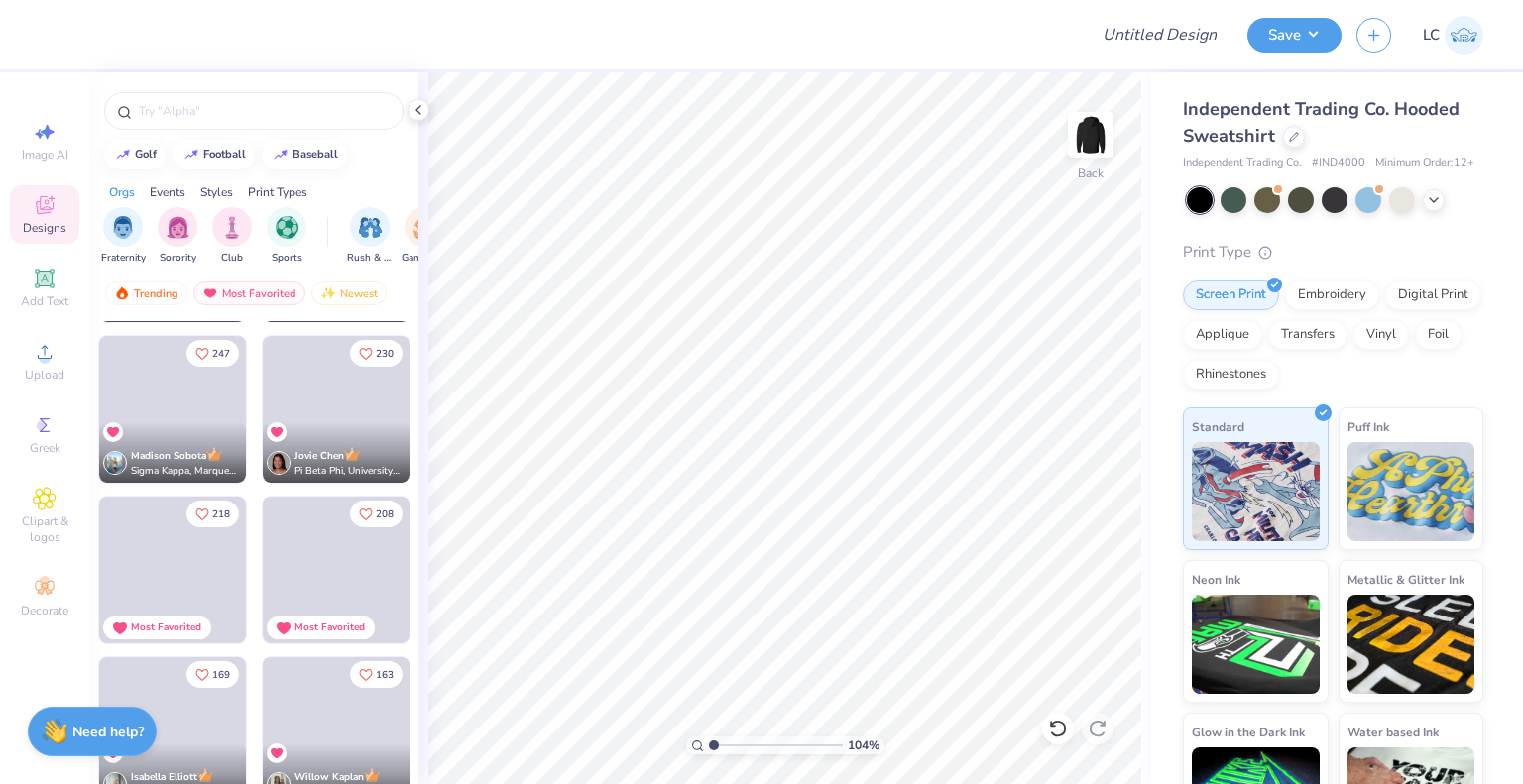 scroll, scrollTop: 316, scrollLeft: 0, axis: vertical 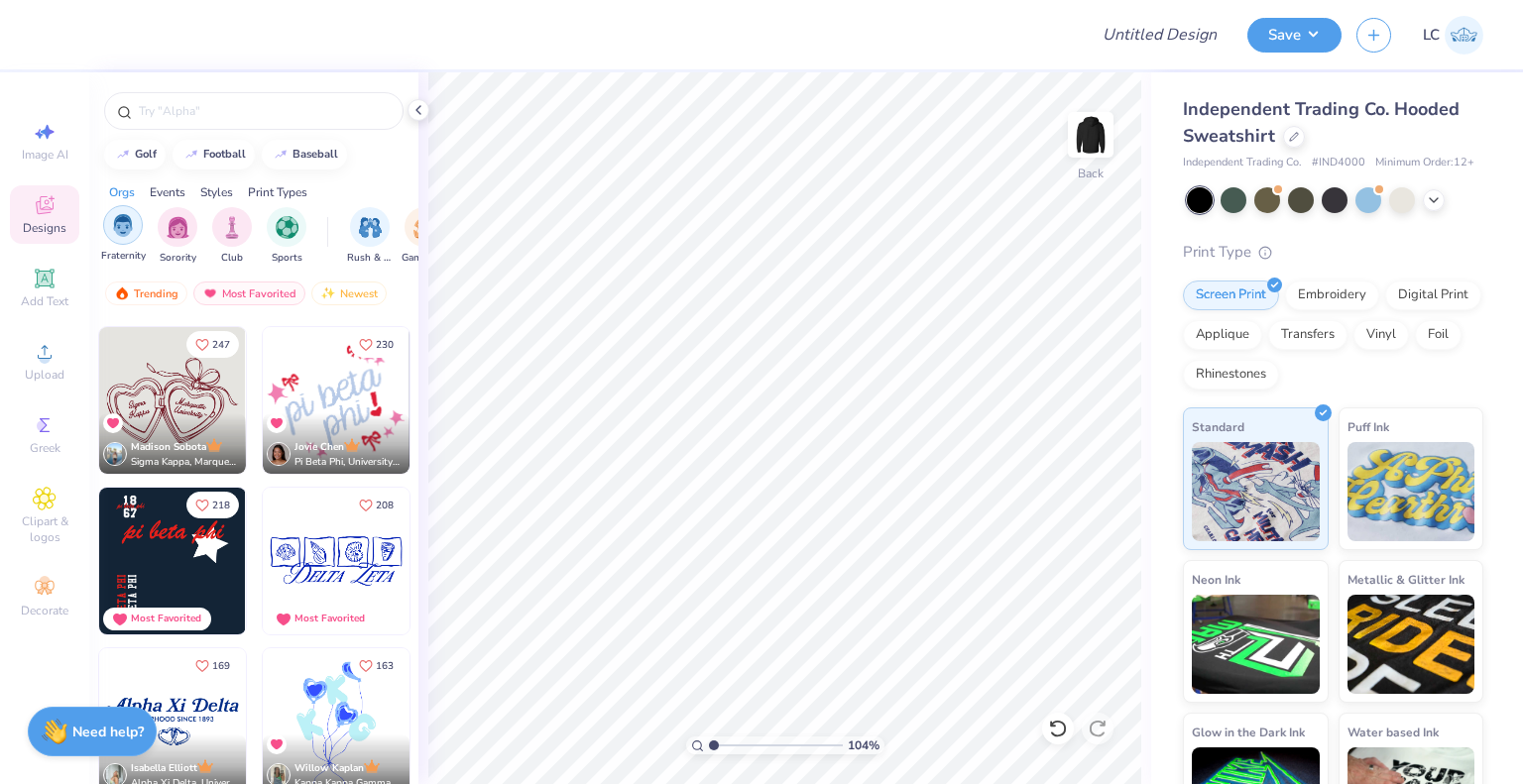 click at bounding box center (123, 225) 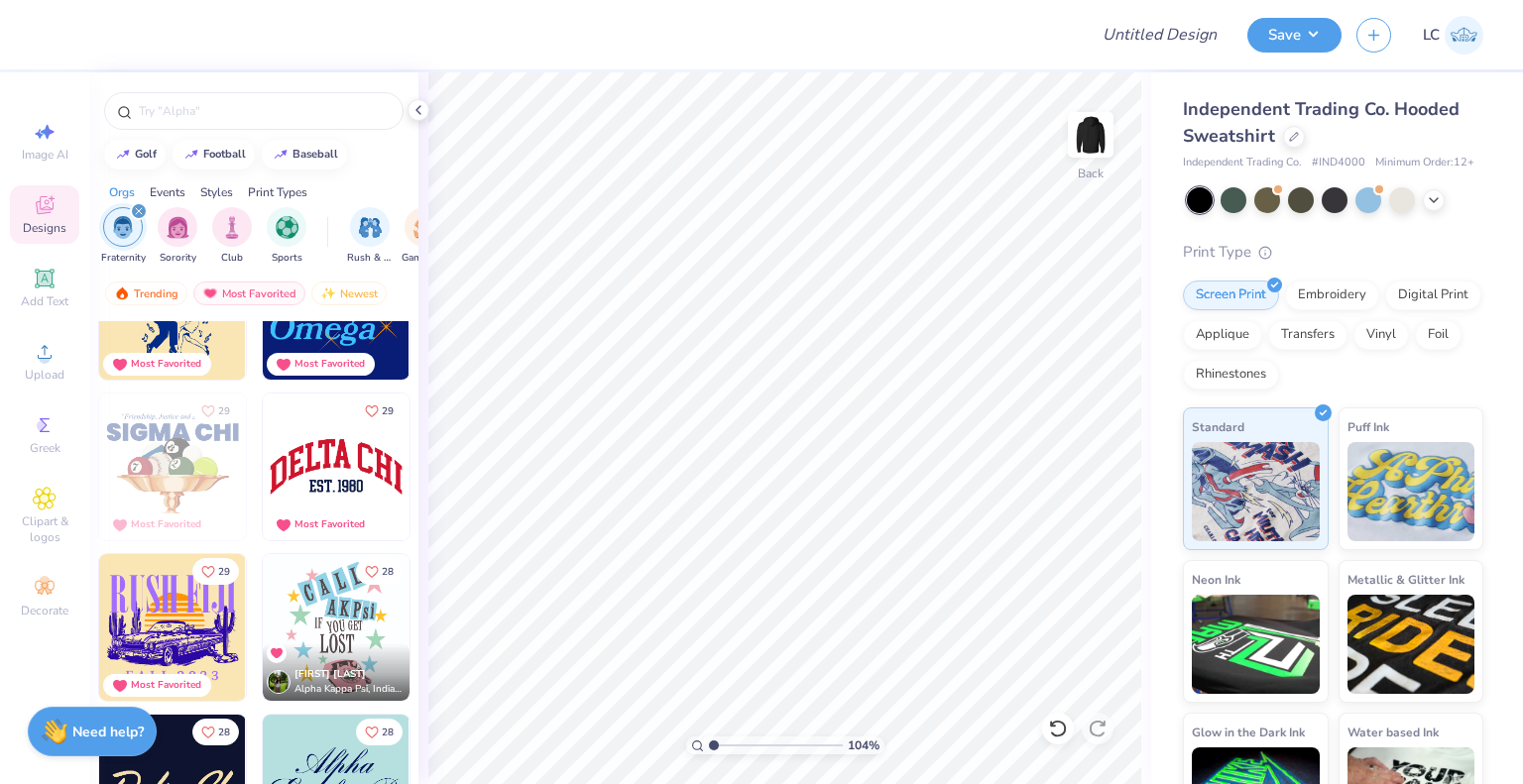 scroll, scrollTop: 1786, scrollLeft: 0, axis: vertical 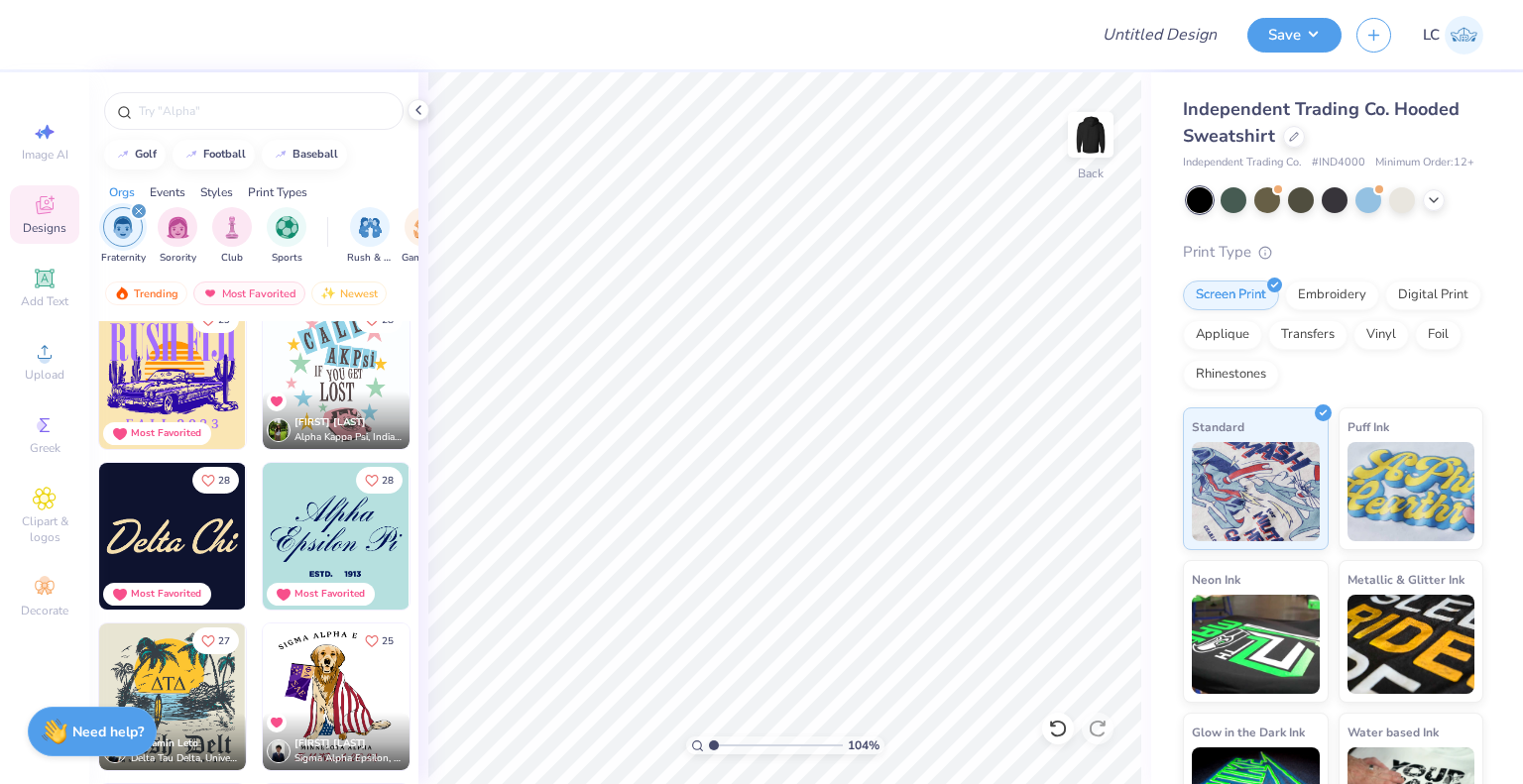 click at bounding box center [173, 536] 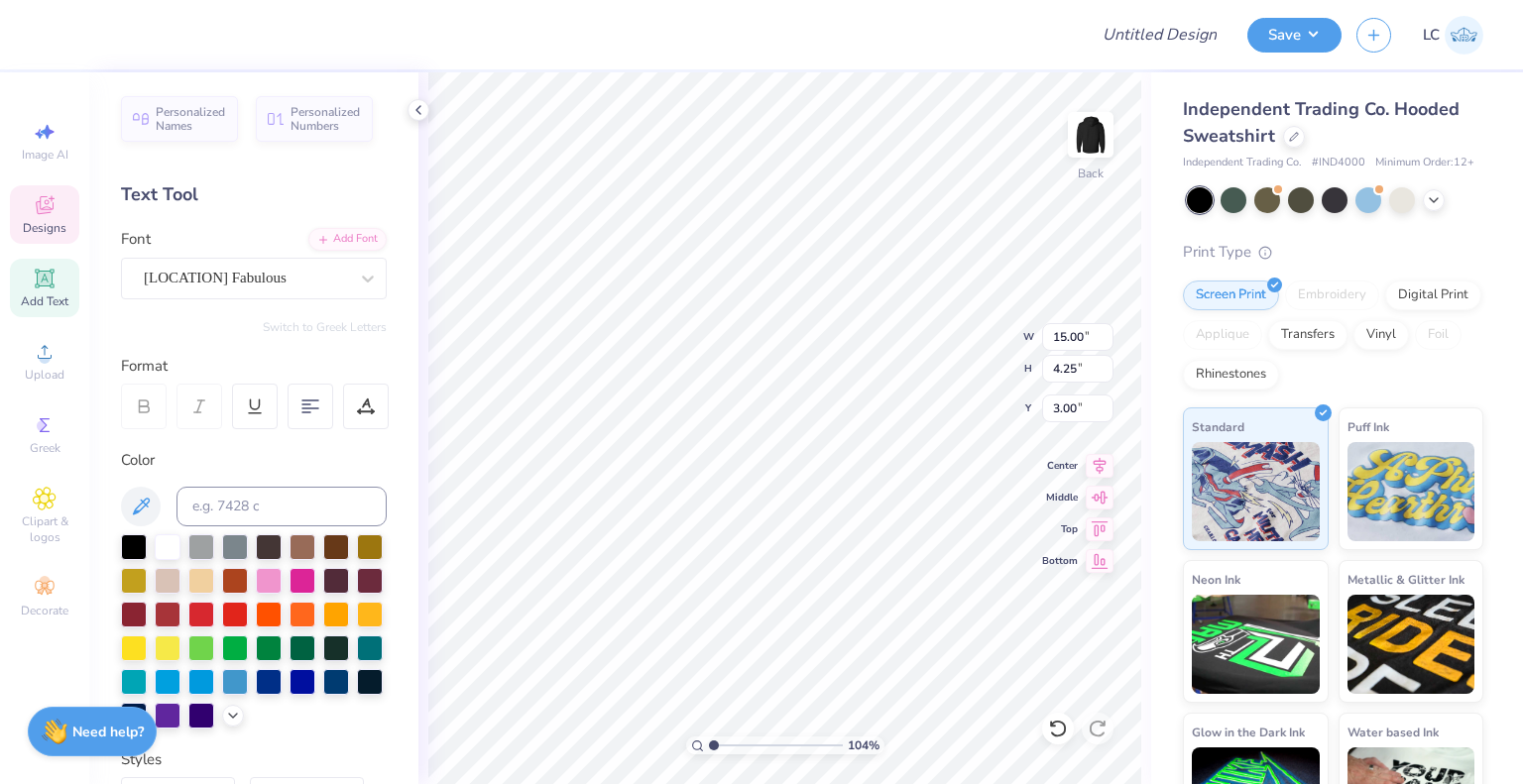 scroll, scrollTop: 16, scrollLeft: 5, axis: both 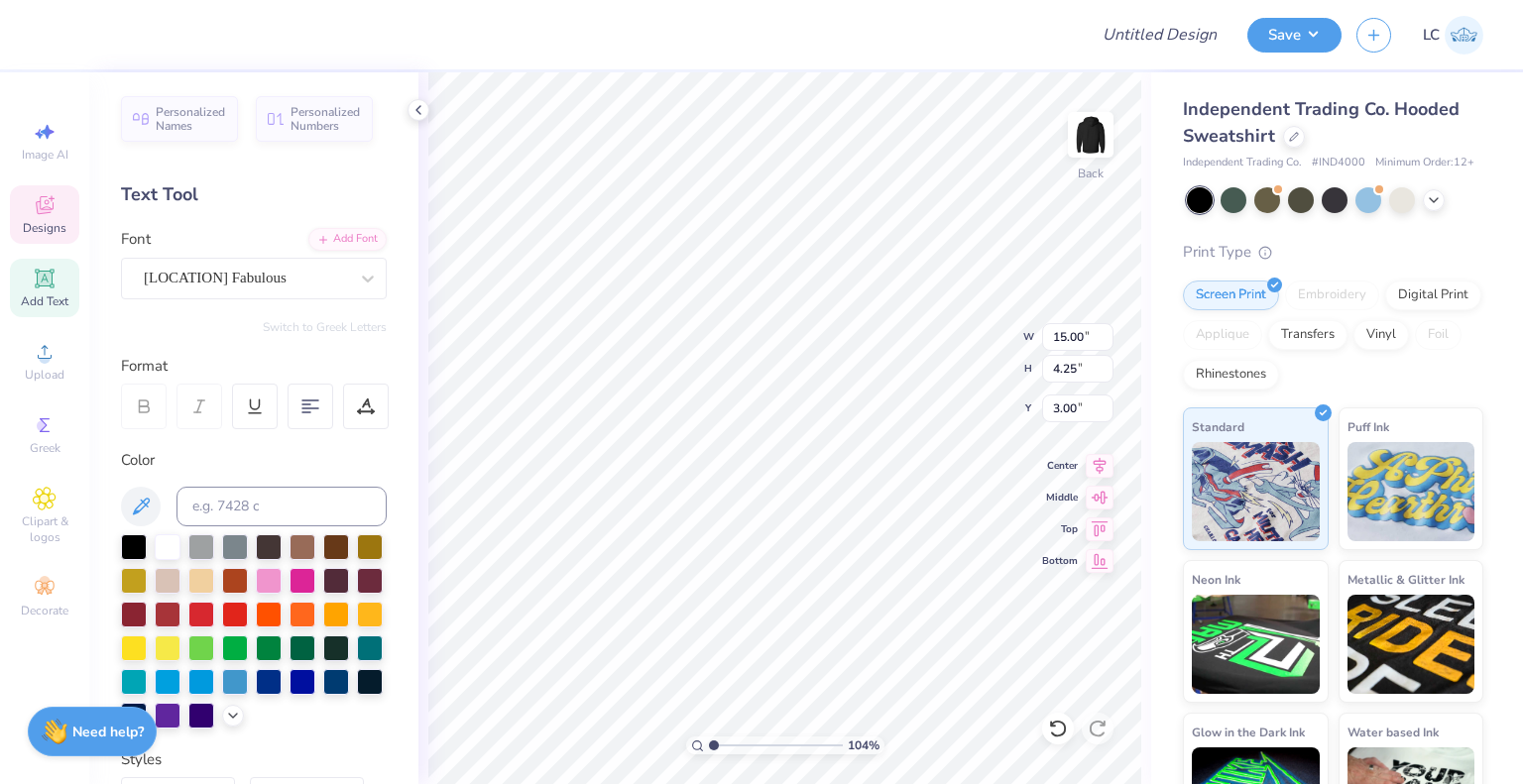 type on "1.04204870035623" 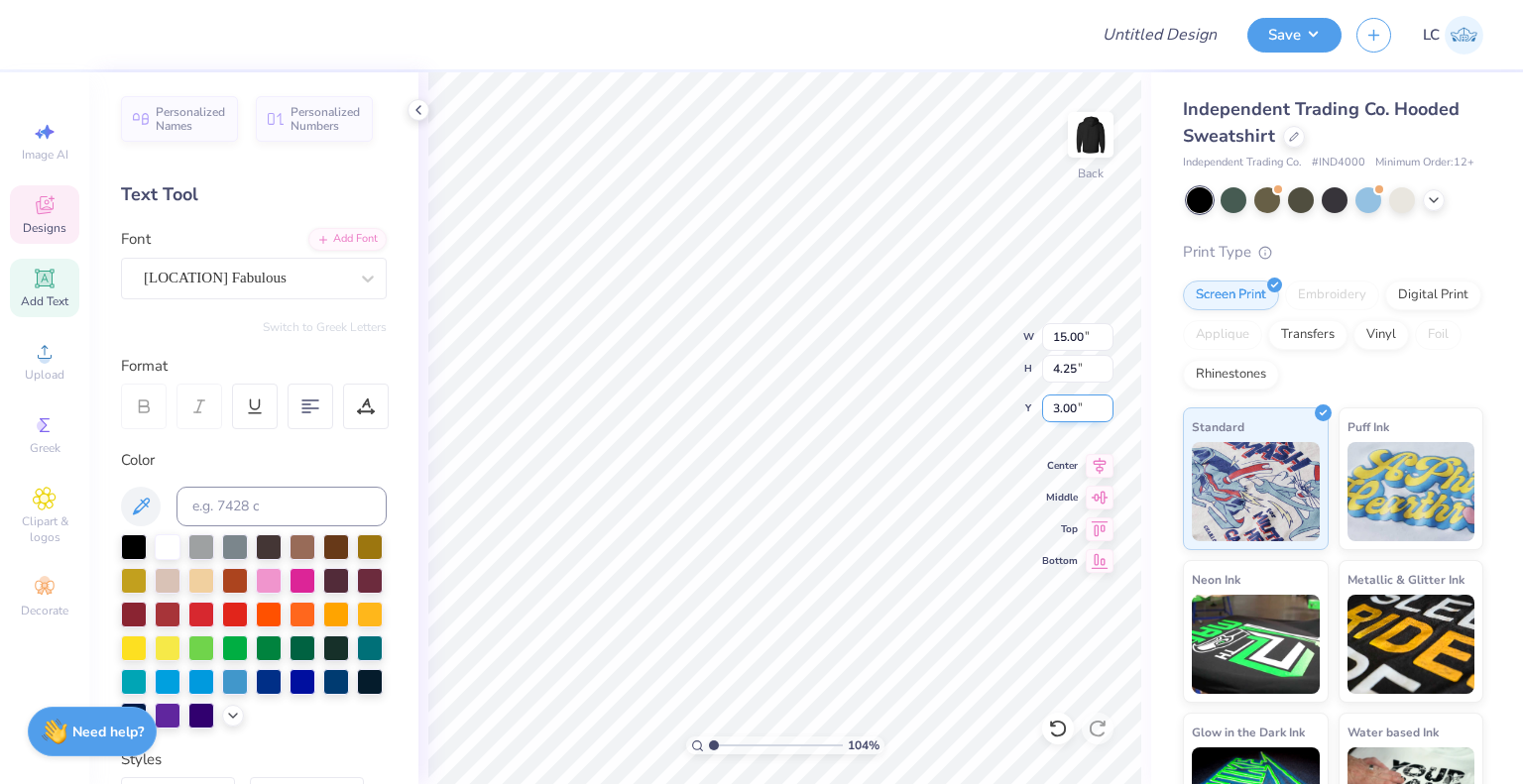 type on "1.04204870035623" 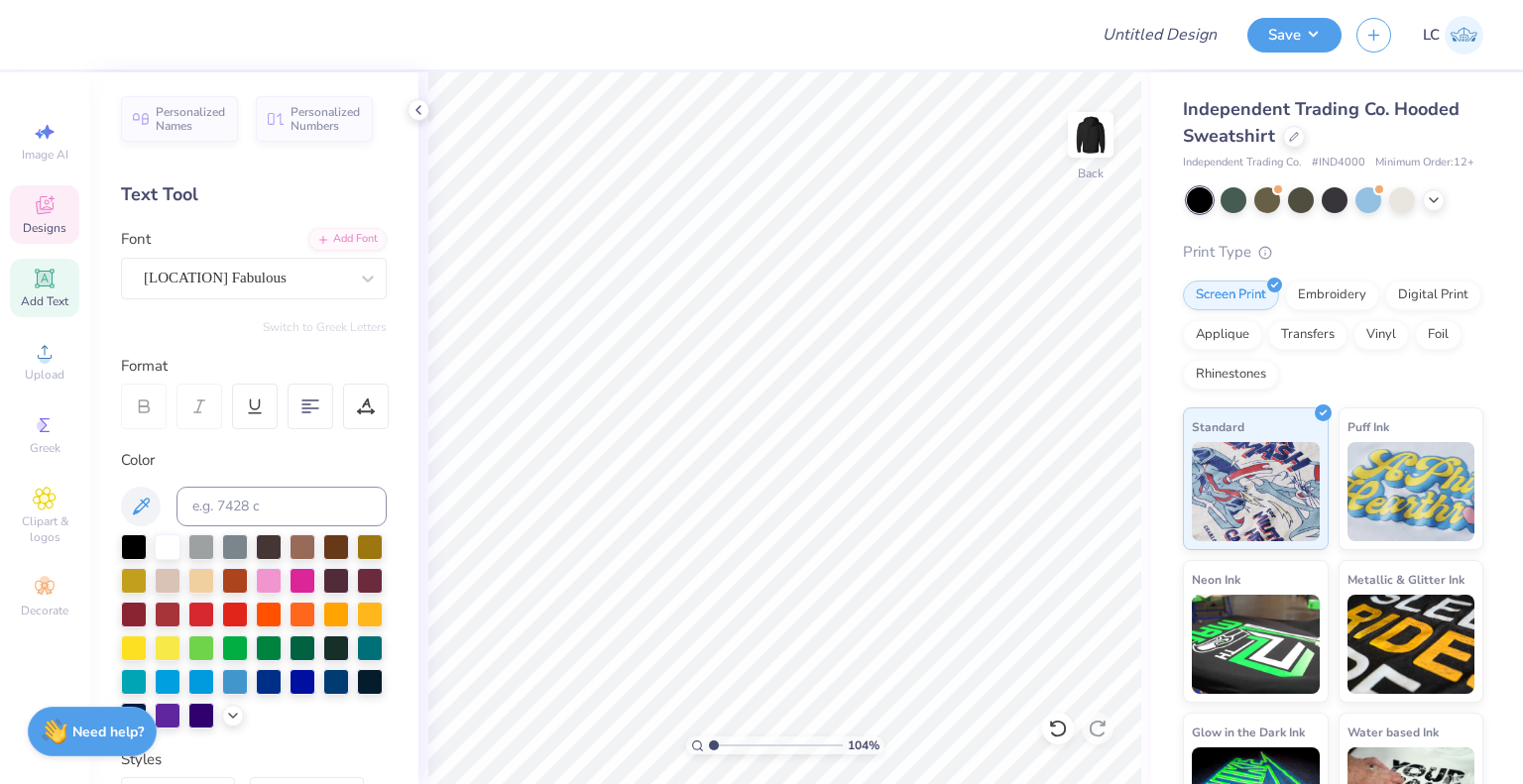 click 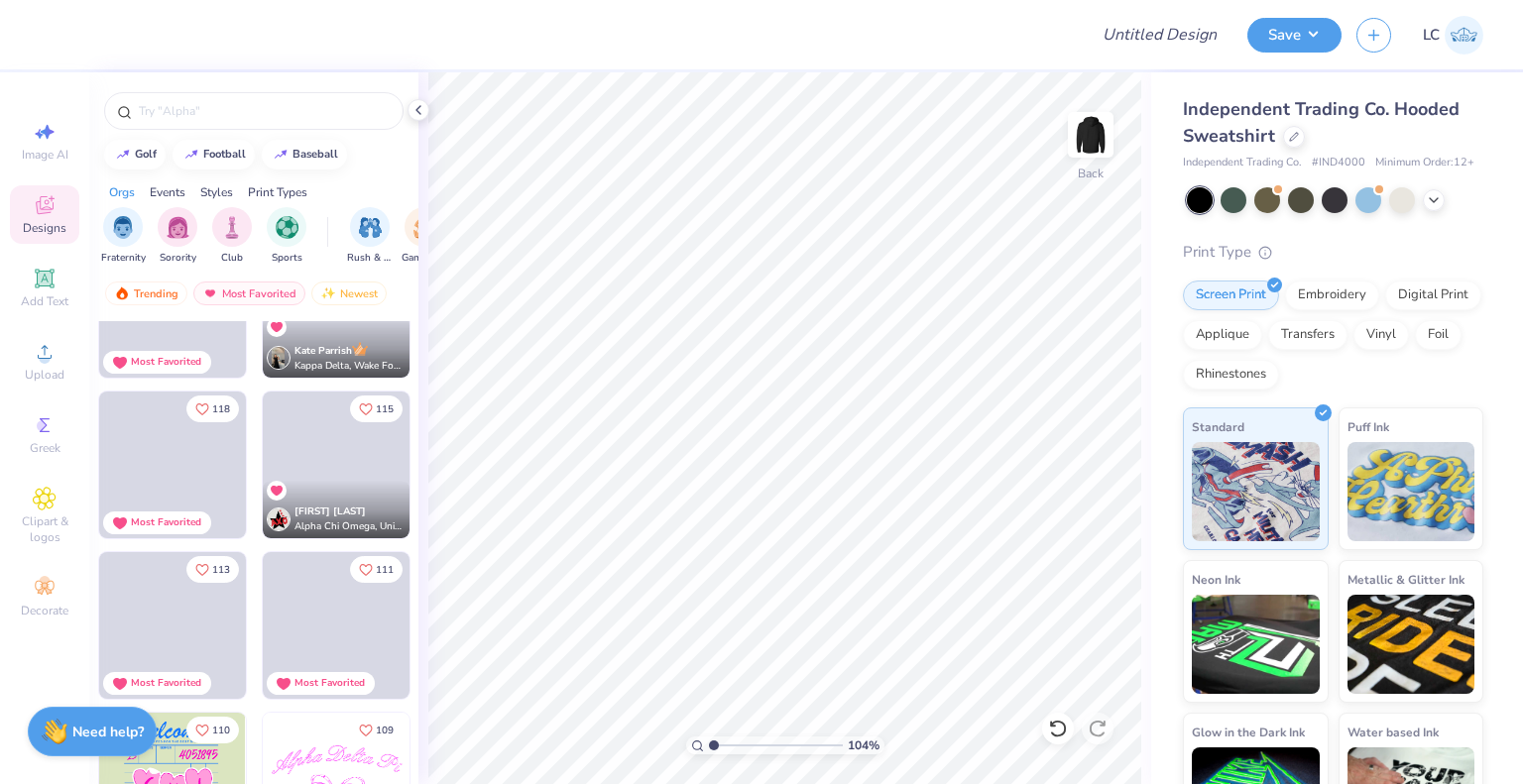 scroll, scrollTop: 1378, scrollLeft: 0, axis: vertical 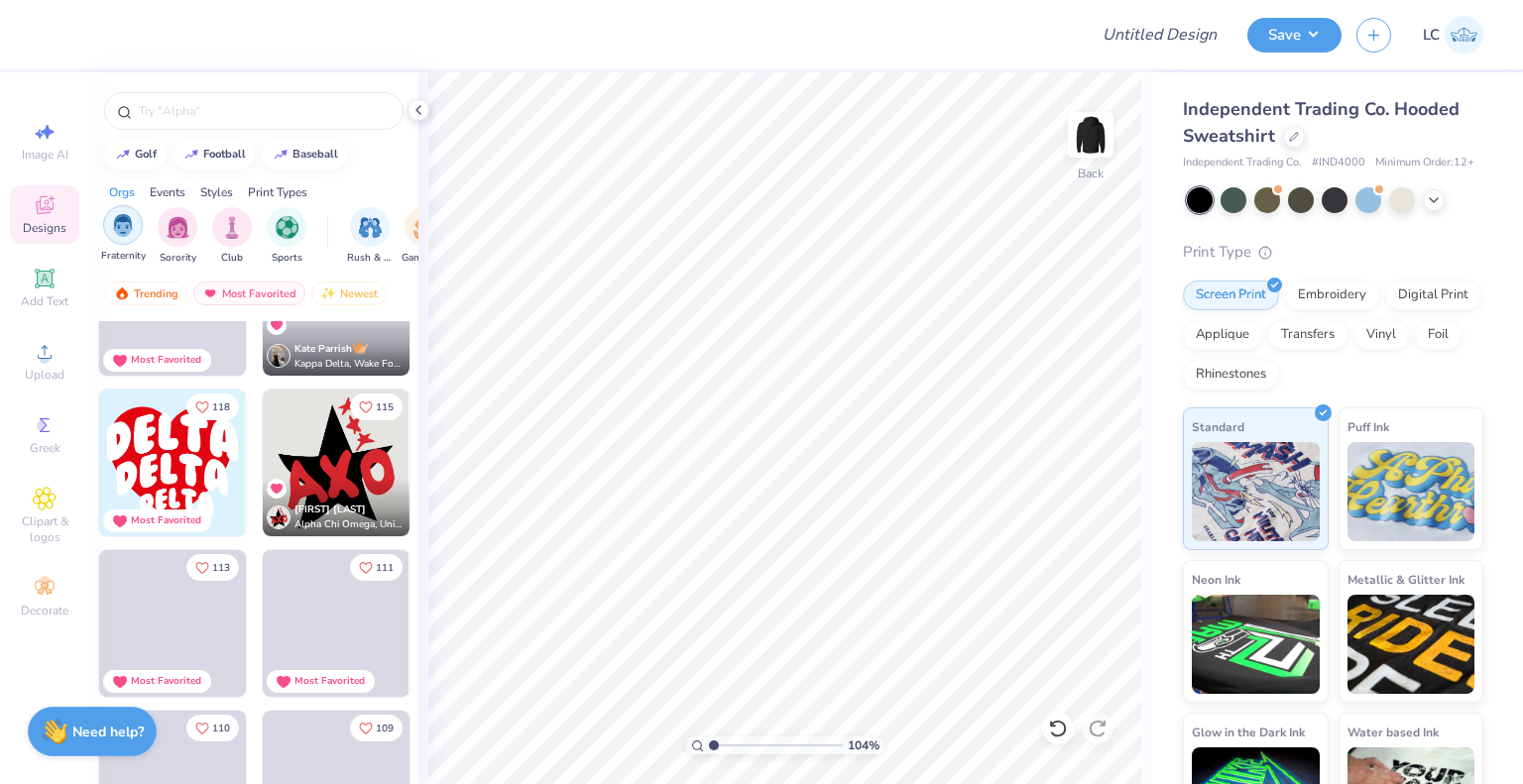 click at bounding box center (123, 225) 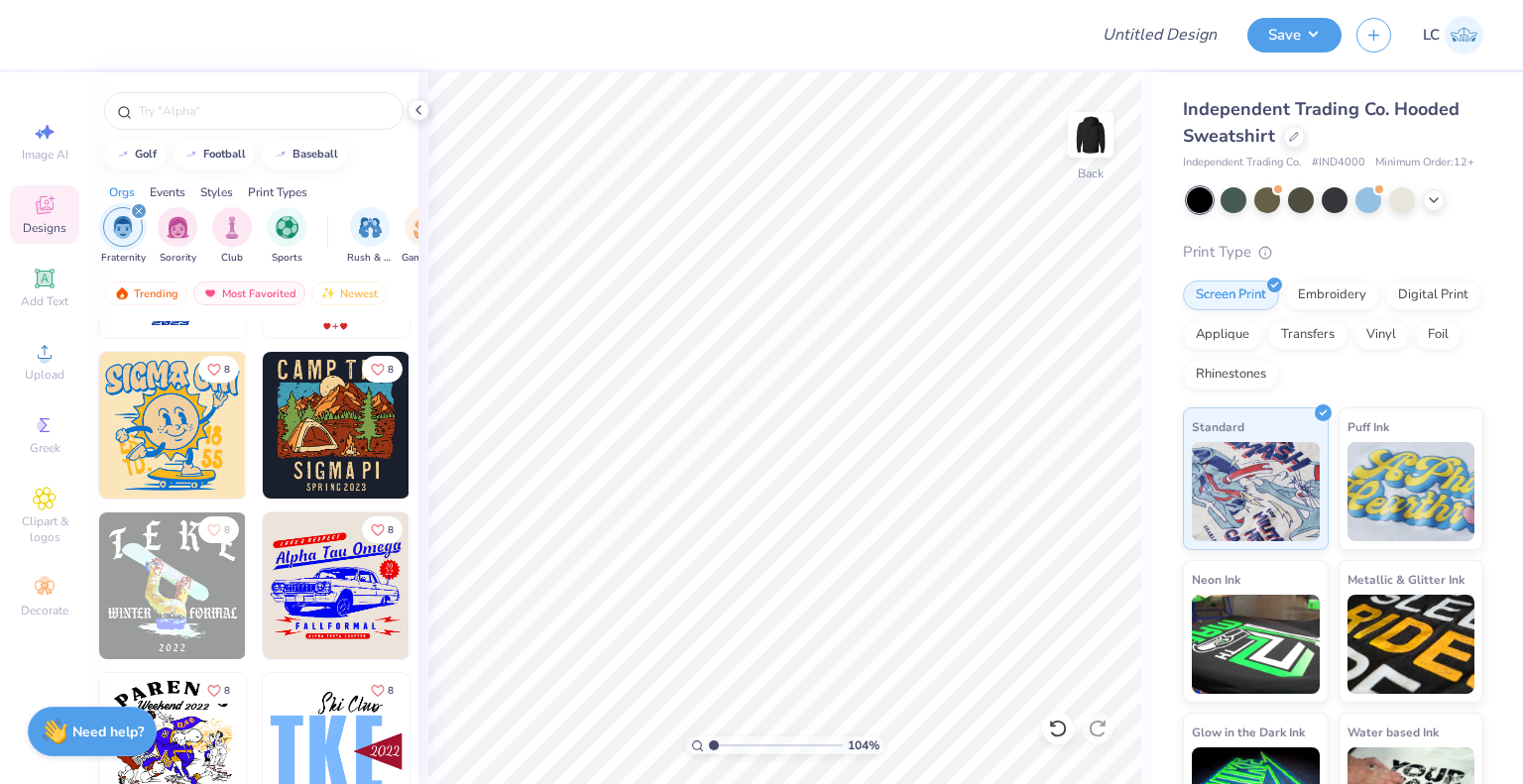 scroll, scrollTop: 18439, scrollLeft: 0, axis: vertical 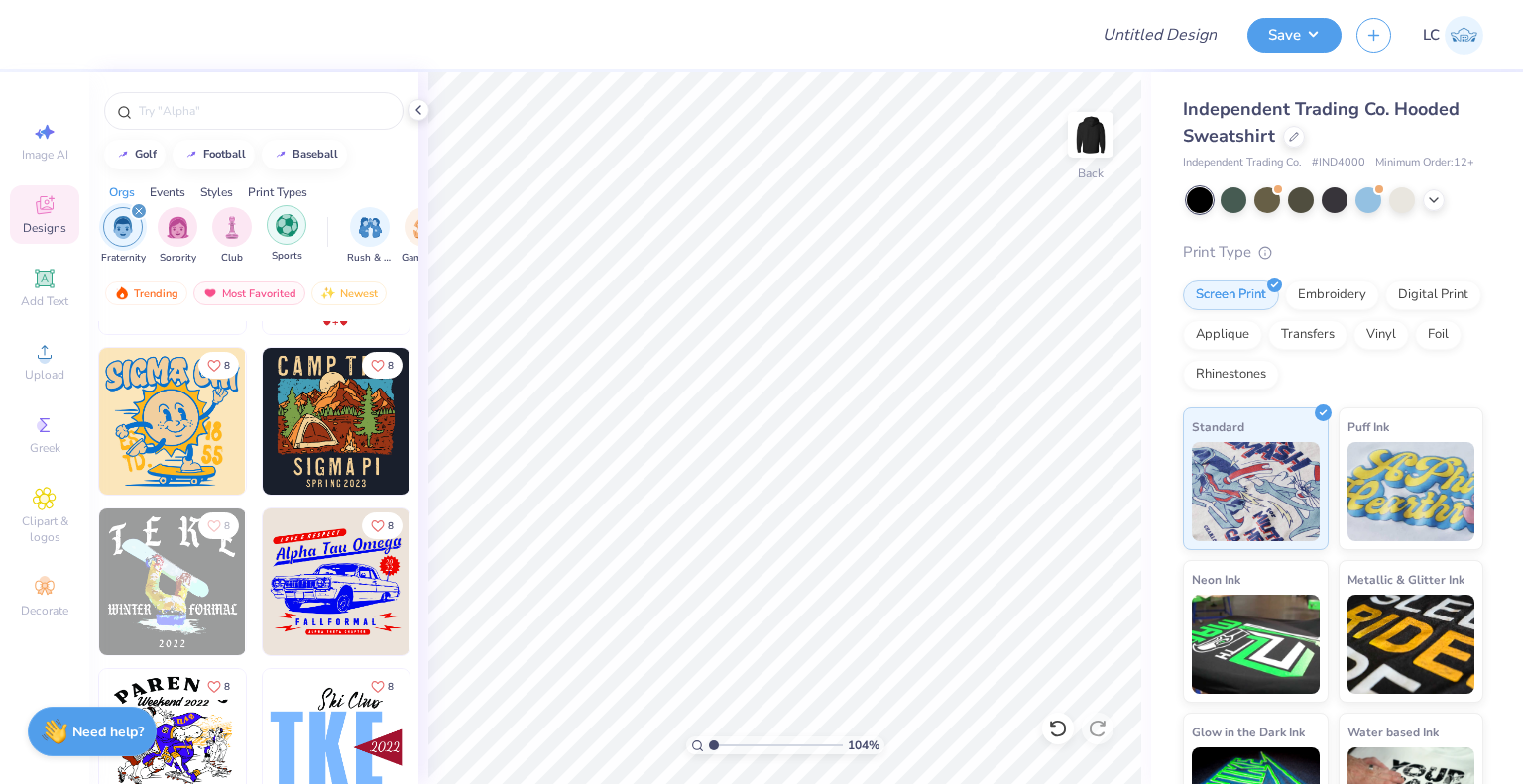 click at bounding box center [287, 225] 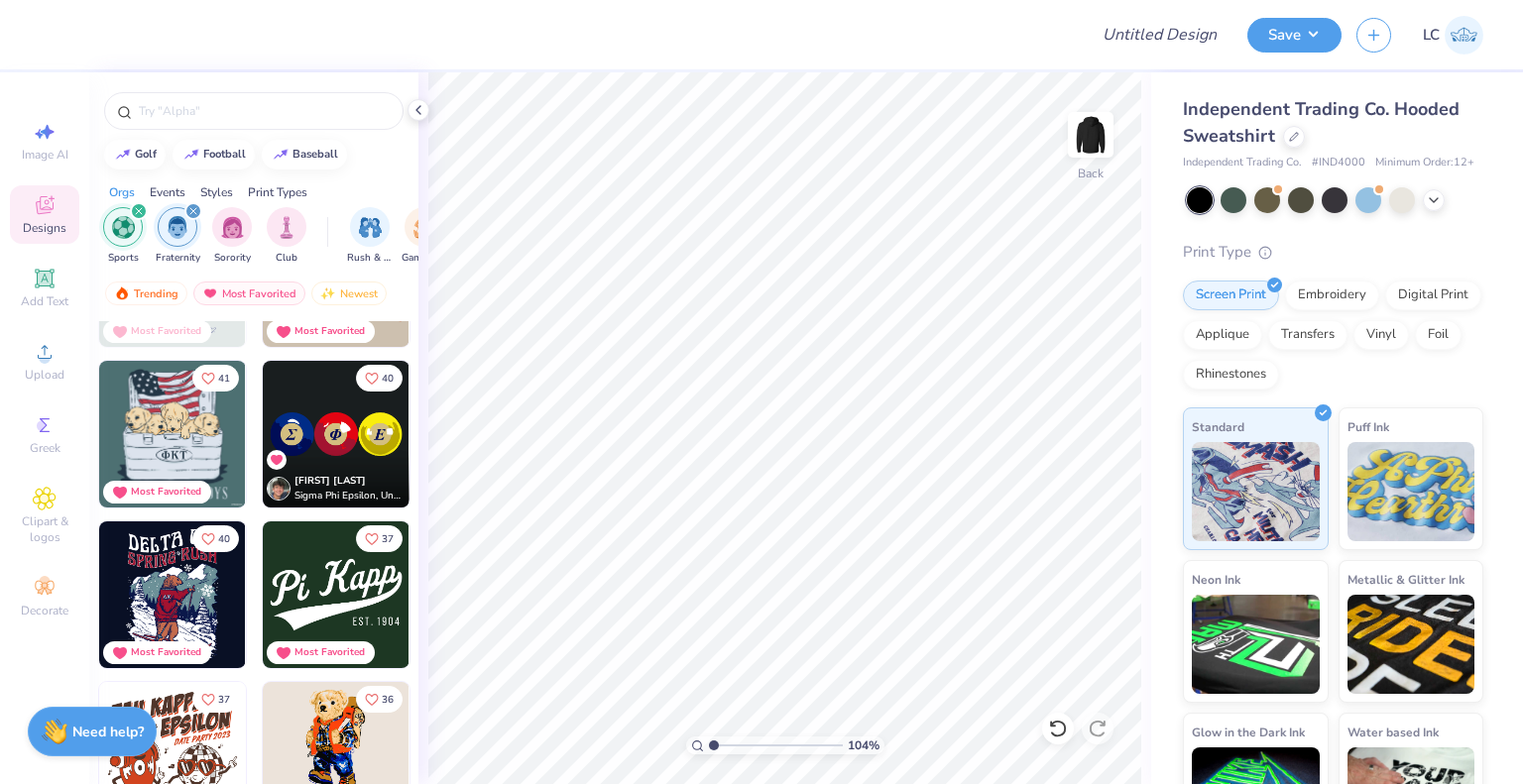 scroll, scrollTop: 446, scrollLeft: 0, axis: vertical 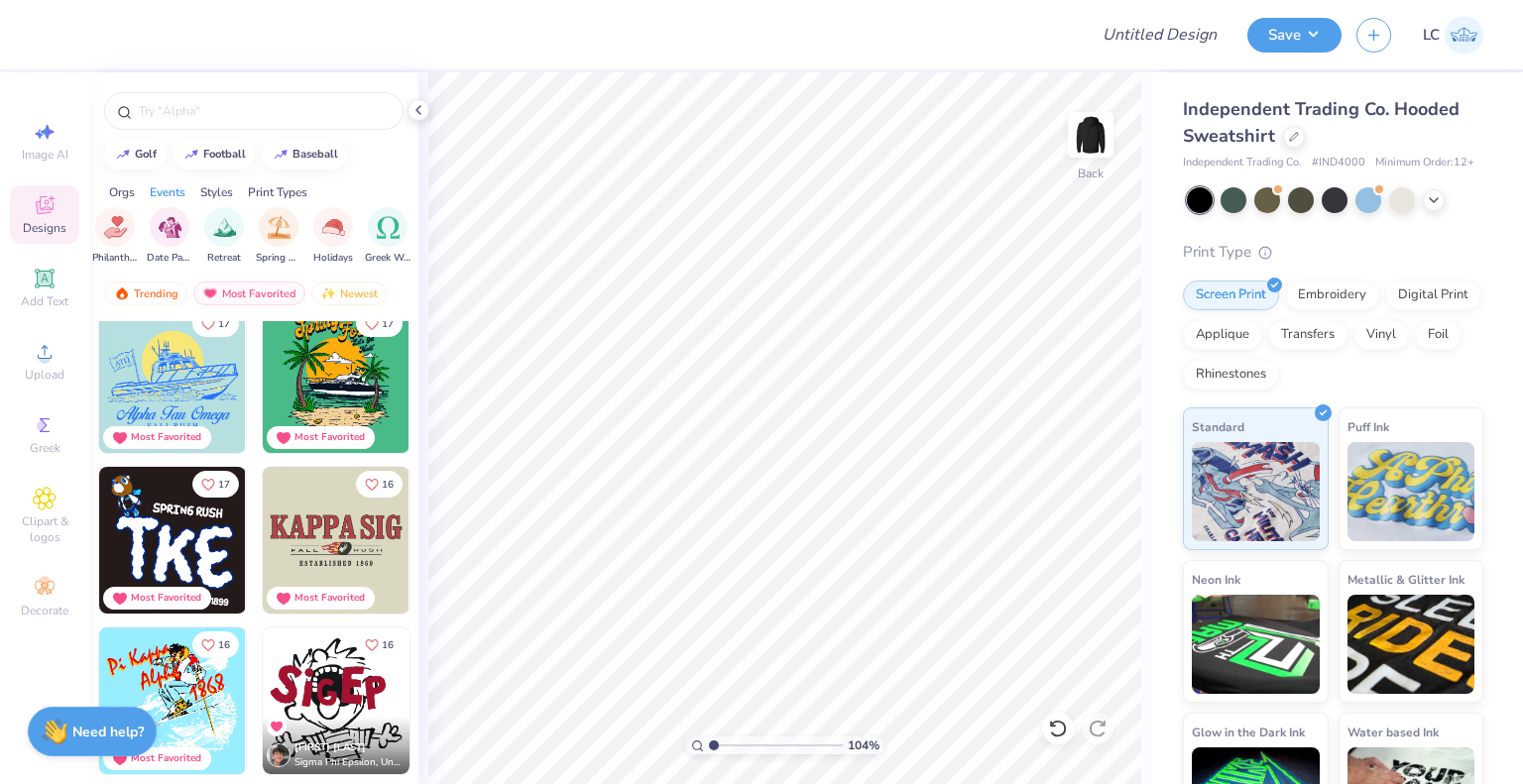 click 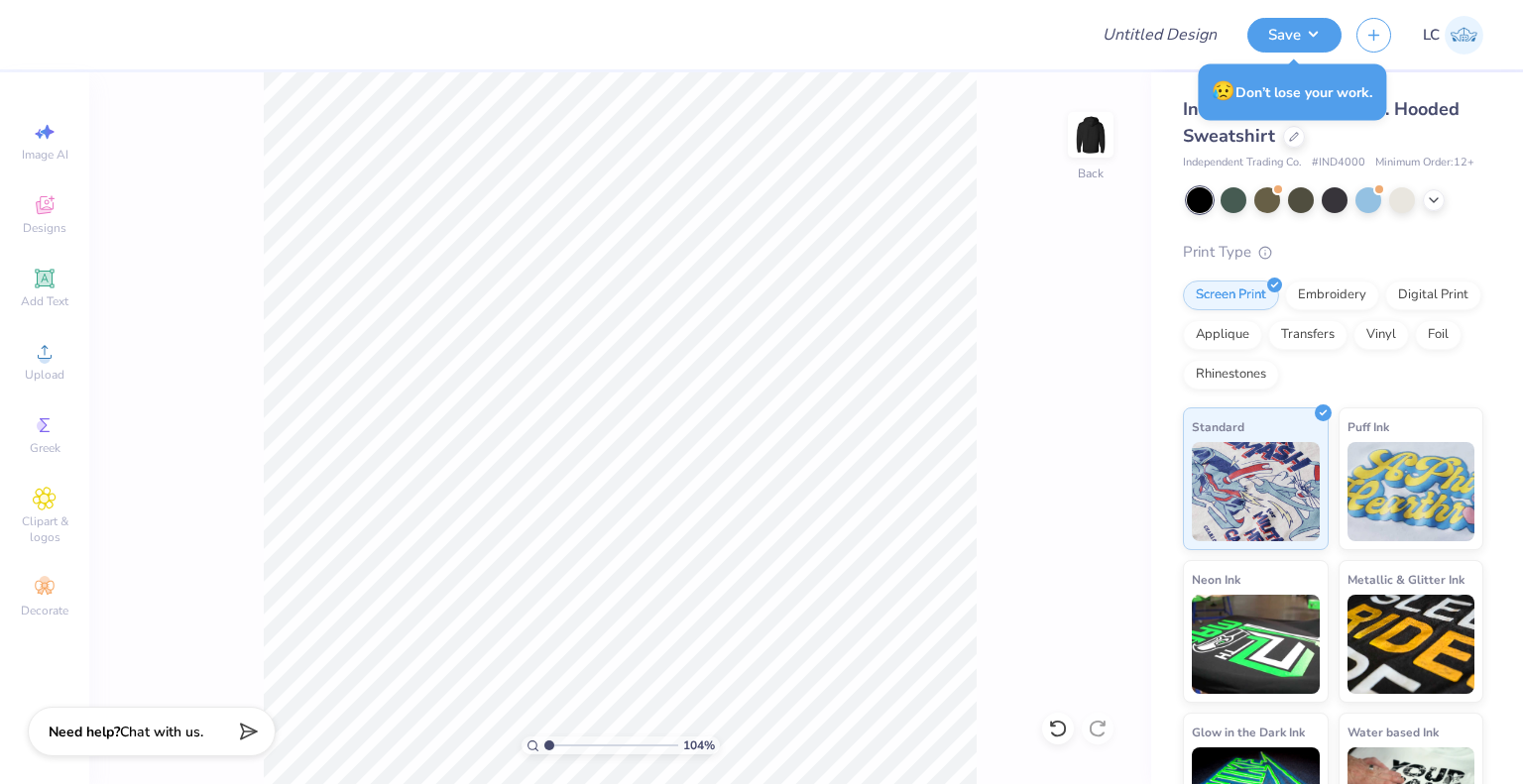 type on "1" 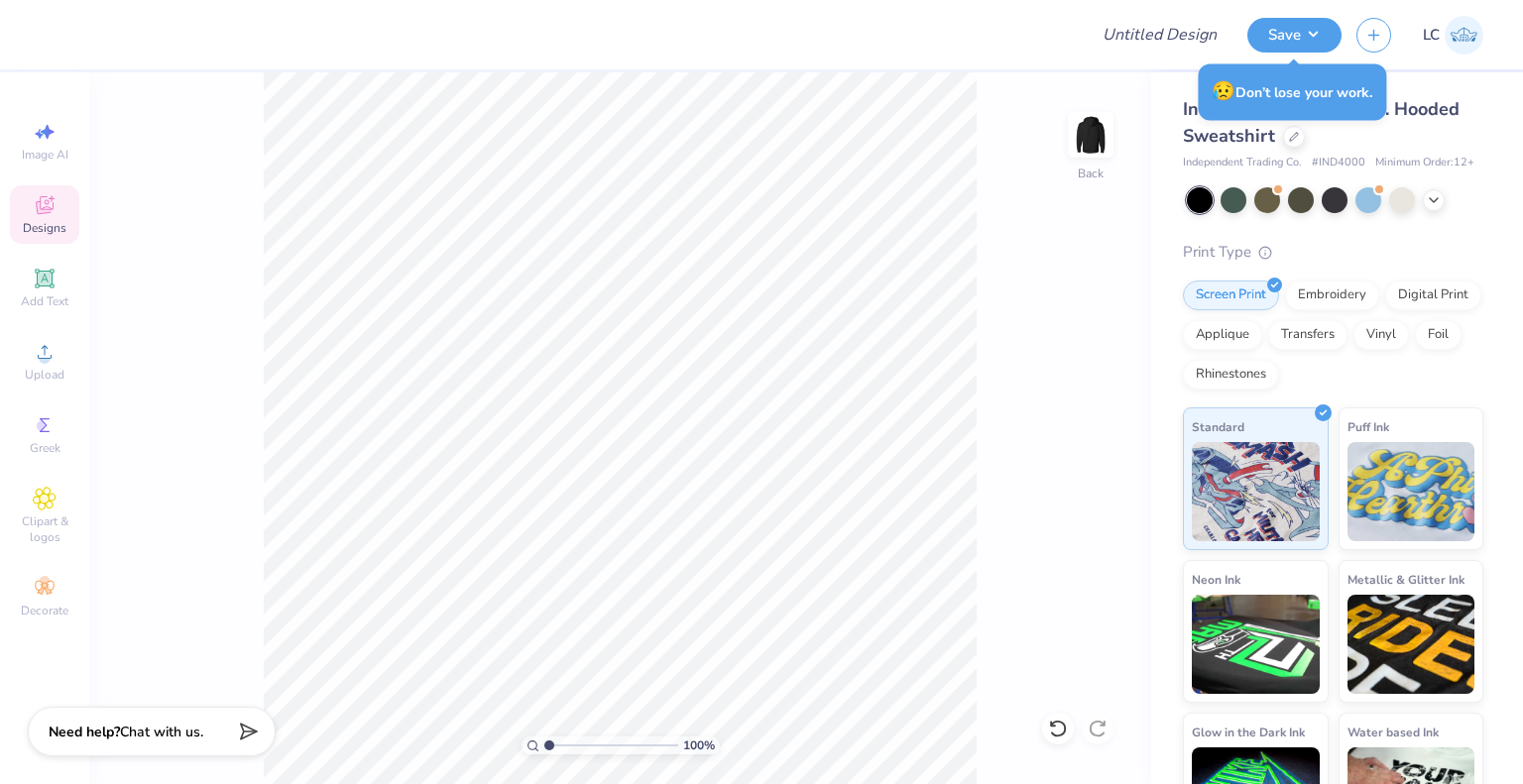 click 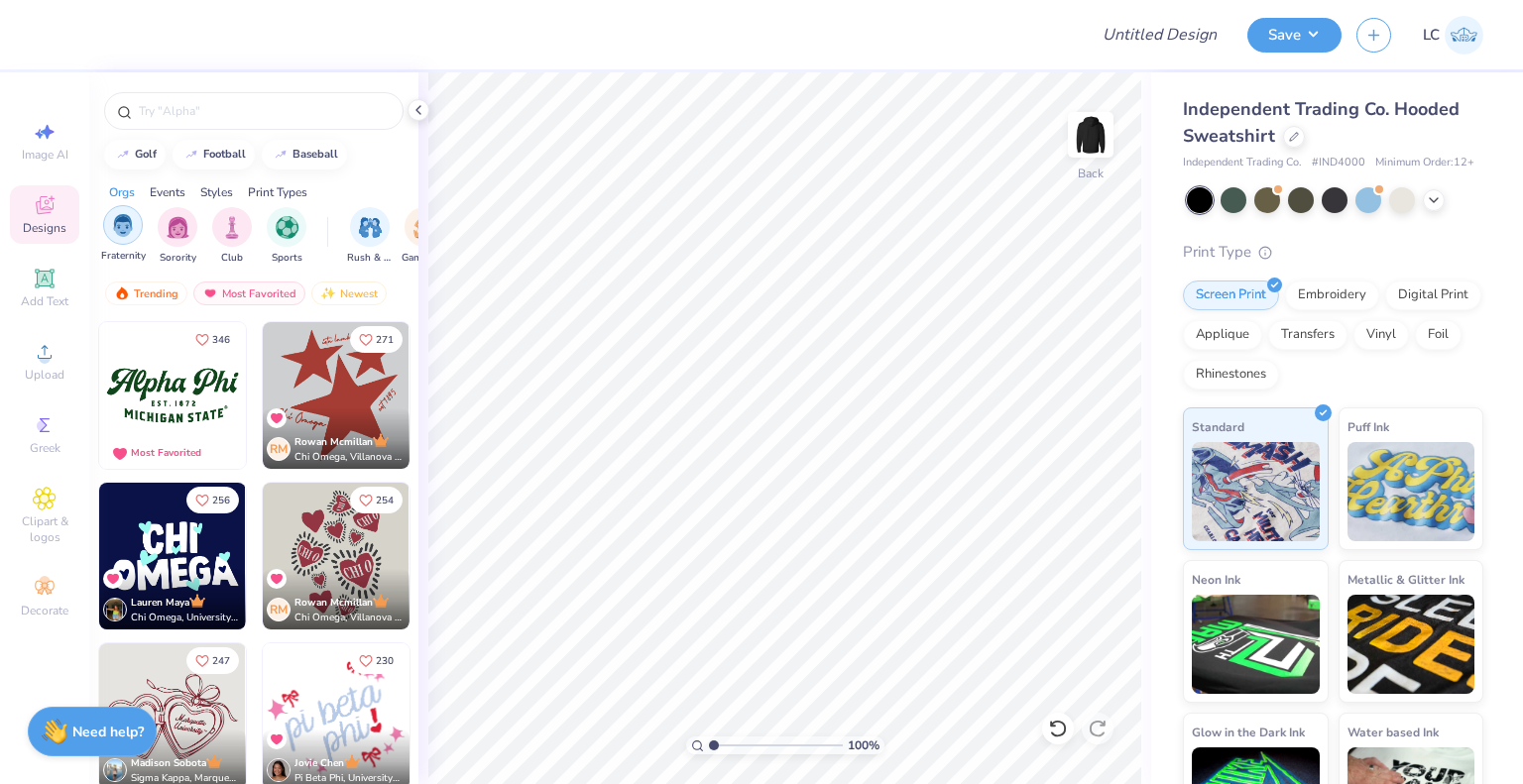 click at bounding box center [123, 225] 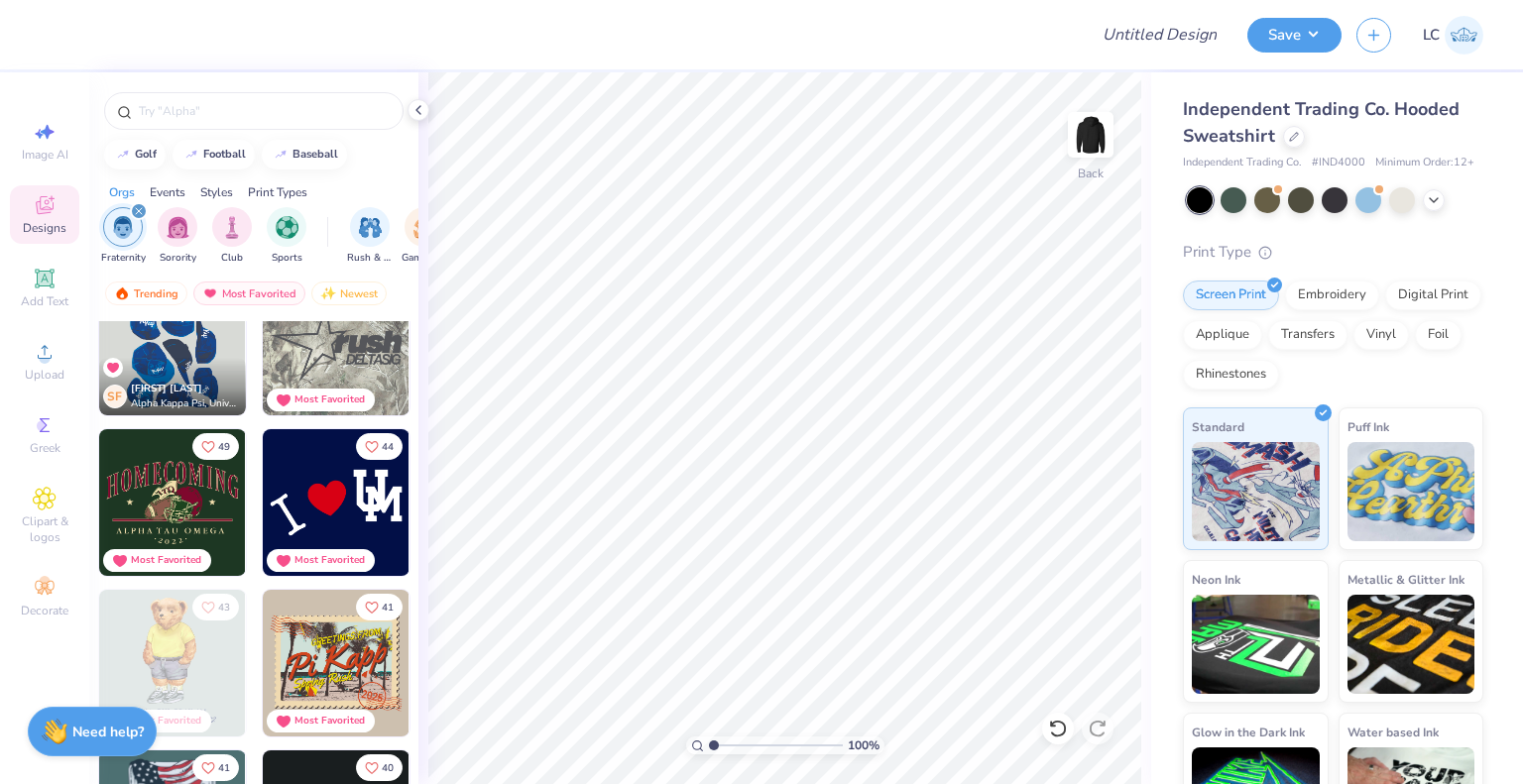 scroll, scrollTop: 43, scrollLeft: 0, axis: vertical 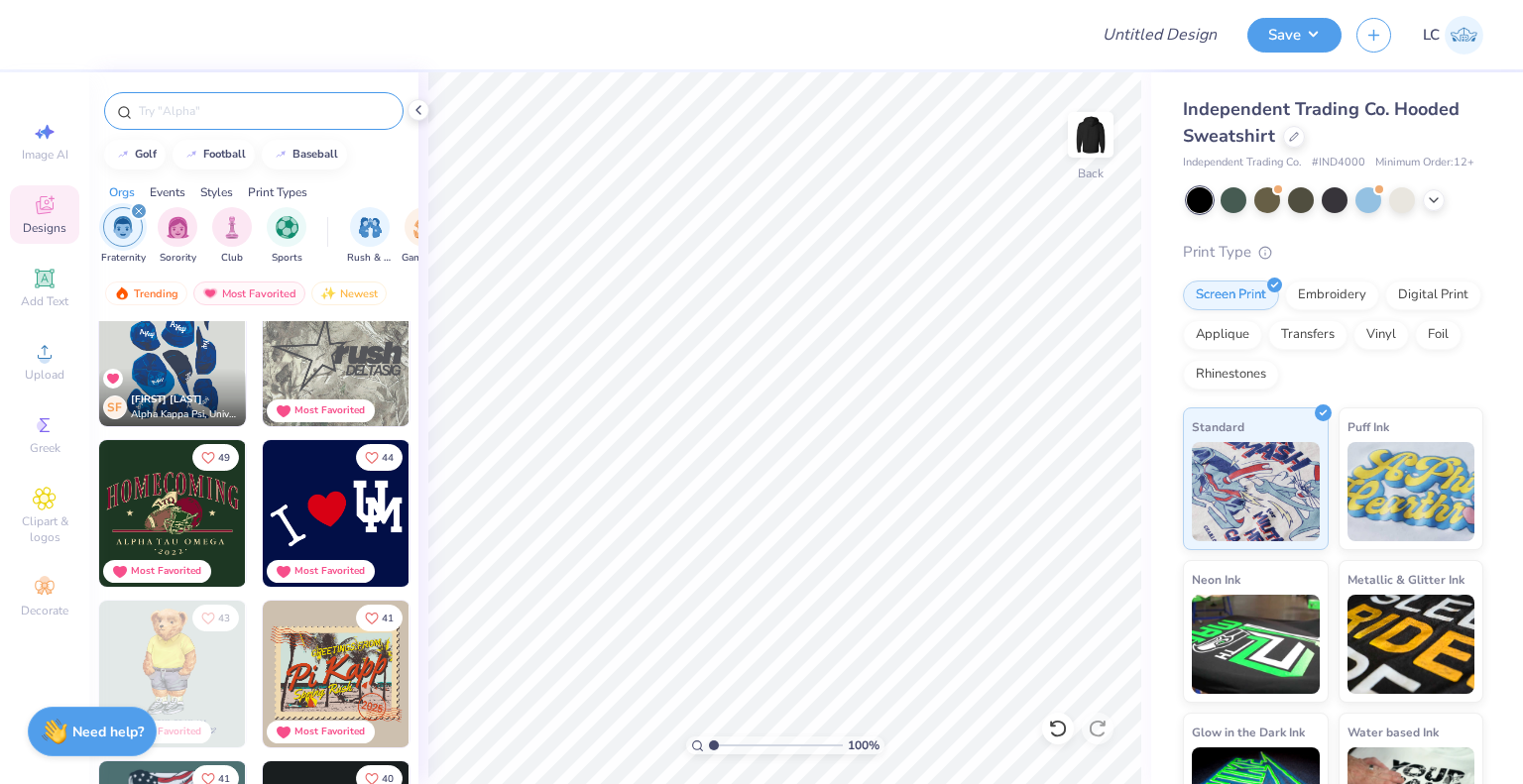 click at bounding box center [264, 111] 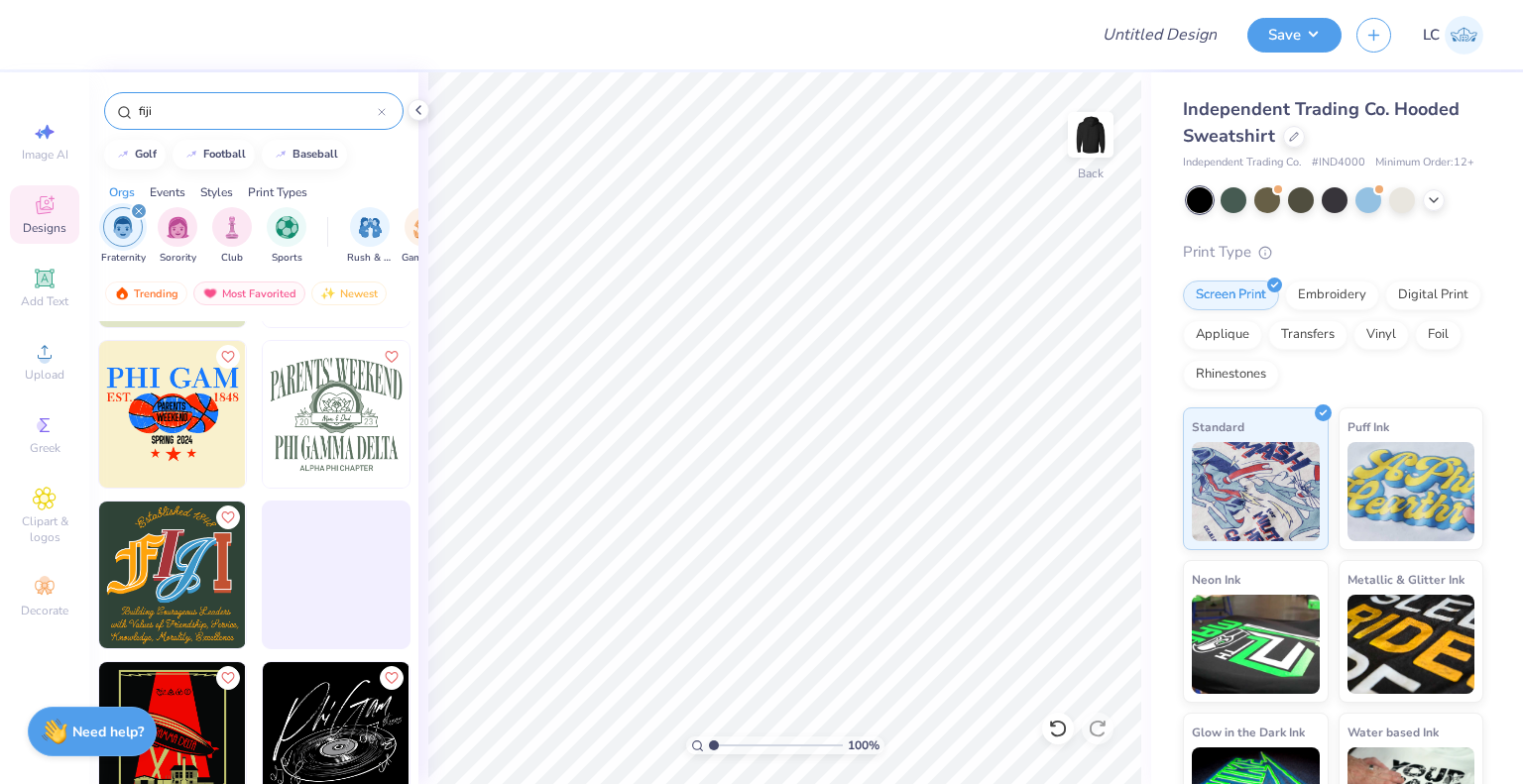 scroll, scrollTop: 1064, scrollLeft: 0, axis: vertical 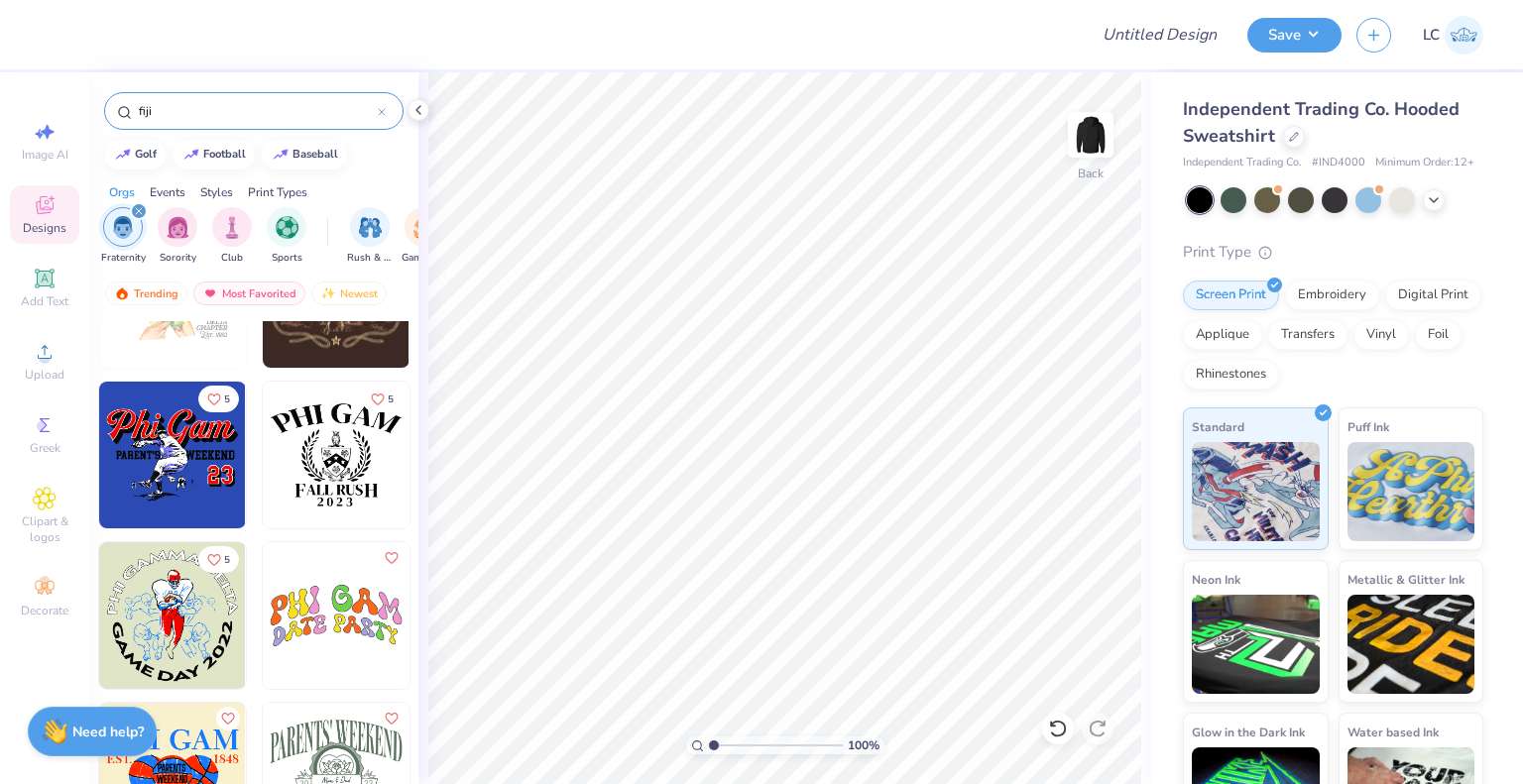 drag, startPoint x: 174, startPoint y: 119, endPoint x: 96, endPoint y: 114, distance: 78.160092 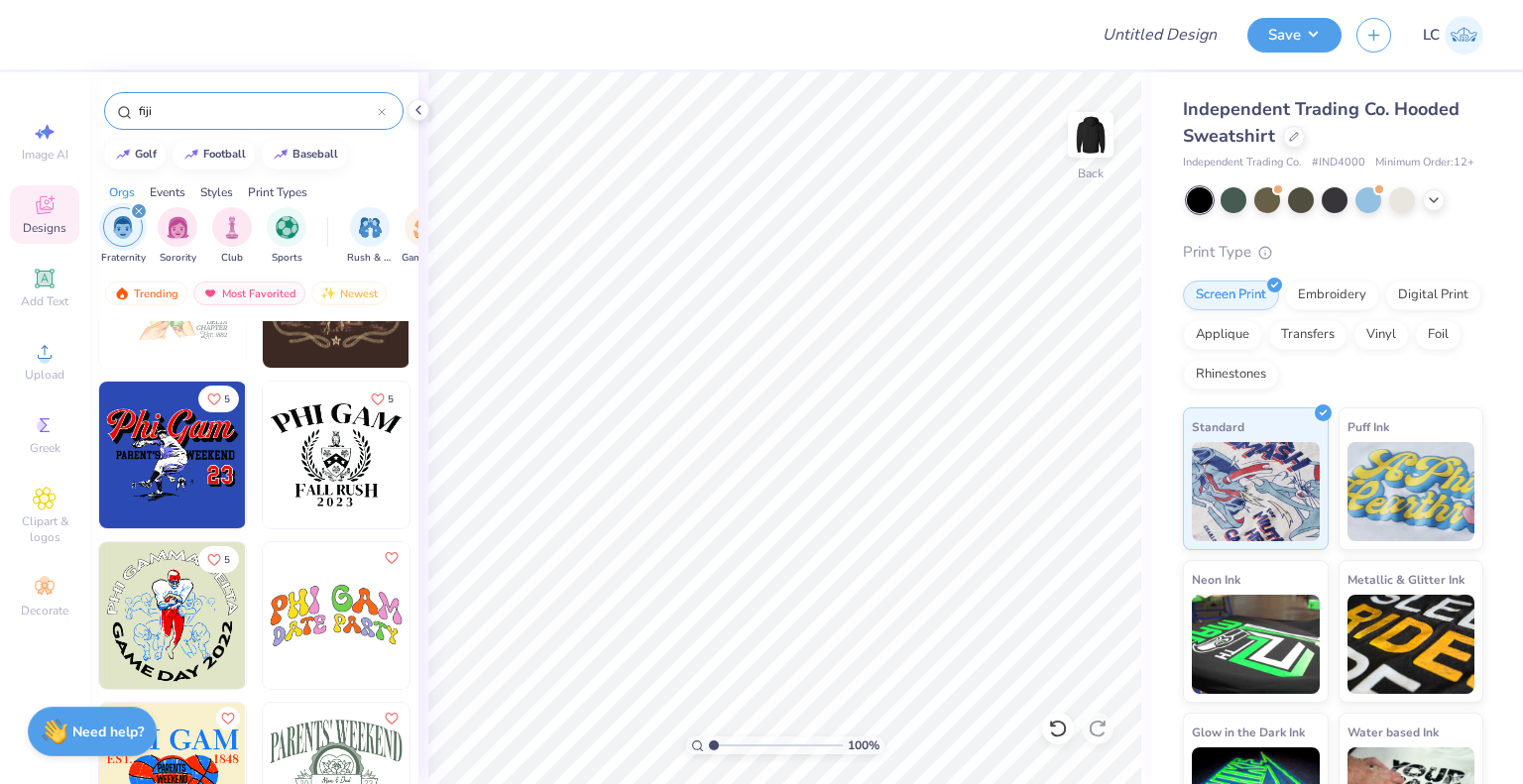 click on "fiji" at bounding box center [254, 106] 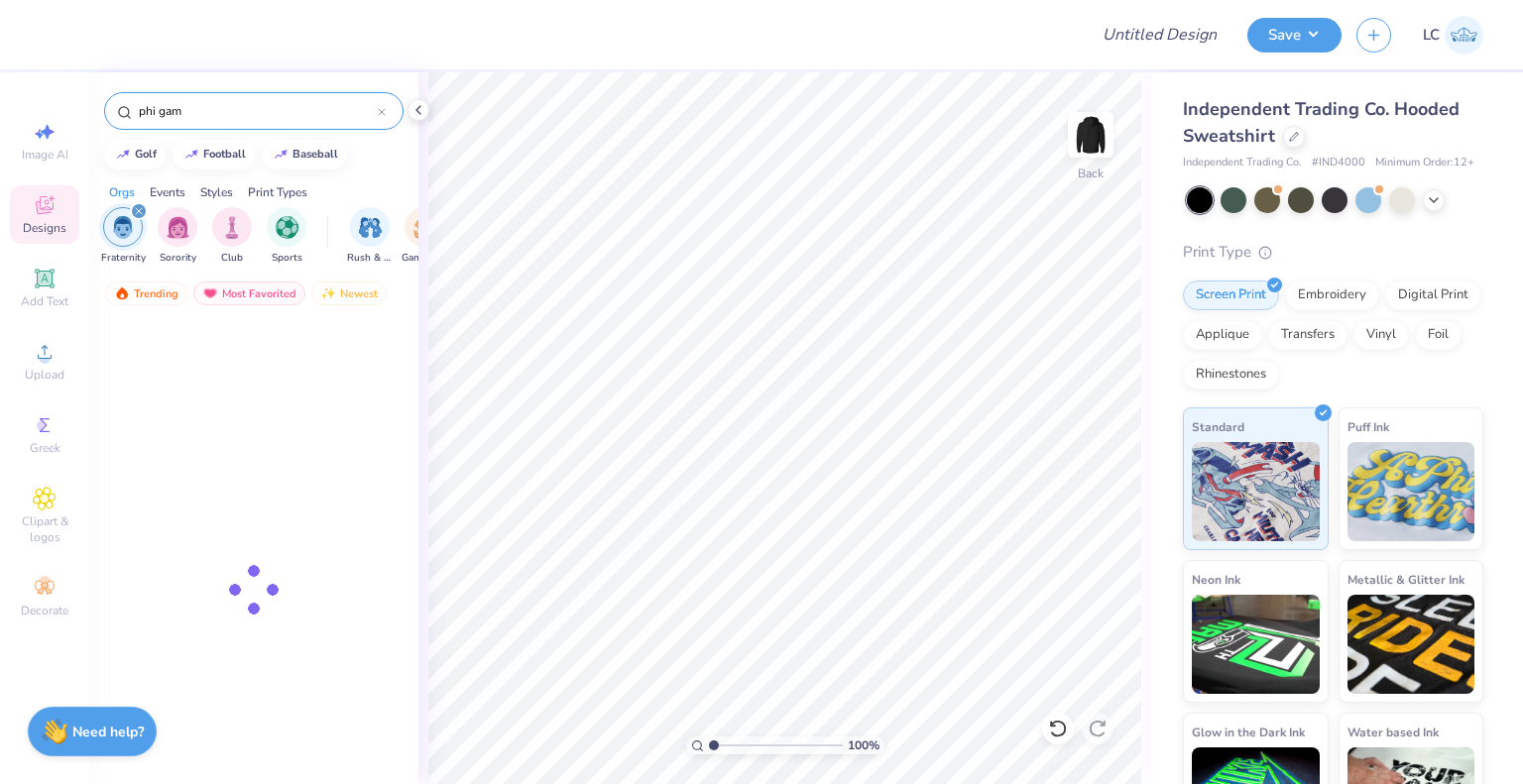 type on "phi gam" 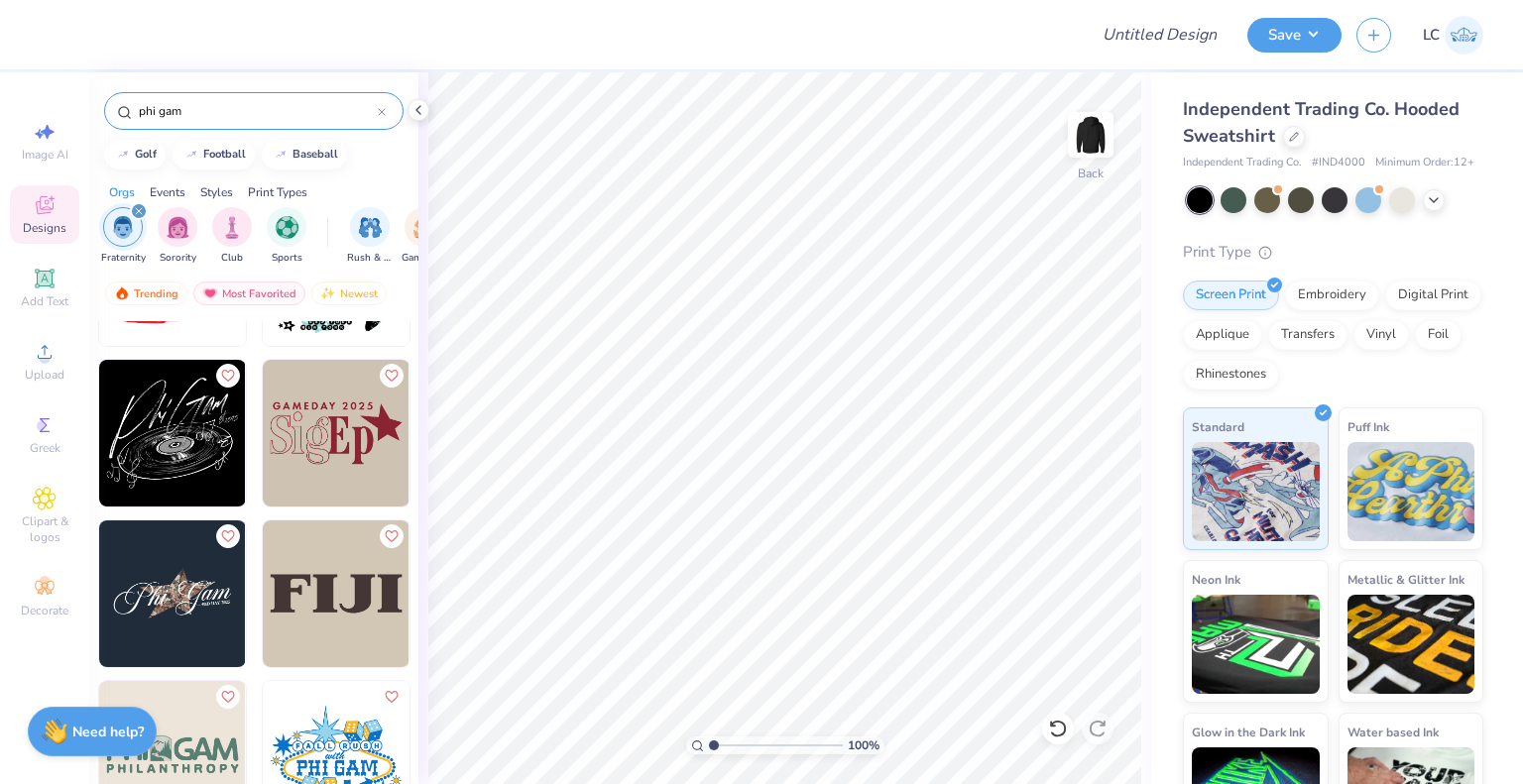 scroll, scrollTop: 765, scrollLeft: 0, axis: vertical 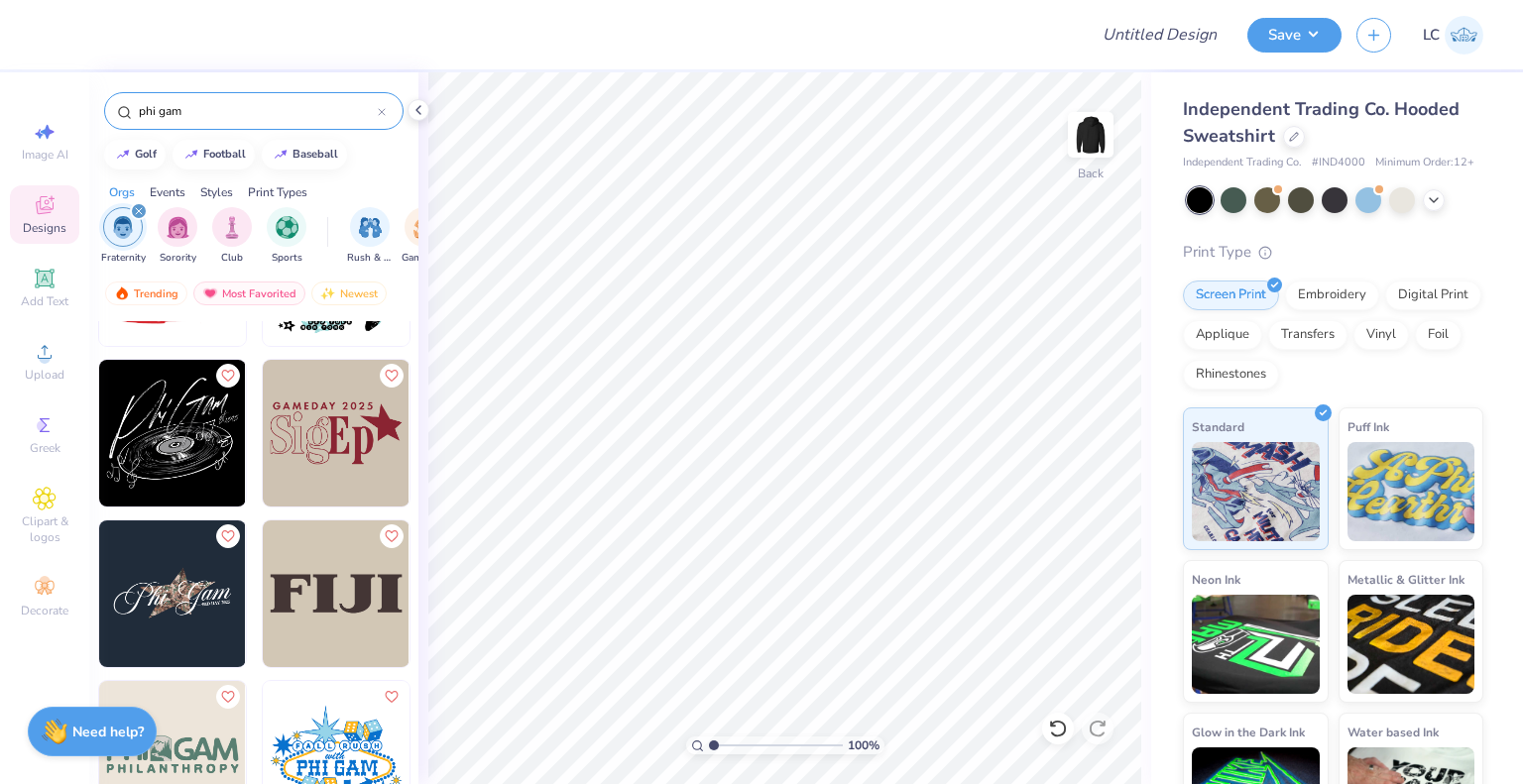 click at bounding box center (336, 433) 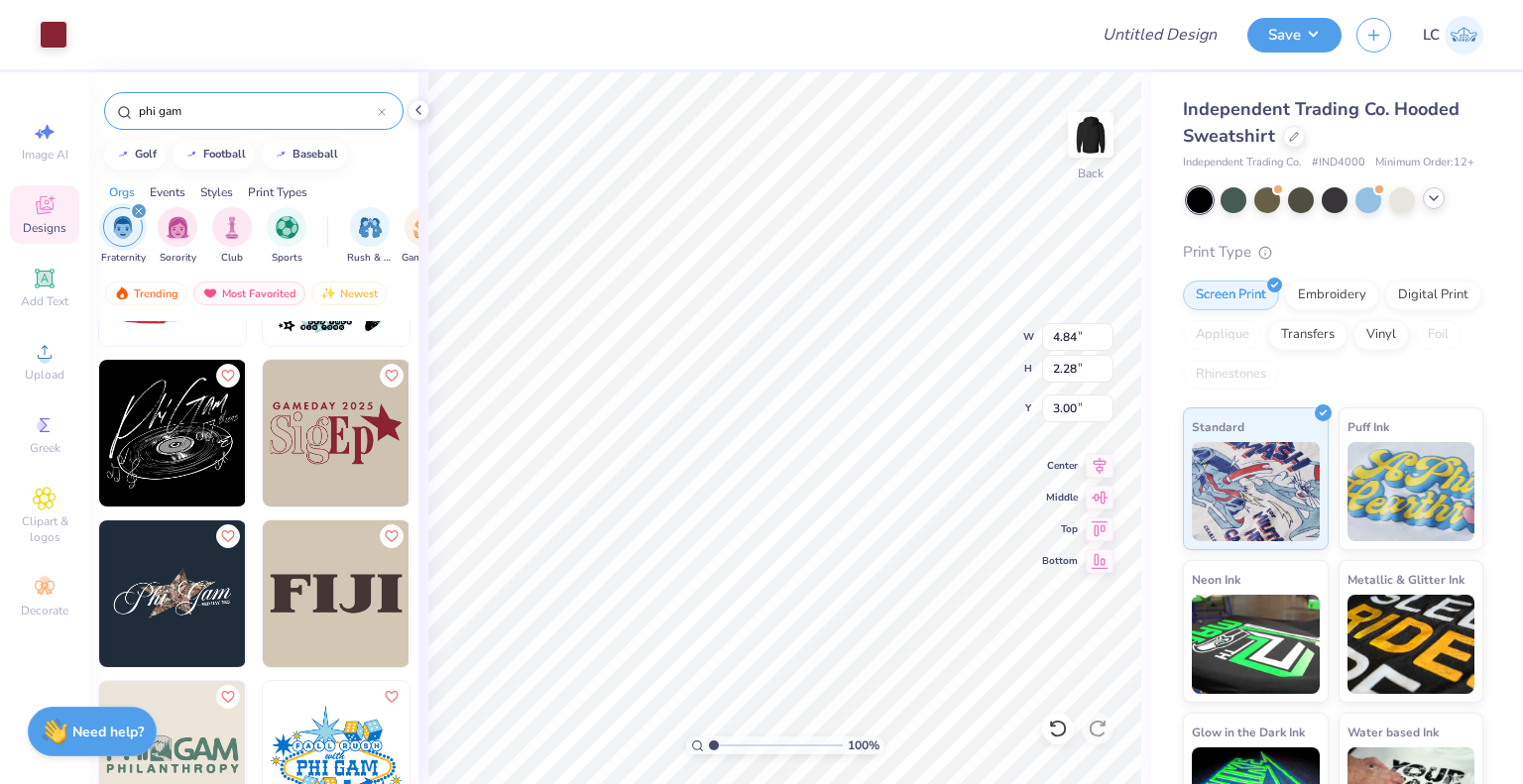 click 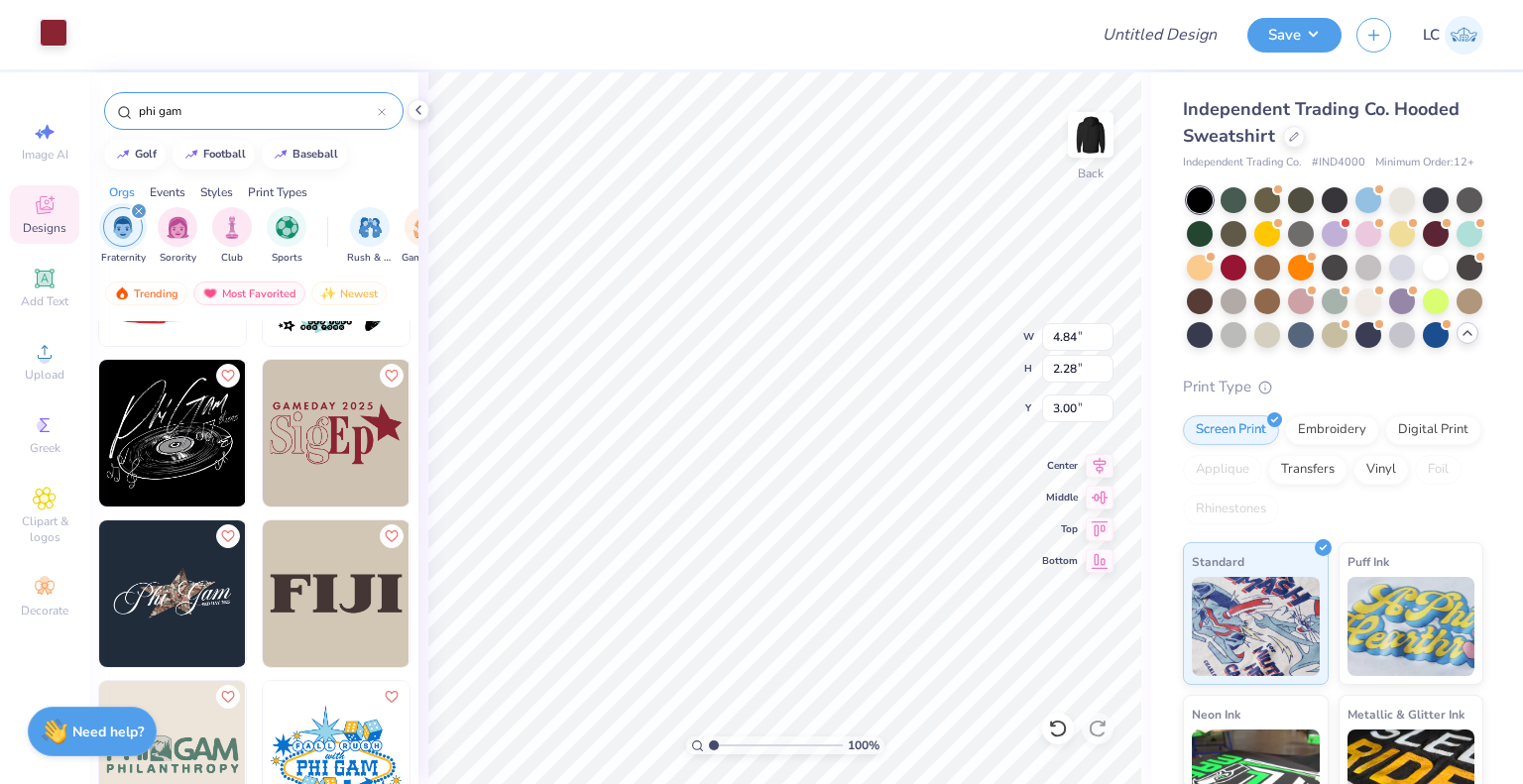 click at bounding box center (54, 33) 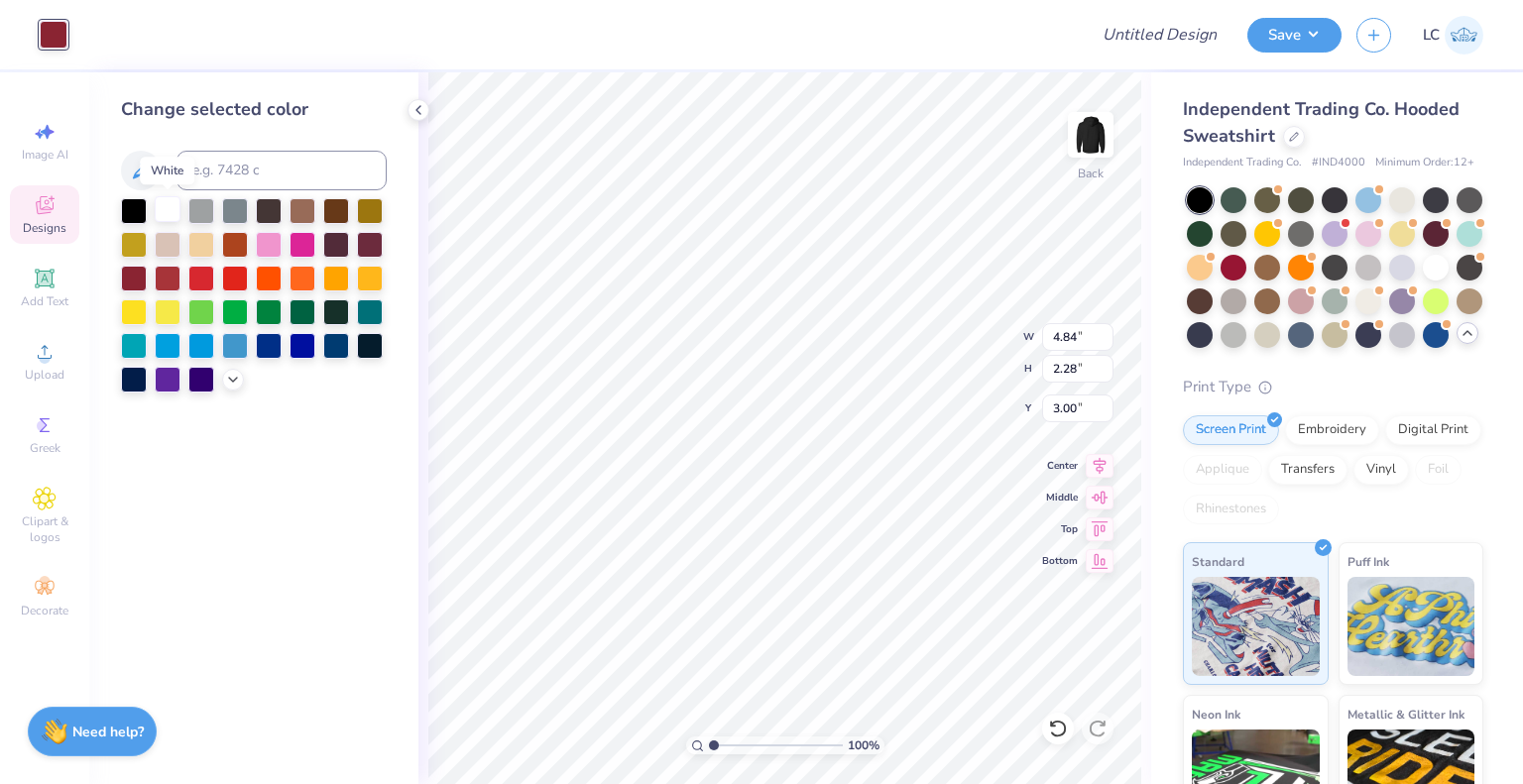 click at bounding box center [168, 209] 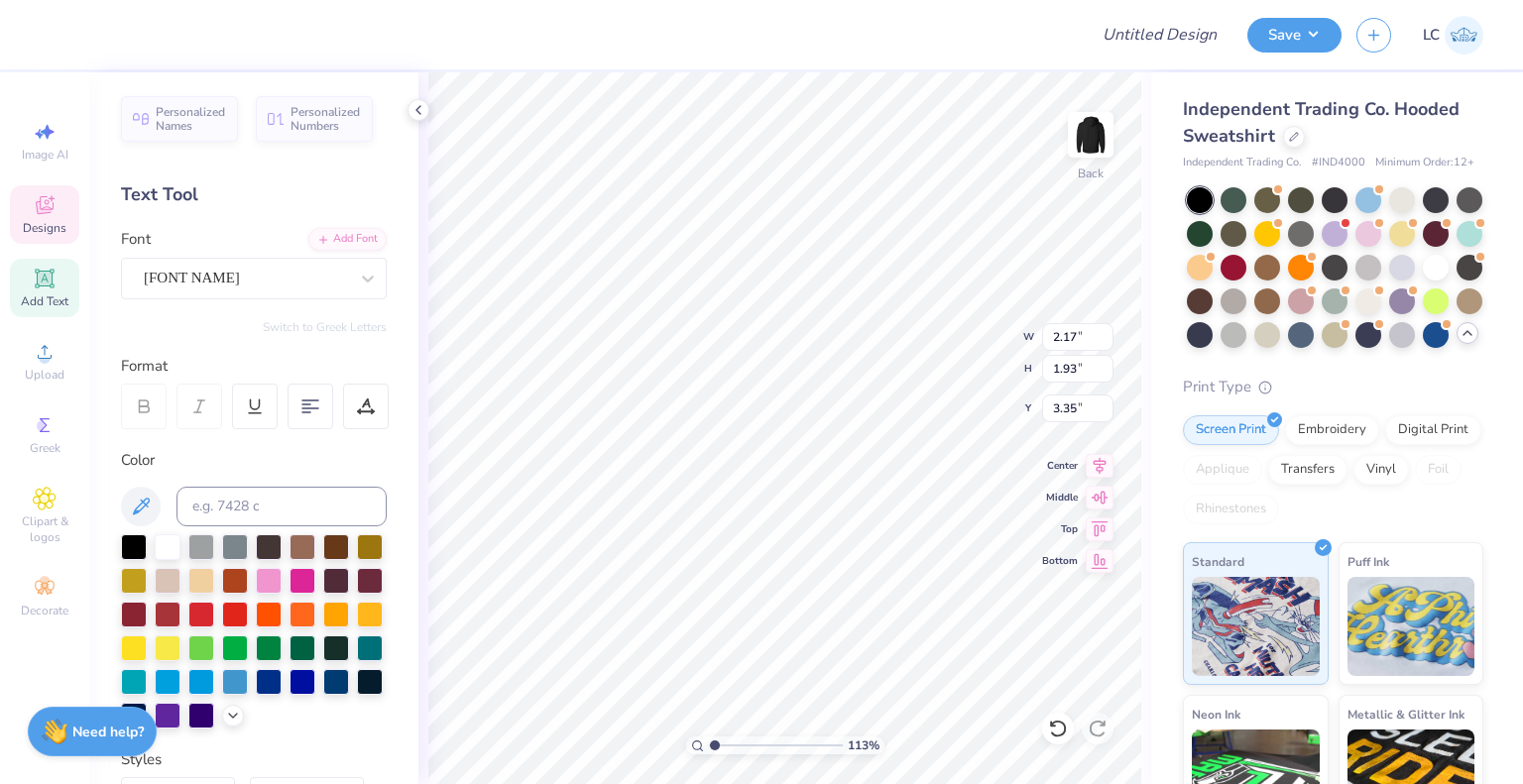 scroll, scrollTop: 16, scrollLeft: 2, axis: both 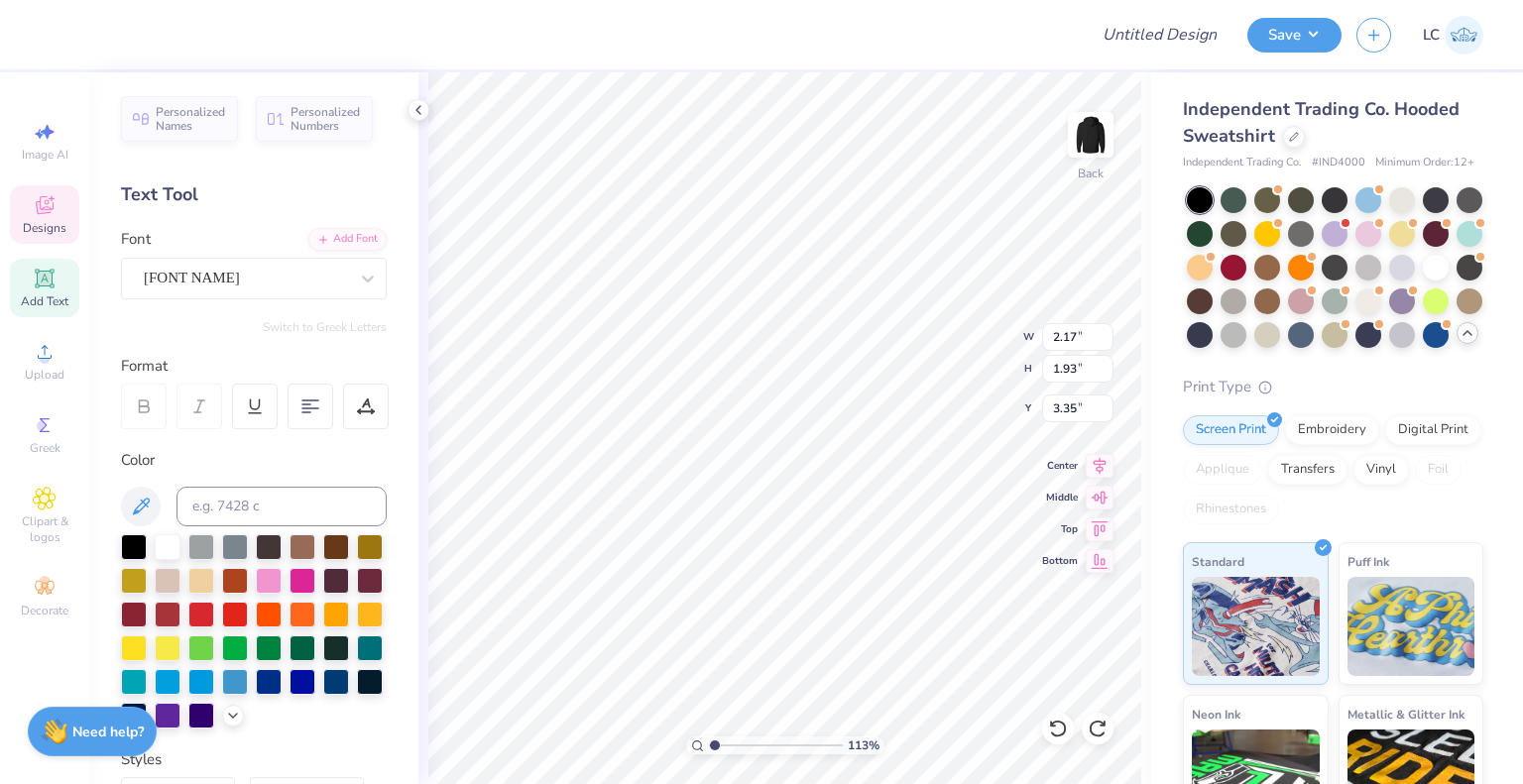 type on "1.12576469765679" 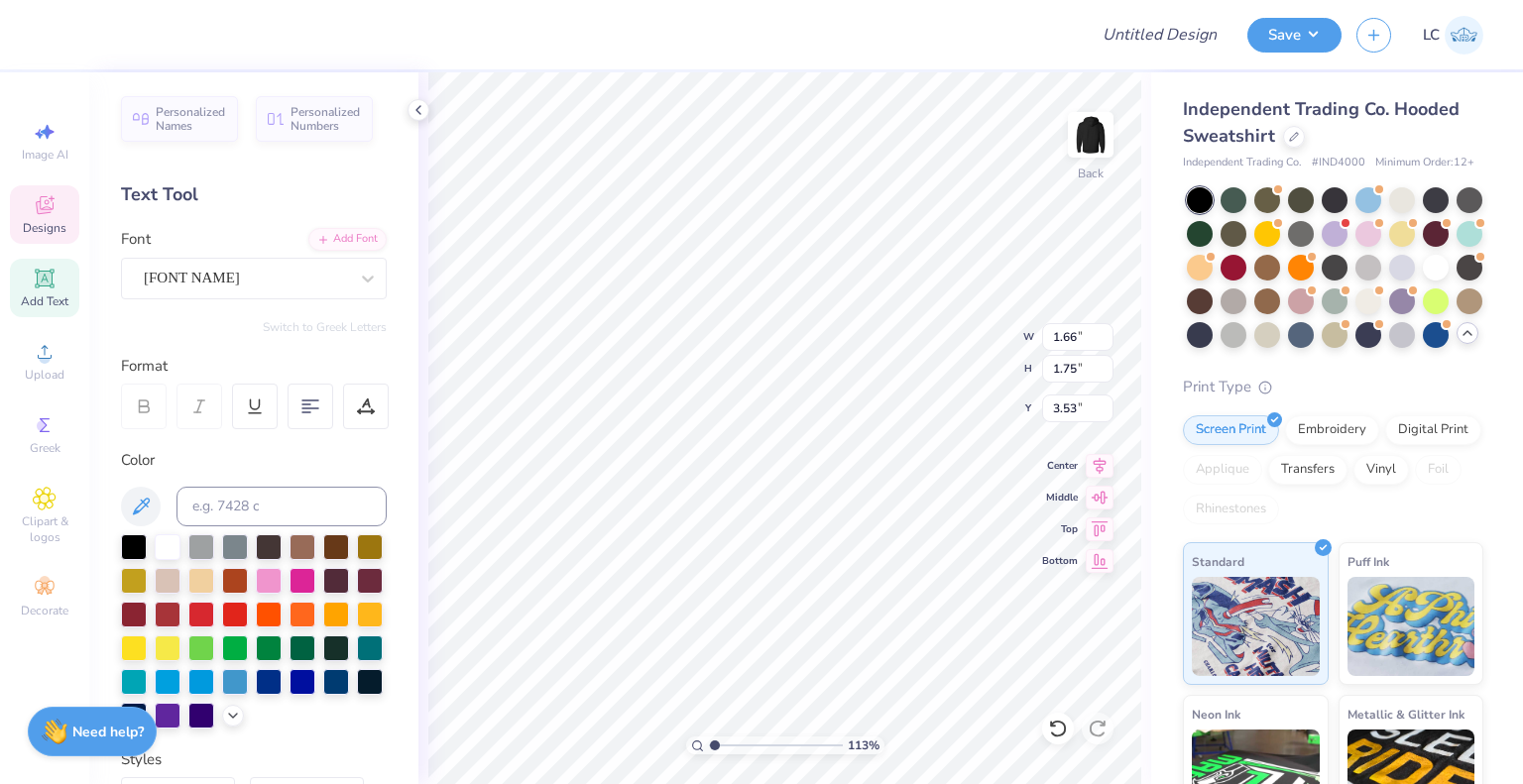 scroll, scrollTop: 16, scrollLeft: 2, axis: both 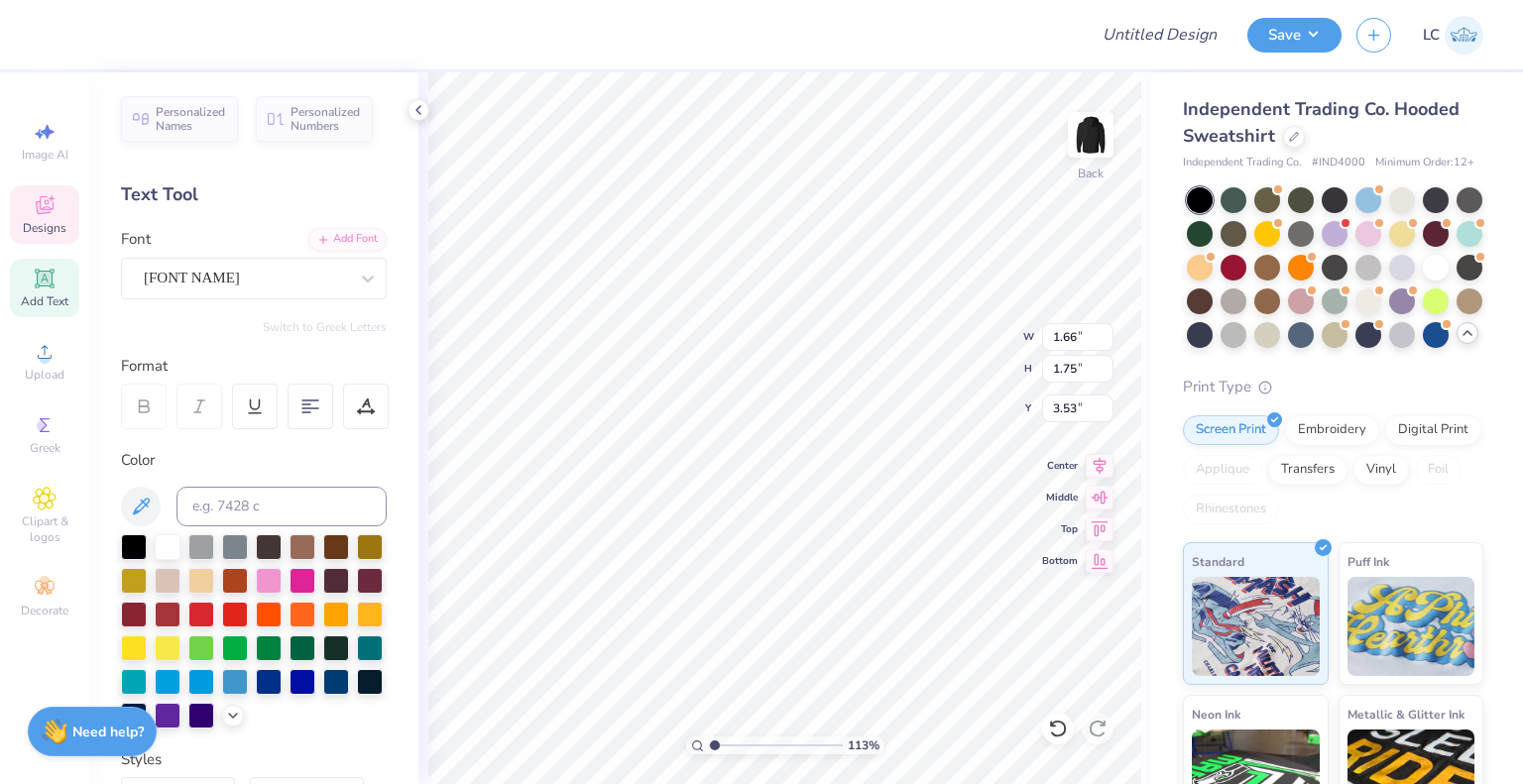 type on "1.12576469765679" 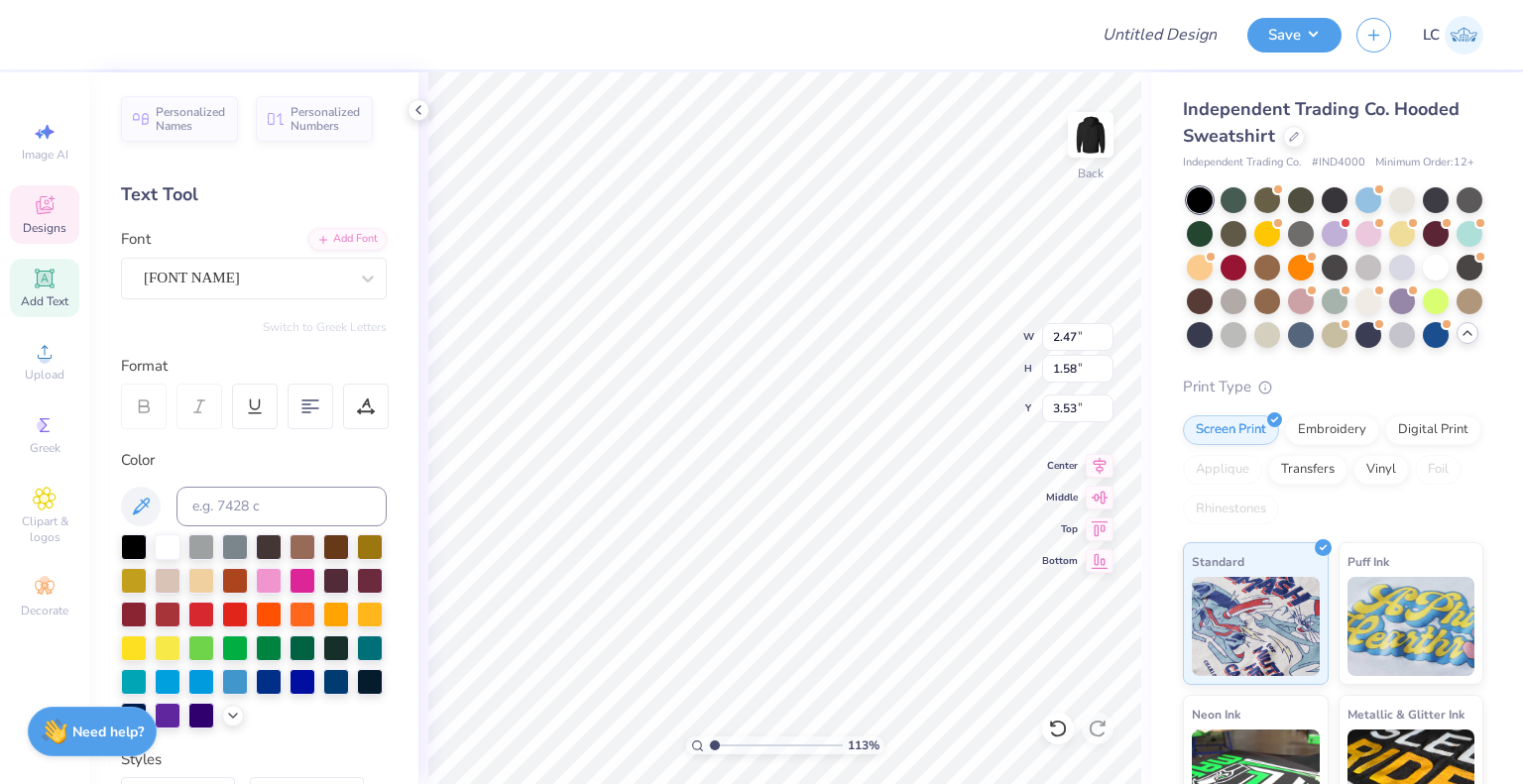 type on "1.12576469765679" 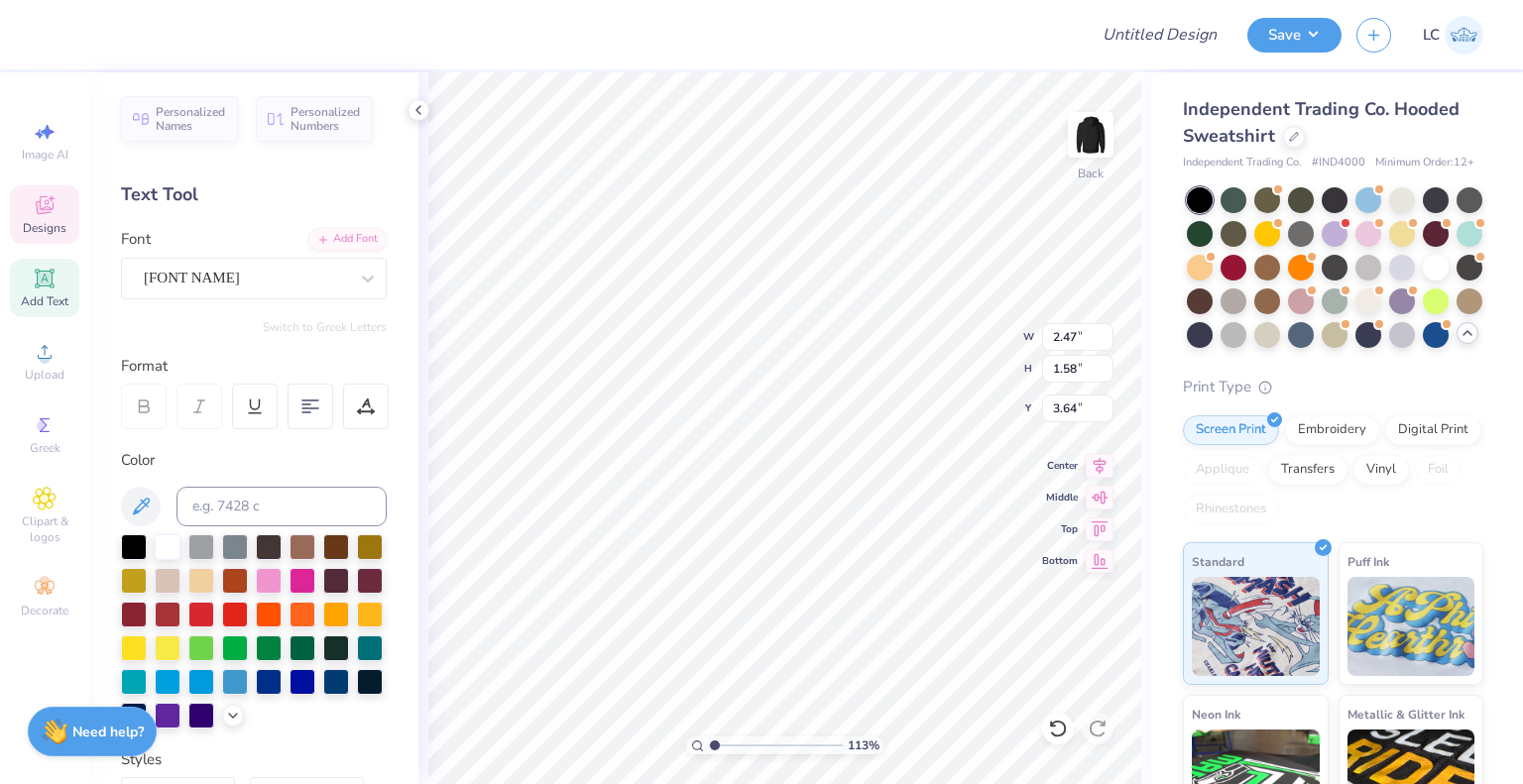type on "1.12576469765679" 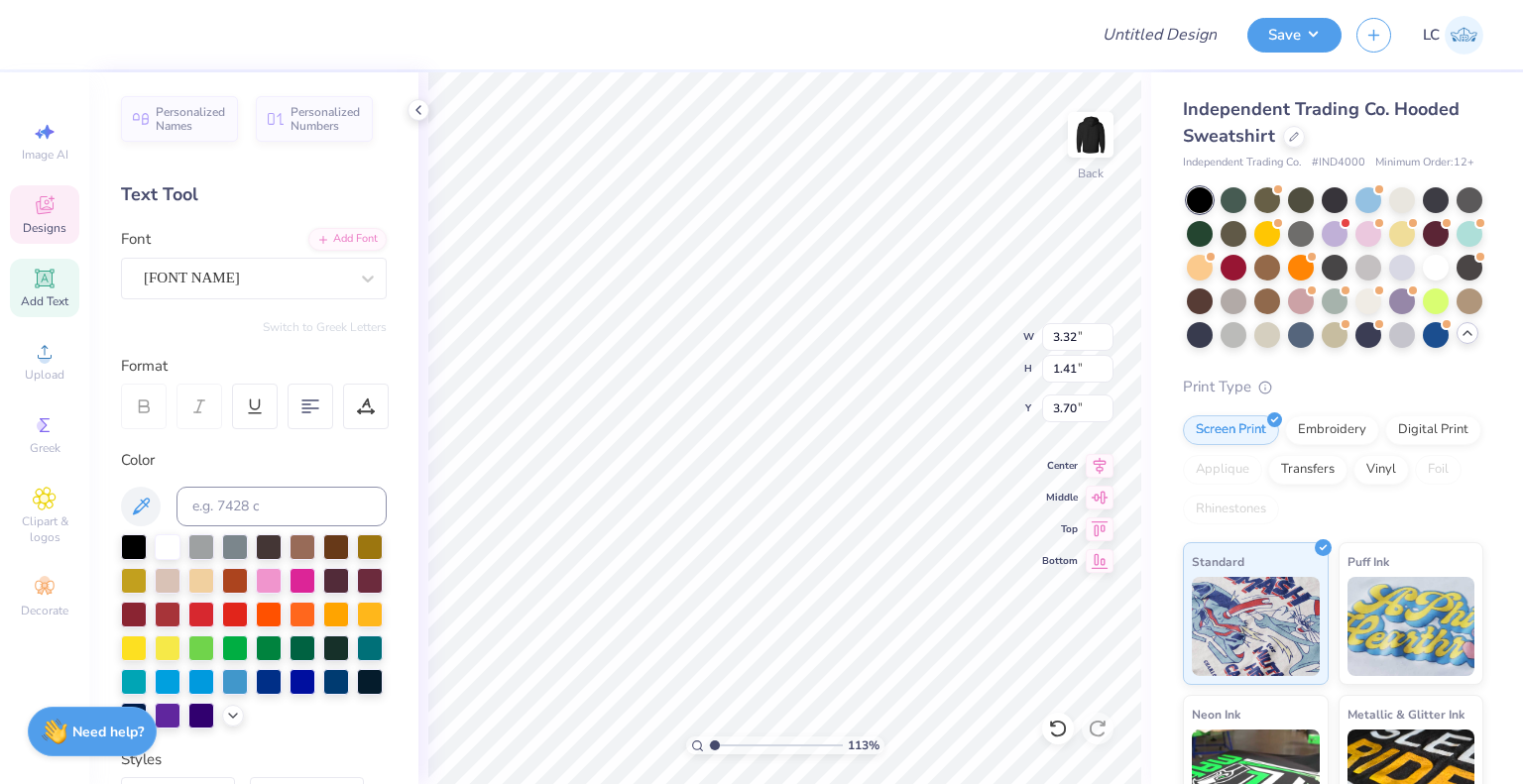 type on "1.12576469765679" 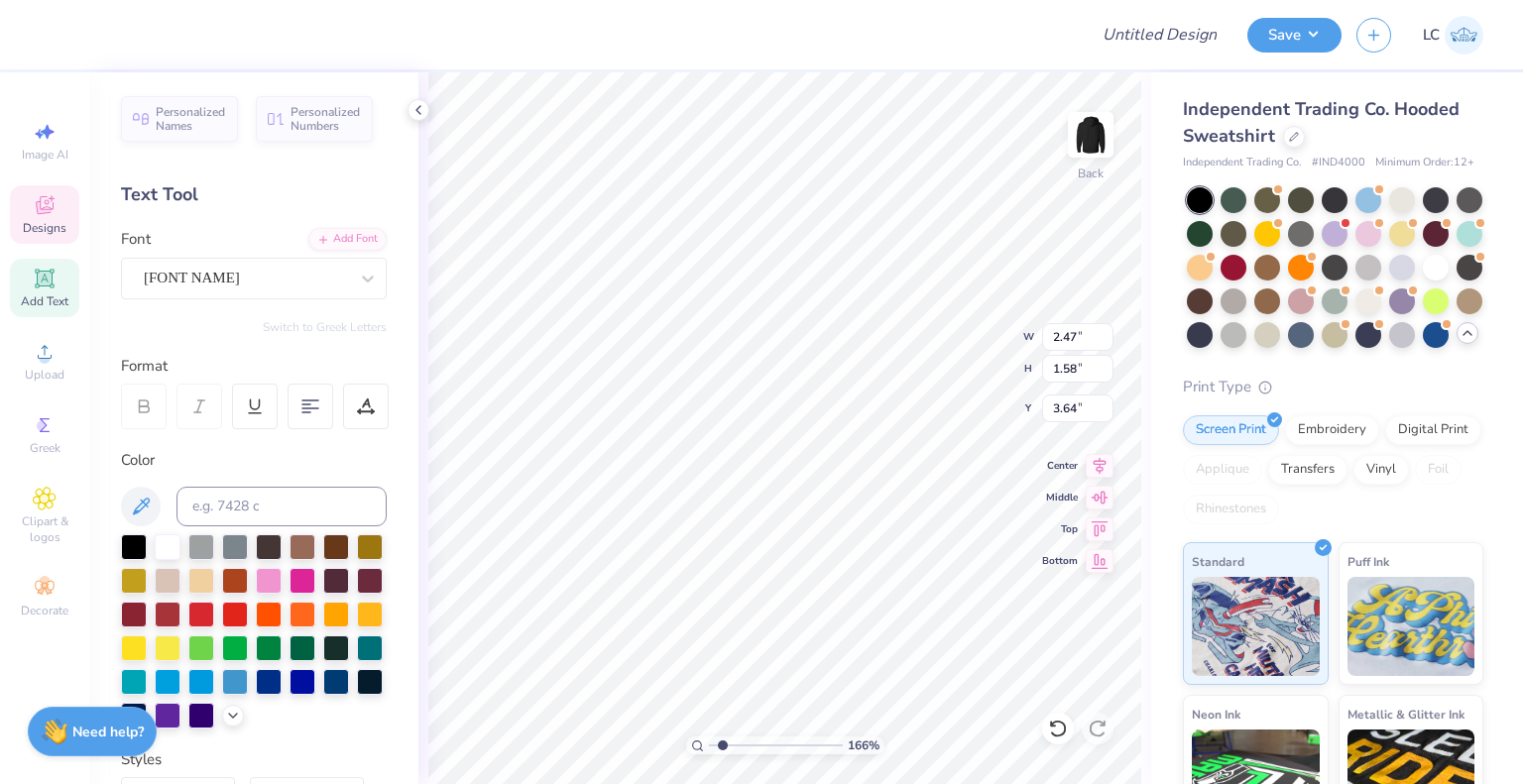 type on "1.65966864841584" 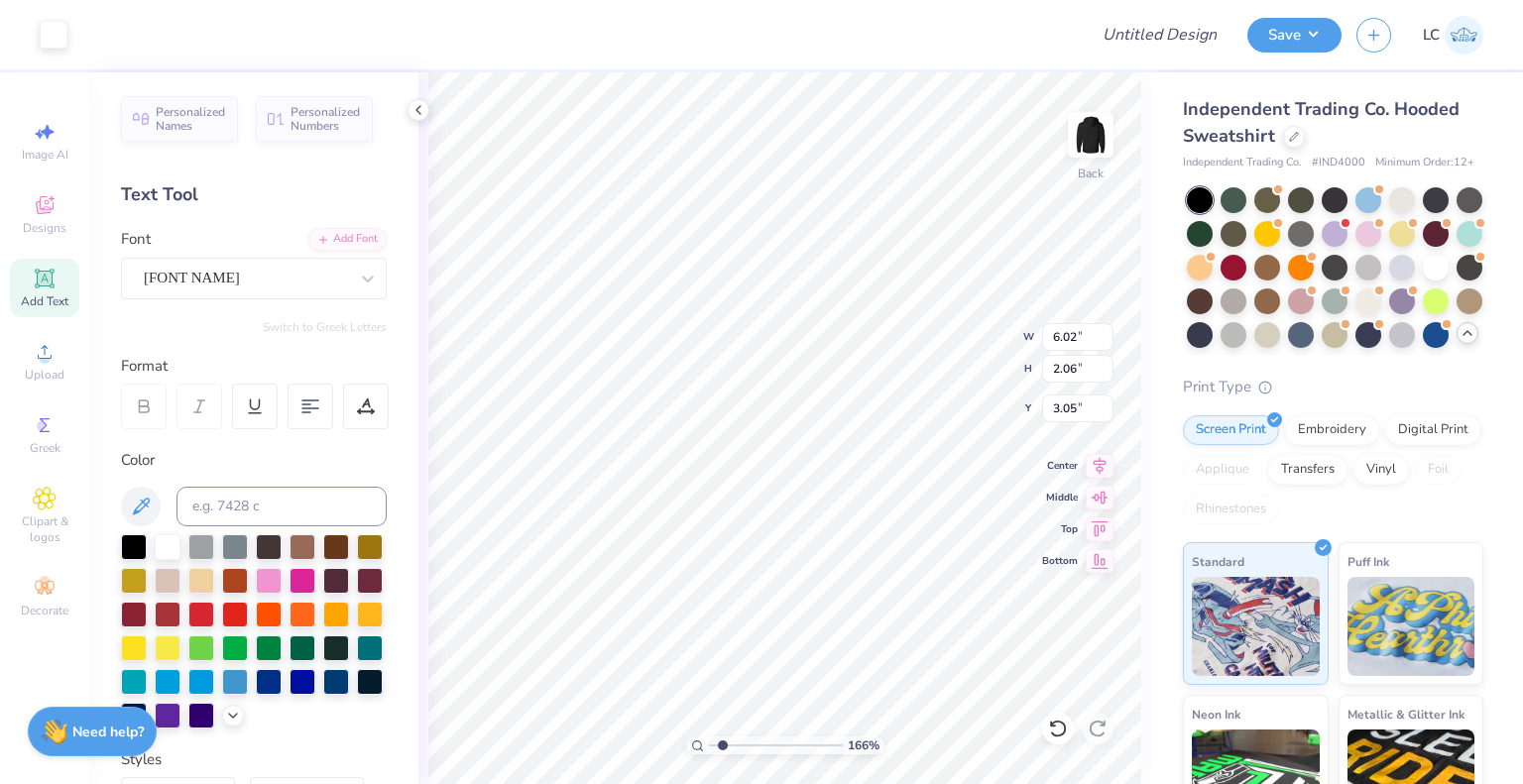 type on "1.65966864841584" 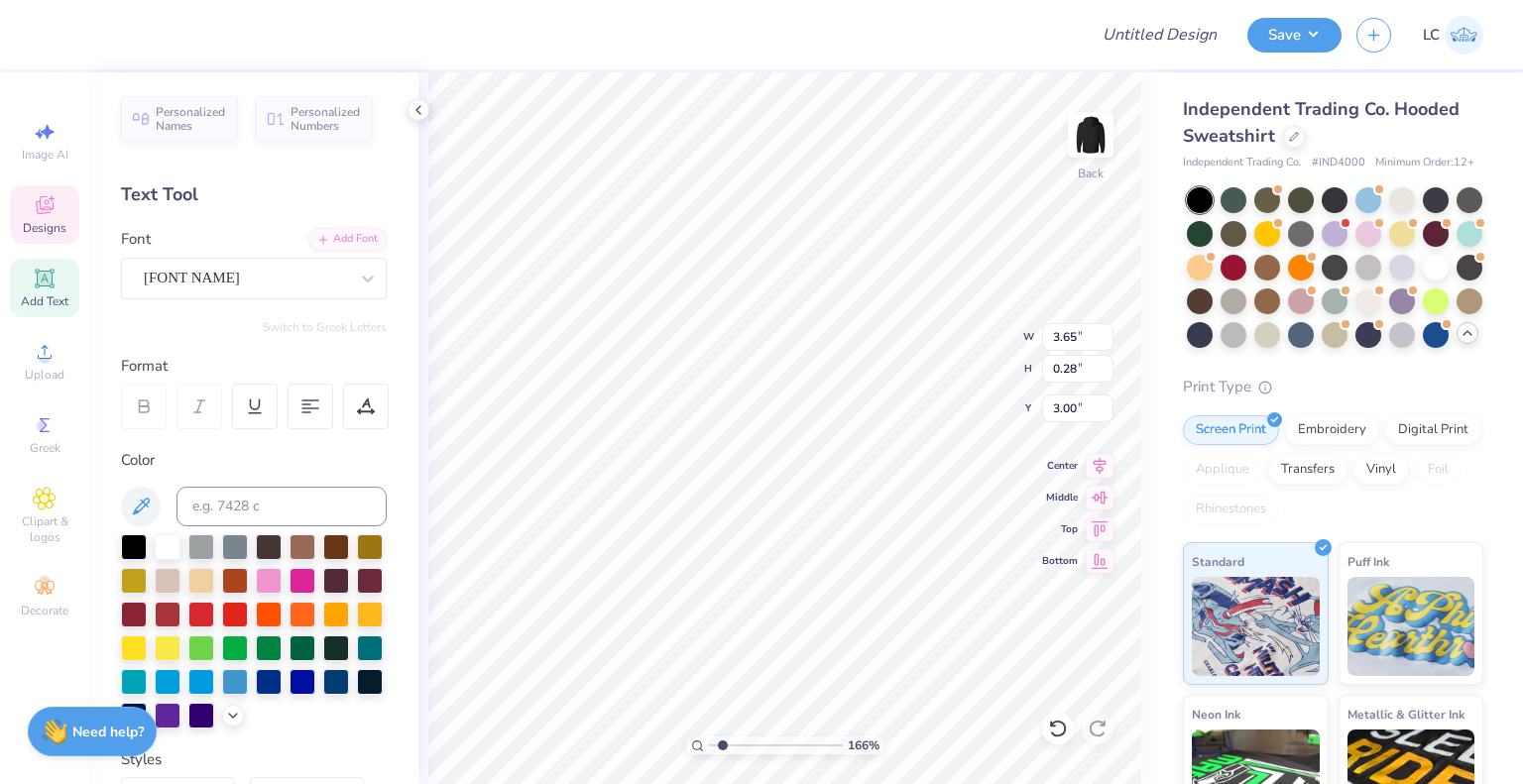 scroll, scrollTop: 16, scrollLeft: 6, axis: both 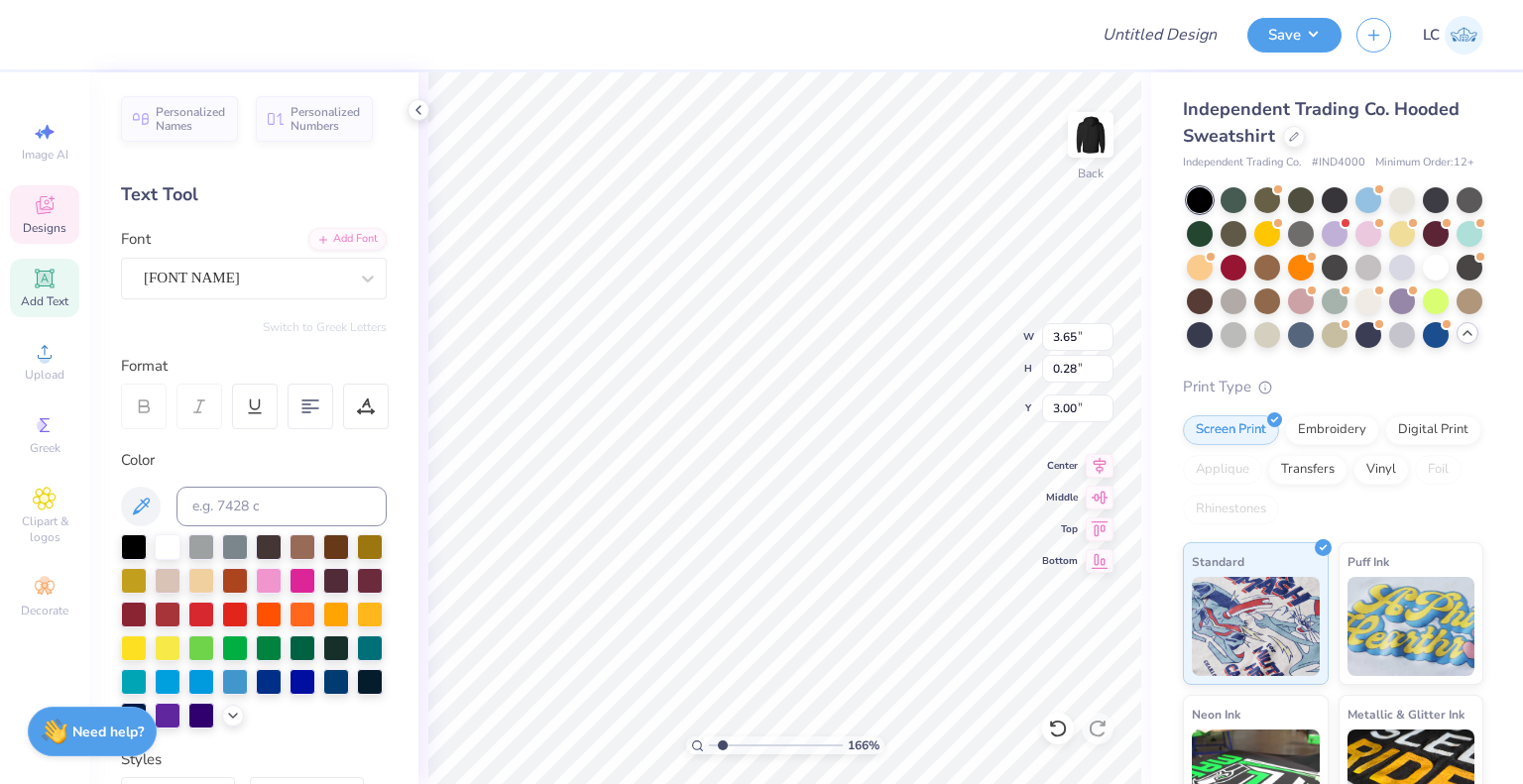 type on "1.65966864841584" 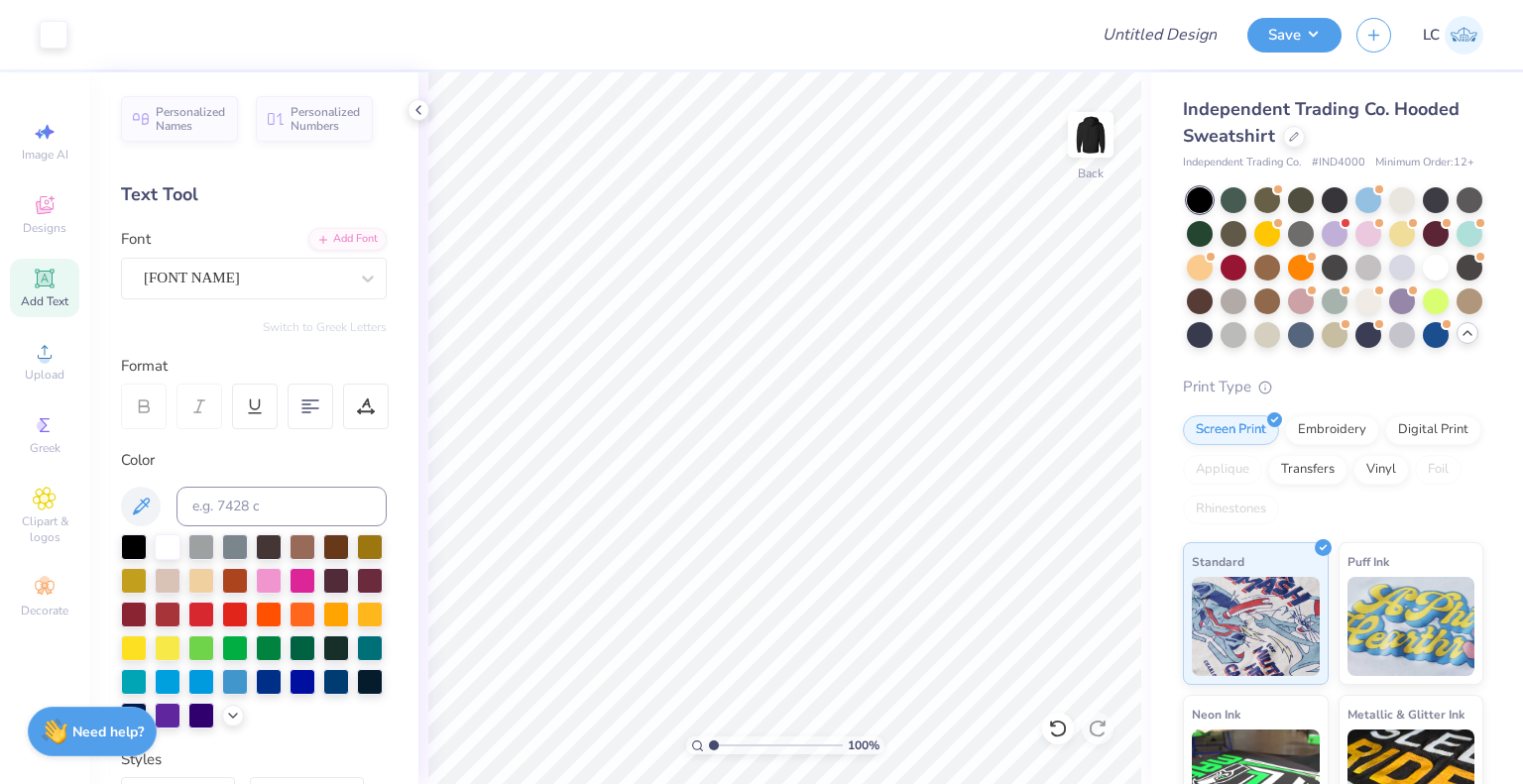 type on "1" 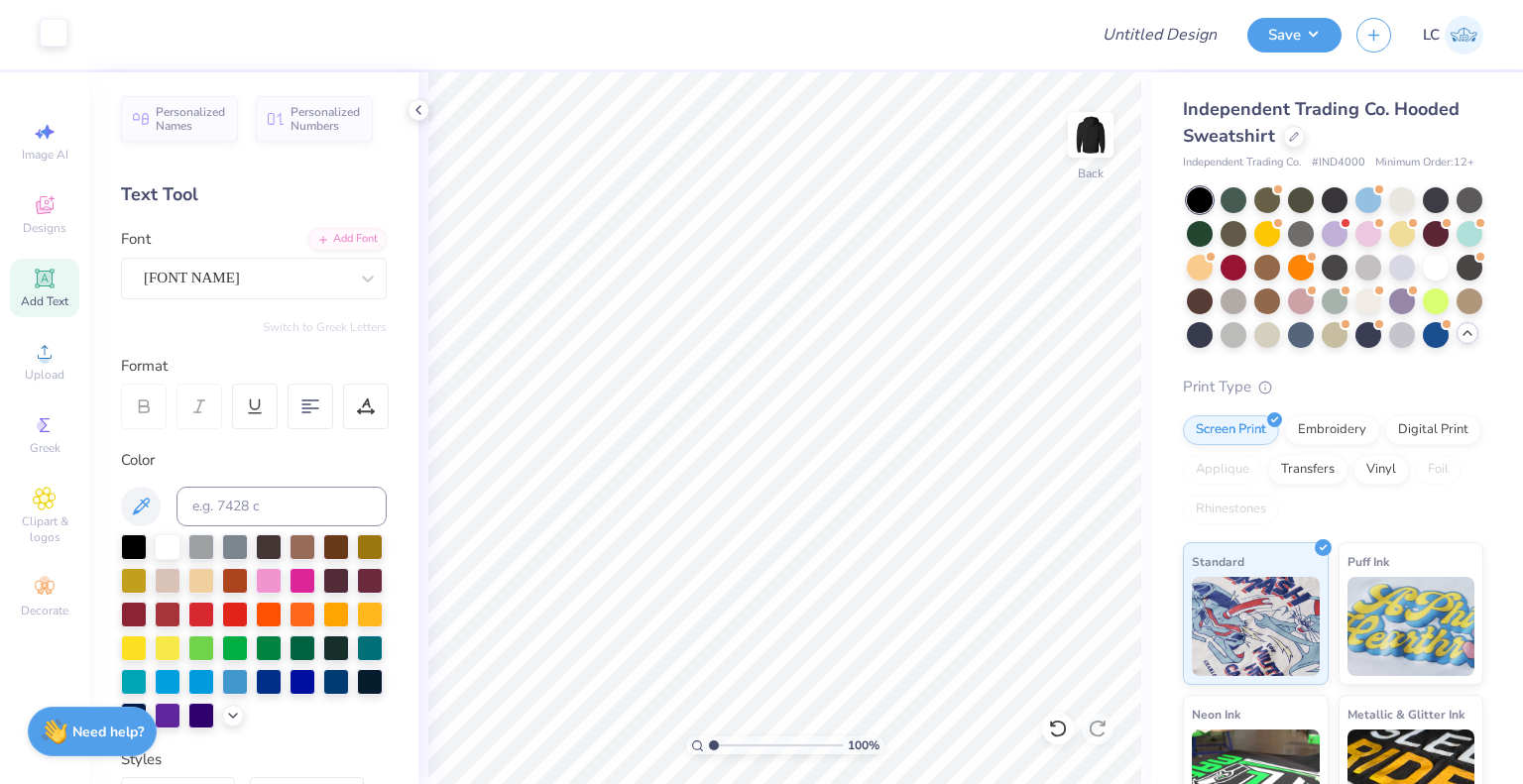 click at bounding box center [54, 33] 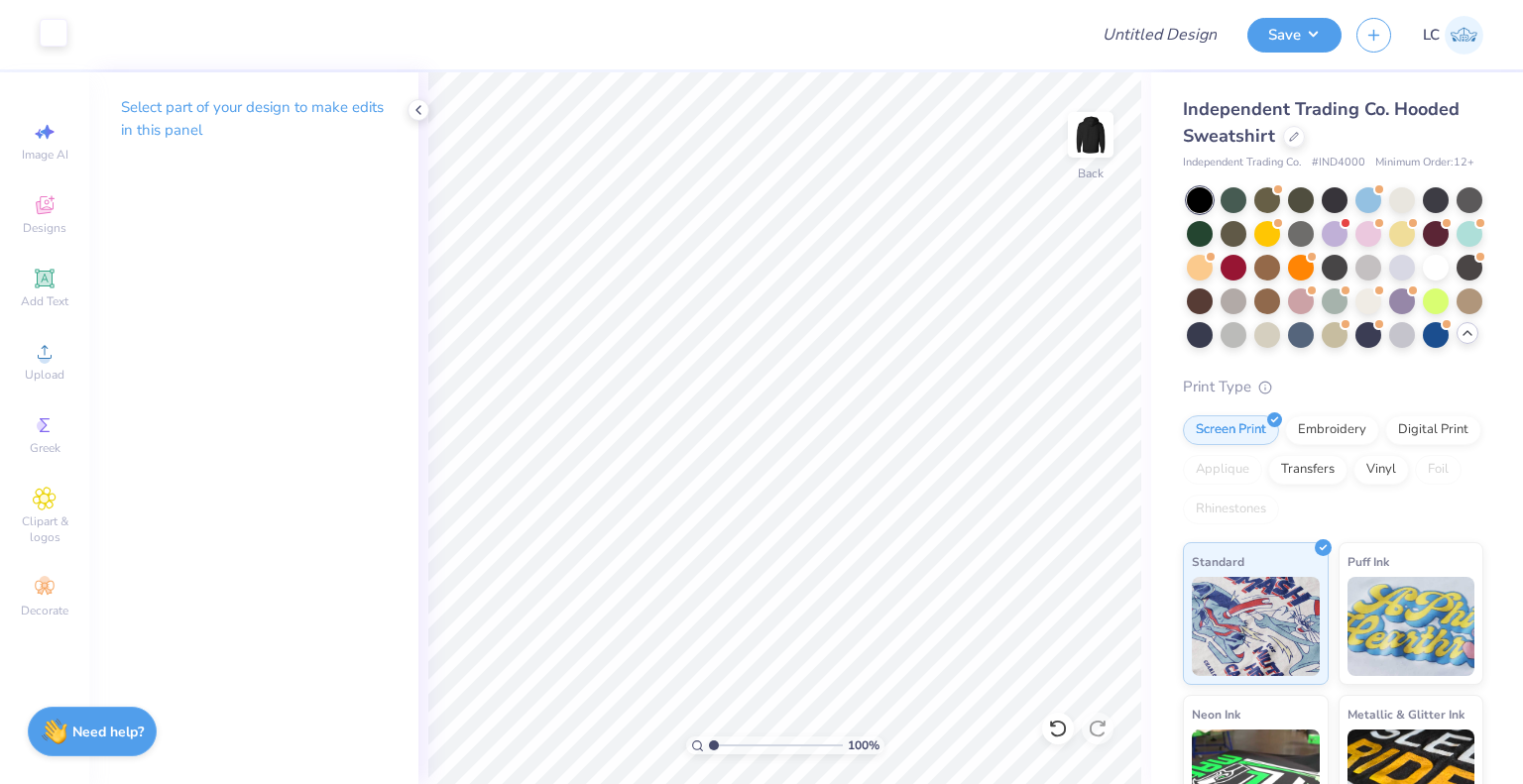 click at bounding box center [54, 33] 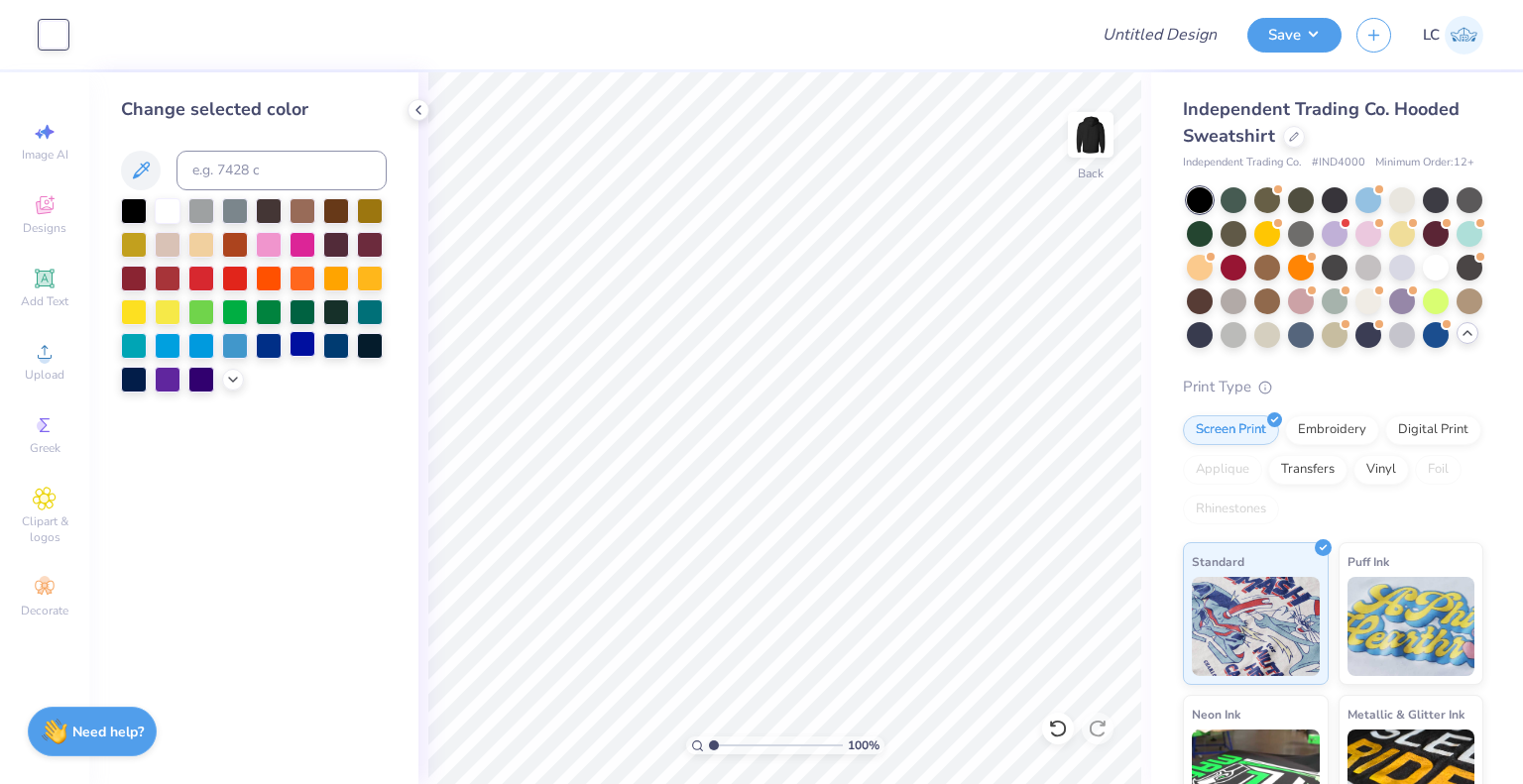 click at bounding box center (302, 344) 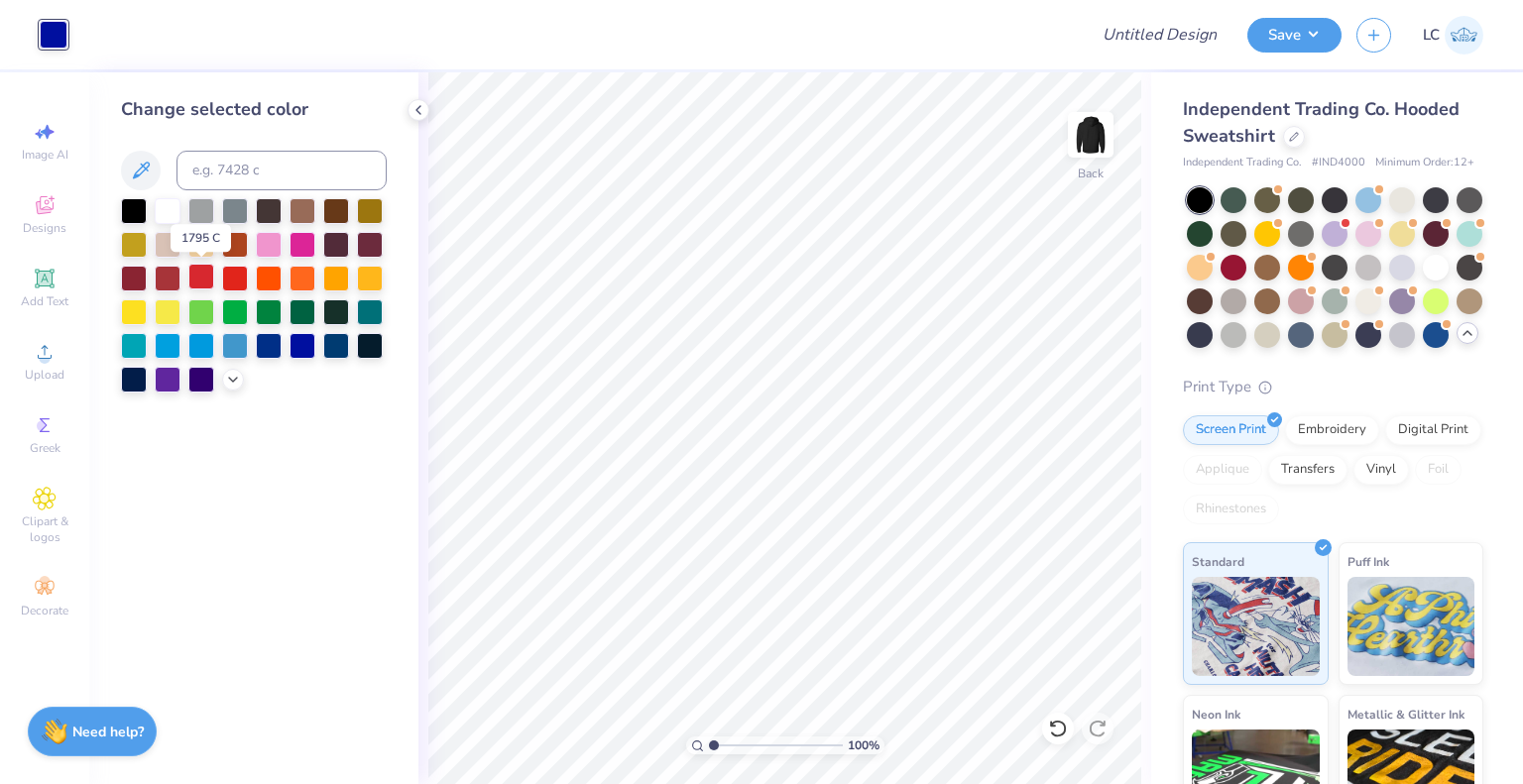 click at bounding box center (201, 277) 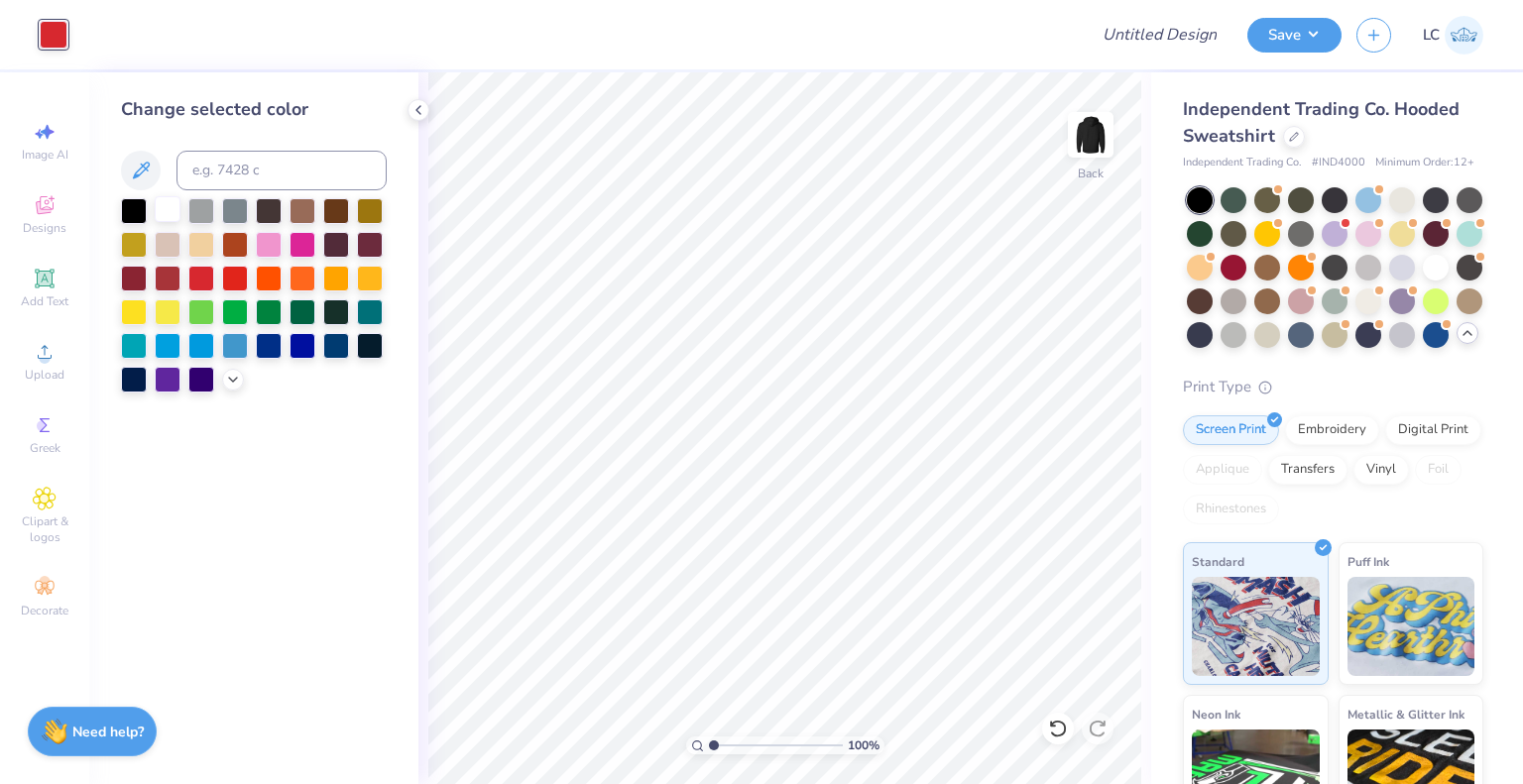 click at bounding box center (168, 209) 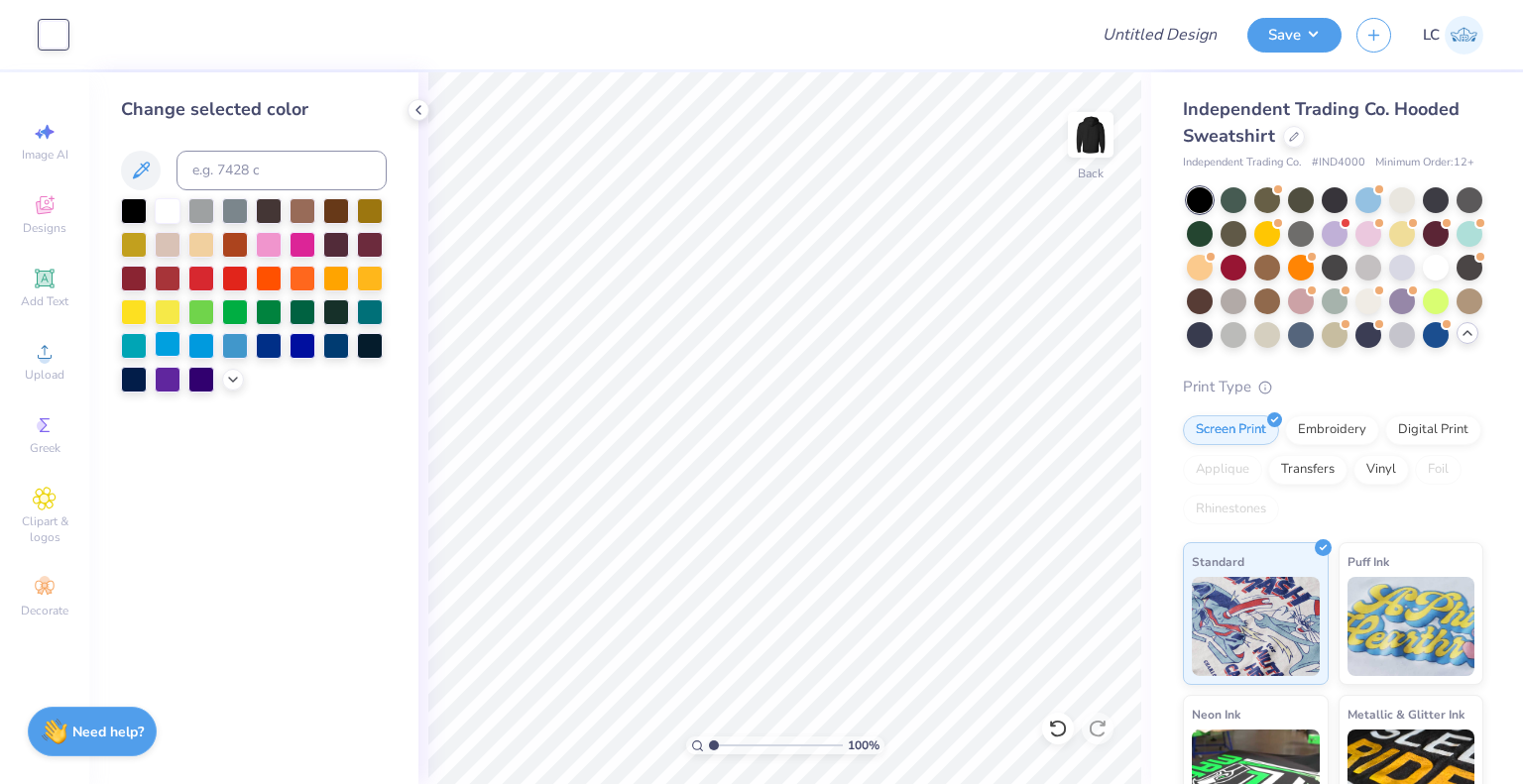 click at bounding box center [168, 344] 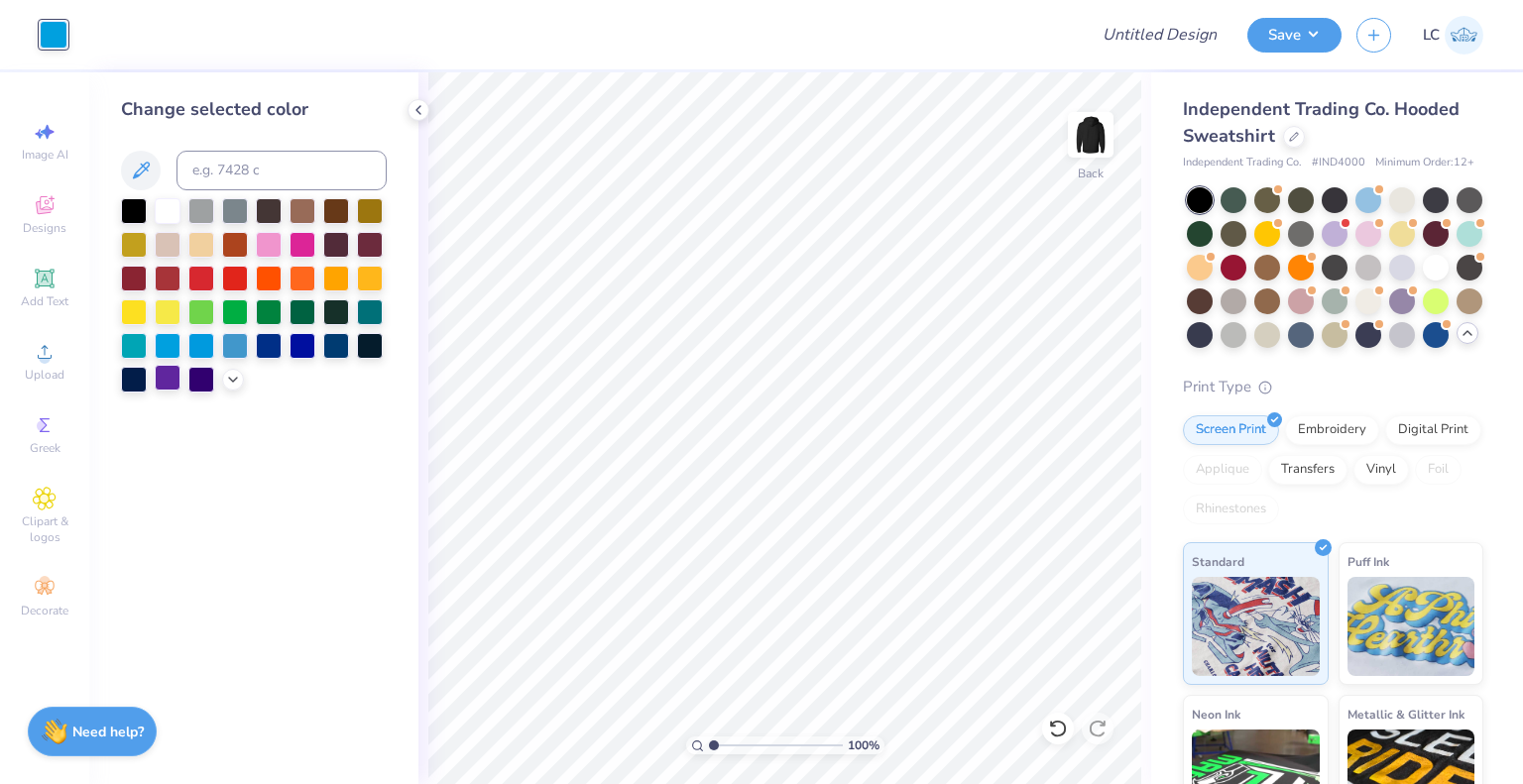 click at bounding box center (168, 378) 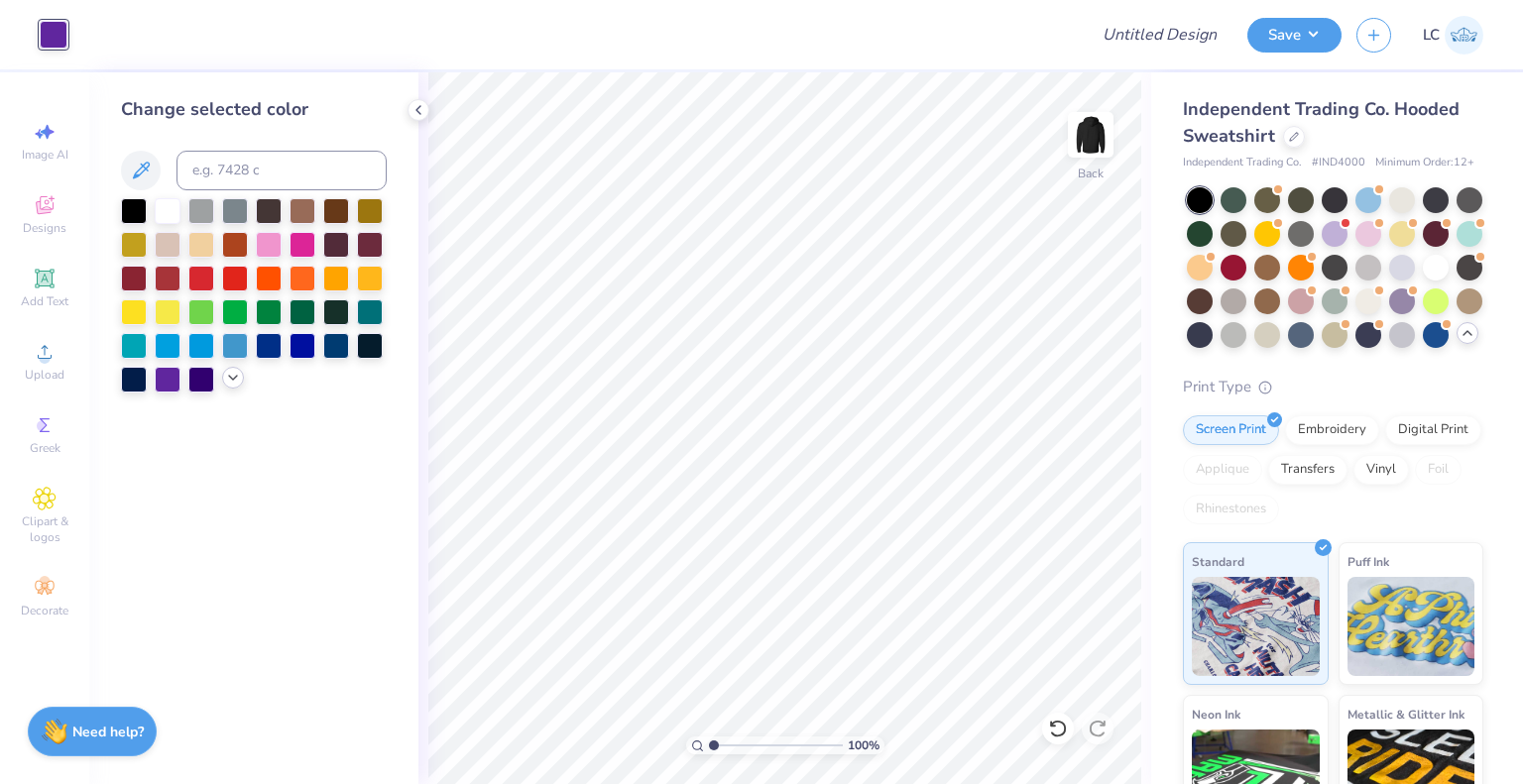 click at bounding box center [233, 378] 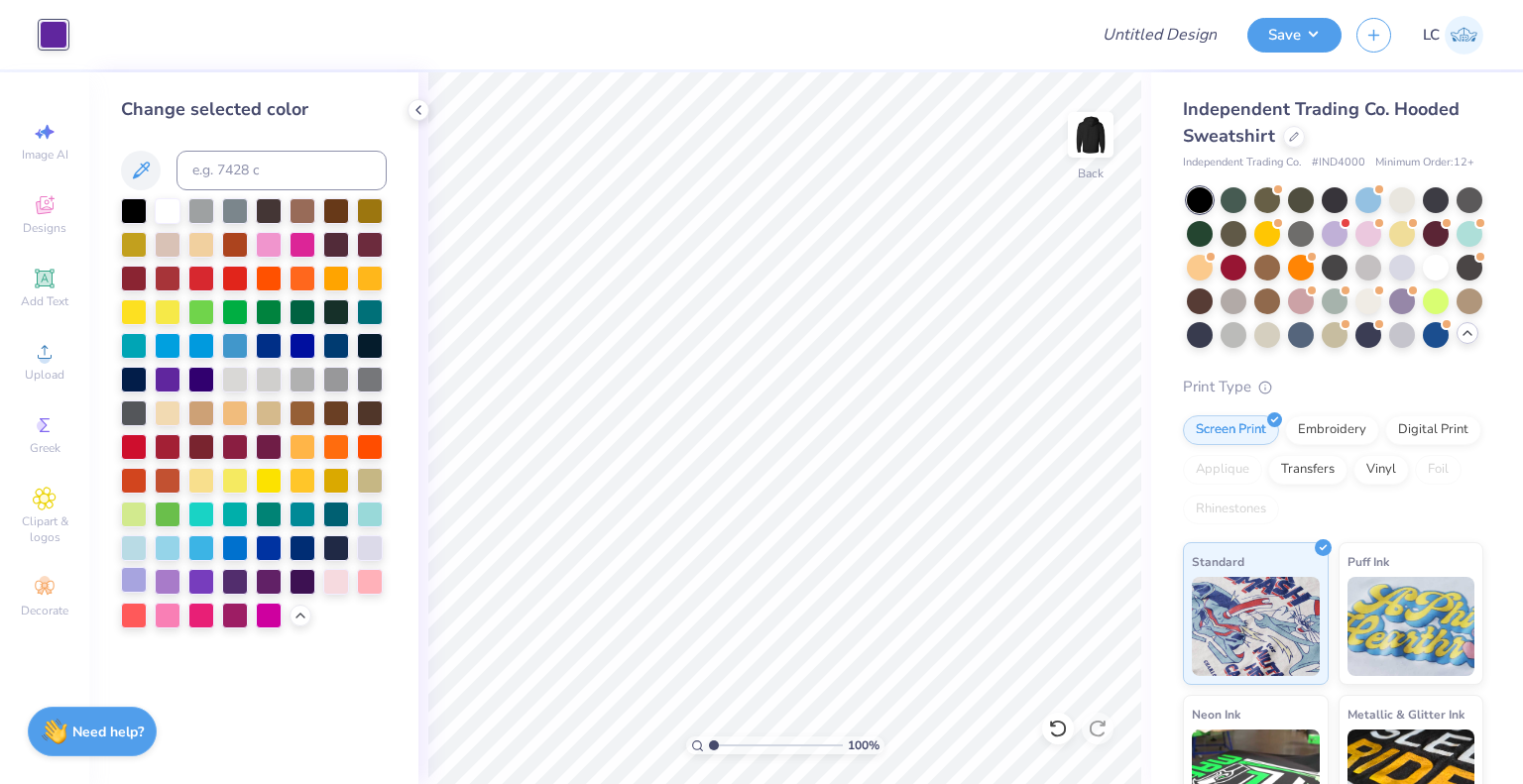 click at bounding box center (134, 580) 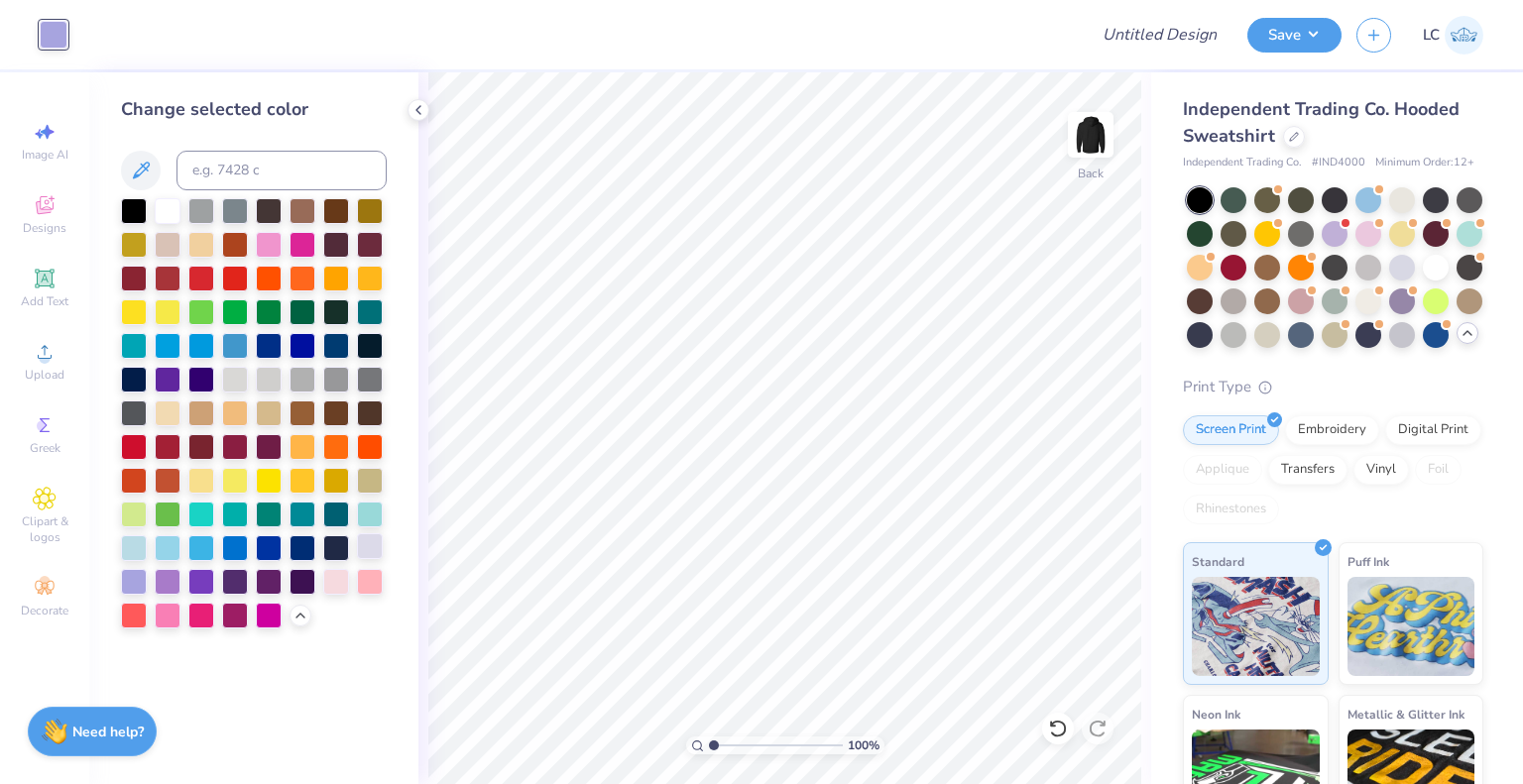 click at bounding box center [370, 546] 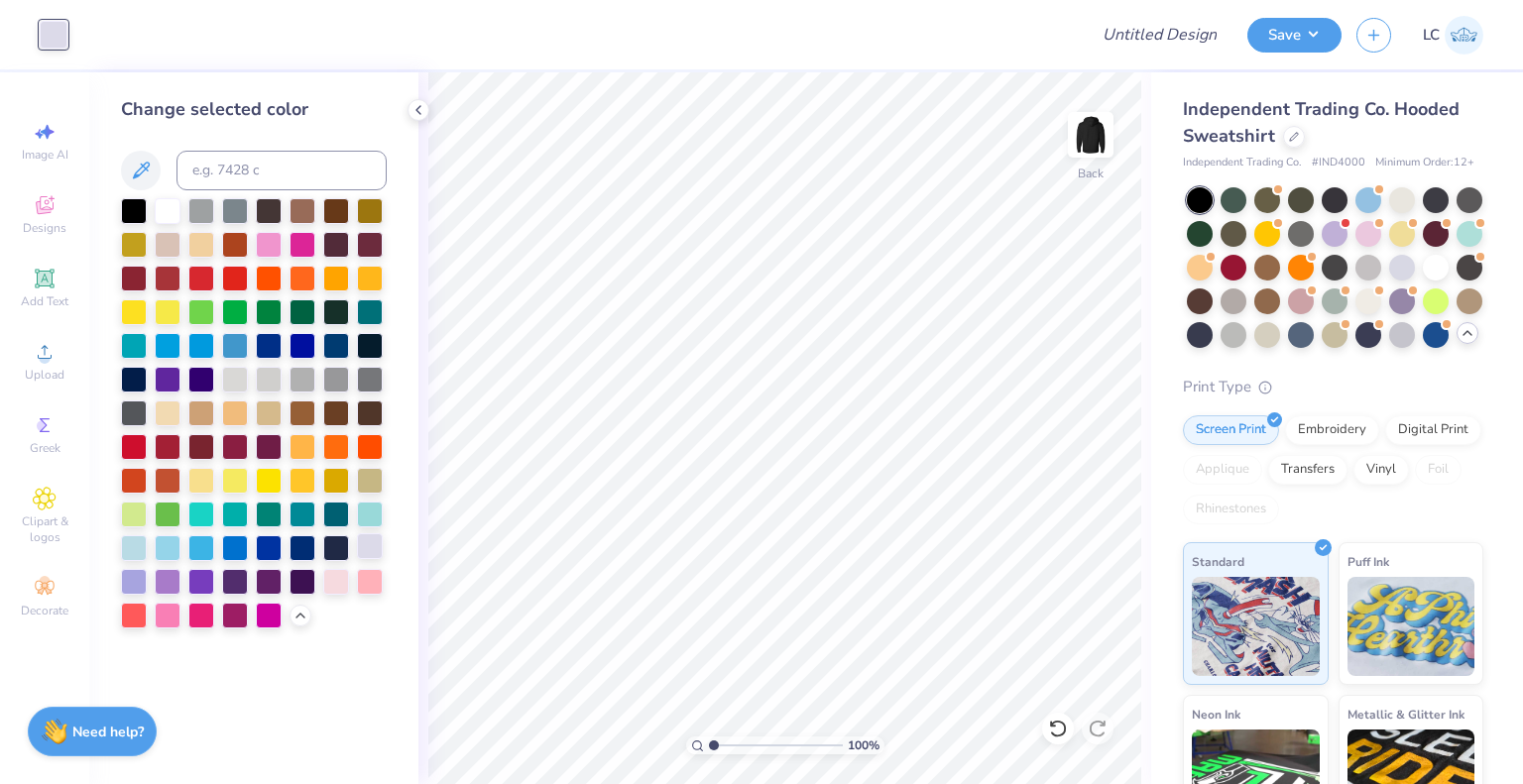 click at bounding box center (370, 546) 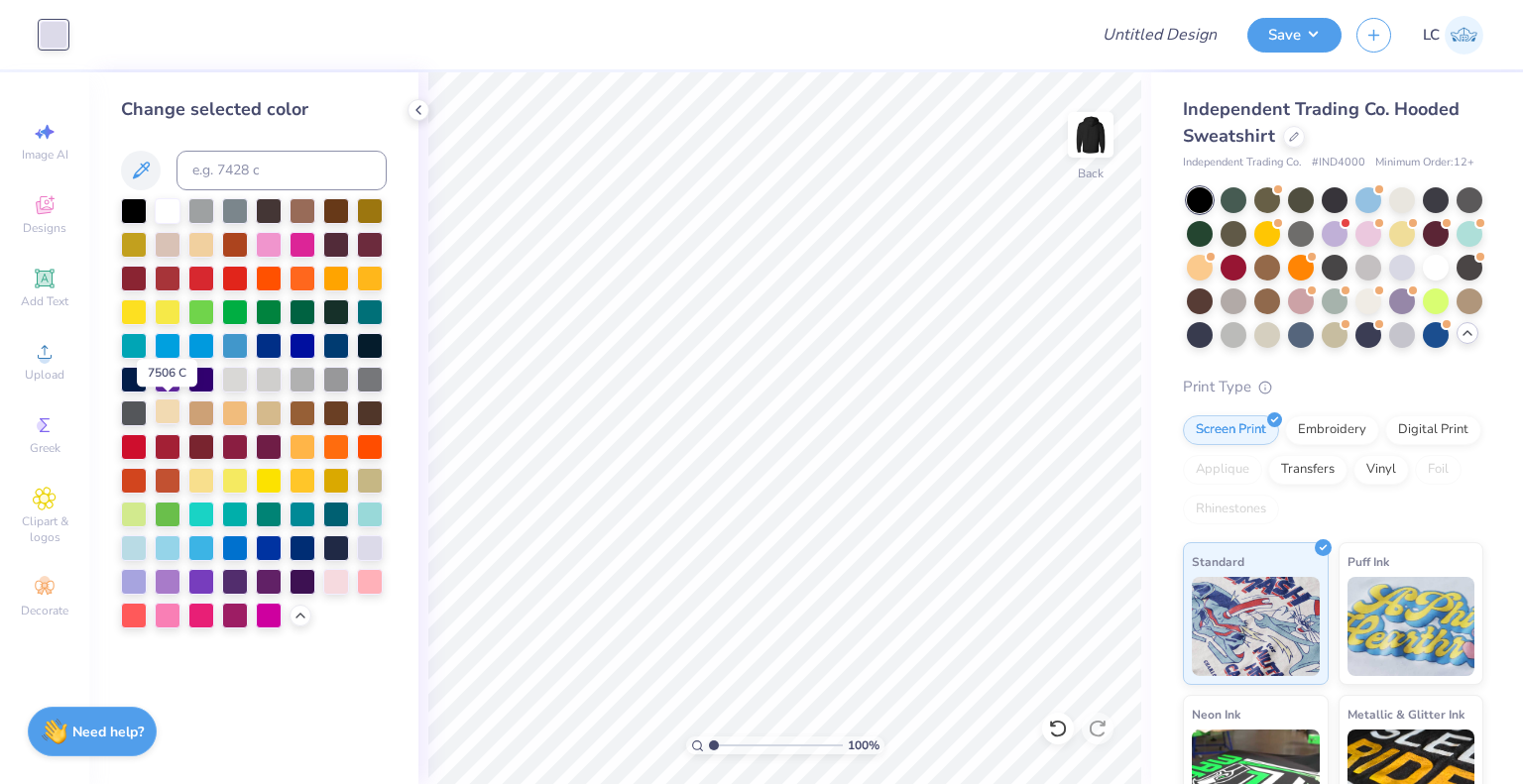 click at bounding box center [168, 411] 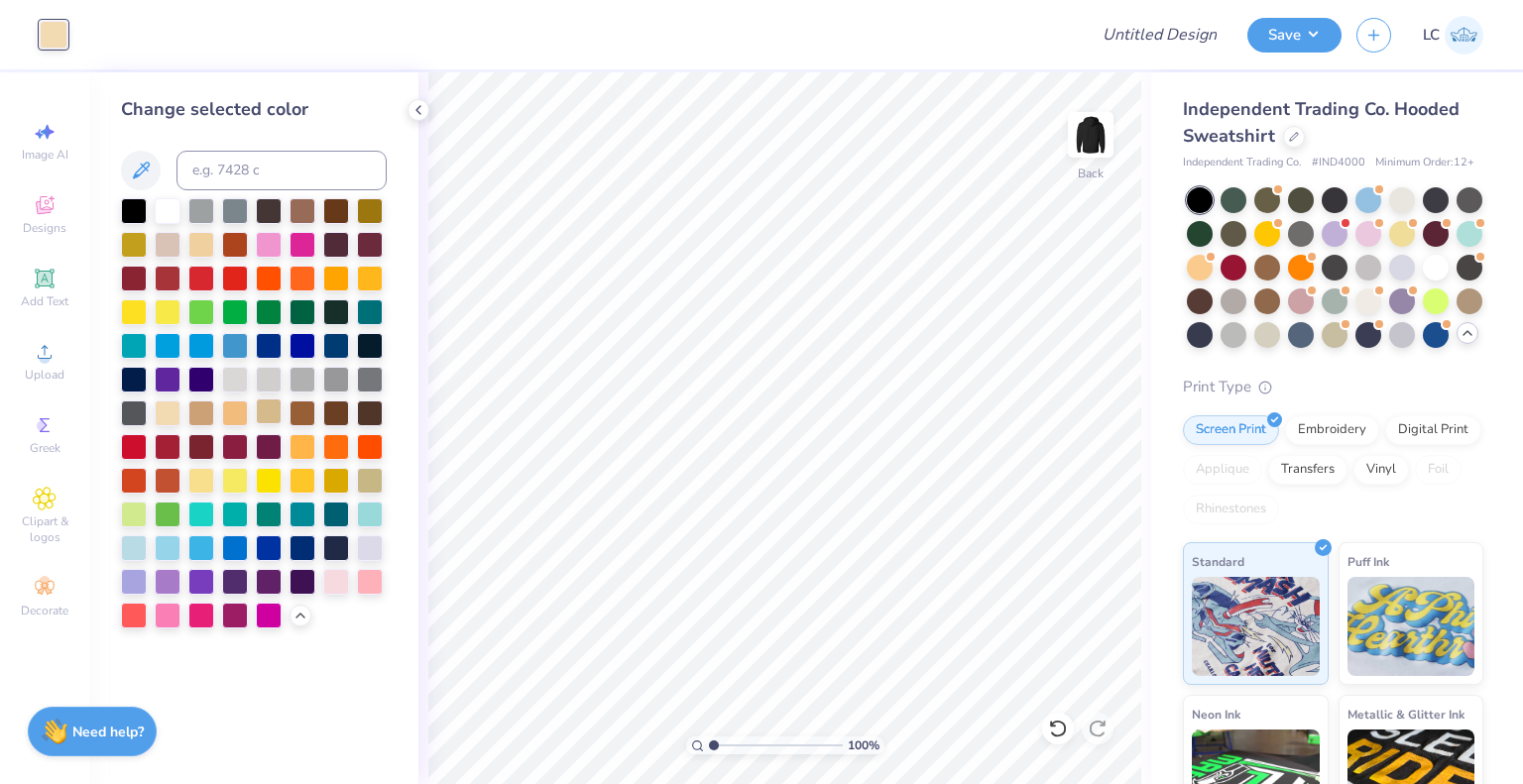 click at bounding box center (269, 411) 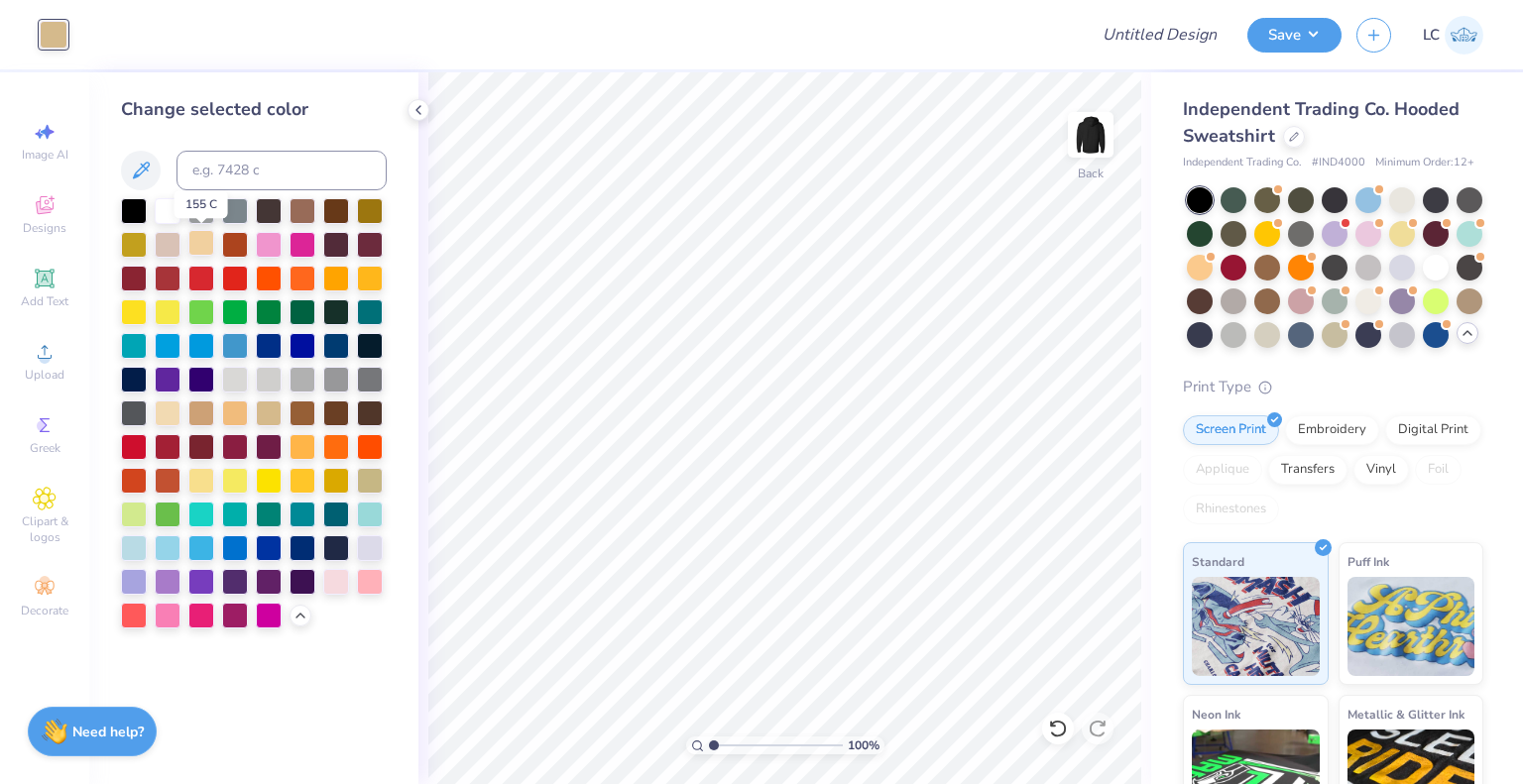 click at bounding box center [201, 243] 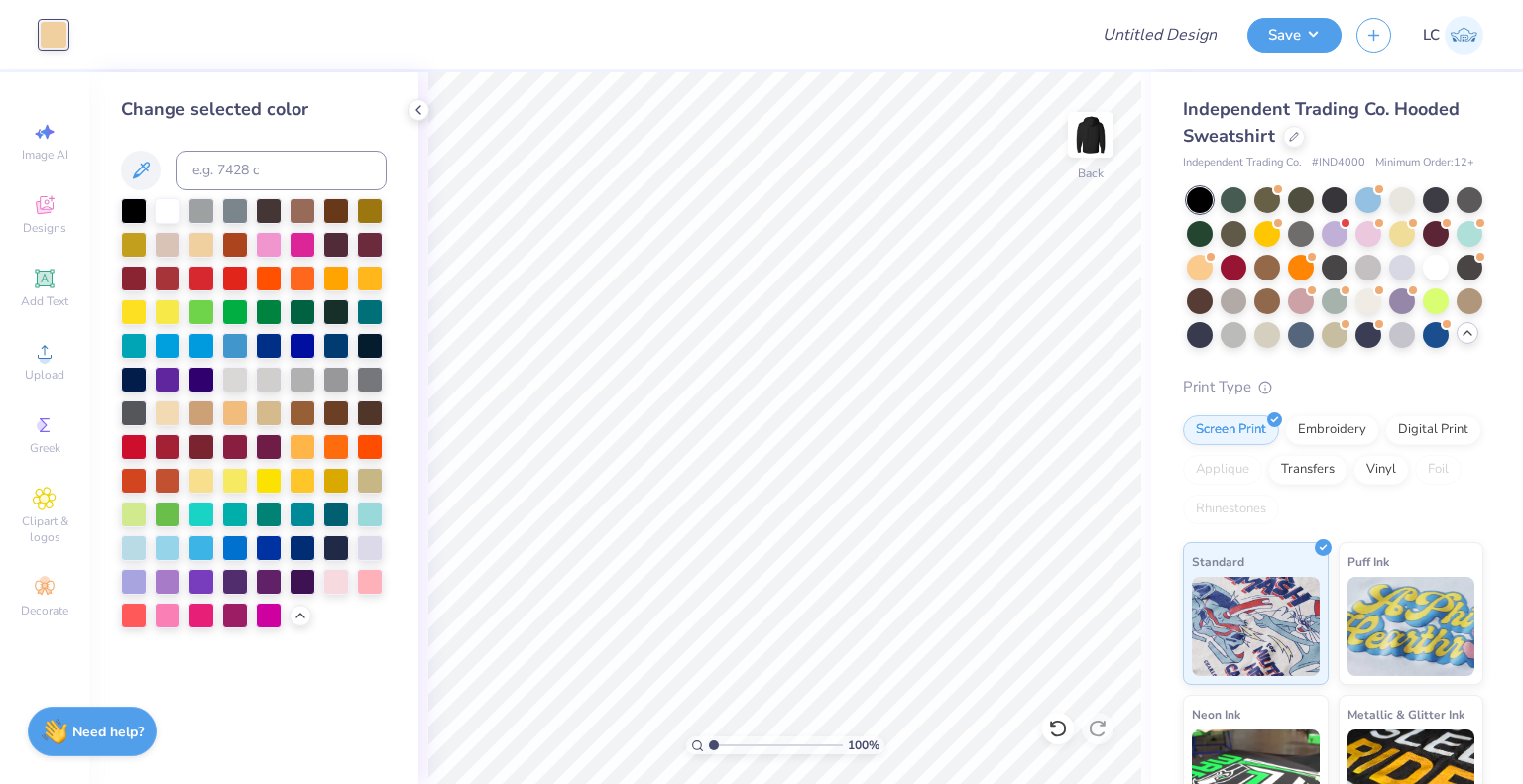 click at bounding box center [254, 413] 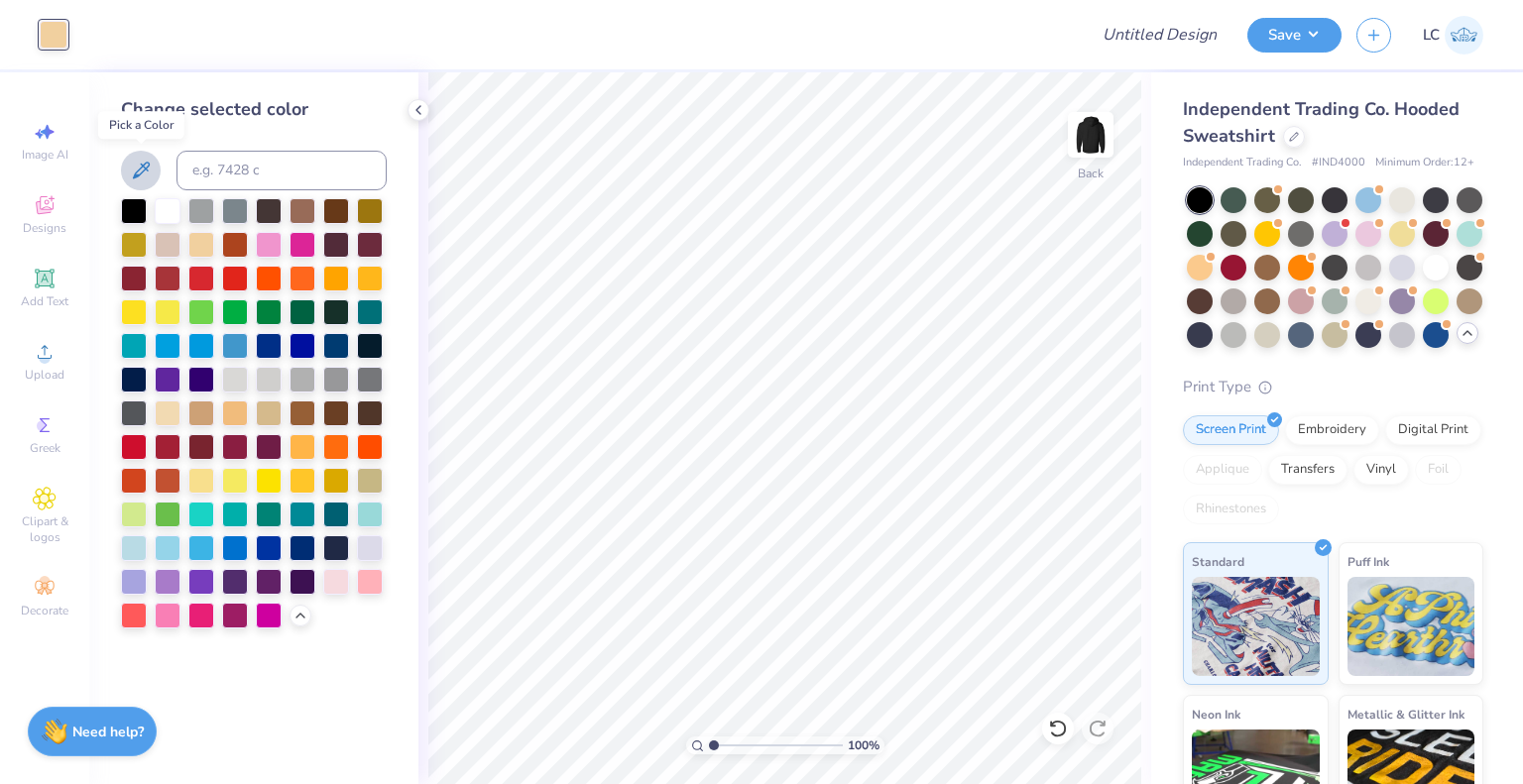 click 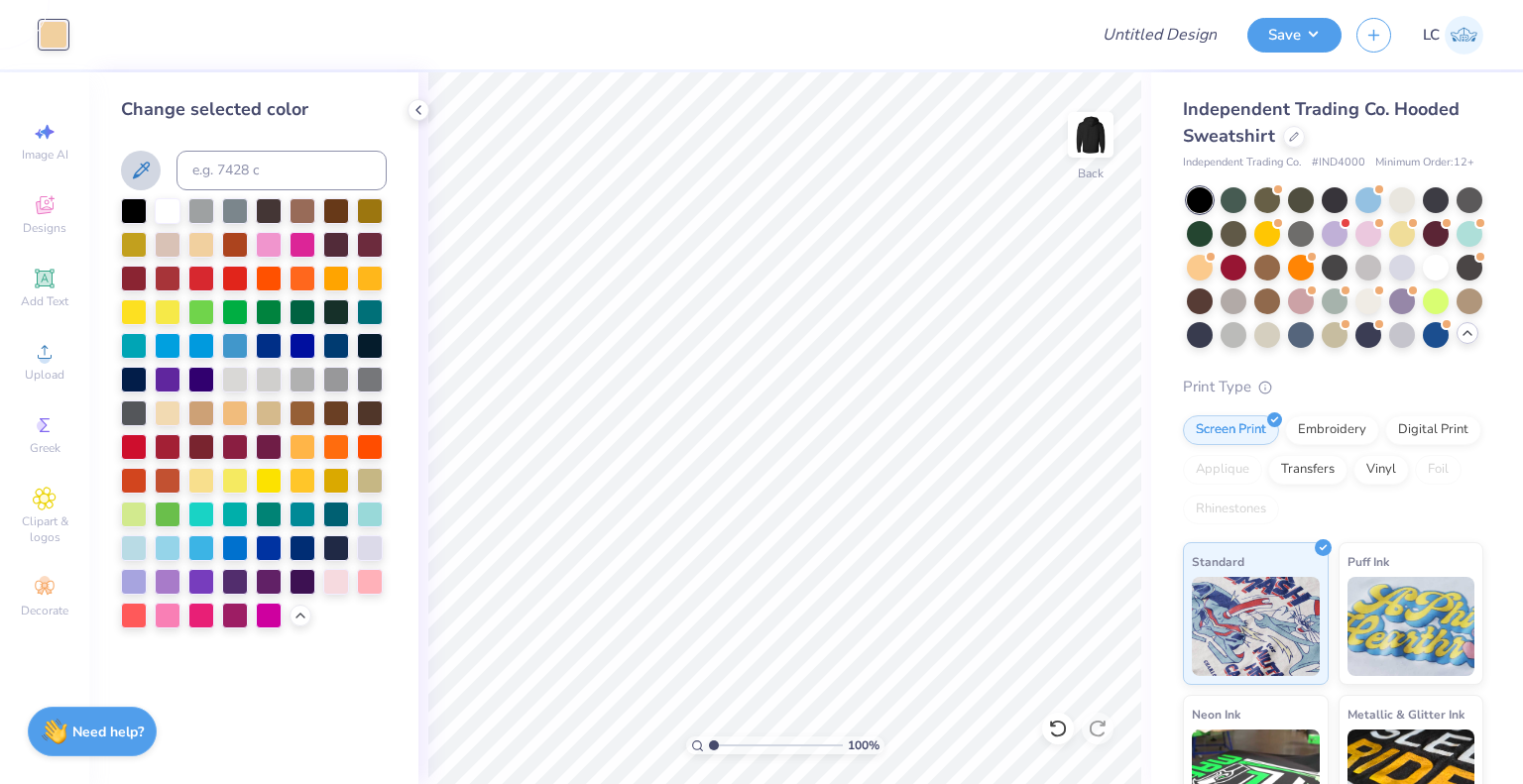 click 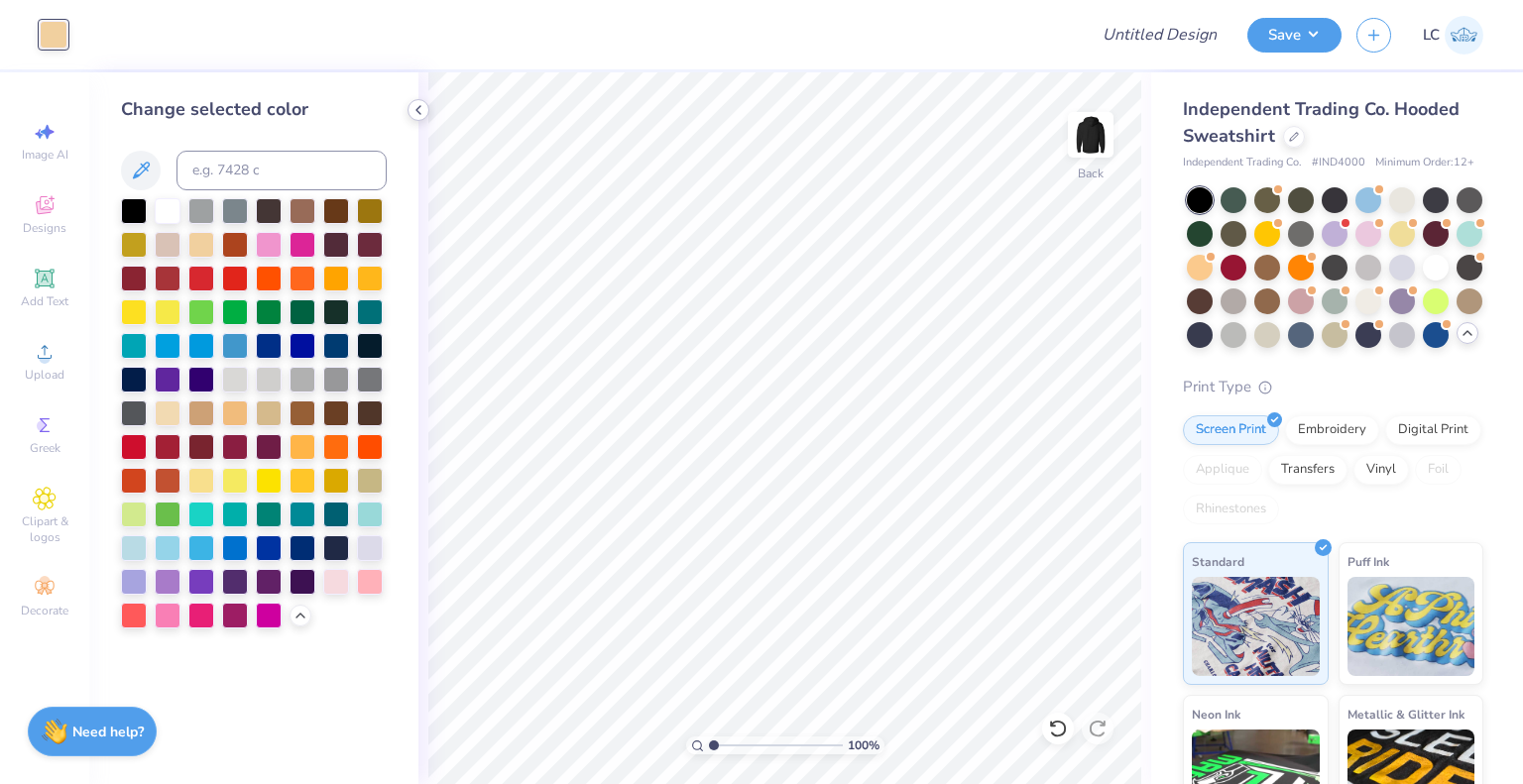 click 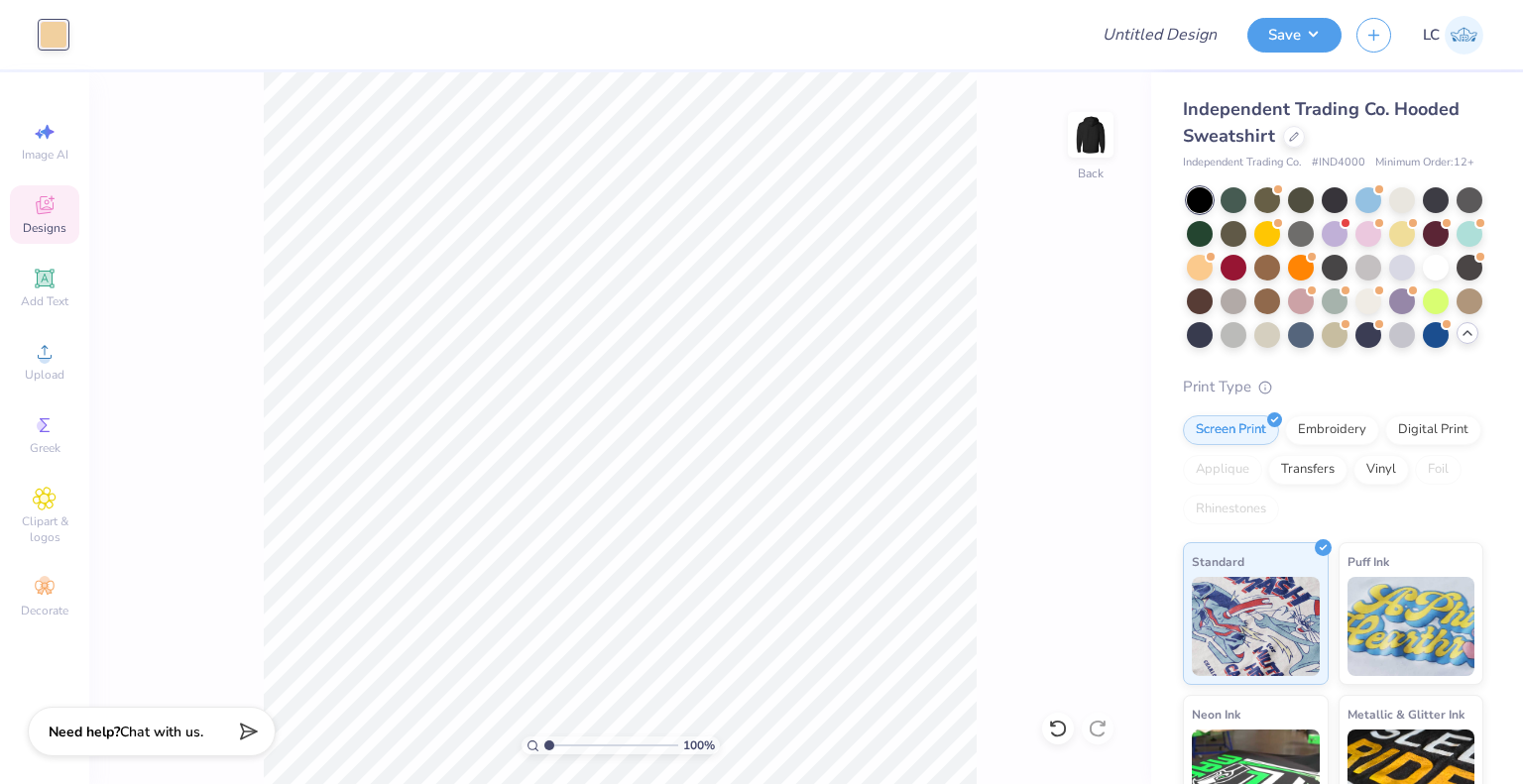 click on "Designs" at bounding box center [45, 214] 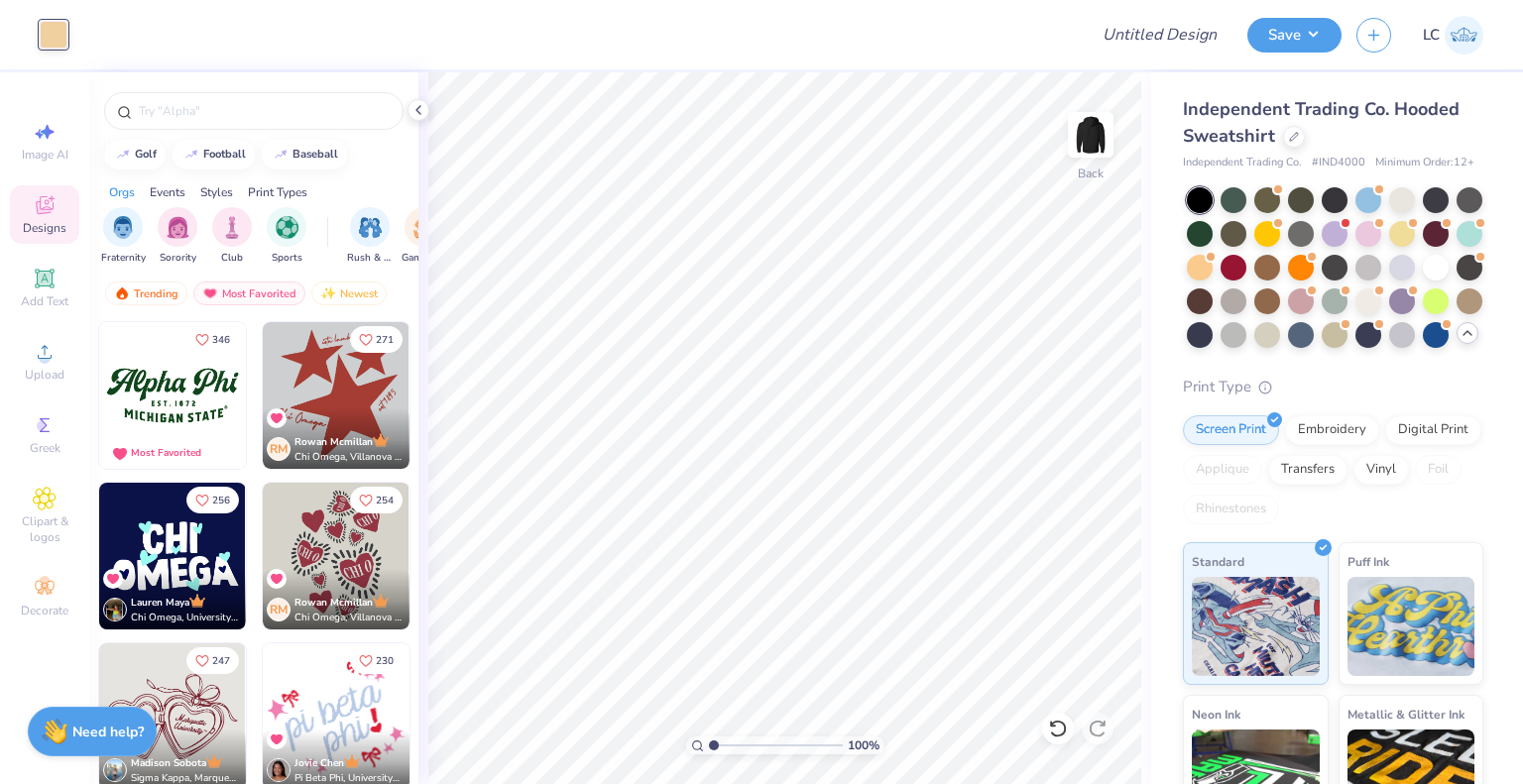 scroll, scrollTop: 102, scrollLeft: 0, axis: vertical 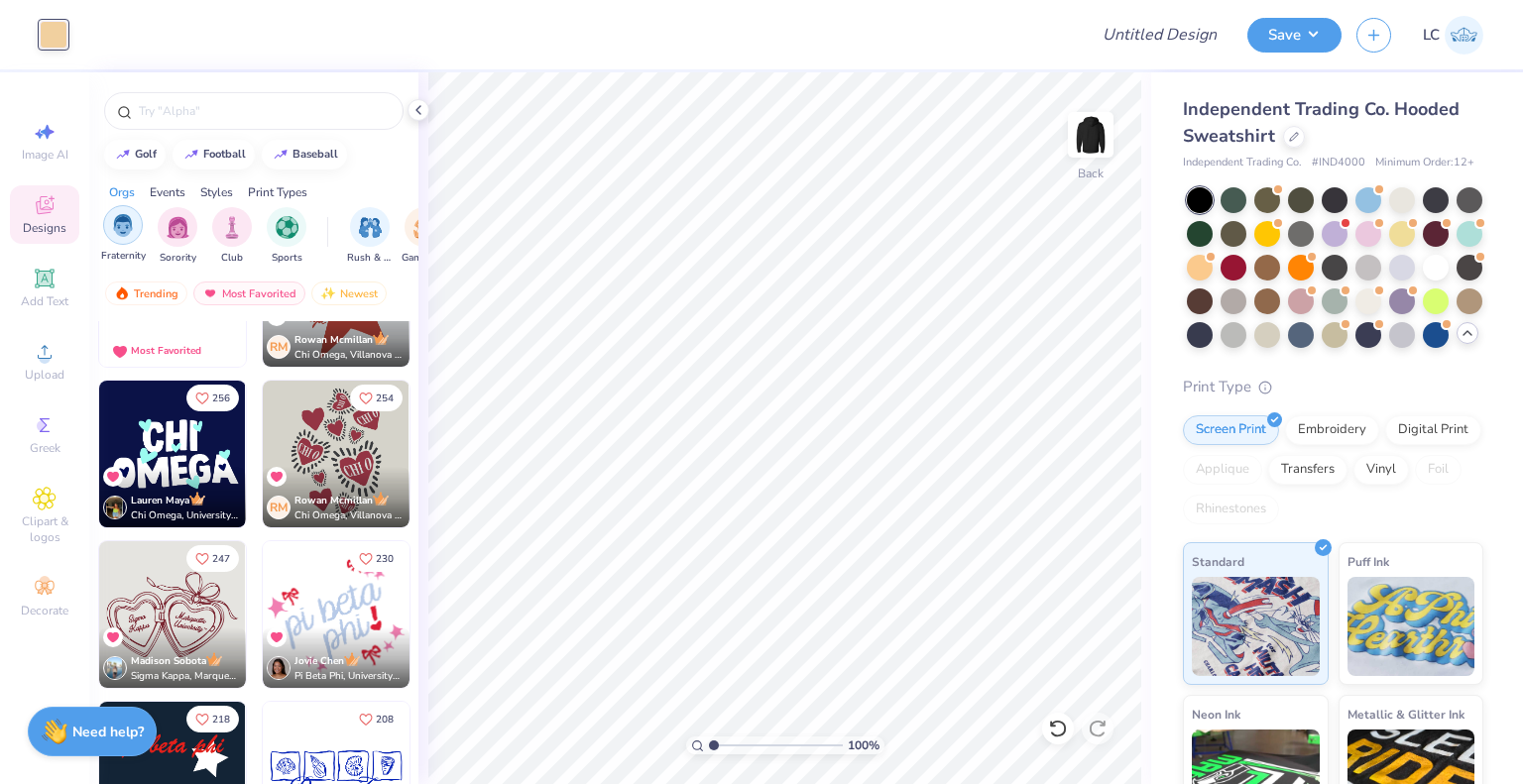 click at bounding box center (123, 225) 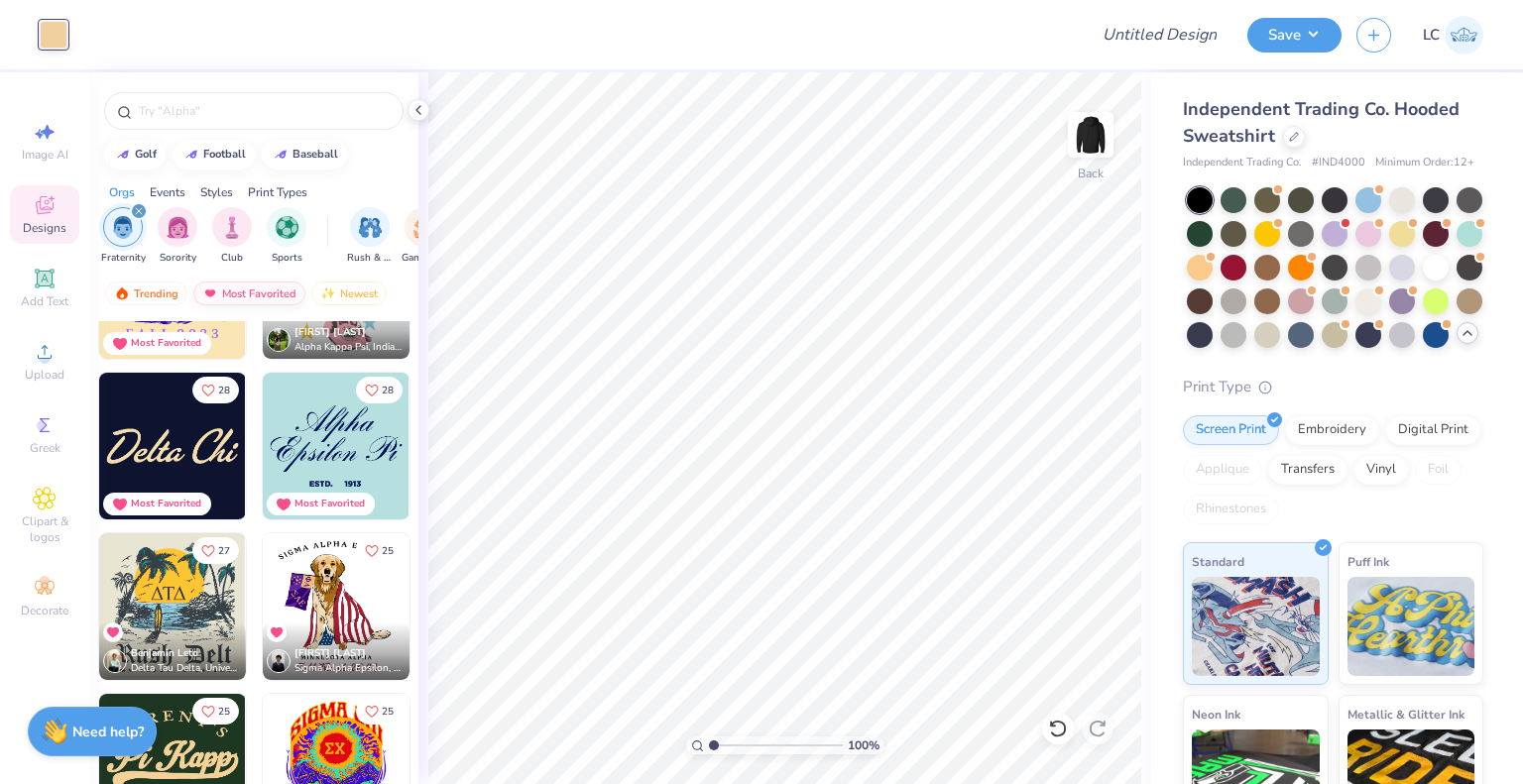 scroll, scrollTop: 1877, scrollLeft: 0, axis: vertical 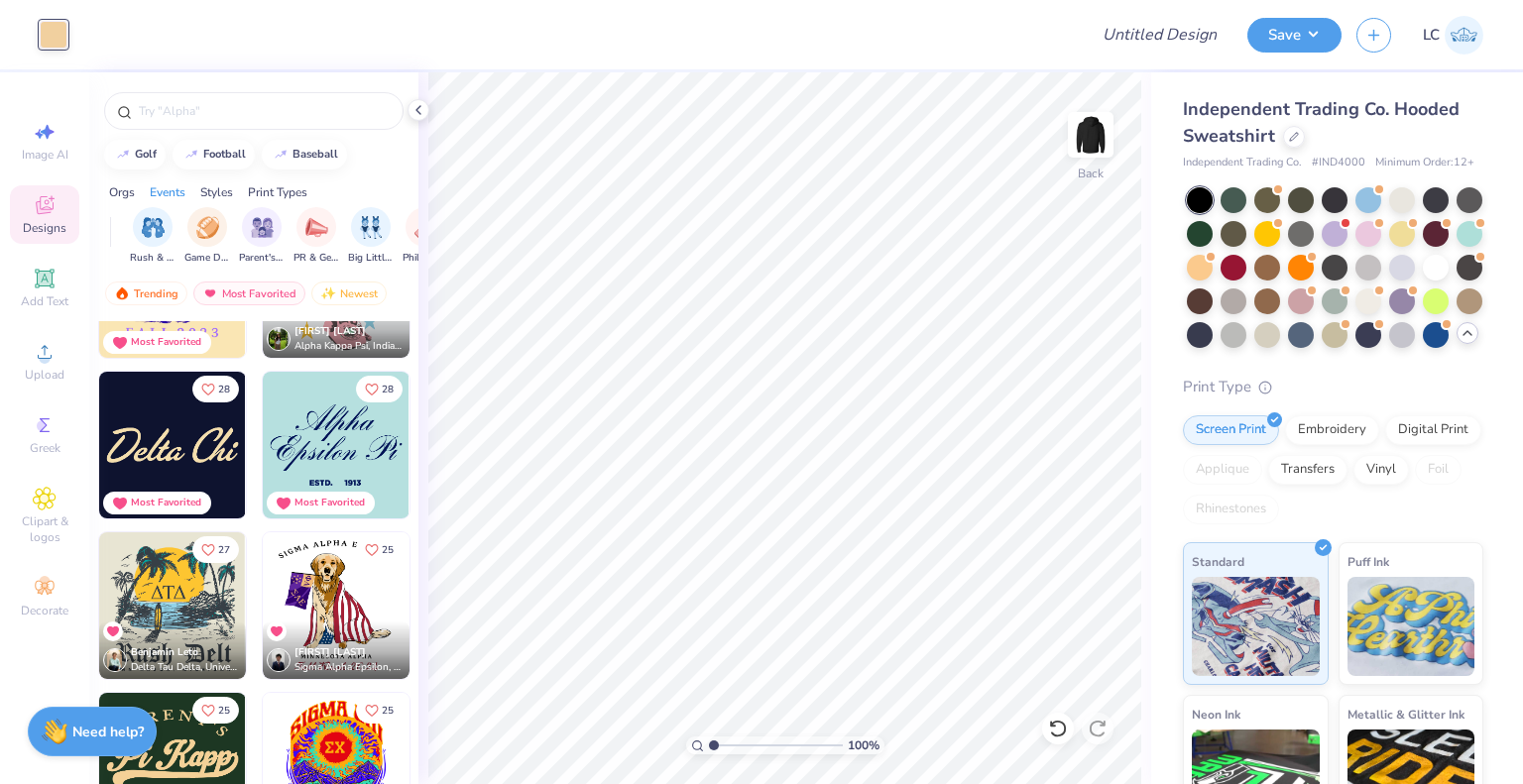 click at bounding box center (173, 445) 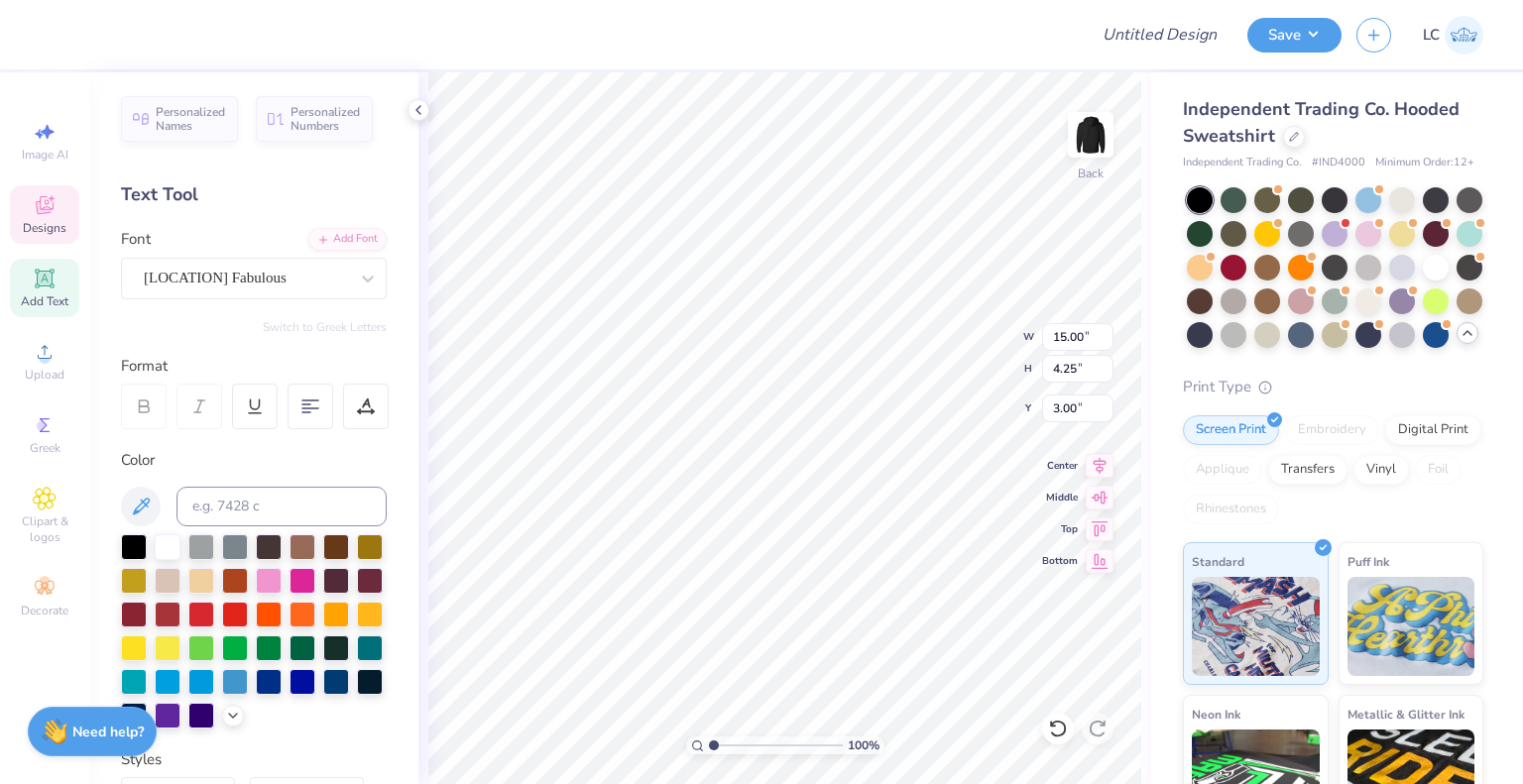 type on "7.98" 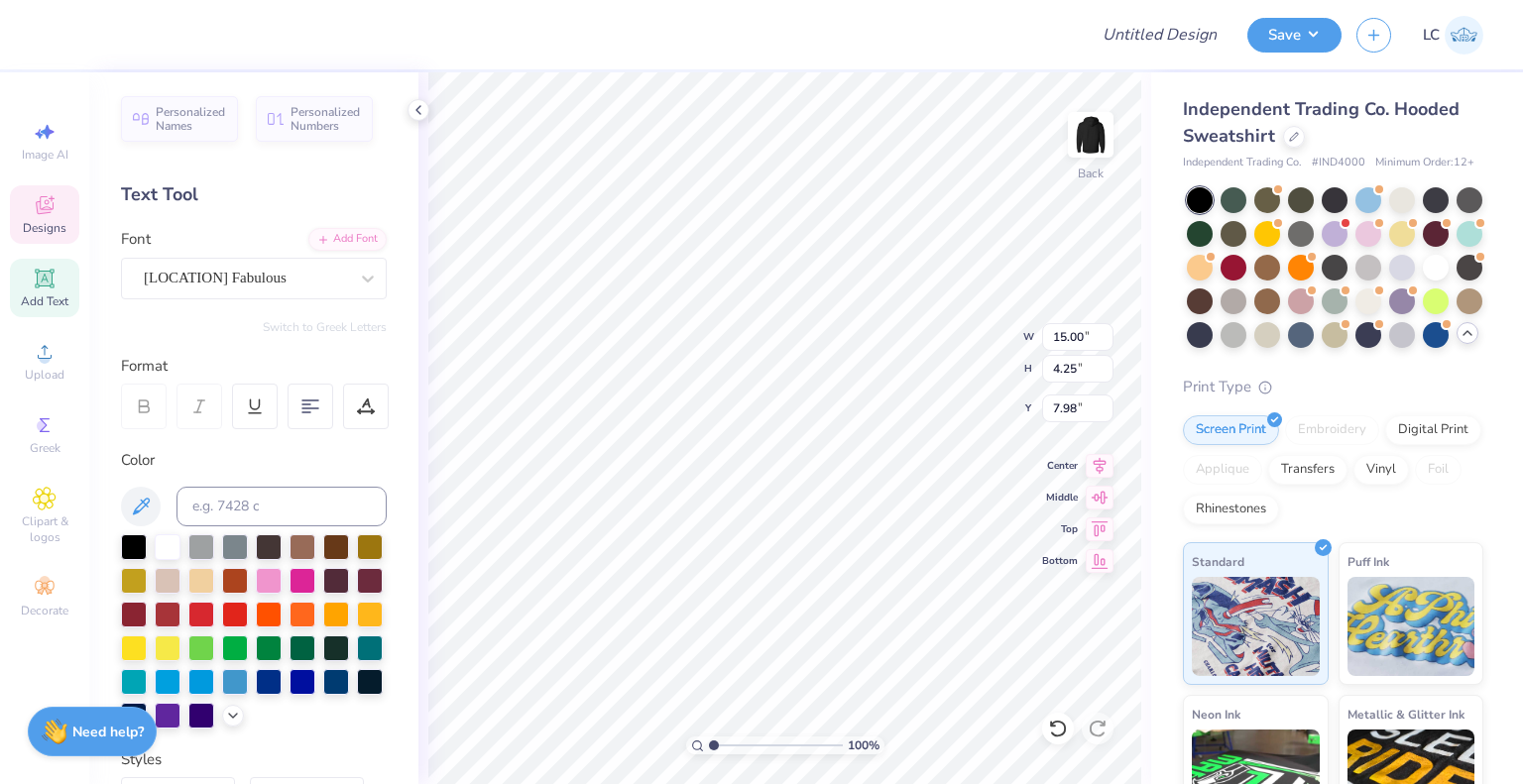 type on "6.80" 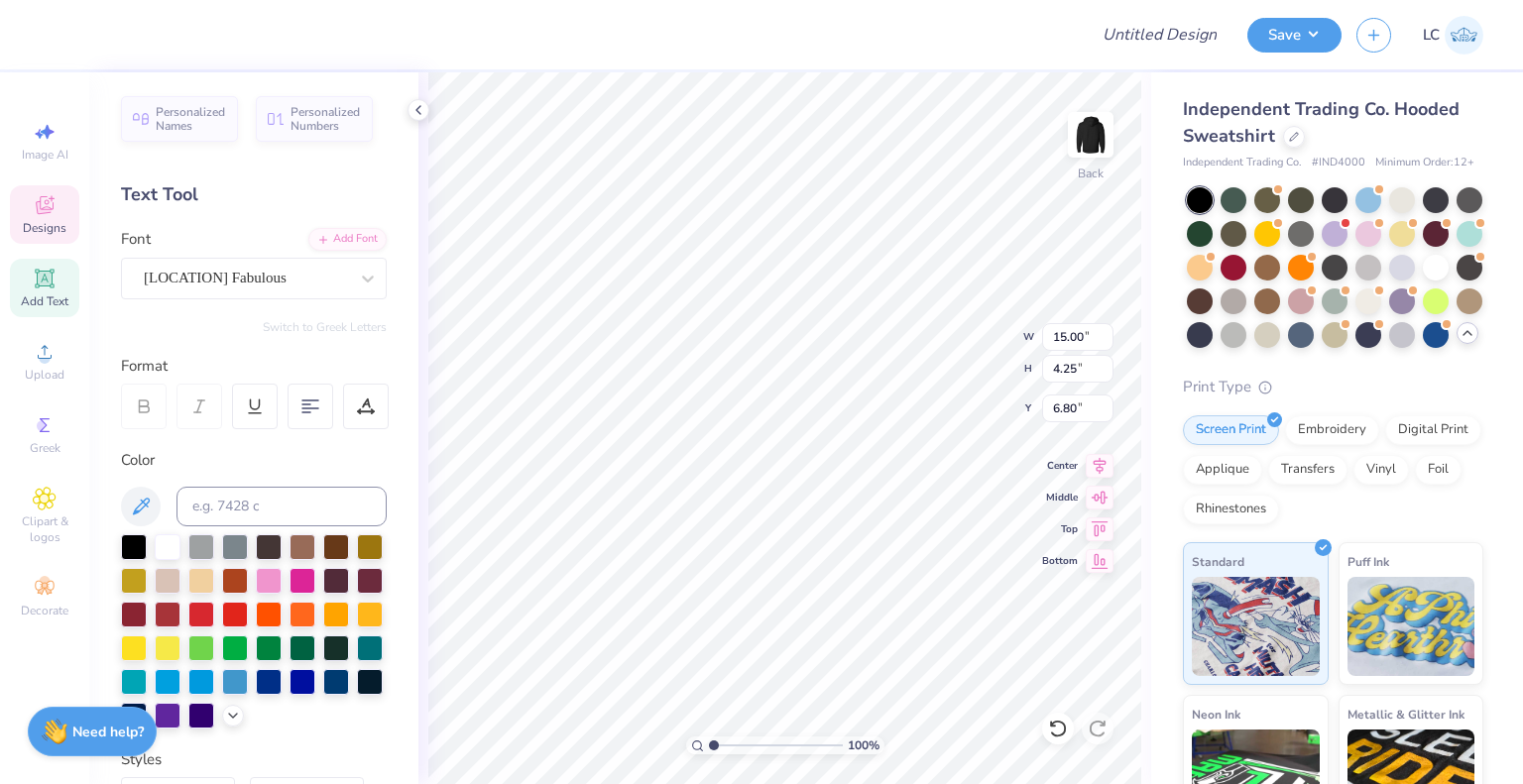 type on "11.26" 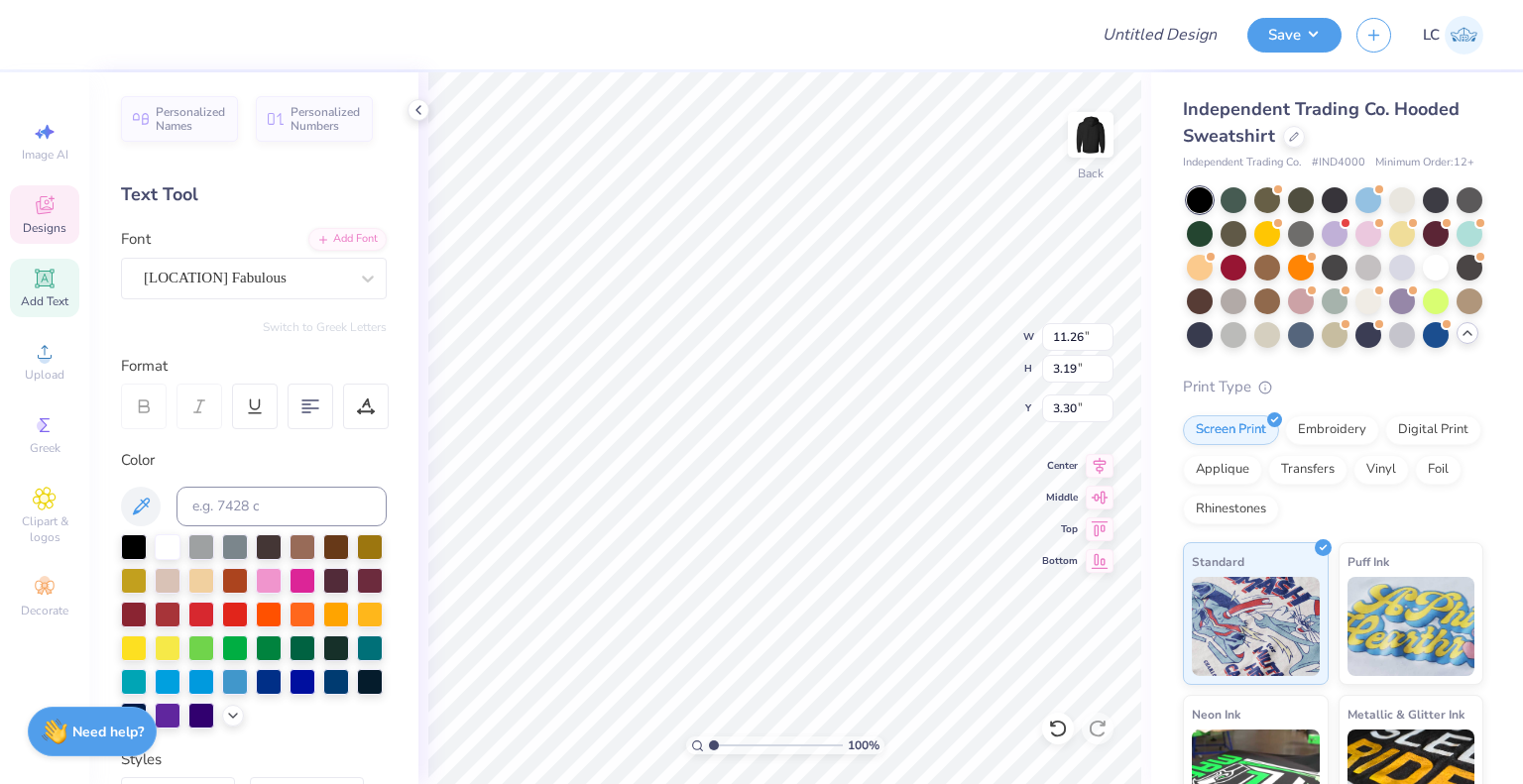 type on "3.41" 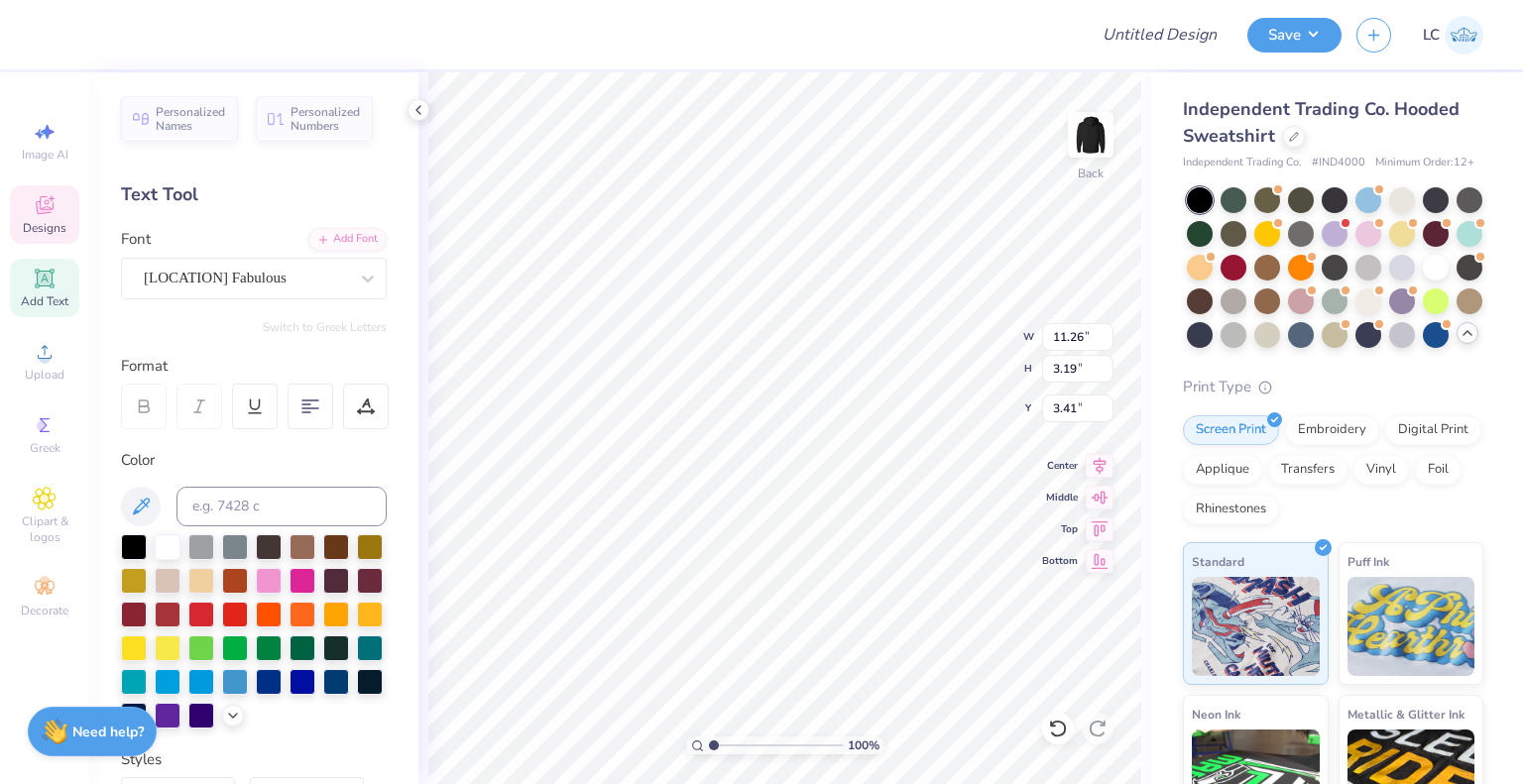 scroll, scrollTop: 16, scrollLeft: 2, axis: both 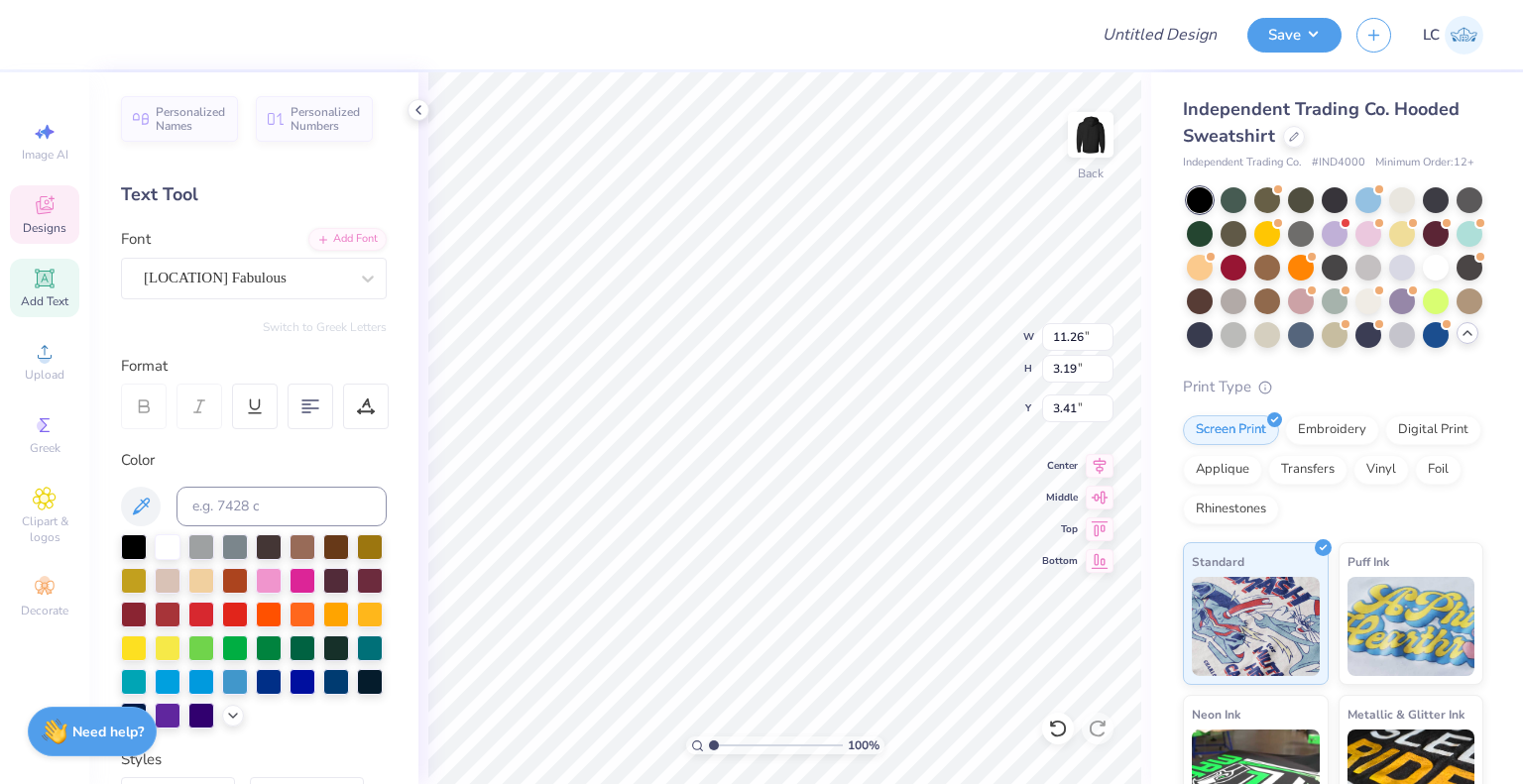 type on "Phi Gam" 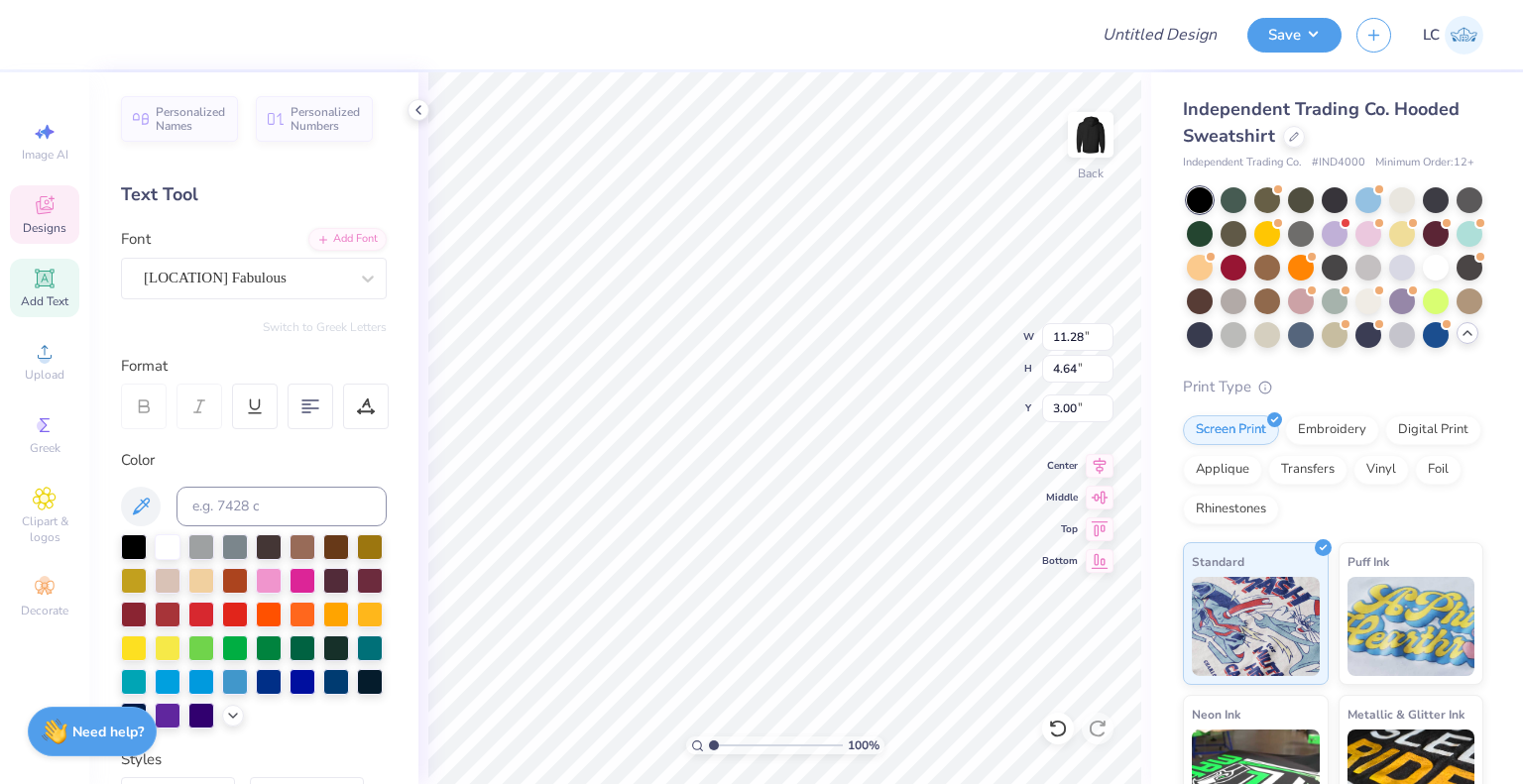 type on "3.00" 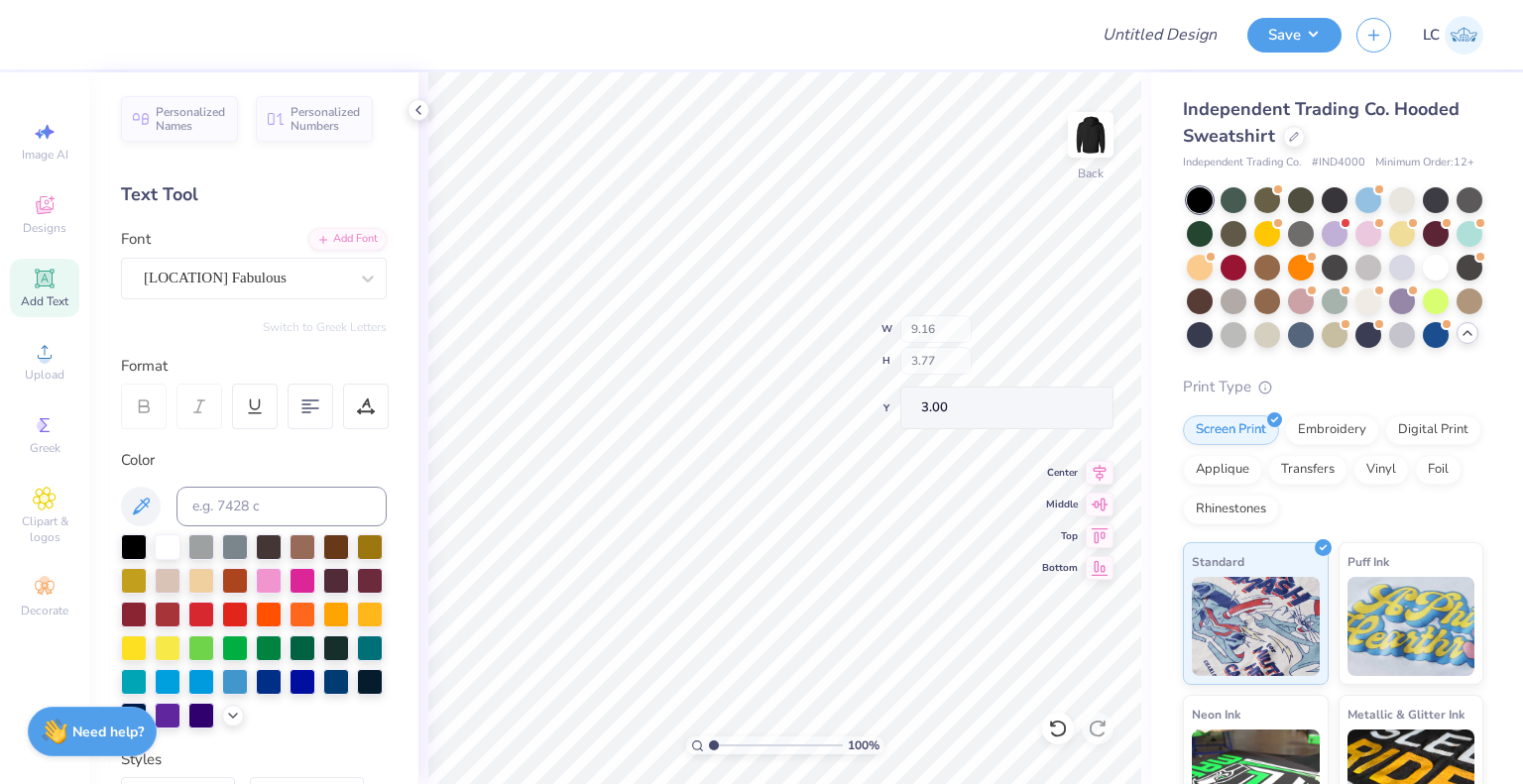 click on "100  % Back W 9.16 H 3.77 Y 3.00 Center Middle Top Bottom" at bounding box center [784, 428] 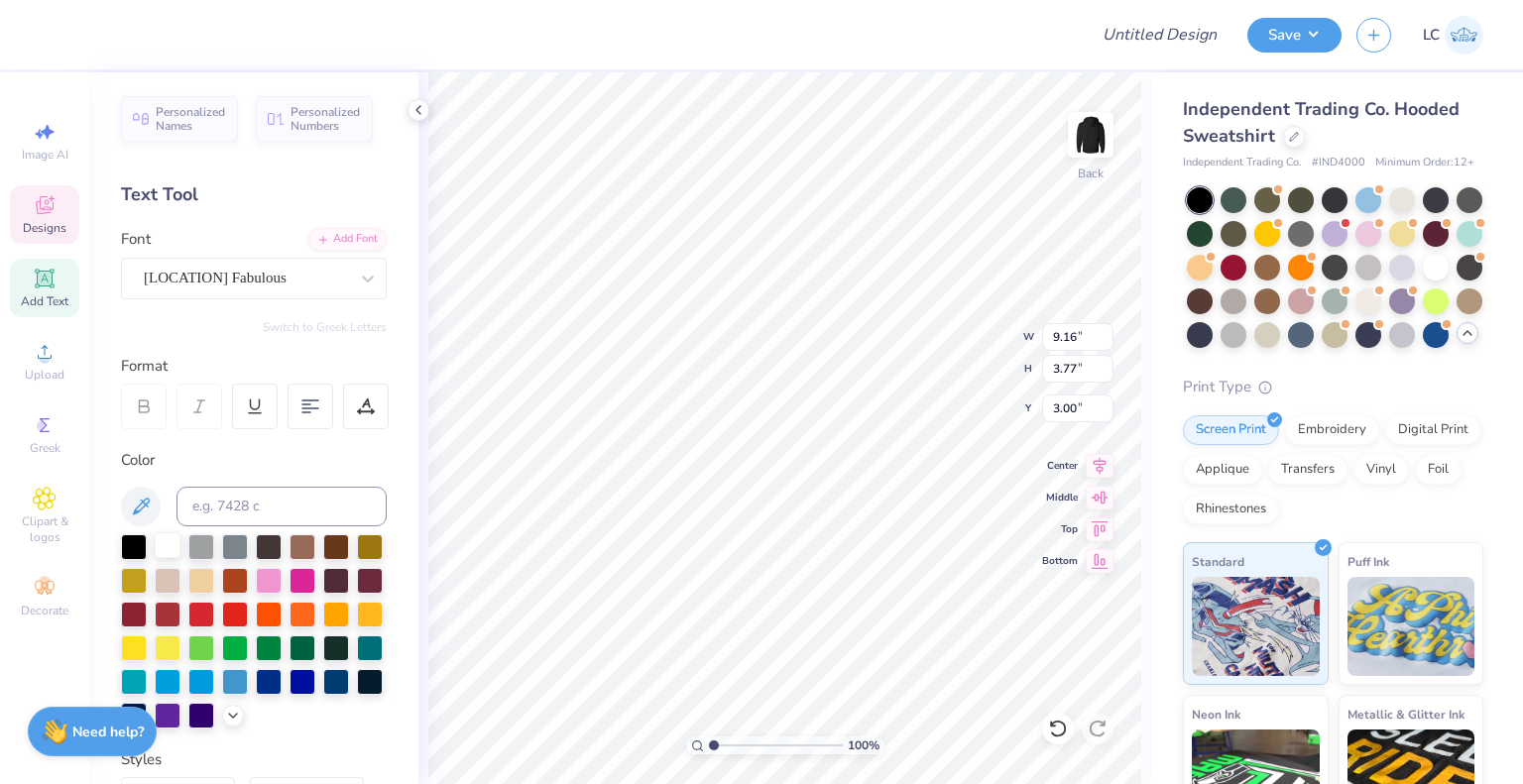 click at bounding box center (168, 545) 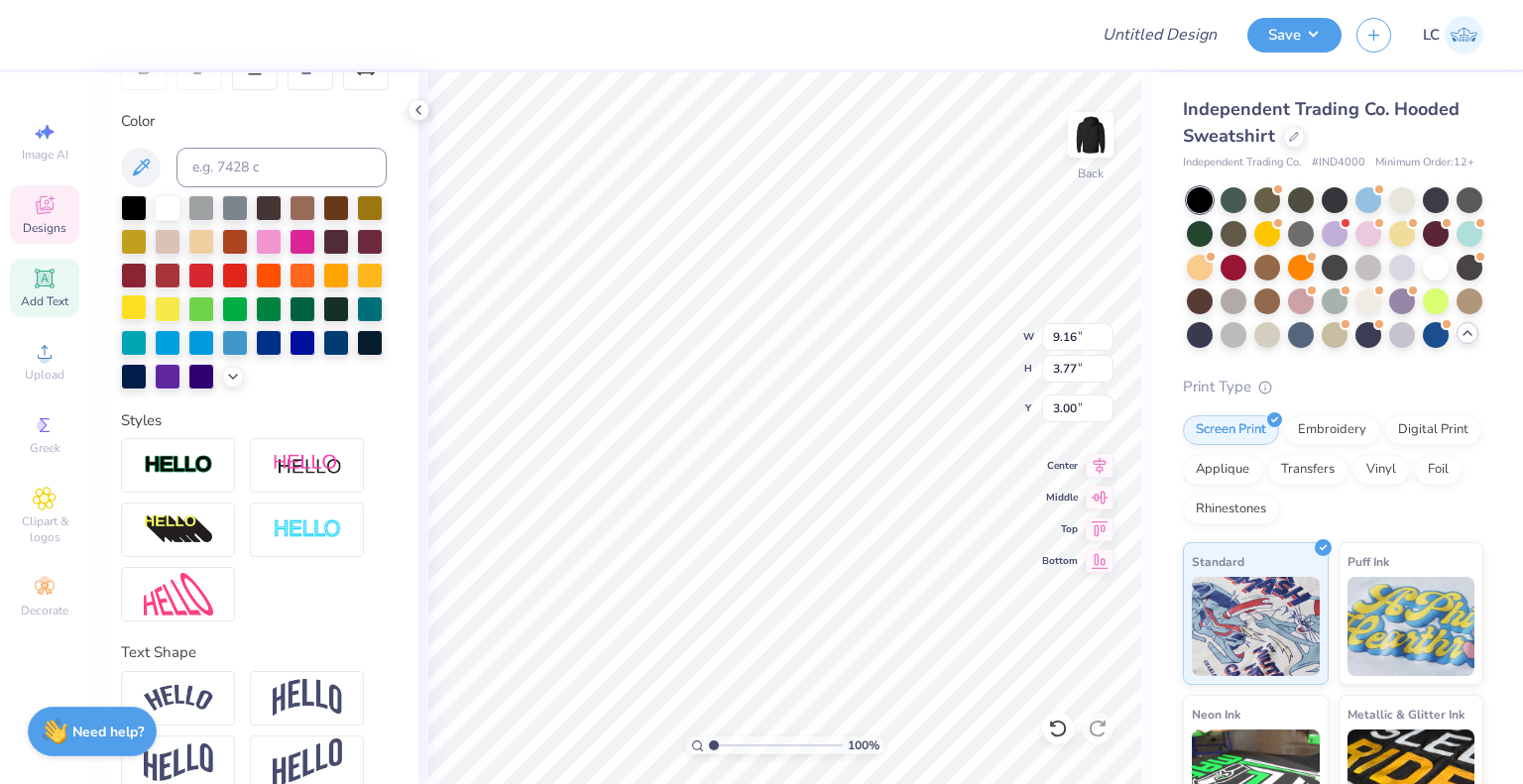 scroll, scrollTop: 352, scrollLeft: 0, axis: vertical 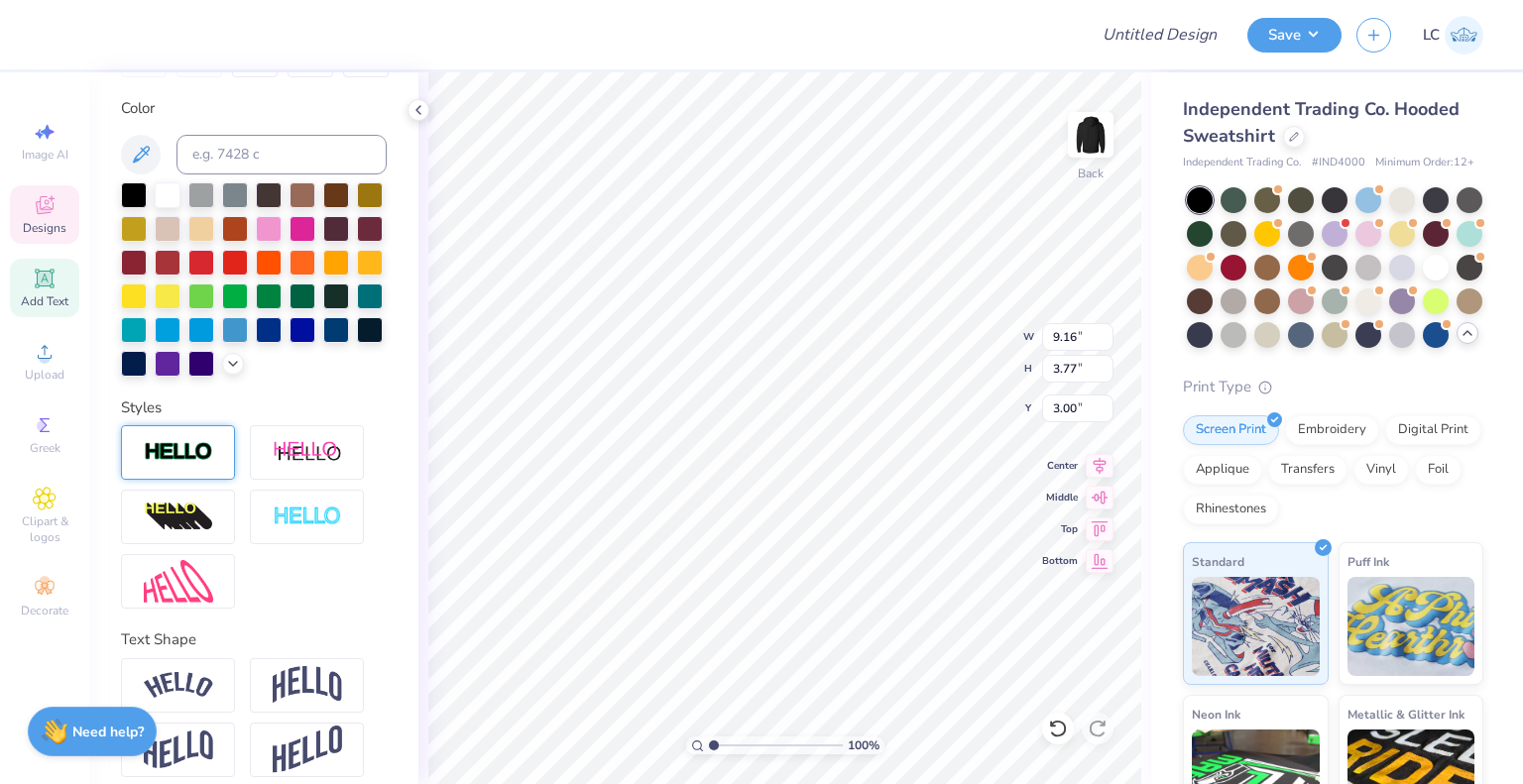 click at bounding box center (178, 452) 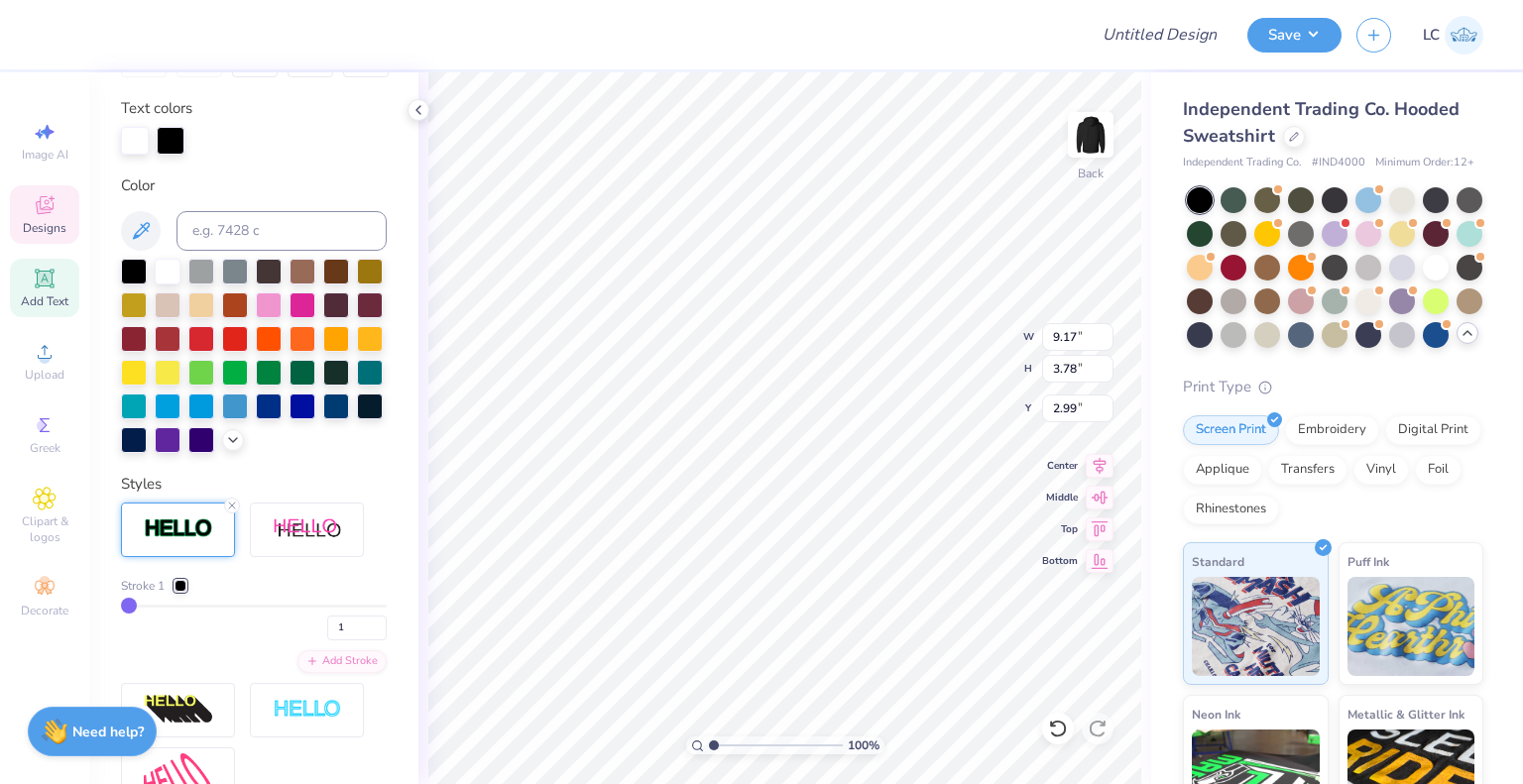 type on "9.17" 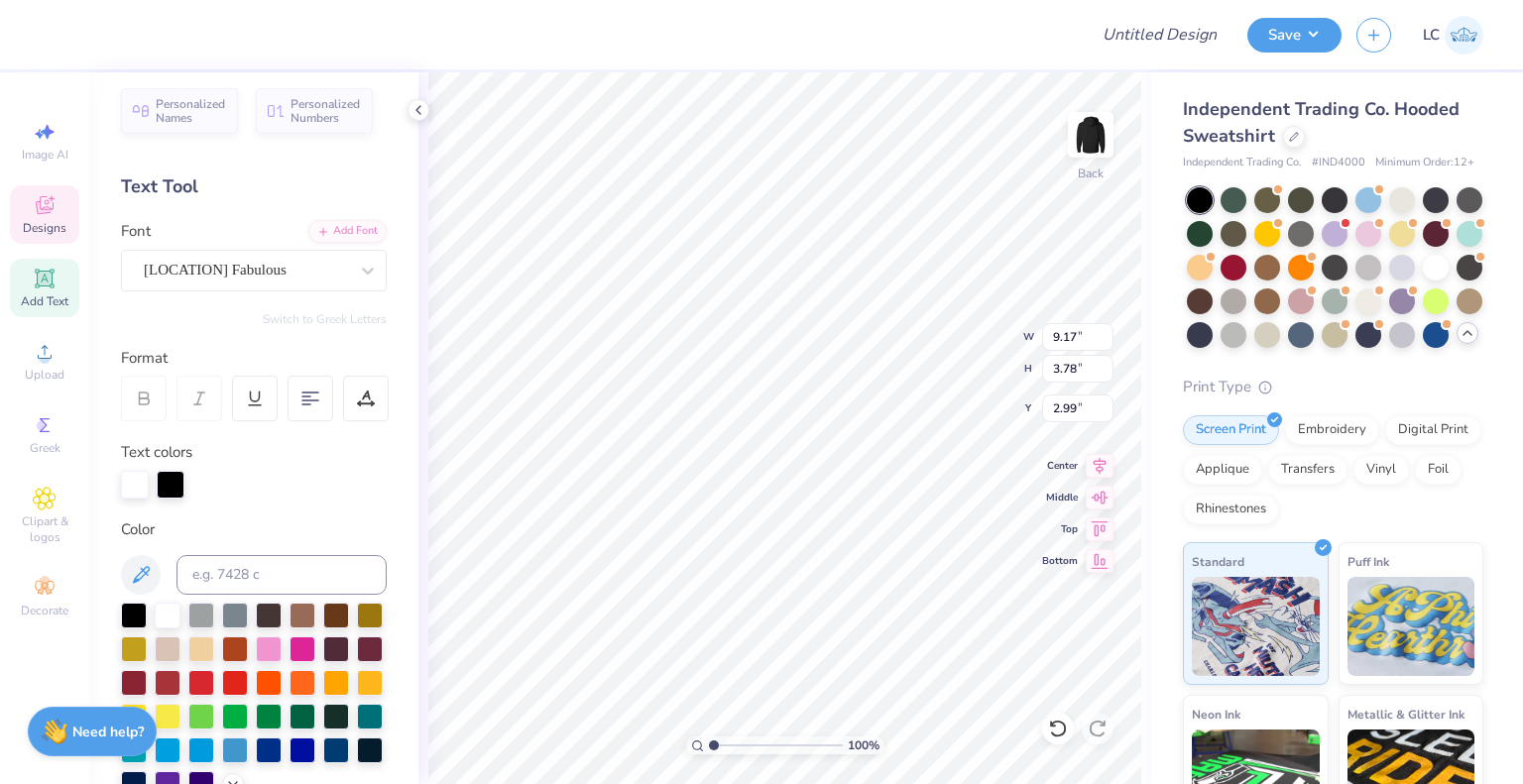 scroll, scrollTop: 0, scrollLeft: 0, axis: both 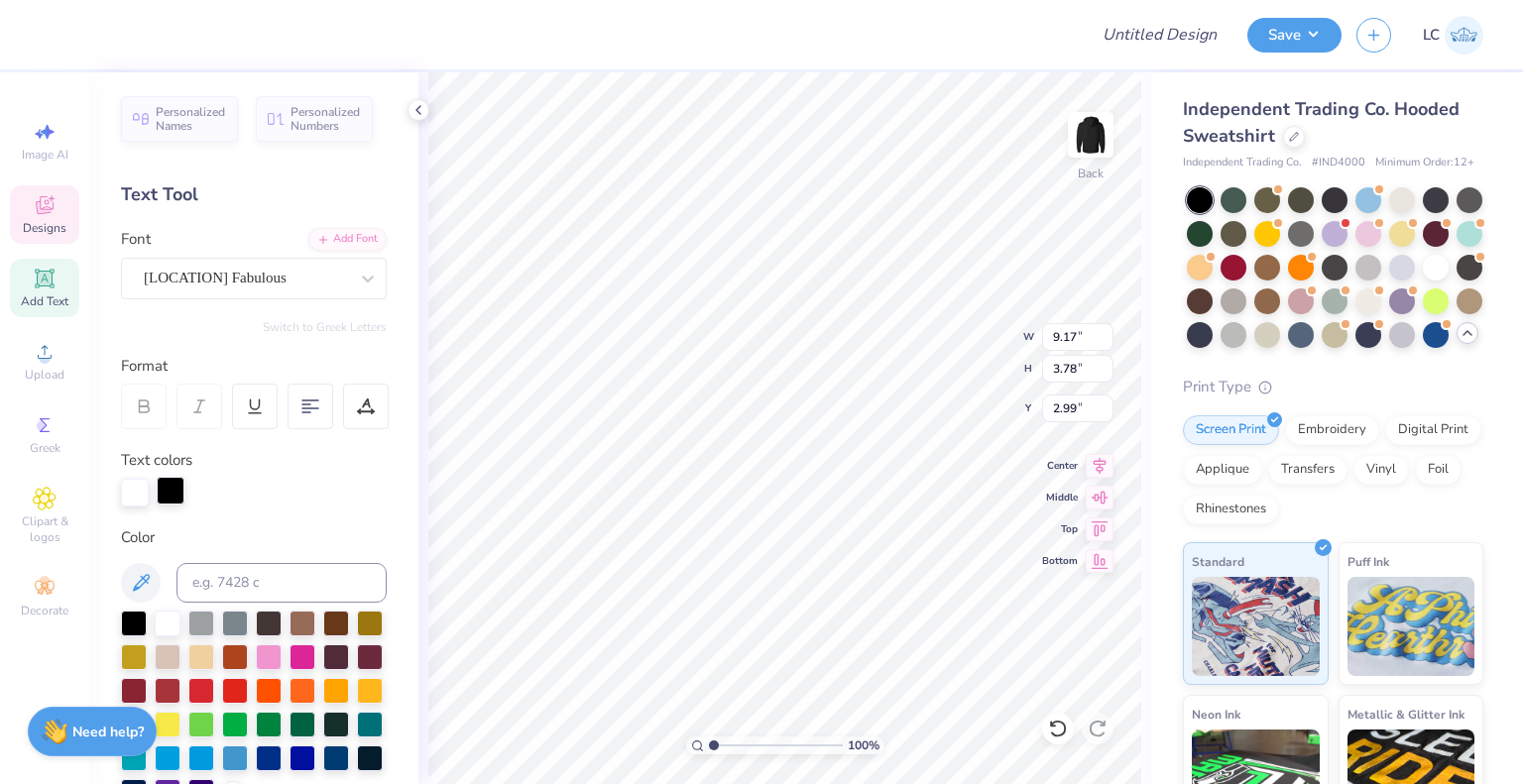 click at bounding box center (171, 491) 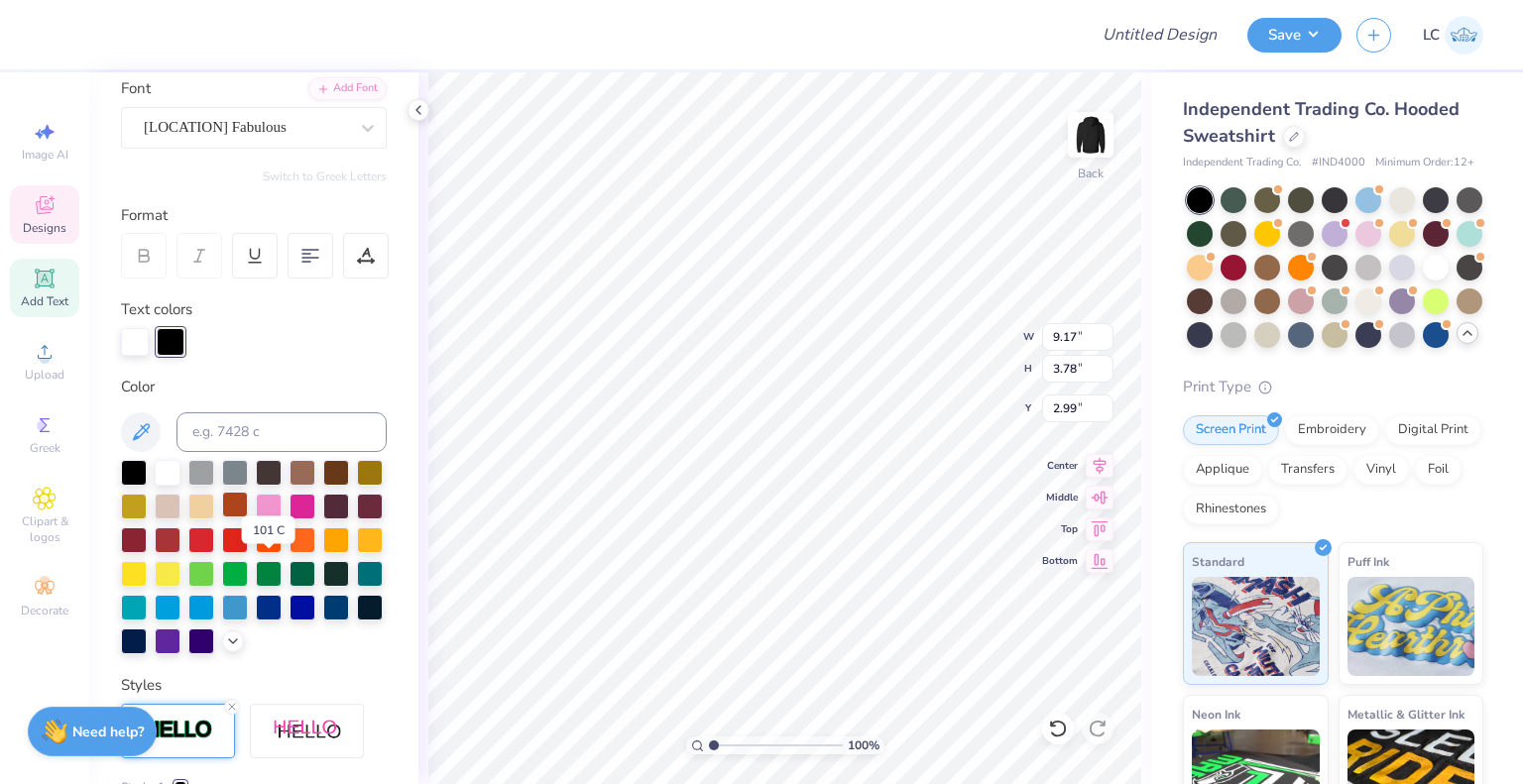 scroll, scrollTop: 154, scrollLeft: 0, axis: vertical 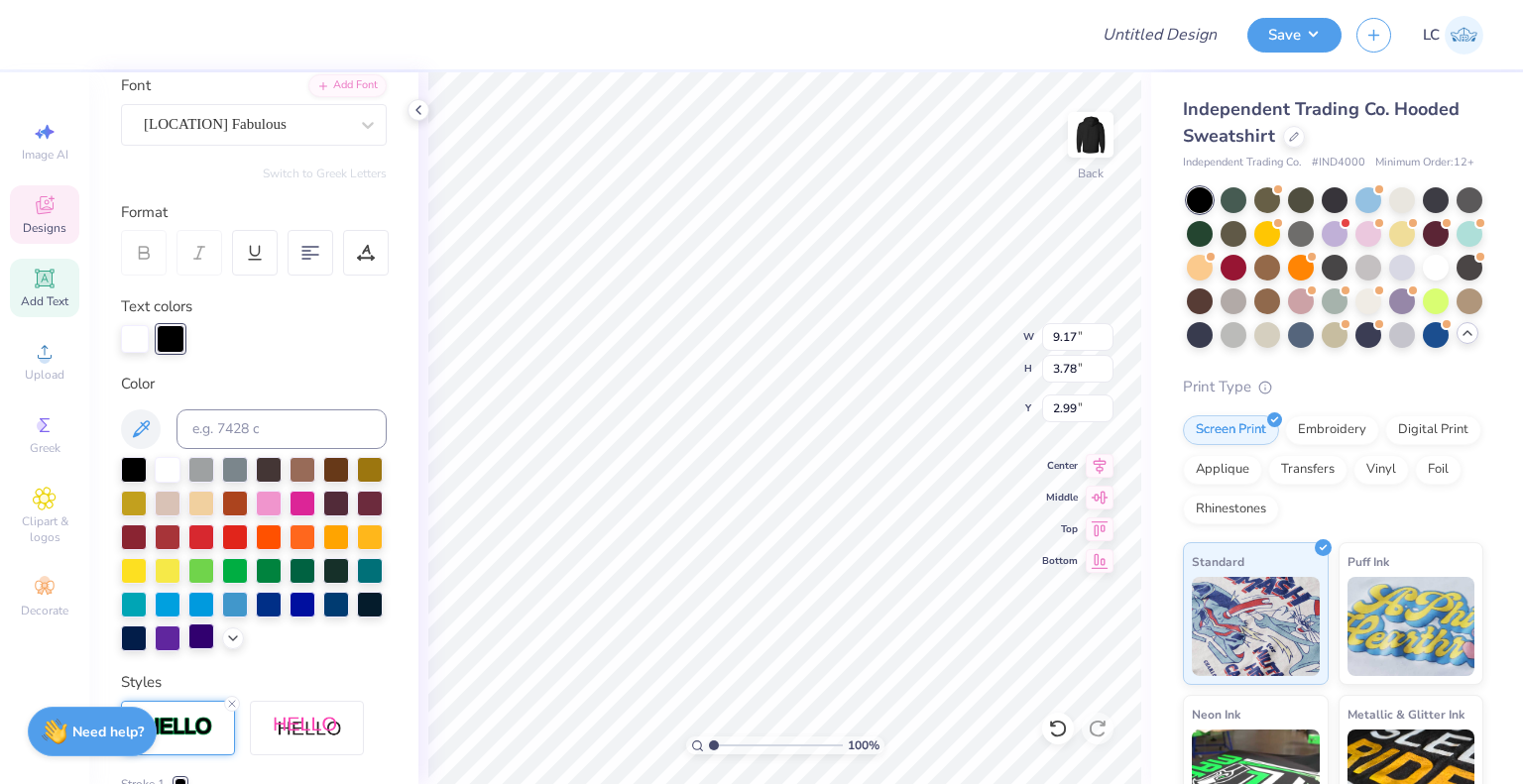click at bounding box center [201, 636] 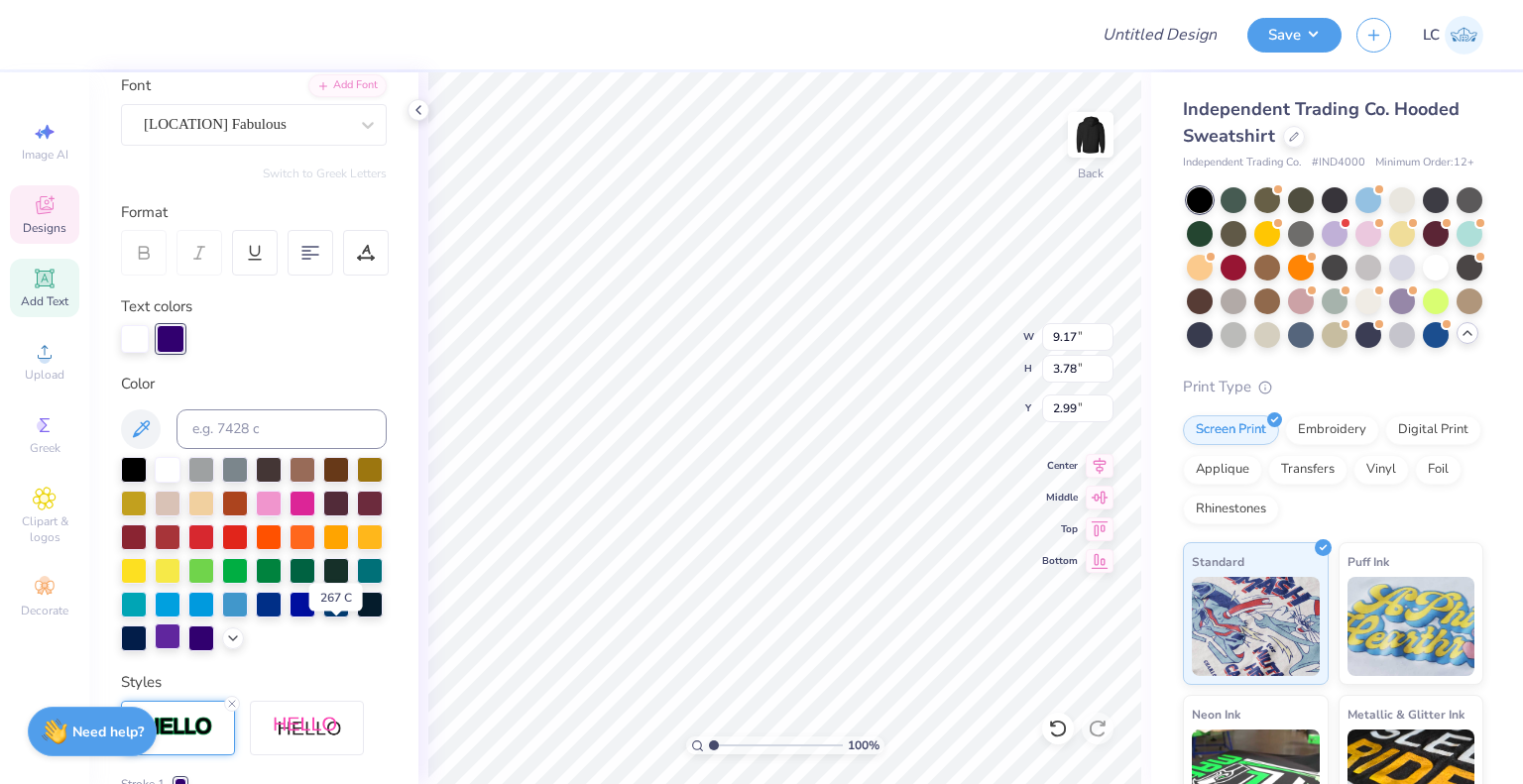 click at bounding box center (168, 636) 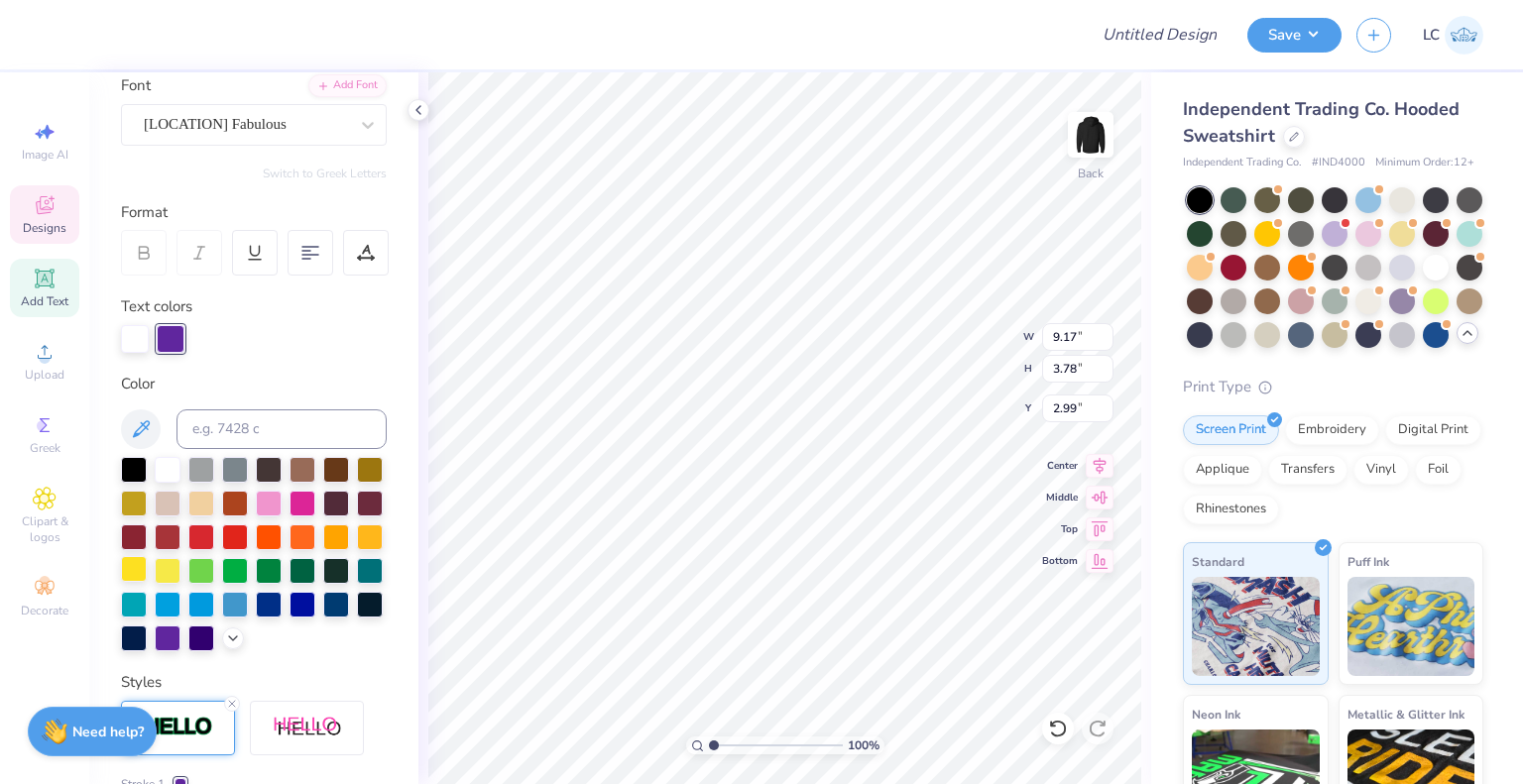 click at bounding box center [134, 569] 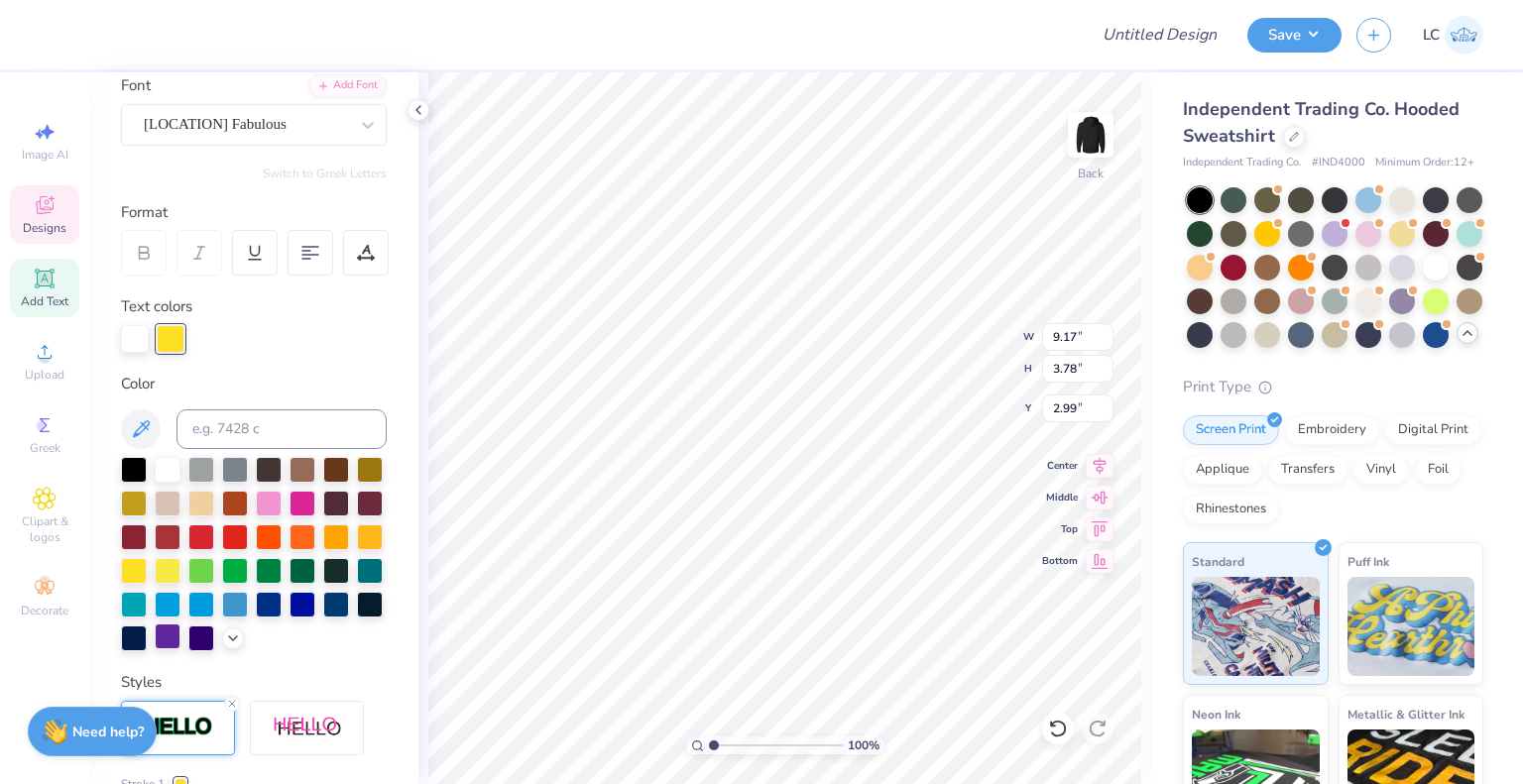 click at bounding box center [168, 636] 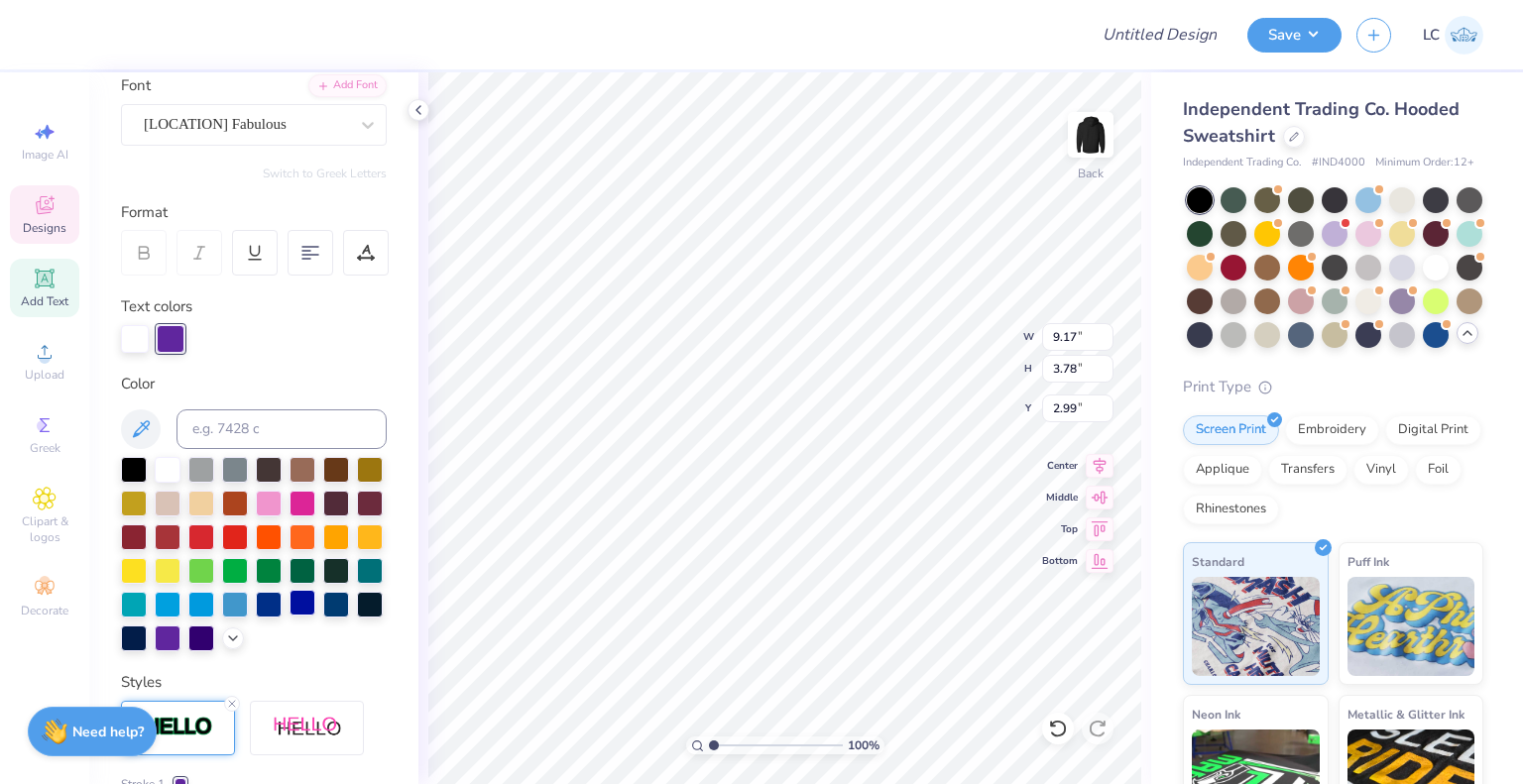 click at bounding box center (302, 603) 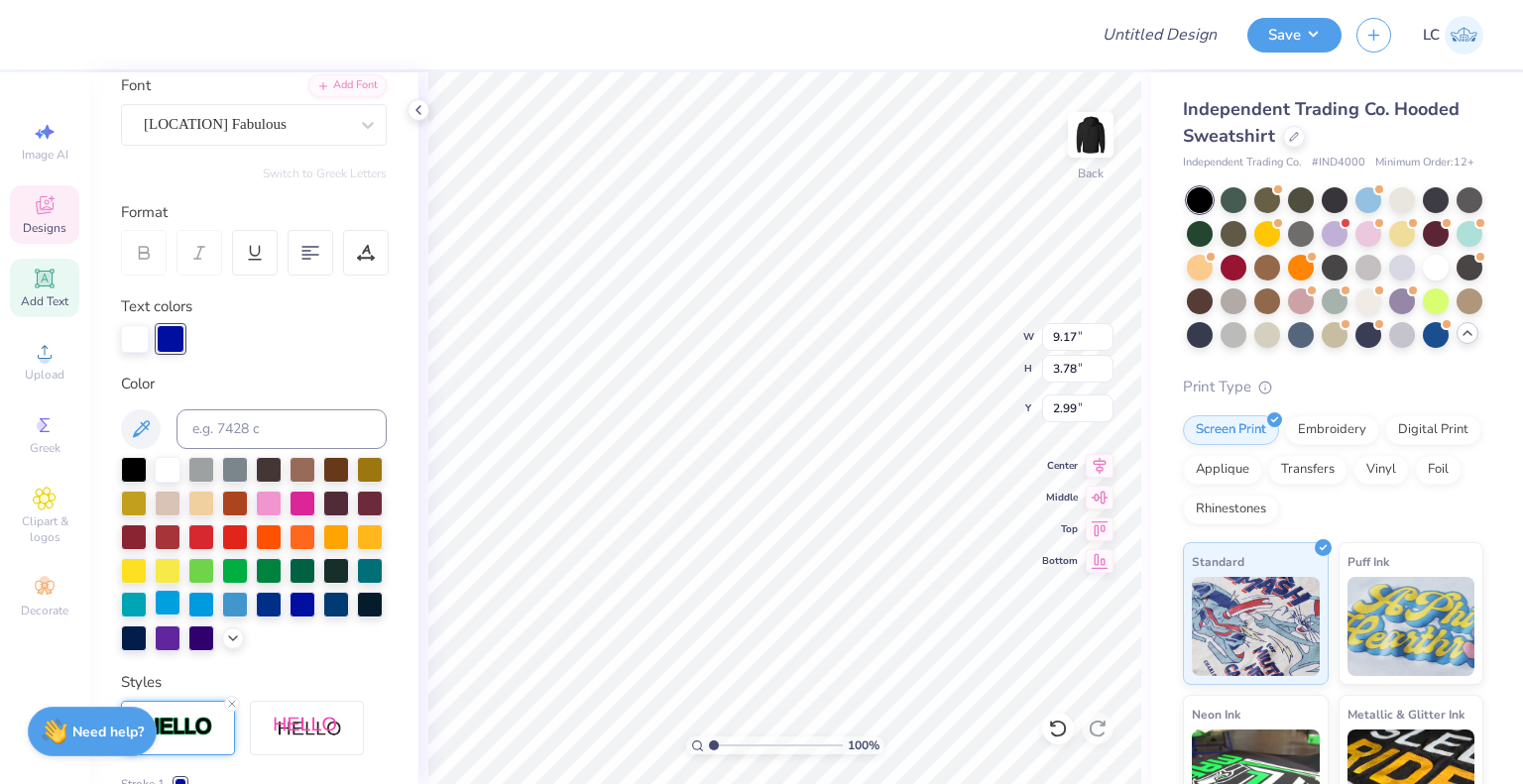 click at bounding box center (168, 603) 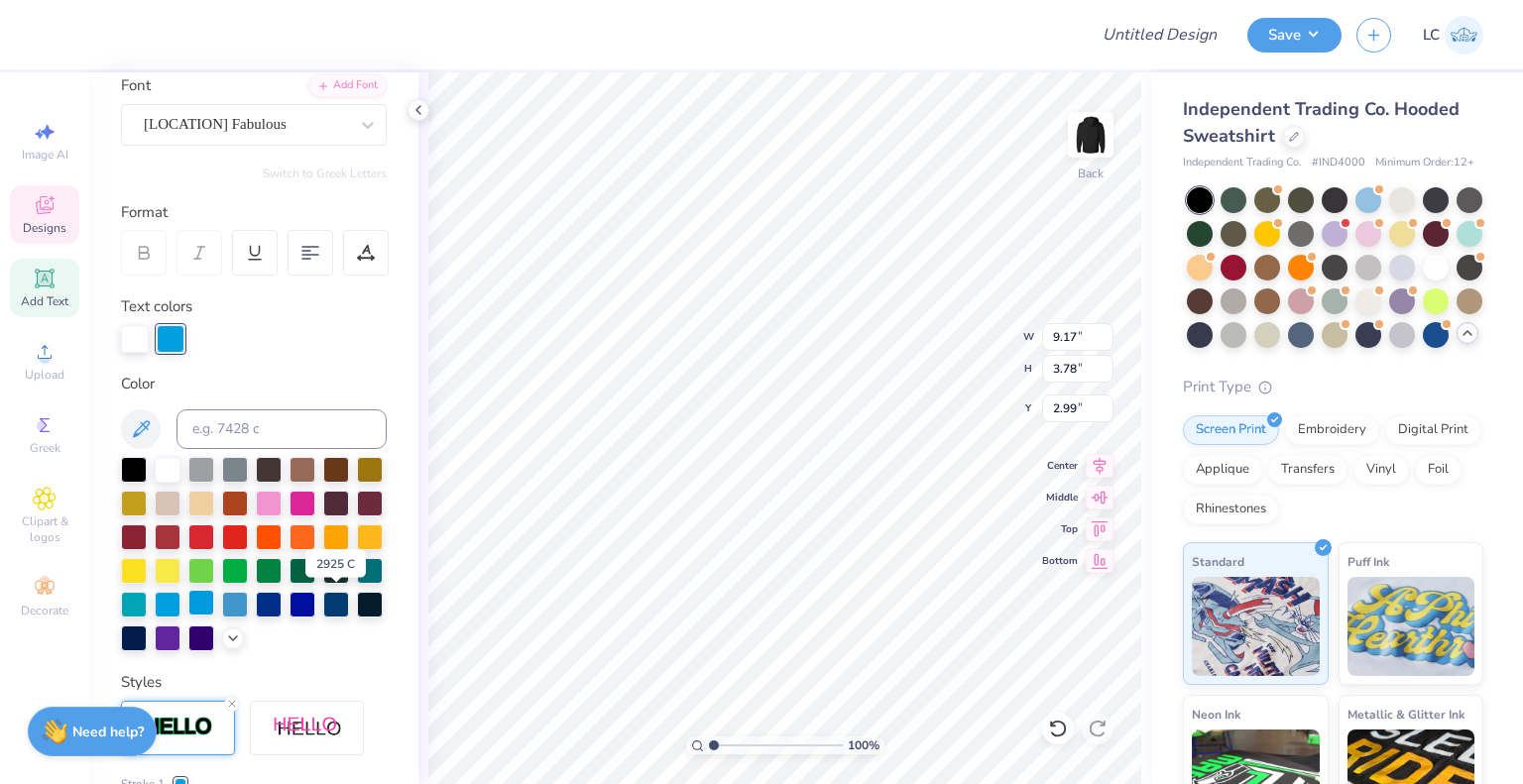 click at bounding box center (201, 603) 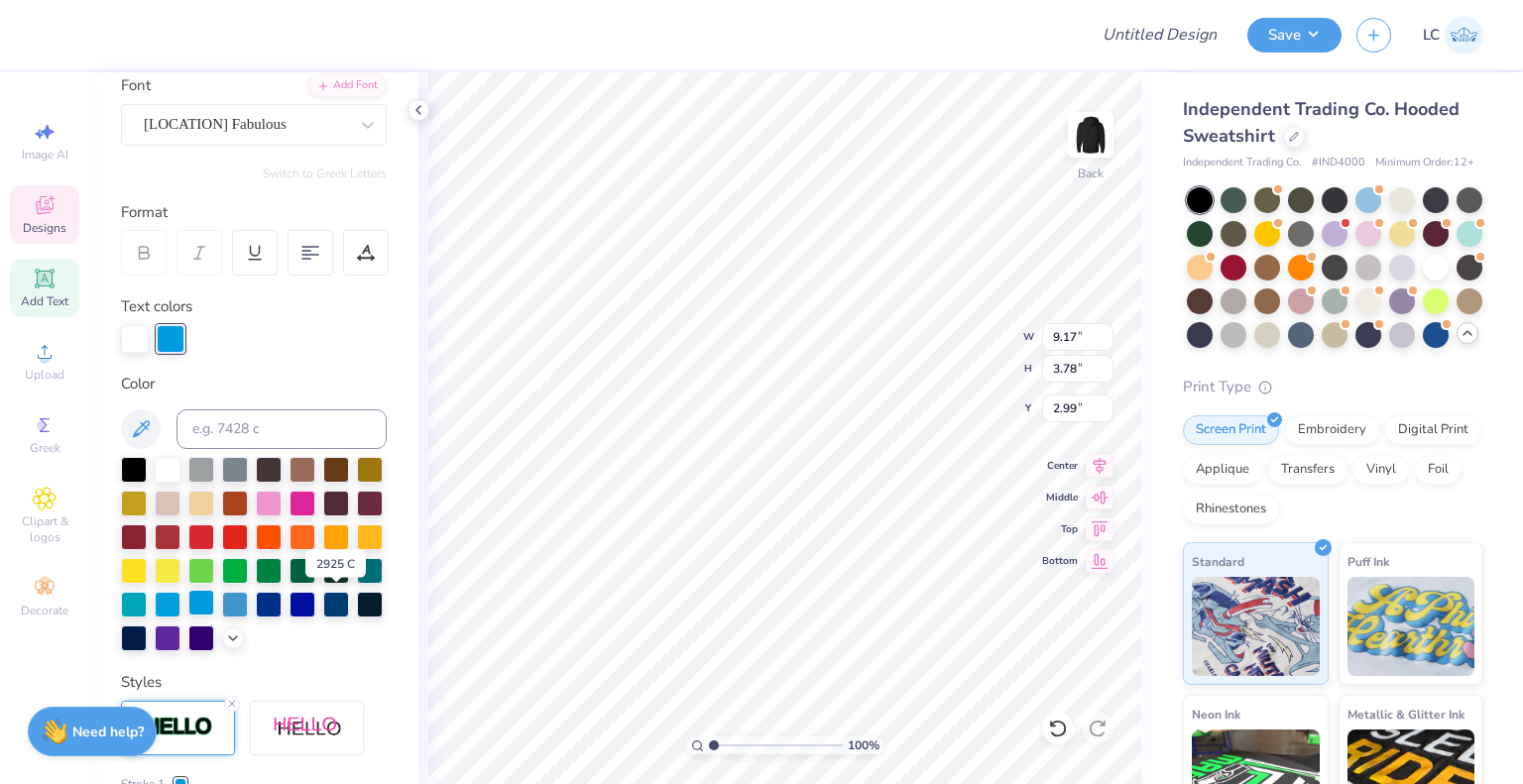 click at bounding box center (201, 603) 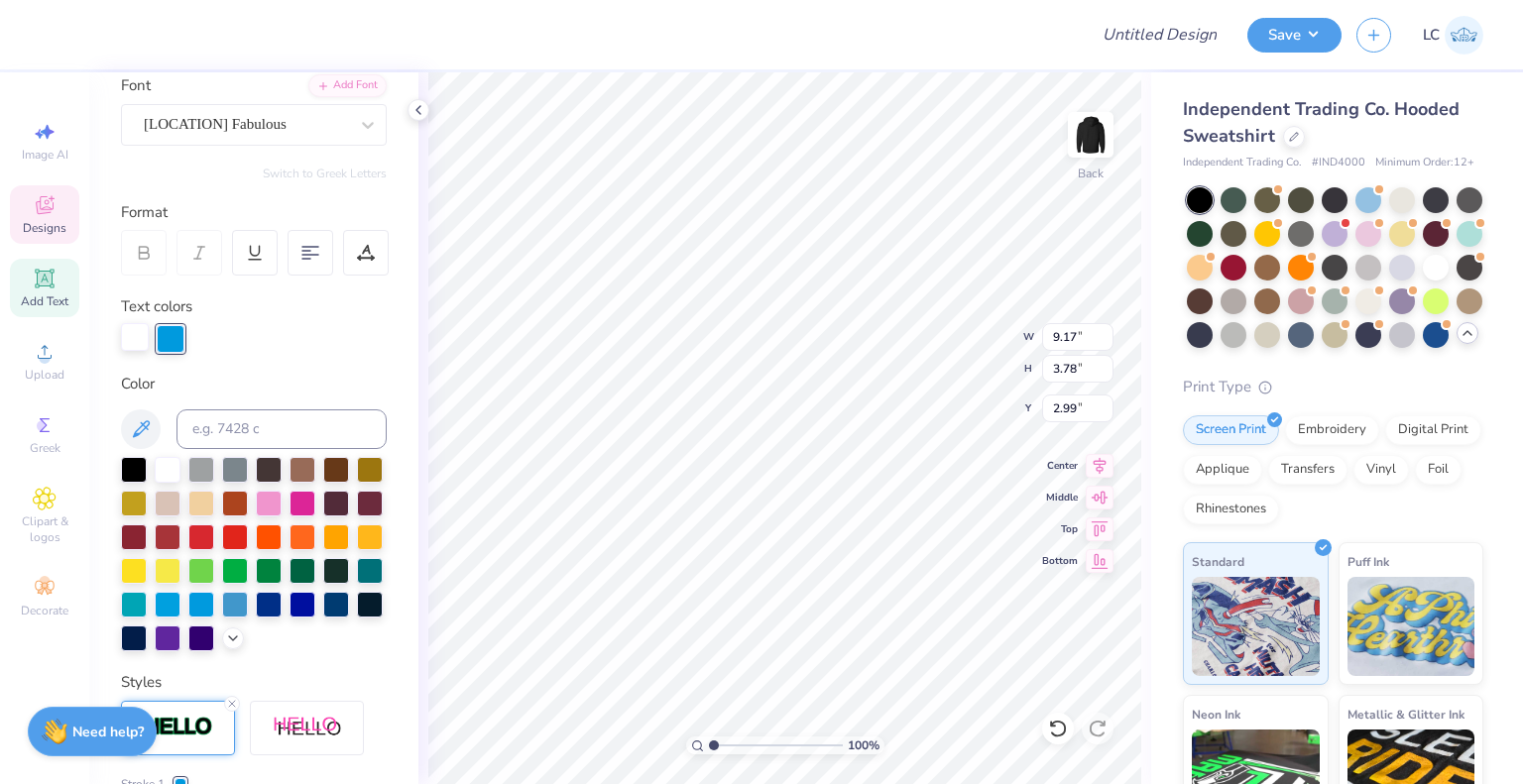 click at bounding box center [135, 337] 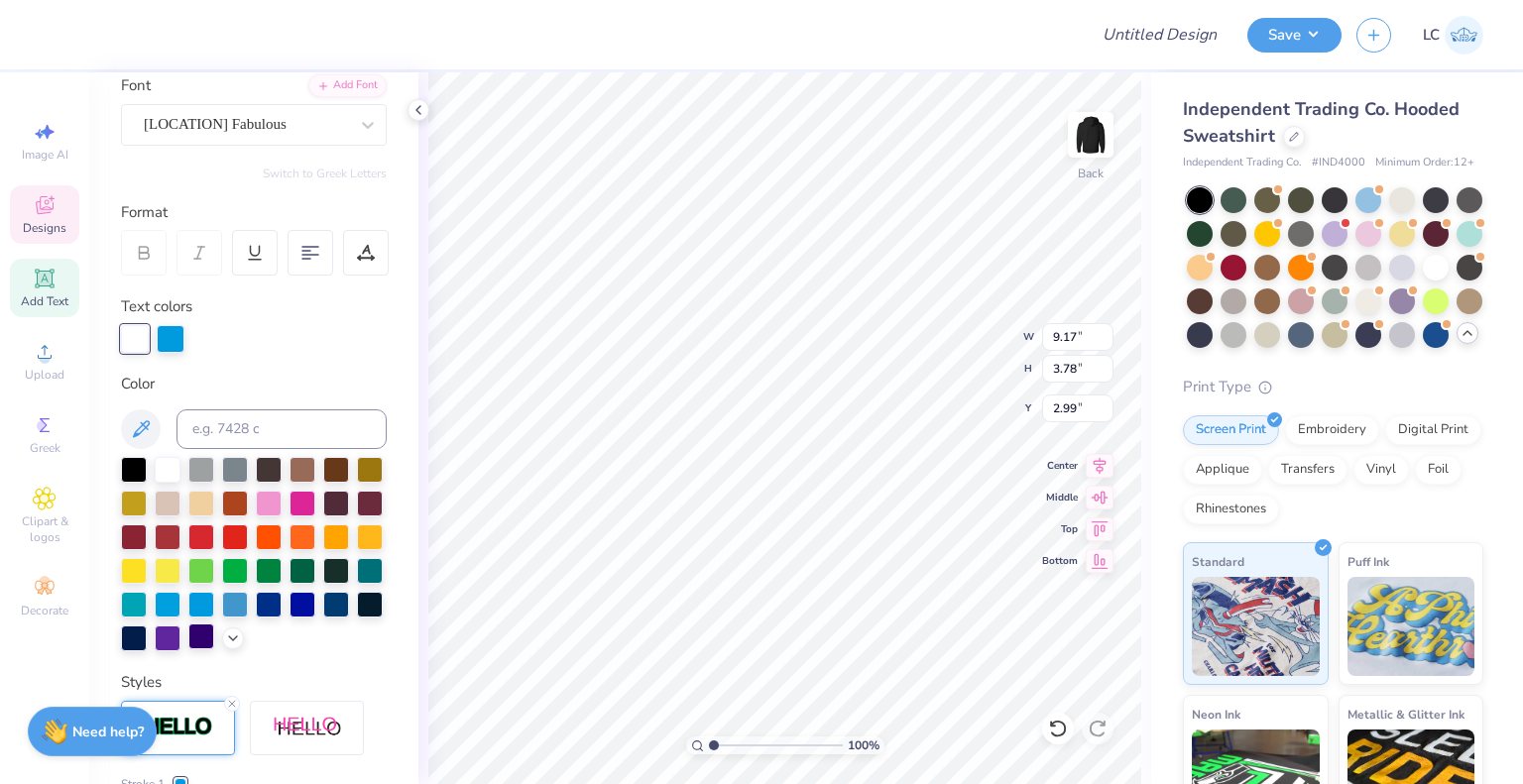 click at bounding box center (201, 636) 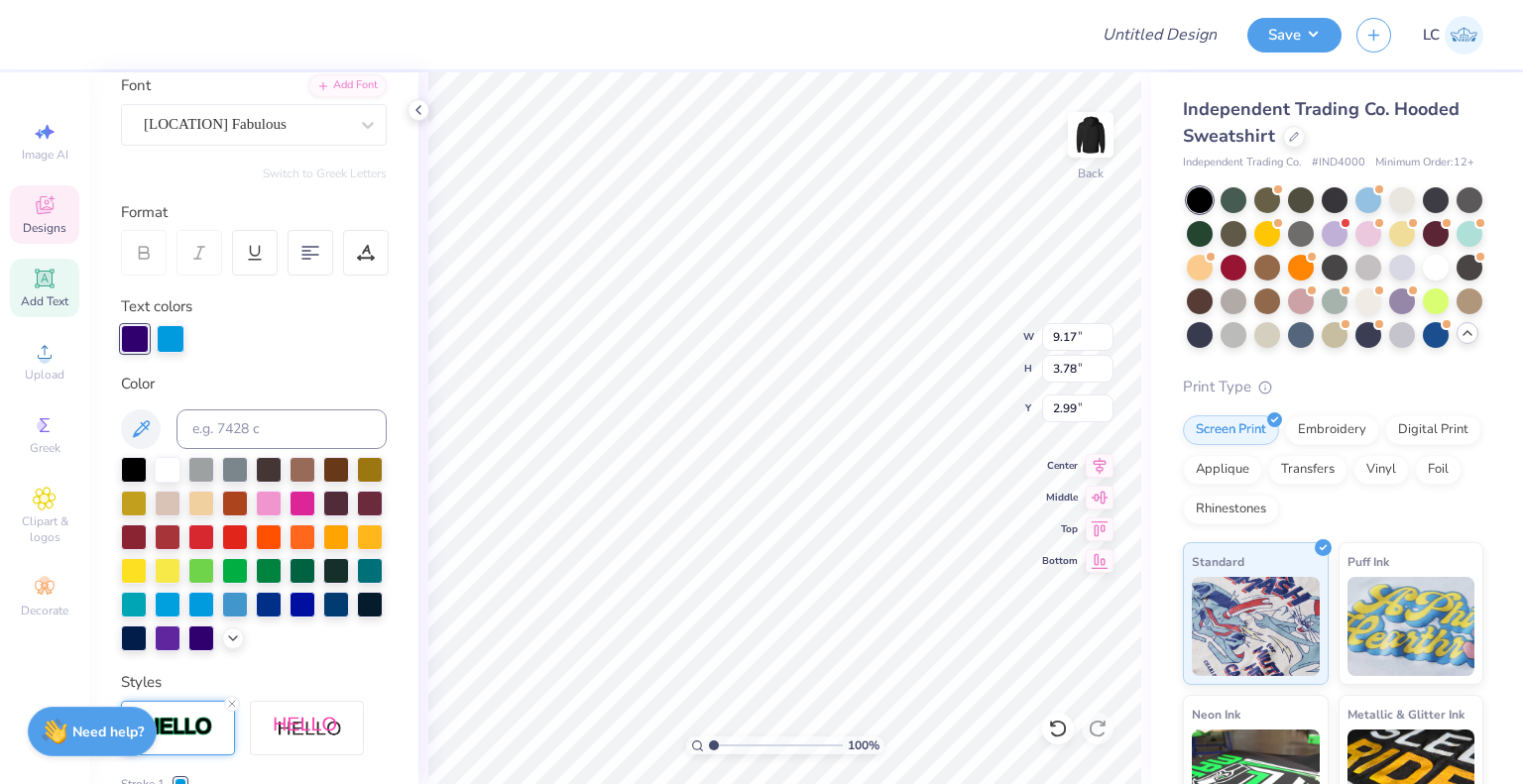 click on "Personalized Names Personalized Numbers Text Tool  Add Font Font LasVegas Fabulous Switch to Greek Letters Format Text colors Color Styles Stroke 1 1  Add Stroke Text Shape" at bounding box center (254, 428) 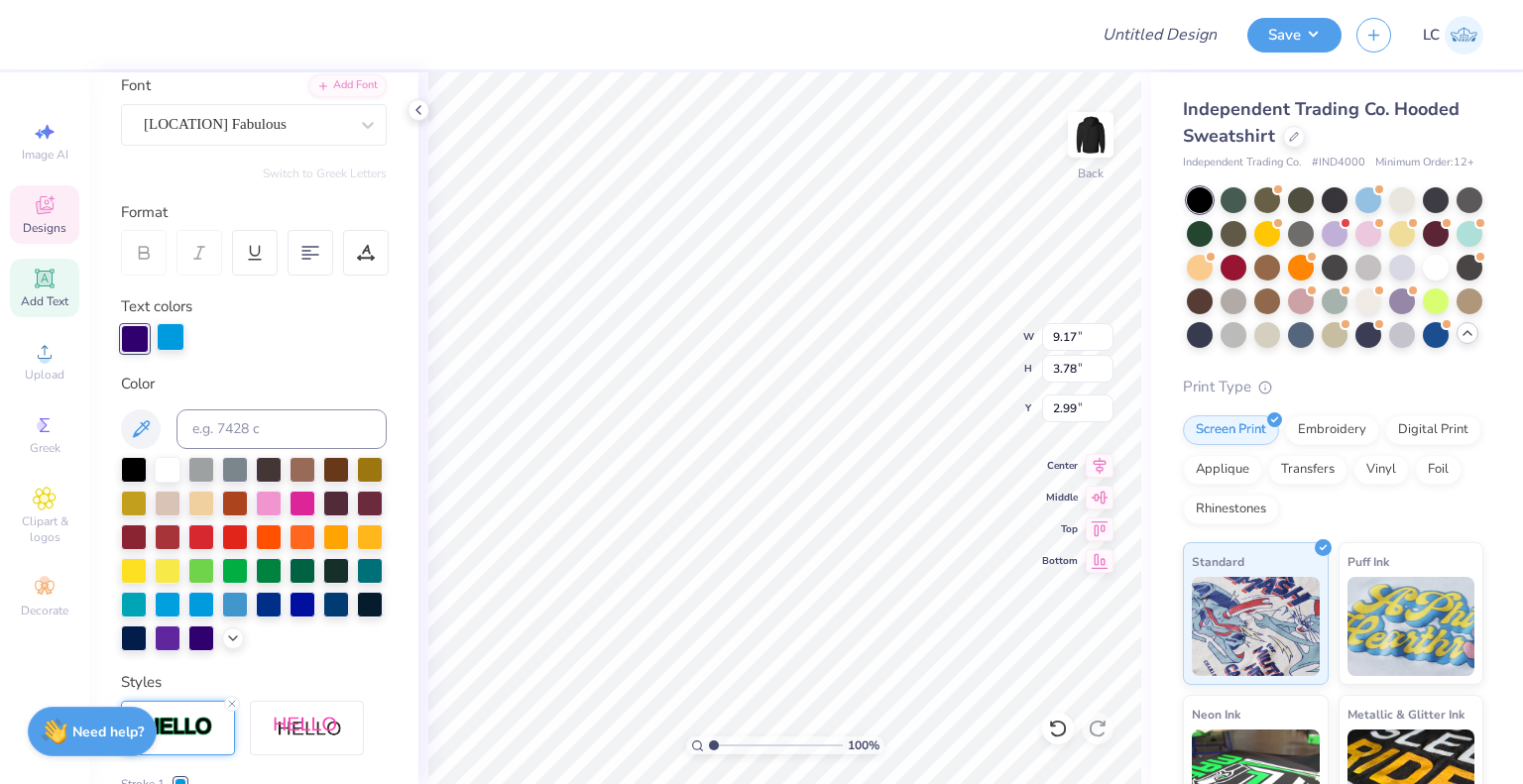 click at bounding box center (171, 337) 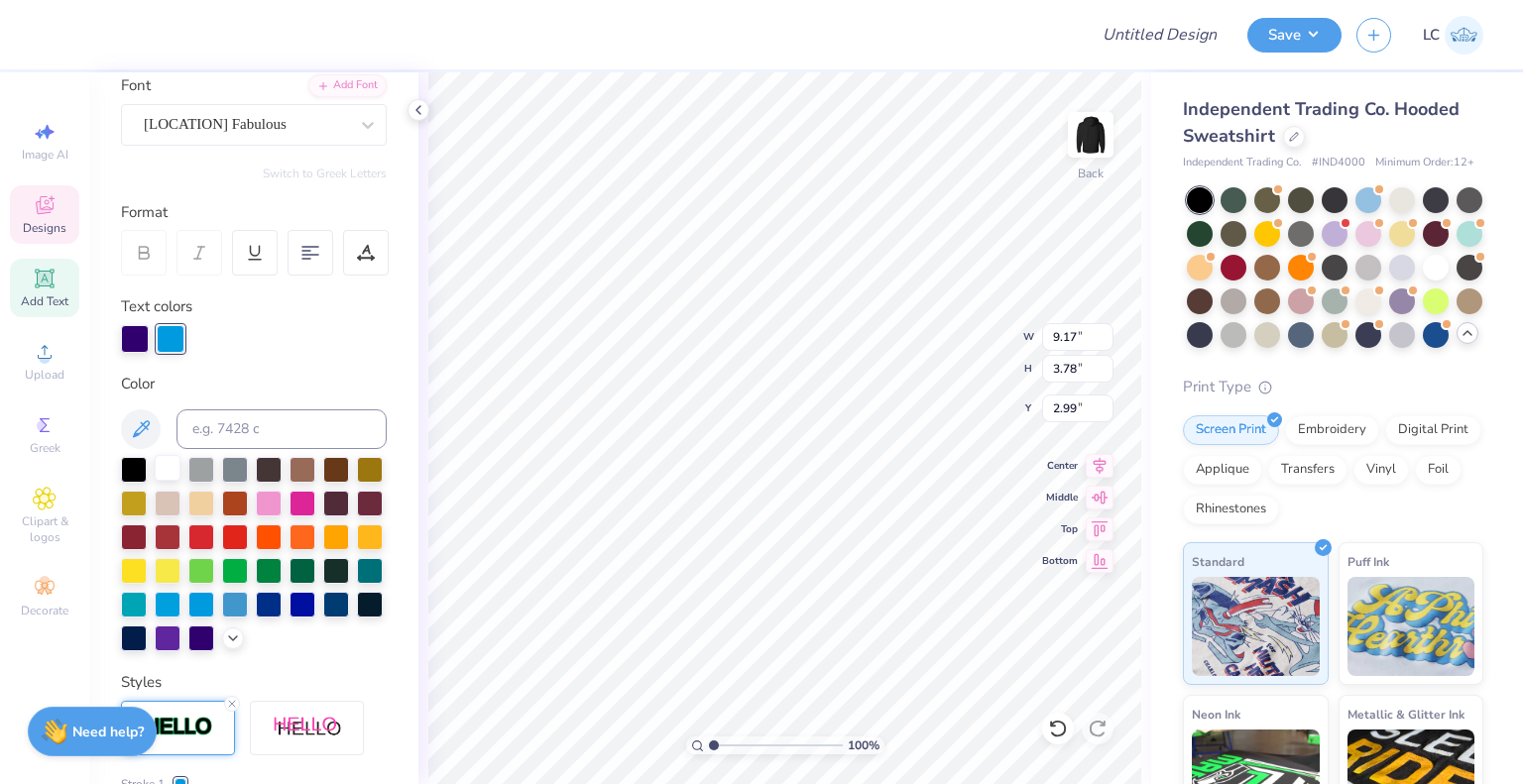 click at bounding box center [168, 468] 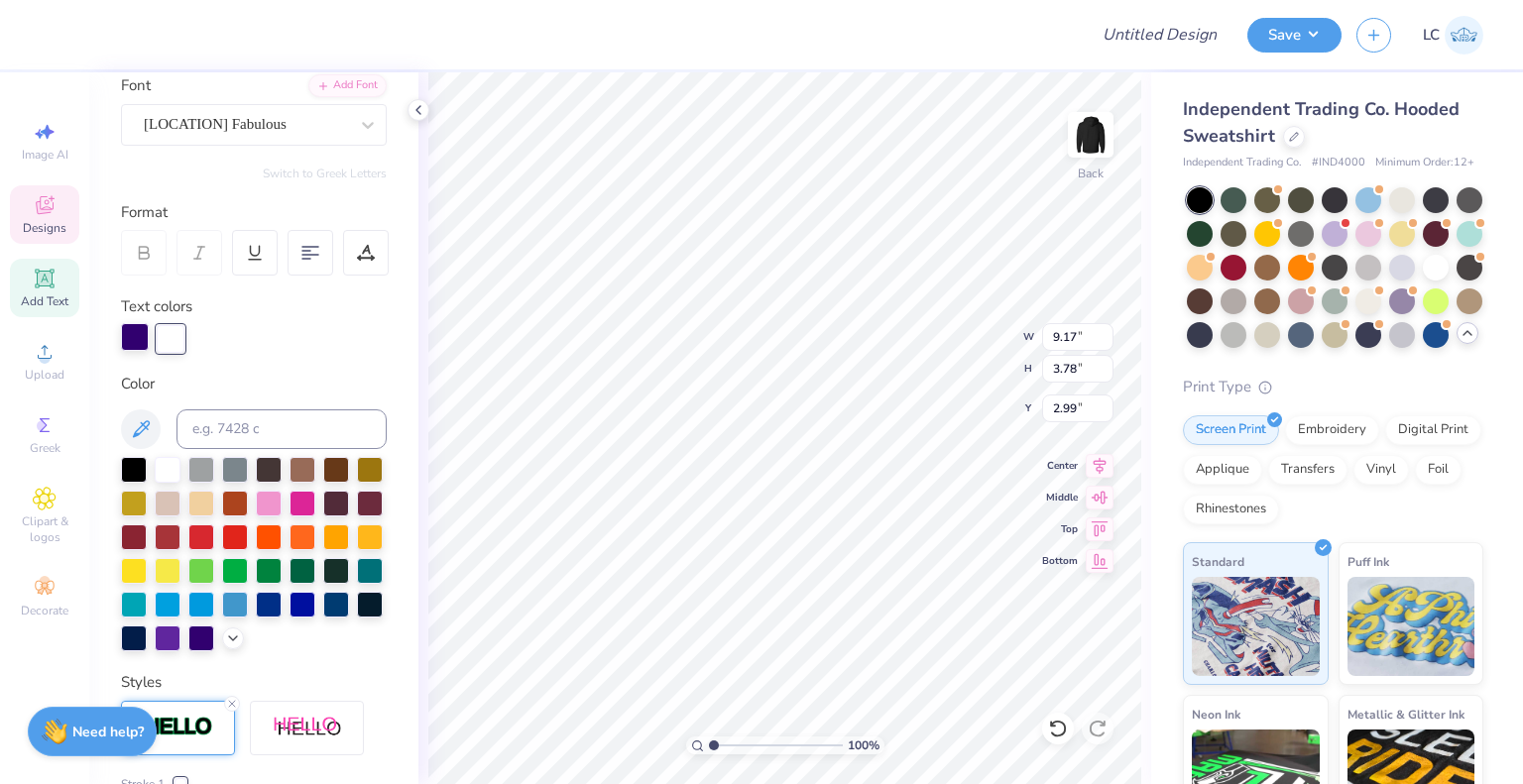 click at bounding box center [135, 337] 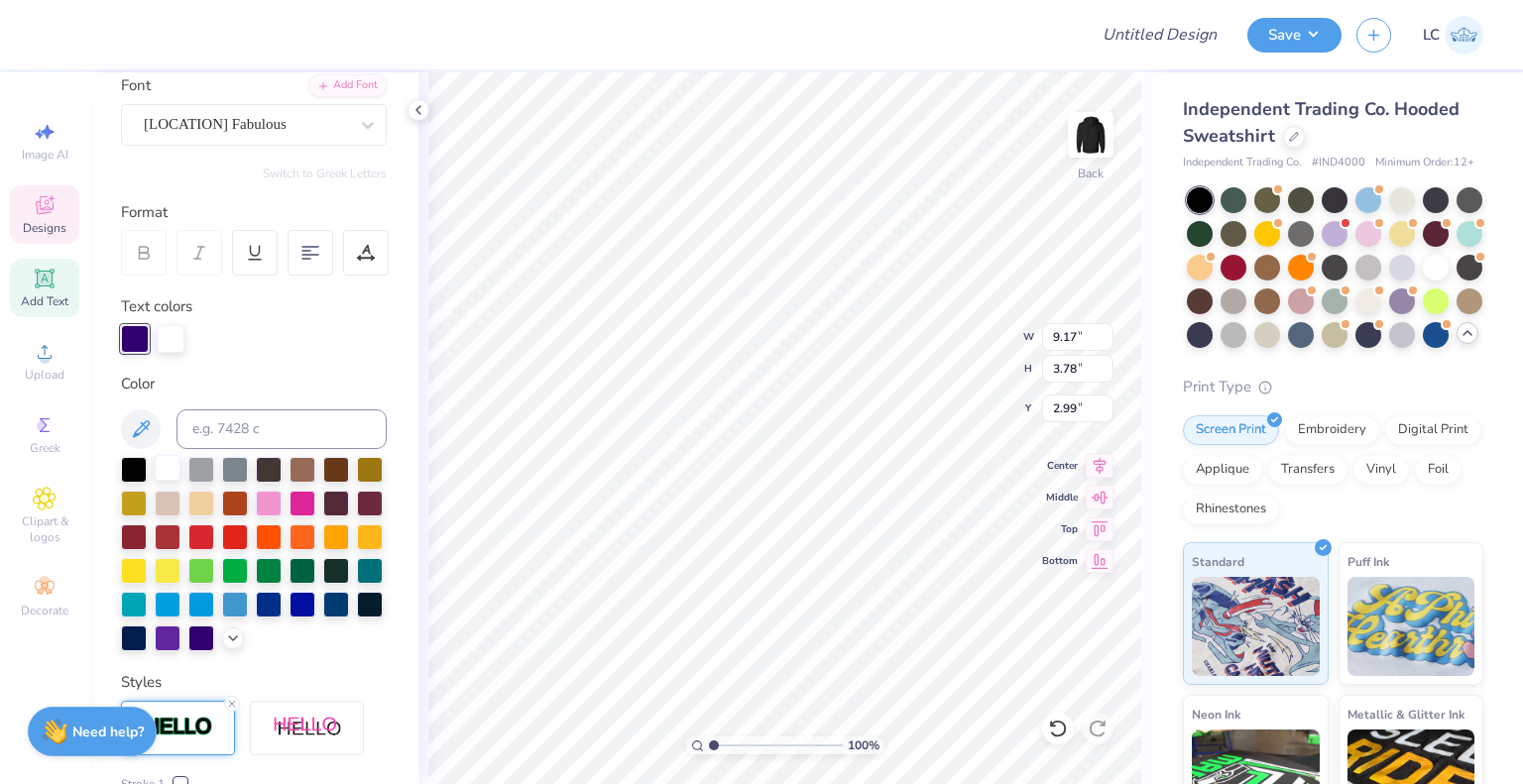 click at bounding box center (168, 468) 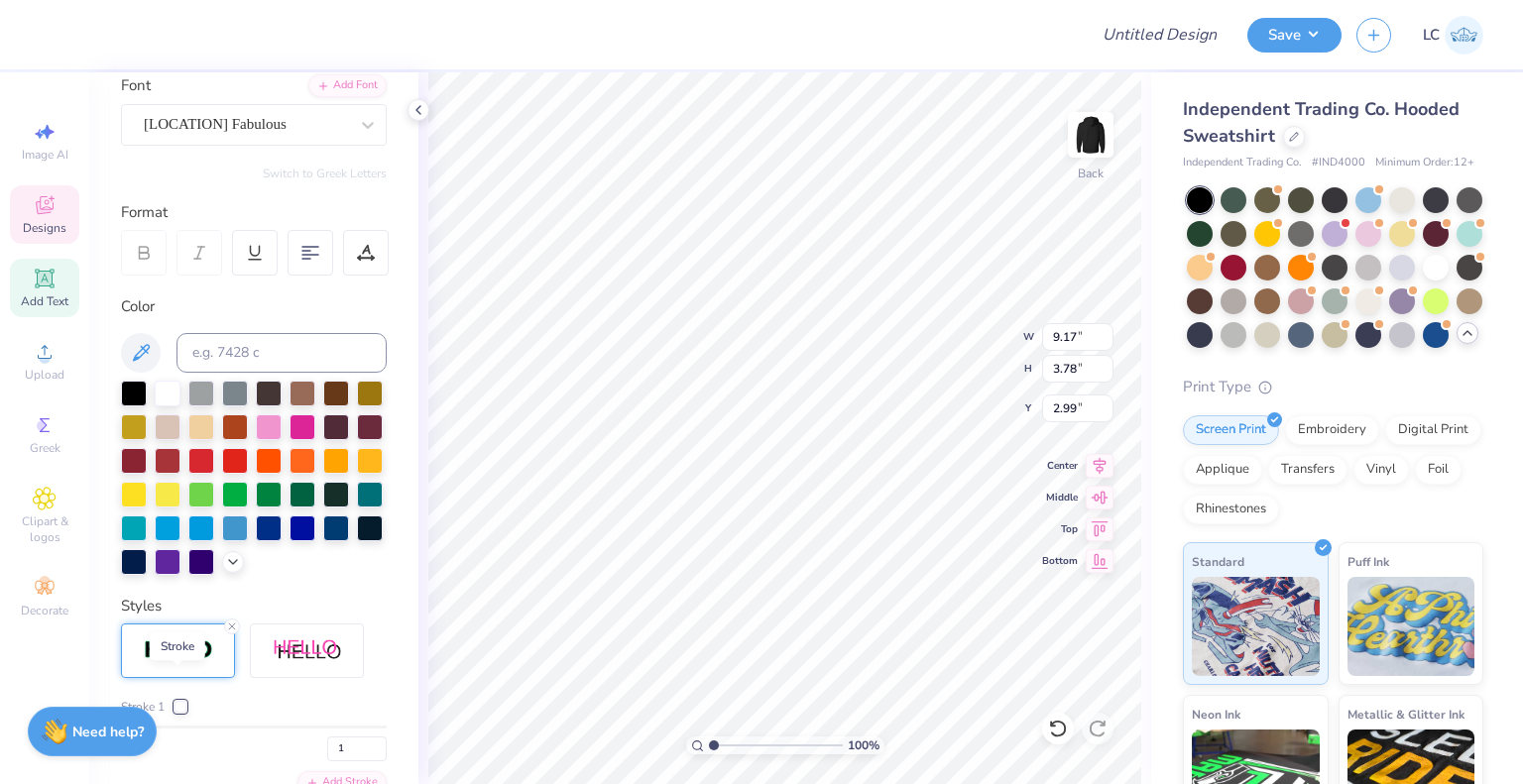 scroll, scrollTop: 300, scrollLeft: 0, axis: vertical 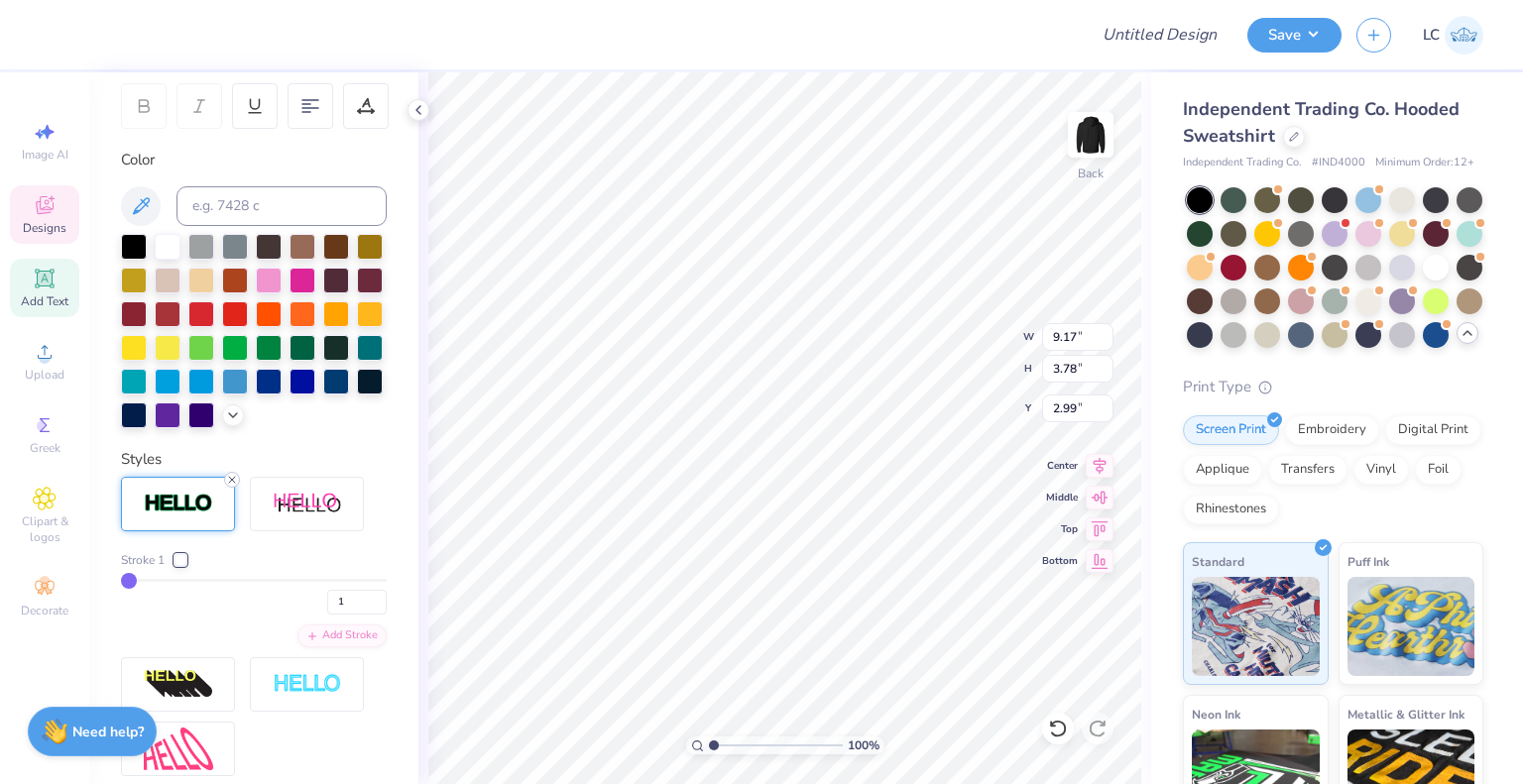 click 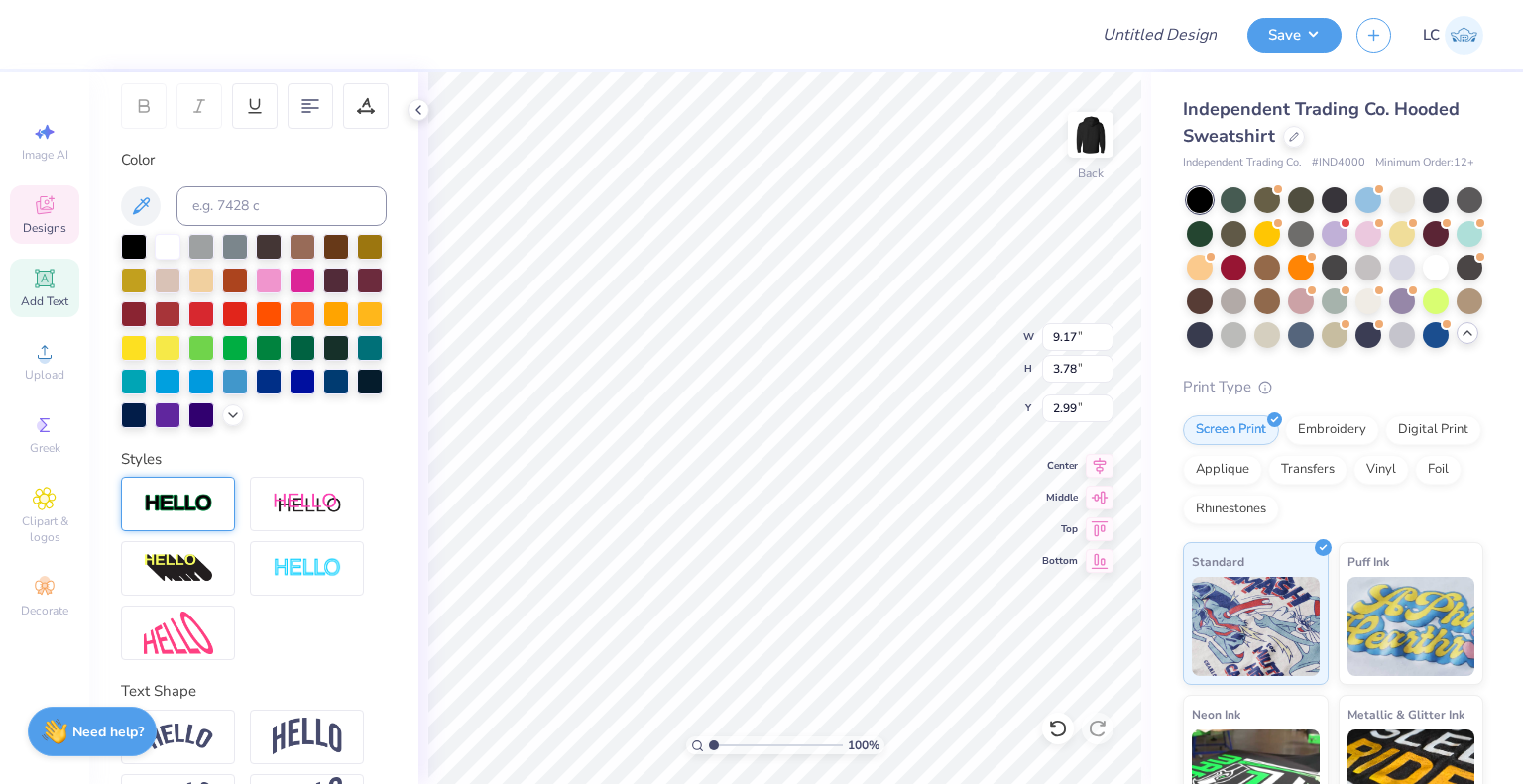 type on "9.16" 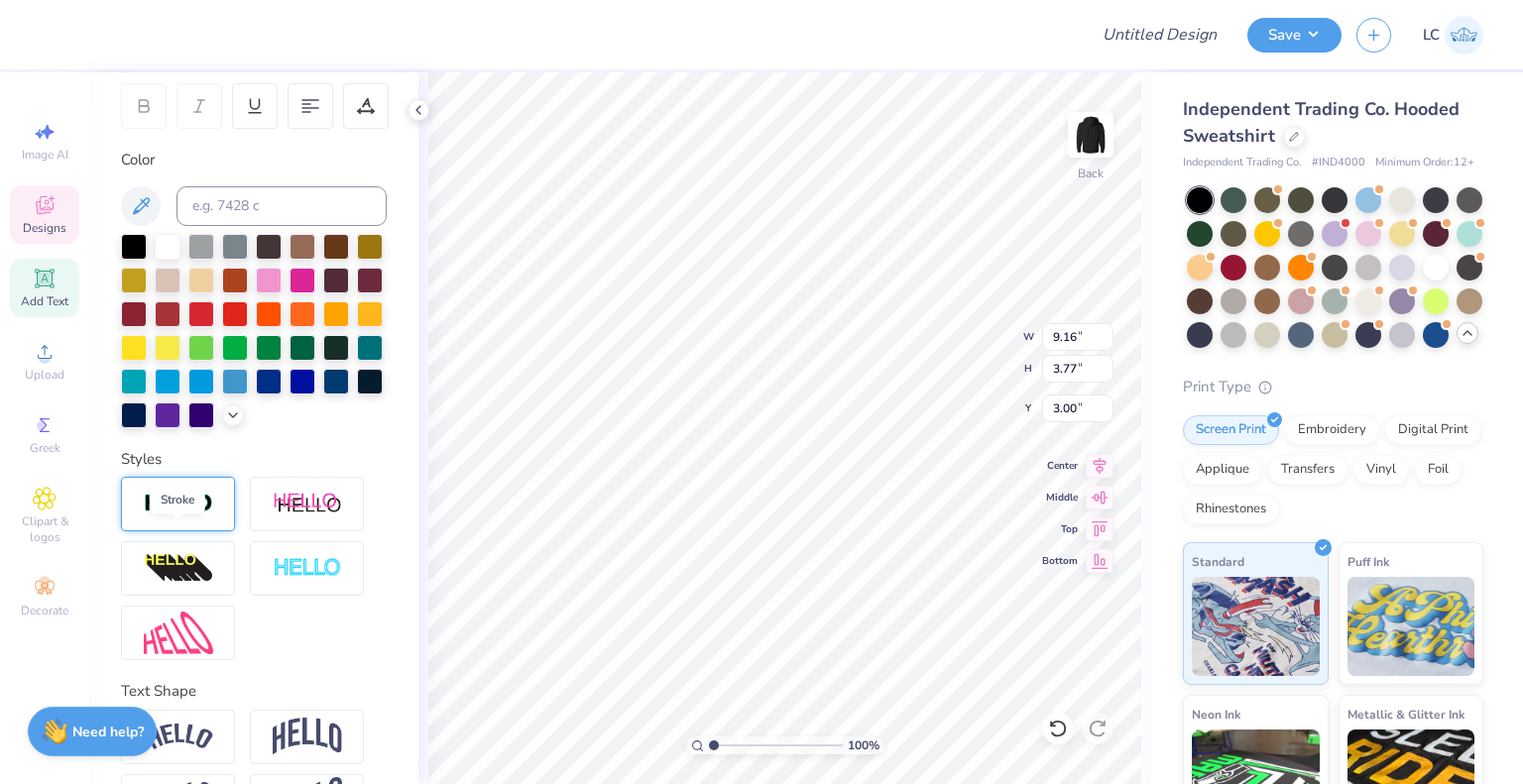 click at bounding box center (178, 504) 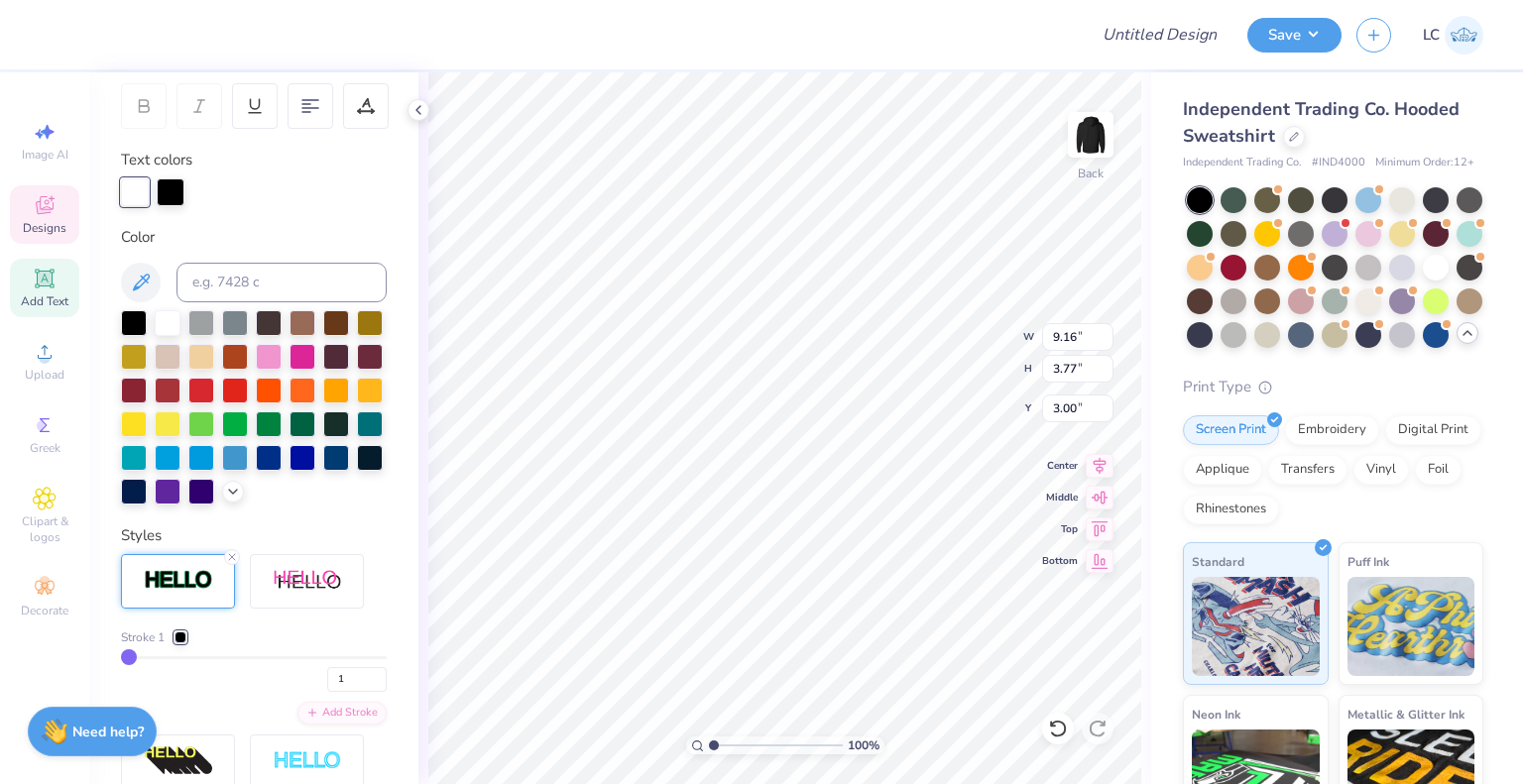 type on "9.17" 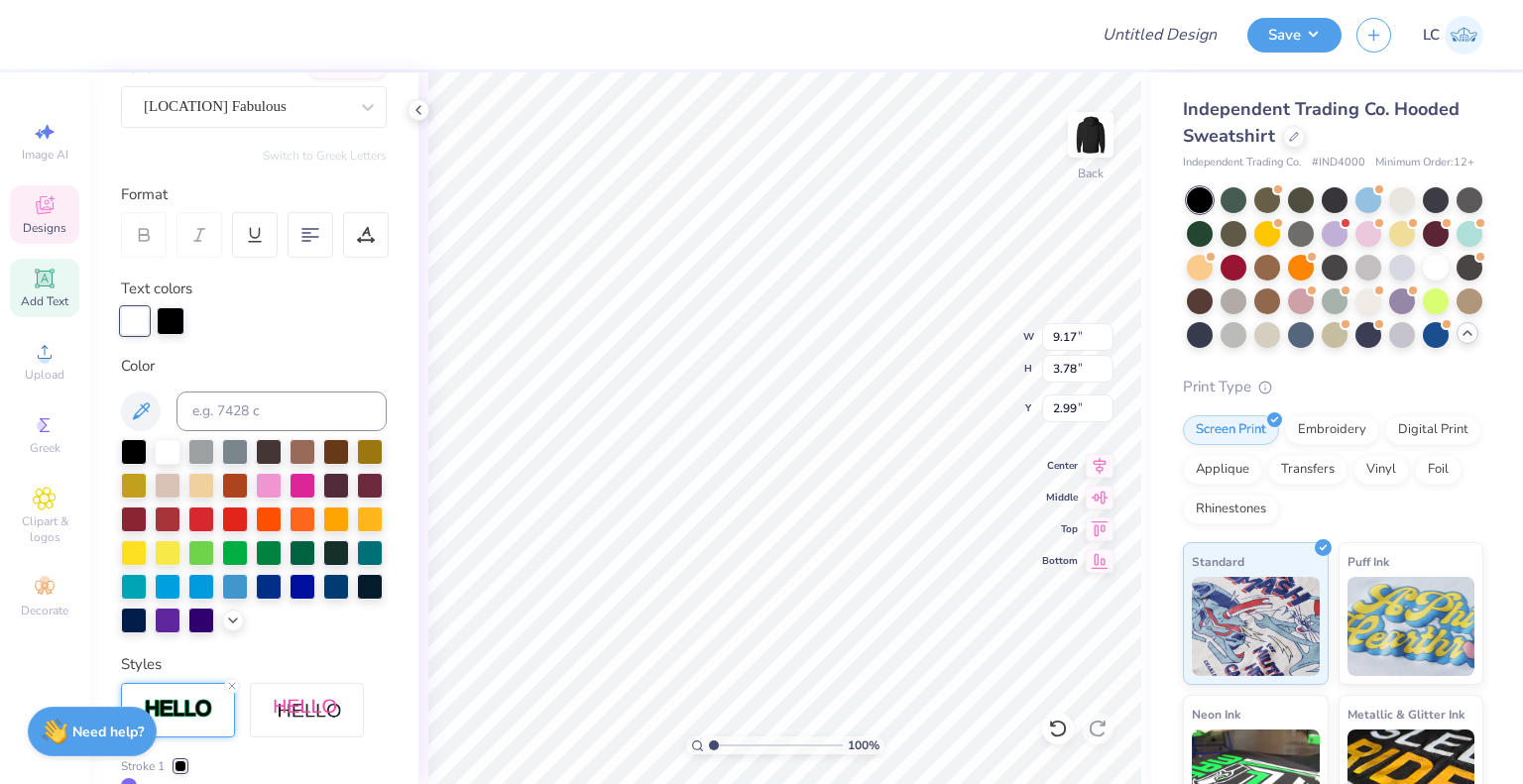 scroll, scrollTop: 170, scrollLeft: 0, axis: vertical 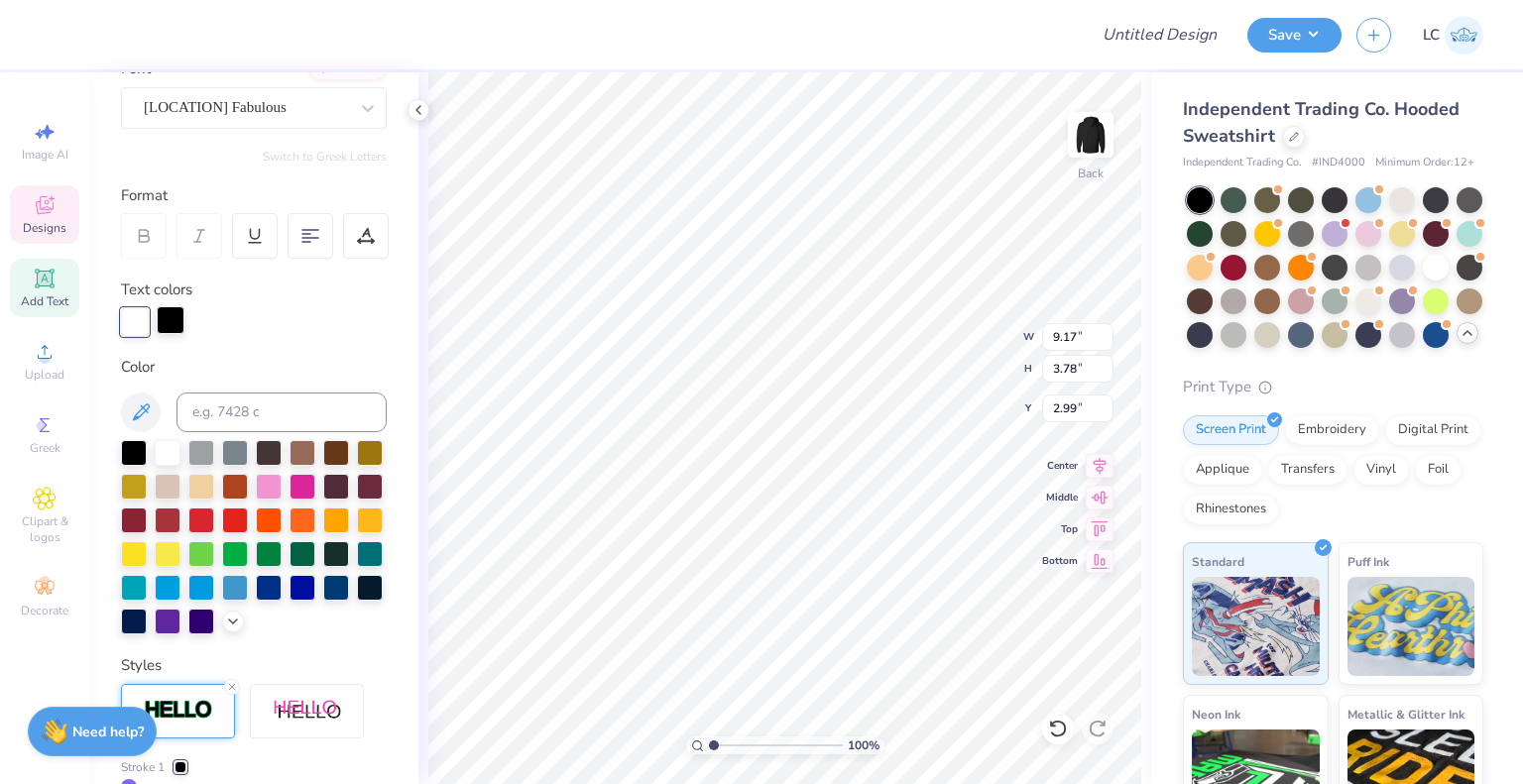 click at bounding box center (171, 320) 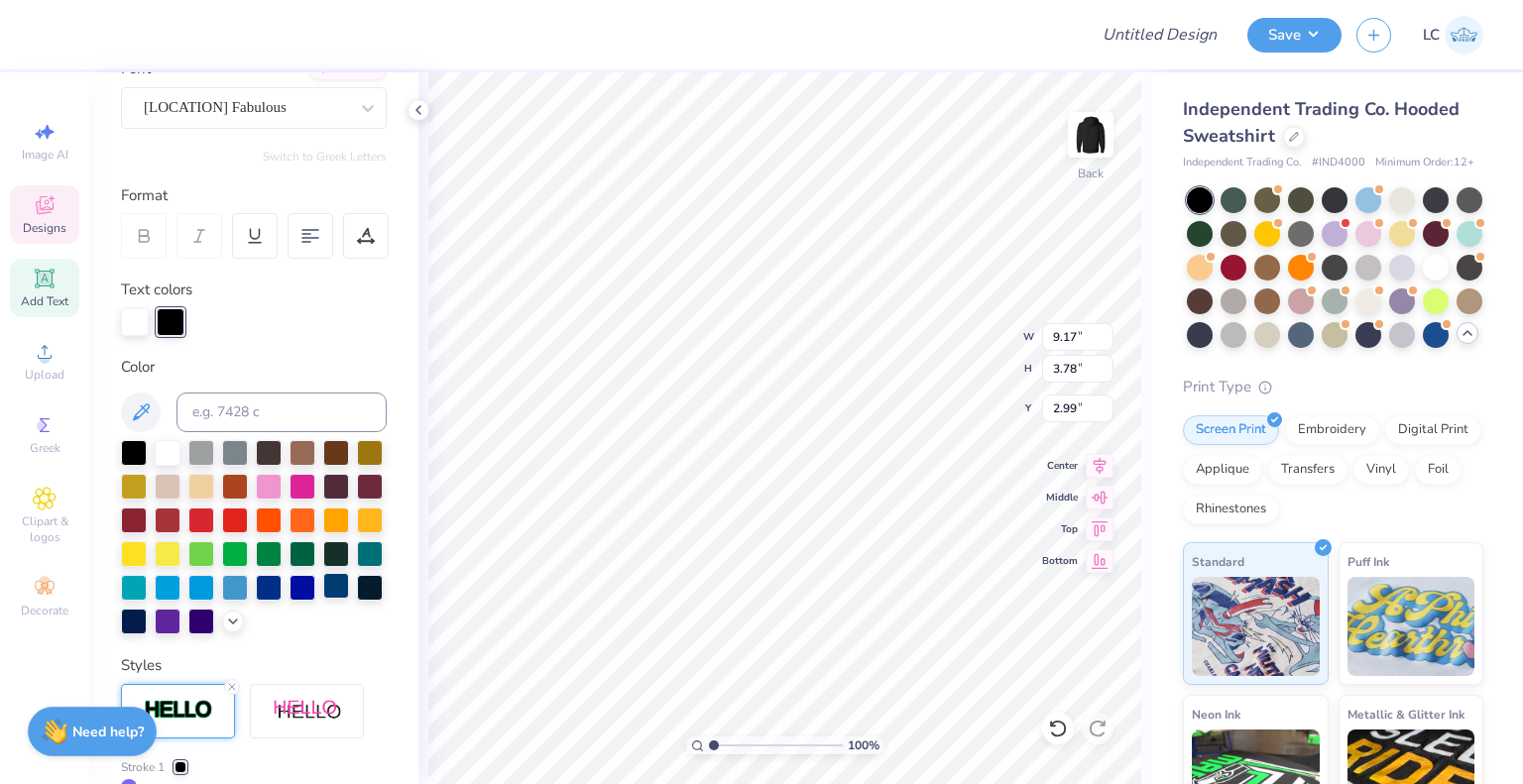 click at bounding box center (201, 621) 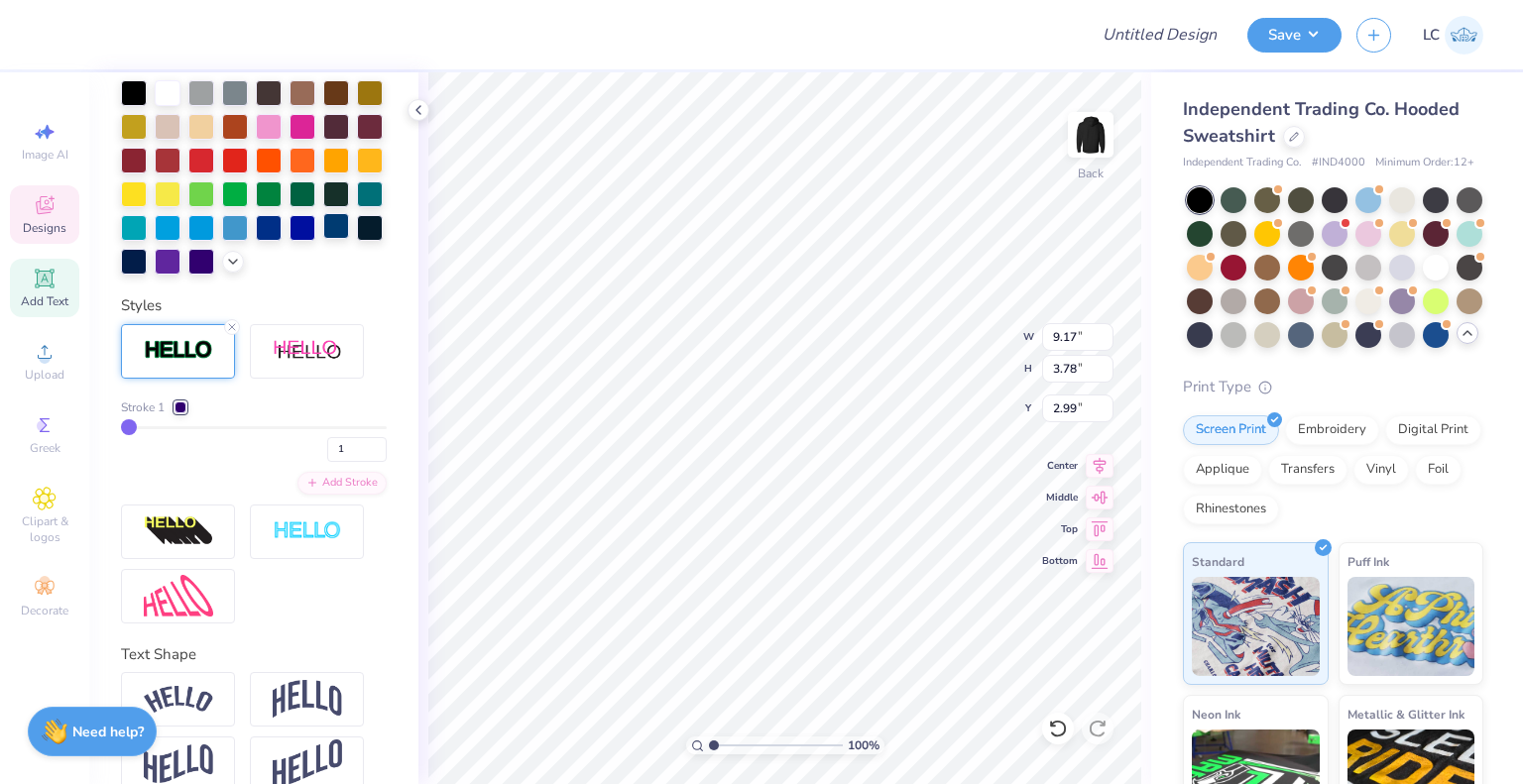 scroll, scrollTop: 593, scrollLeft: 0, axis: vertical 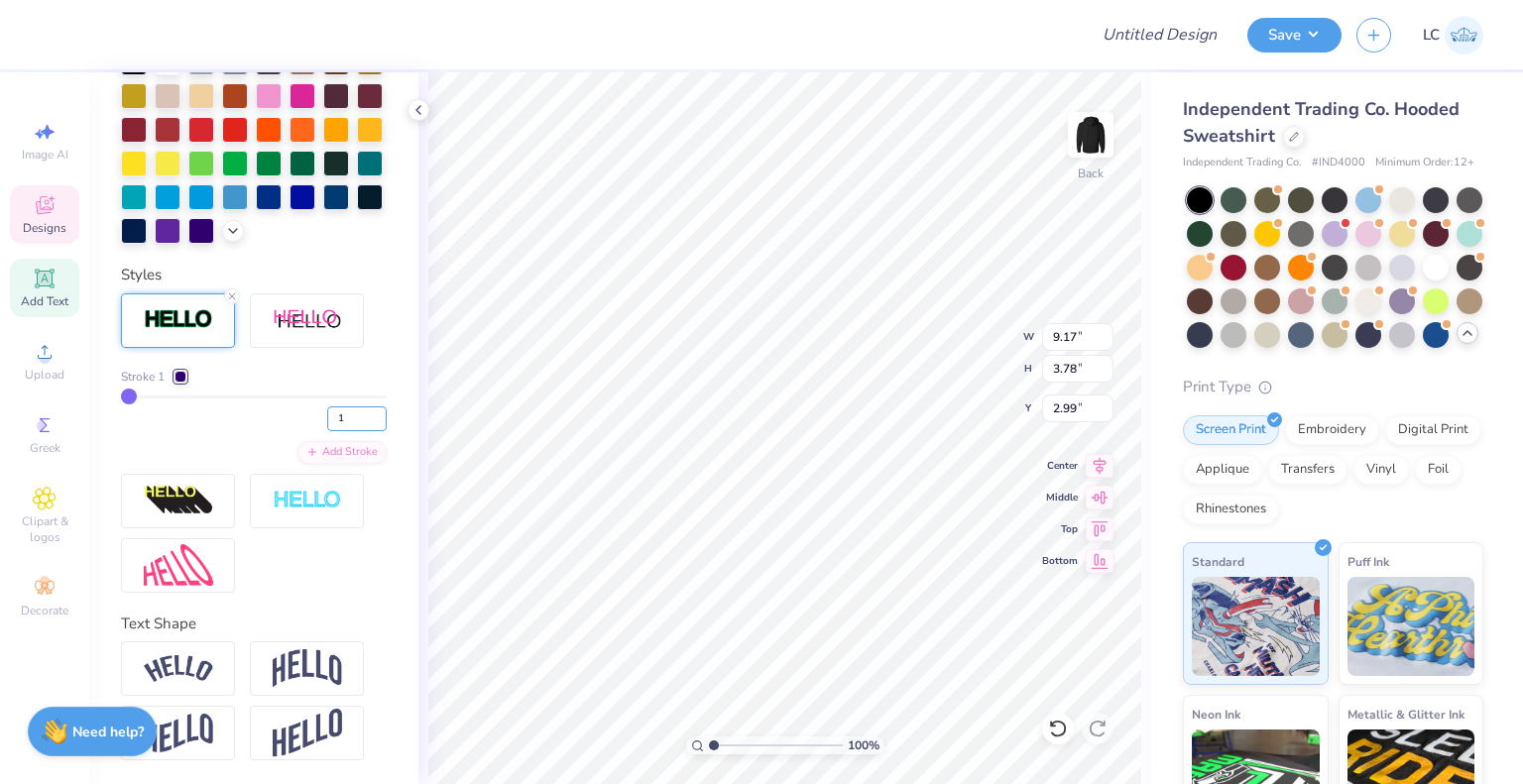 click on "1" at bounding box center (357, 418) 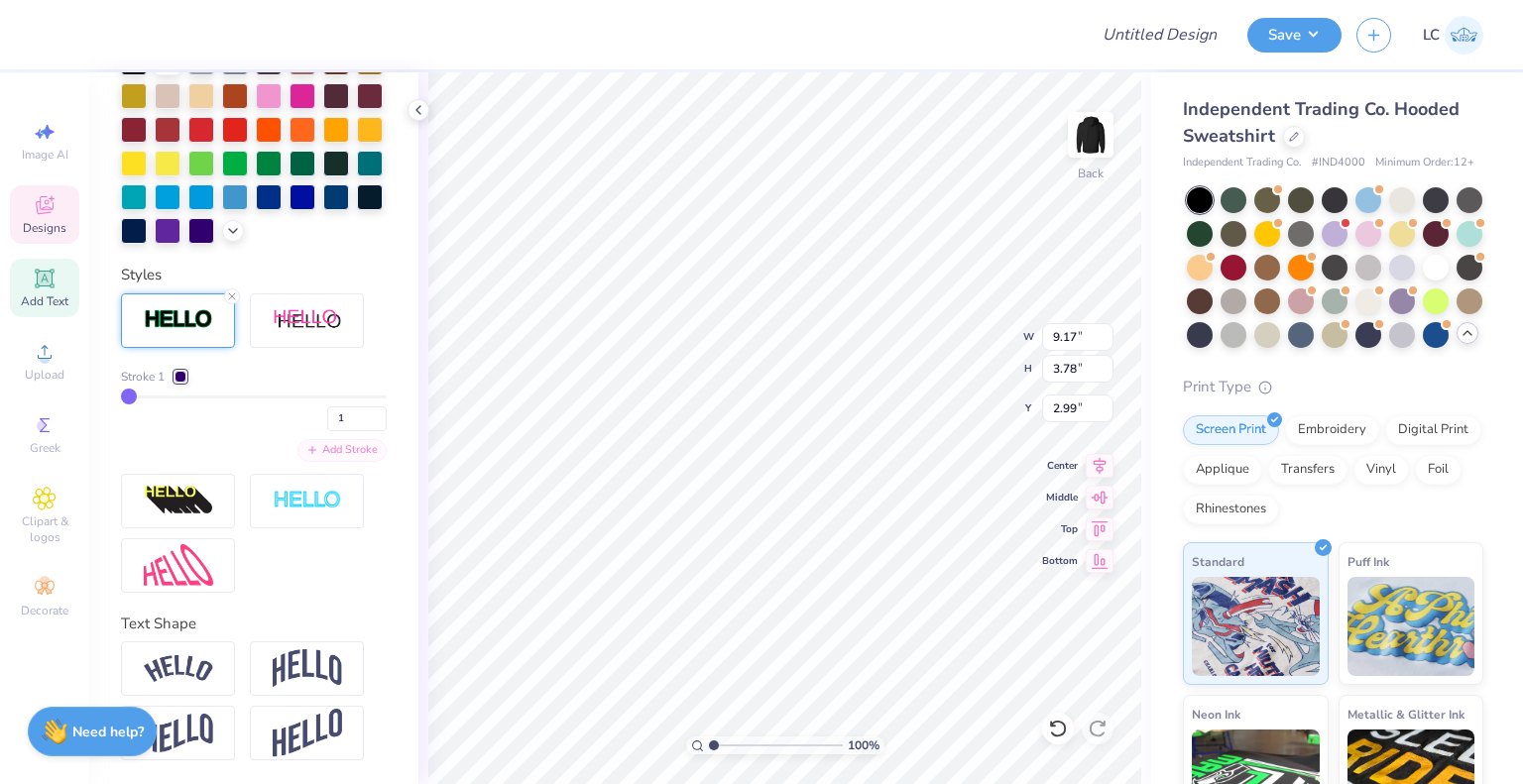 click on "Add Stroke" at bounding box center (342, 450) 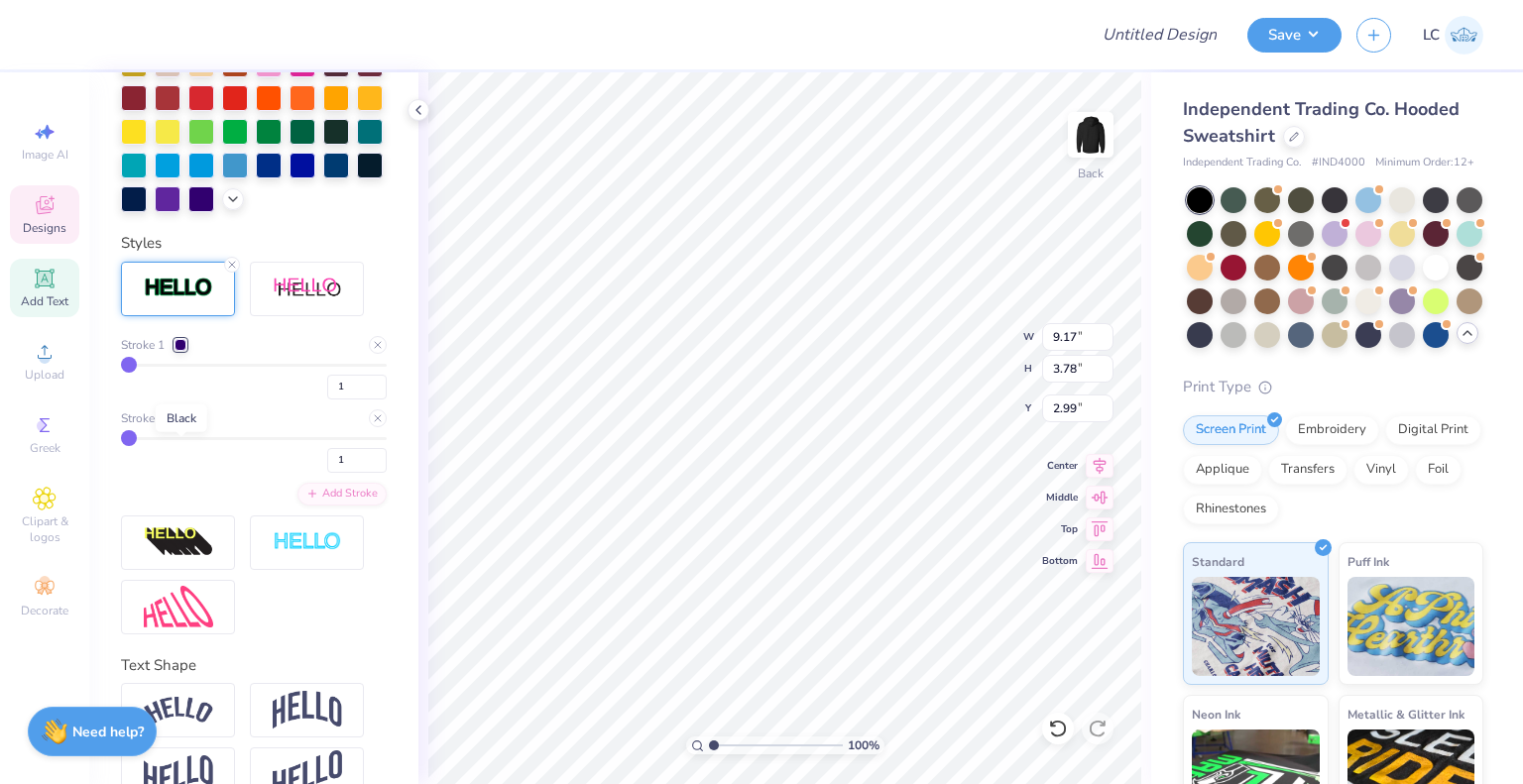click at bounding box center (180, 418) 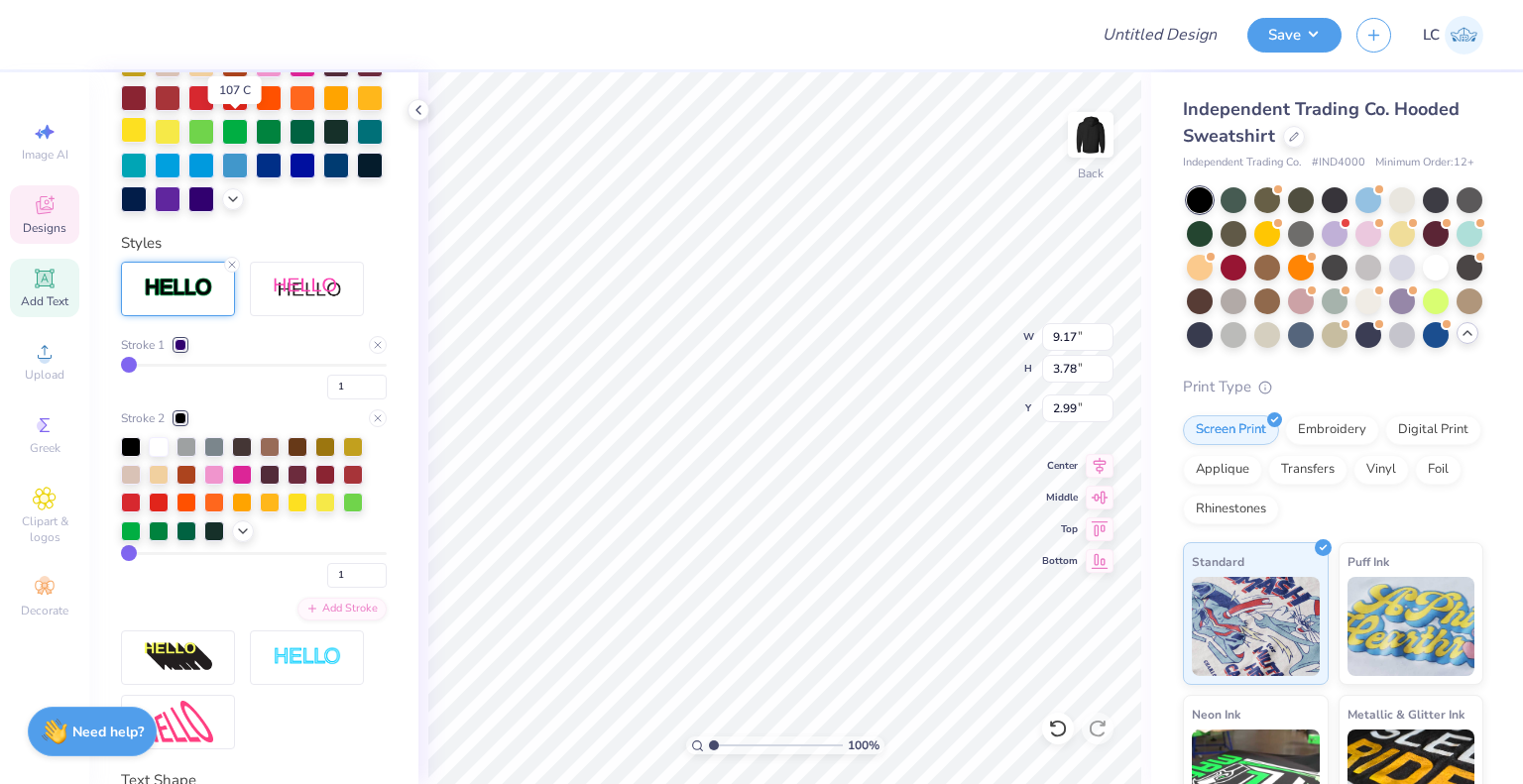 click at bounding box center (134, 130) 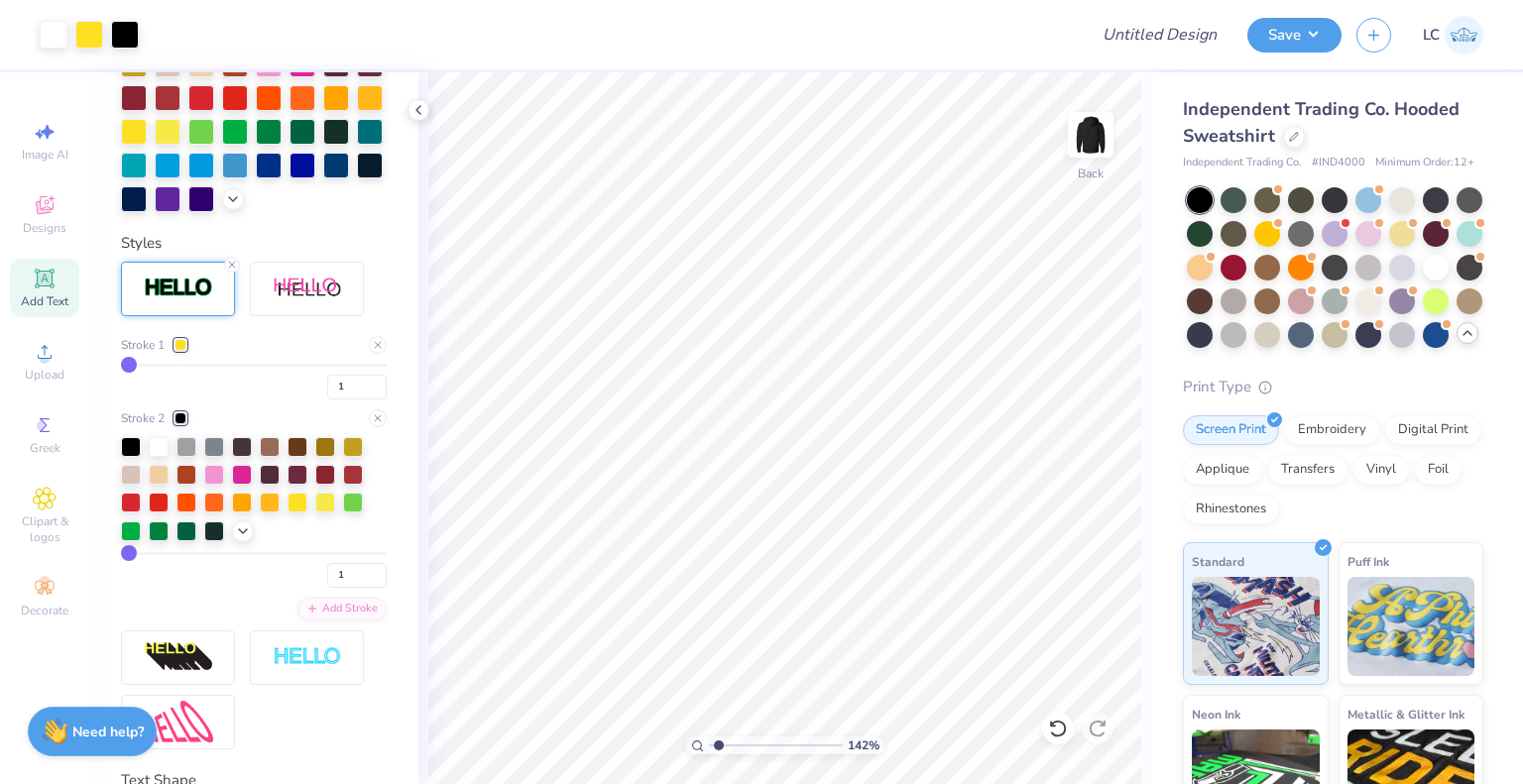 type on "1.41647151012584" 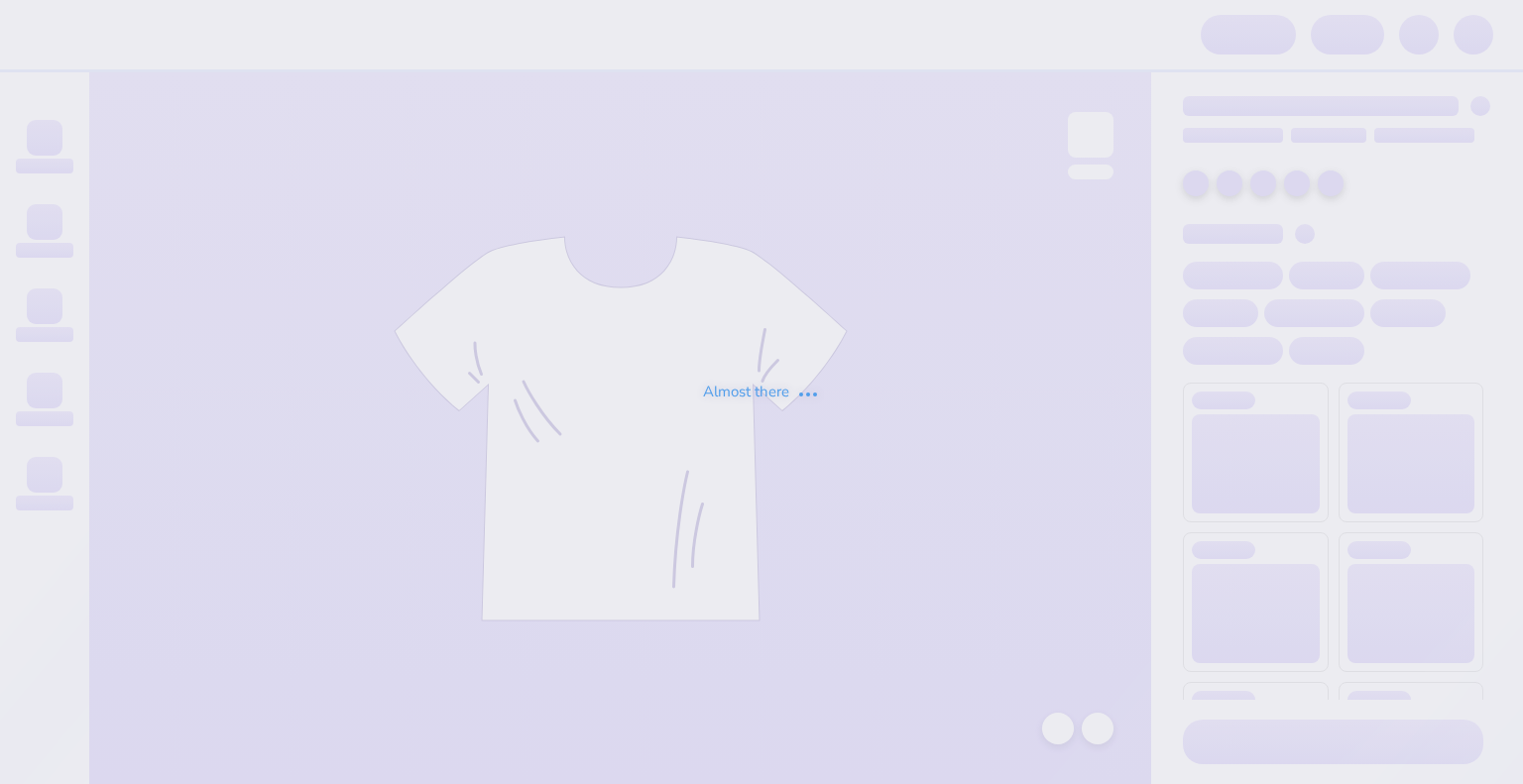 scroll, scrollTop: 0, scrollLeft: 0, axis: both 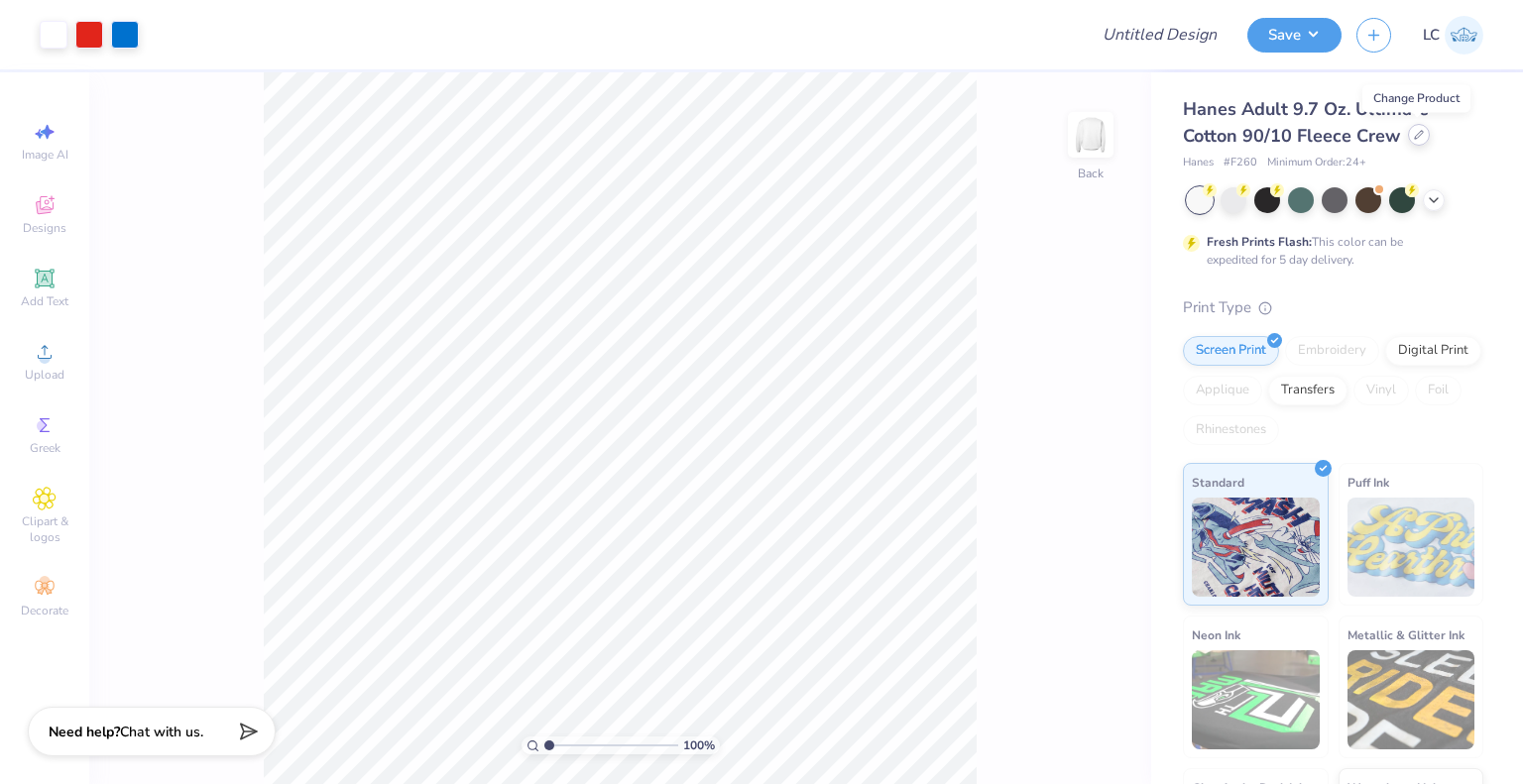click at bounding box center (1419, 135) 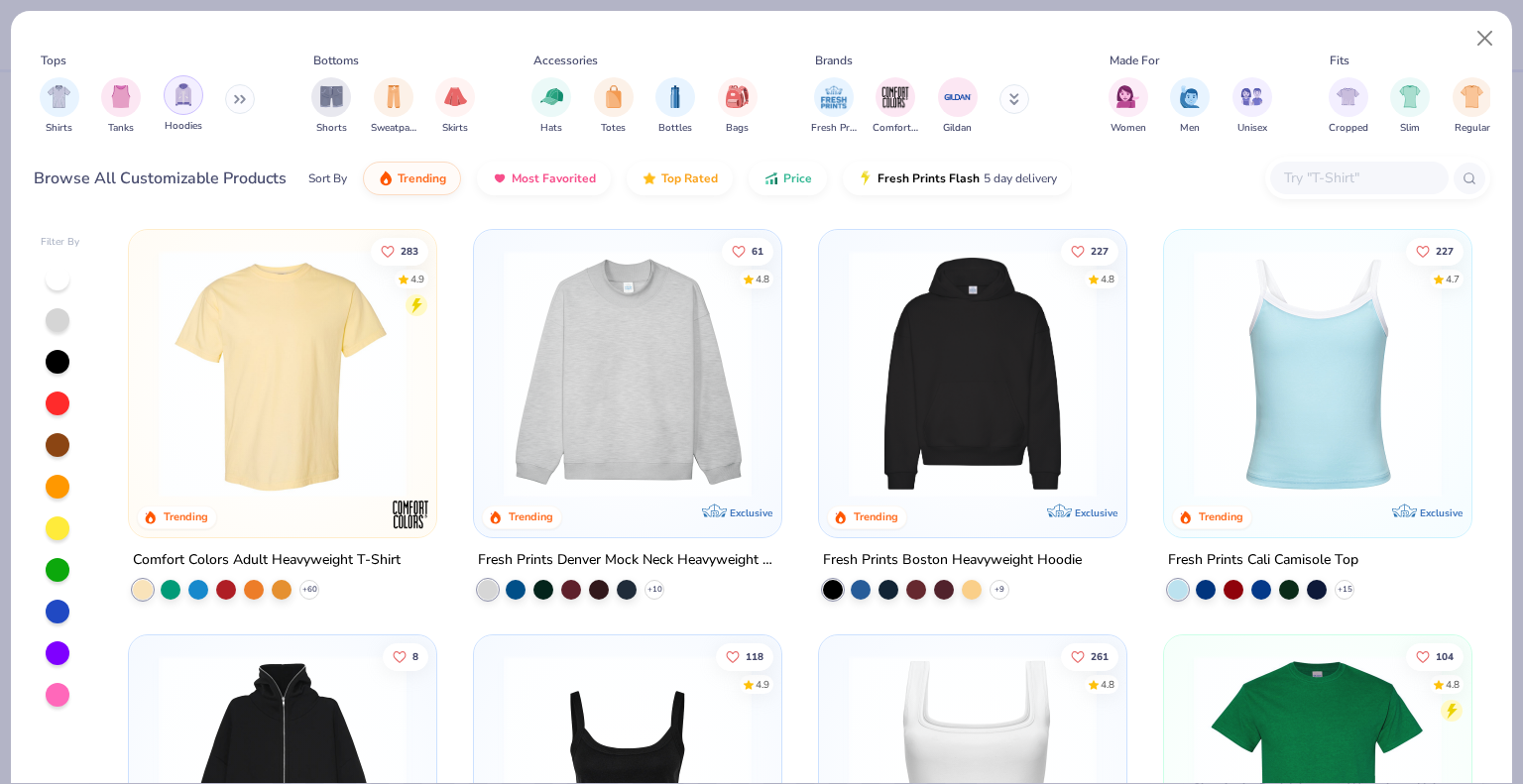 click at bounding box center [183, 94] 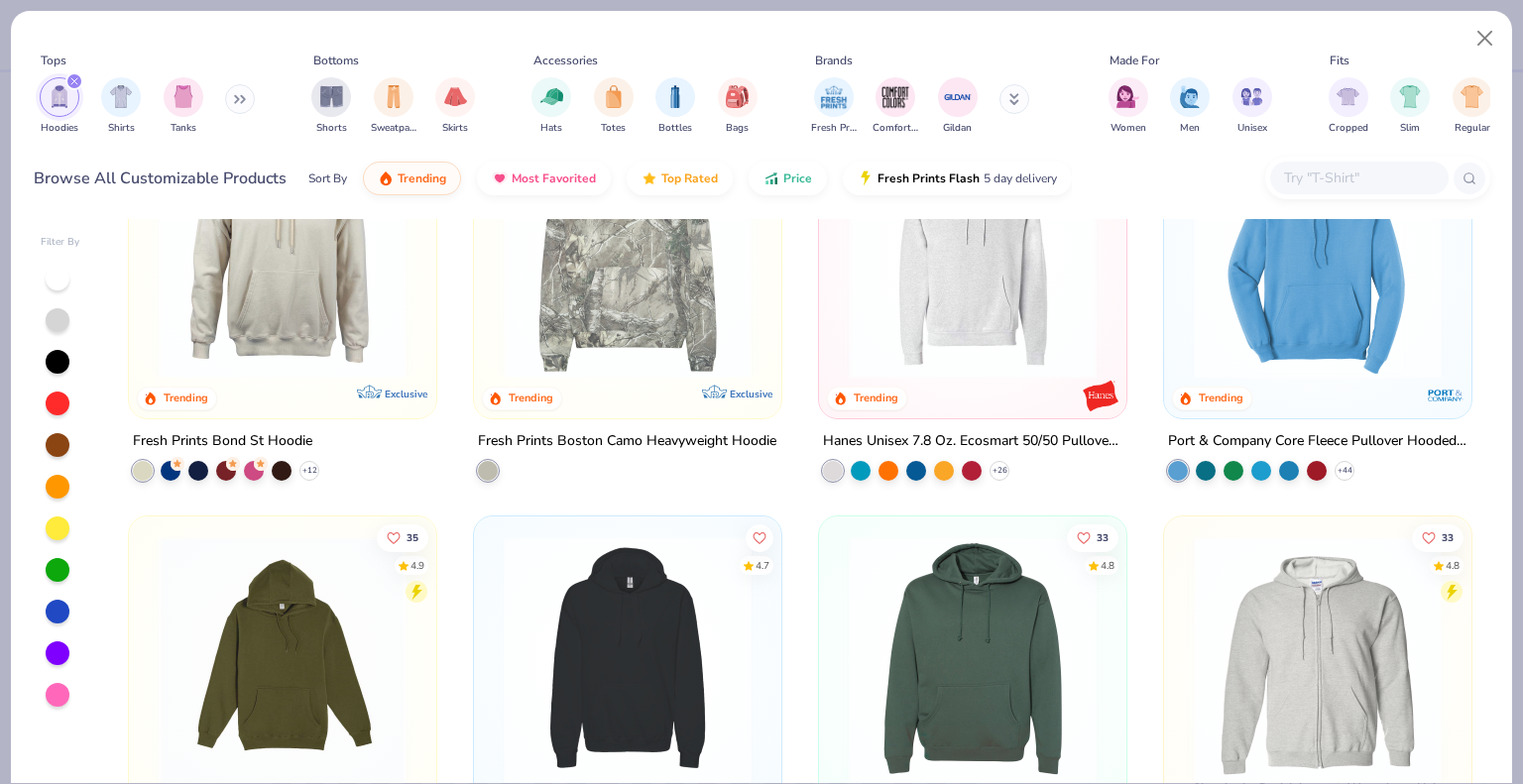 scroll, scrollTop: 0, scrollLeft: 0, axis: both 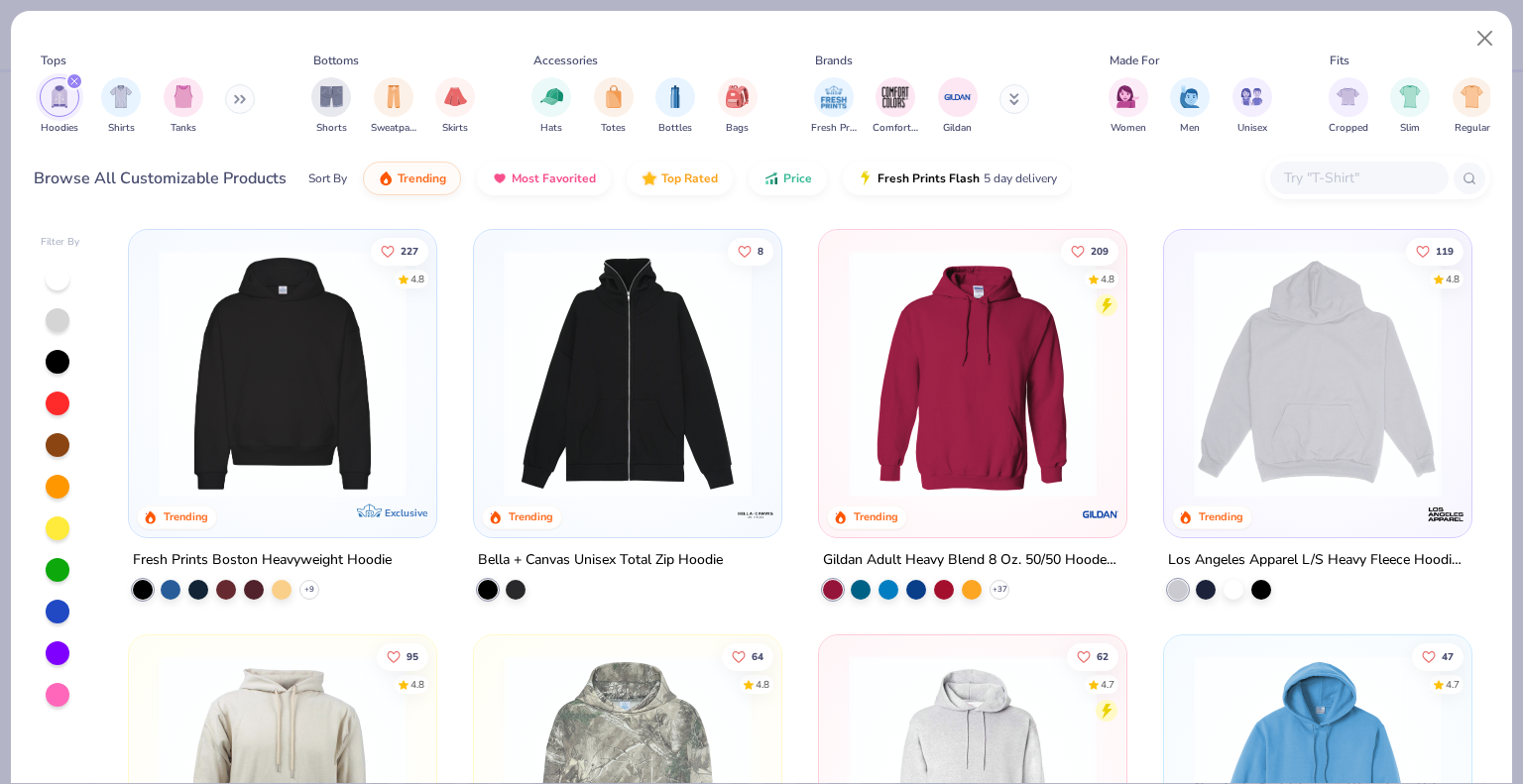 click at bounding box center (1358, 177) 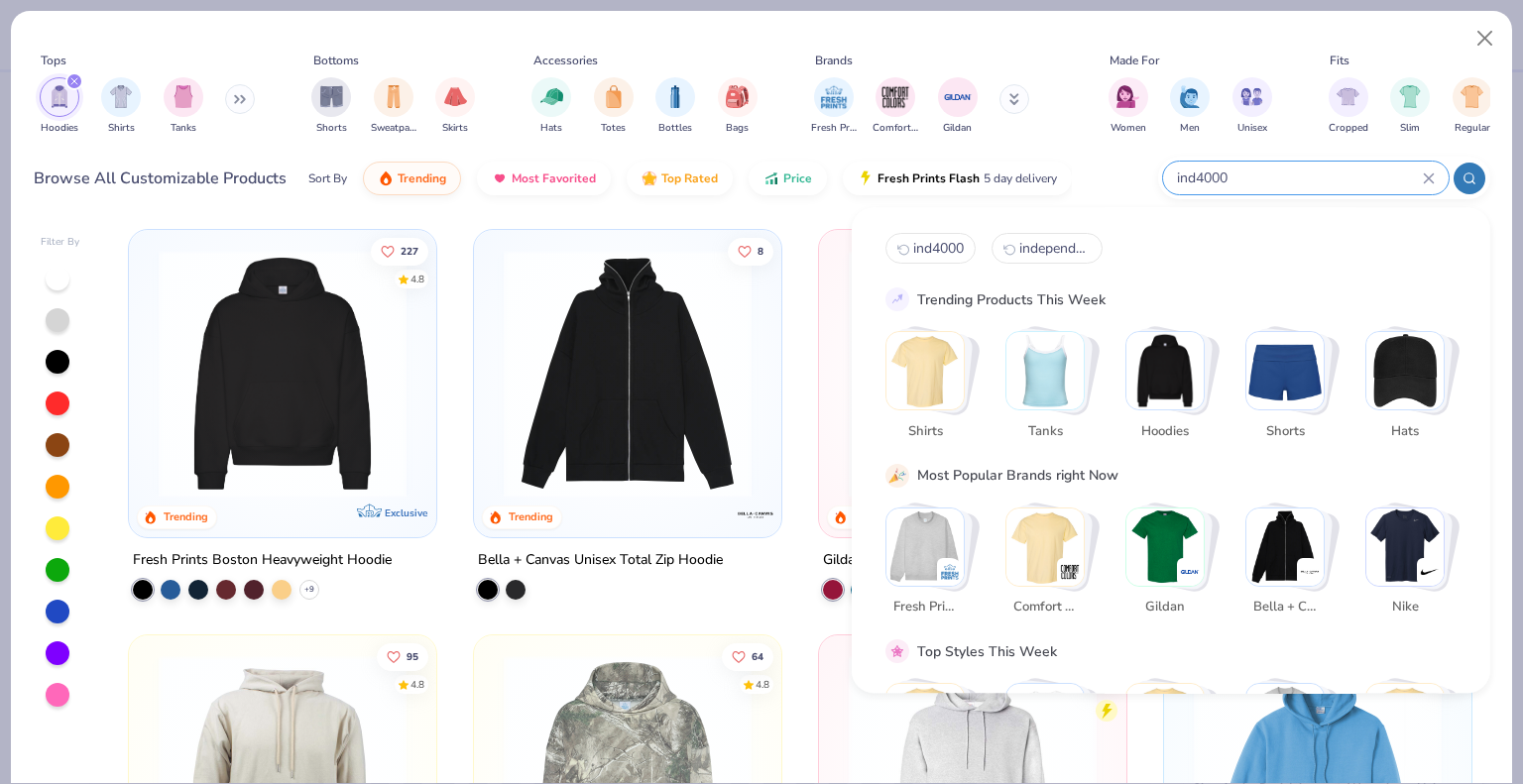 type on "ind4000" 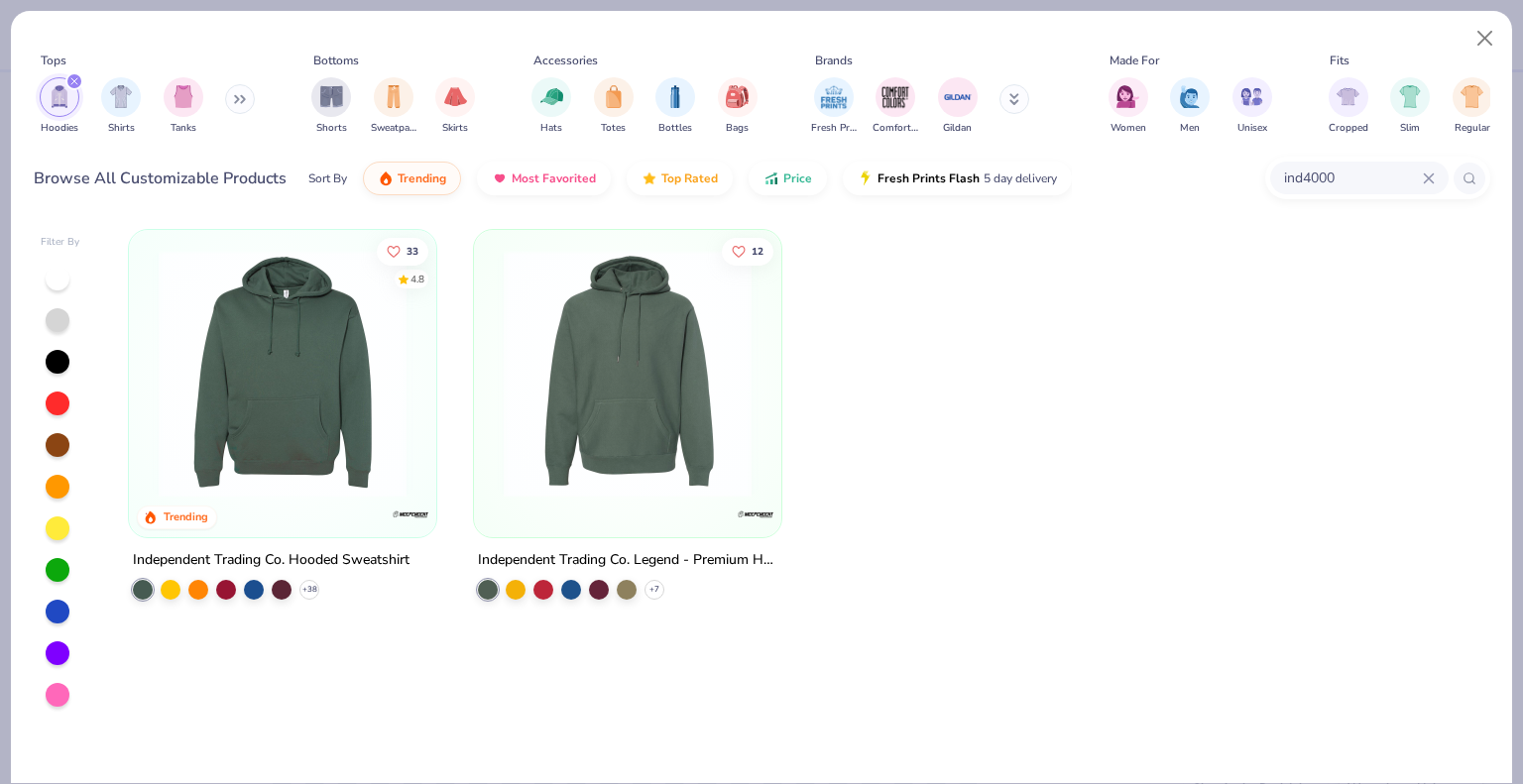 click at bounding box center (283, 374) 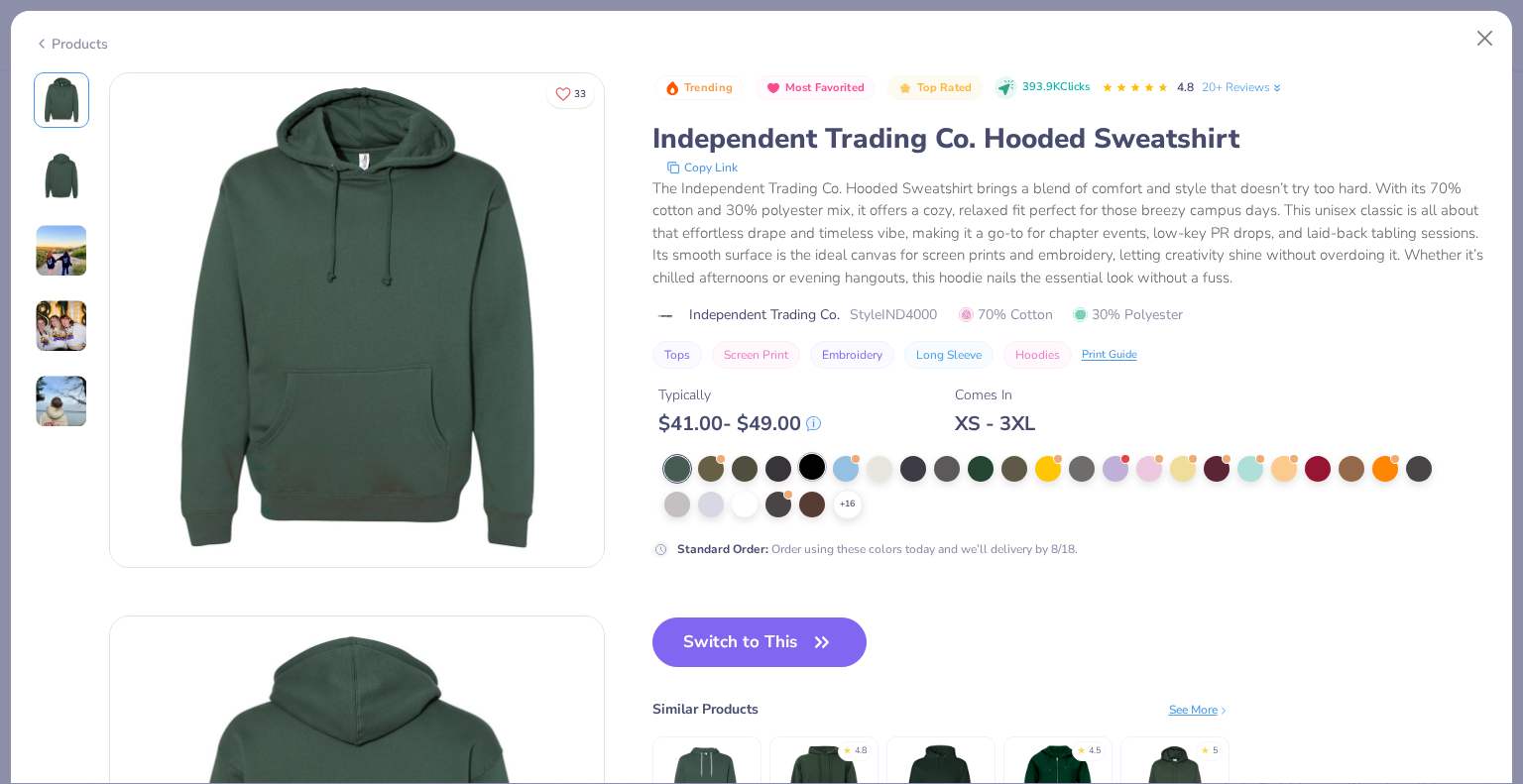 click at bounding box center (812, 467) 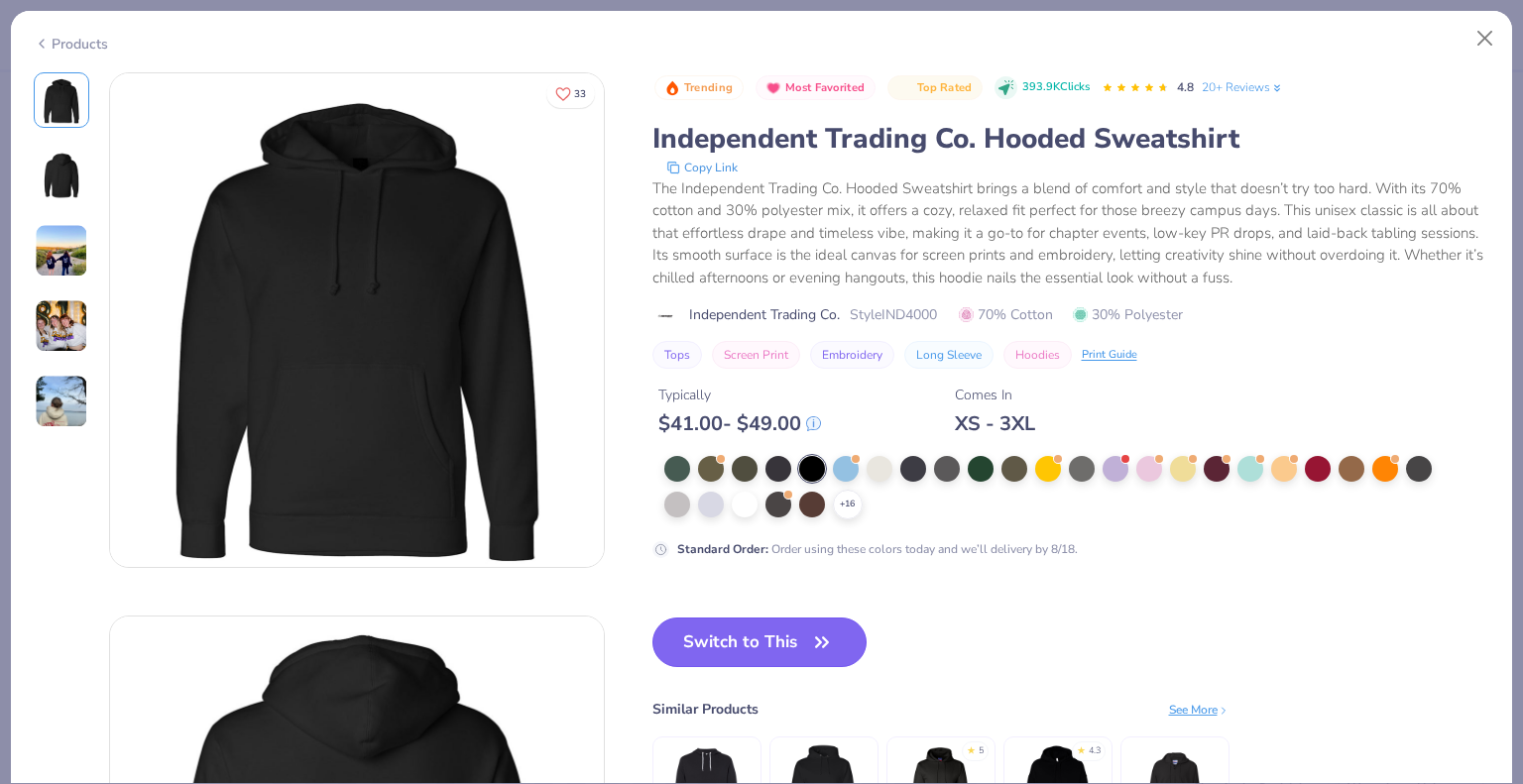 click on "Switch to This" at bounding box center [760, 642] 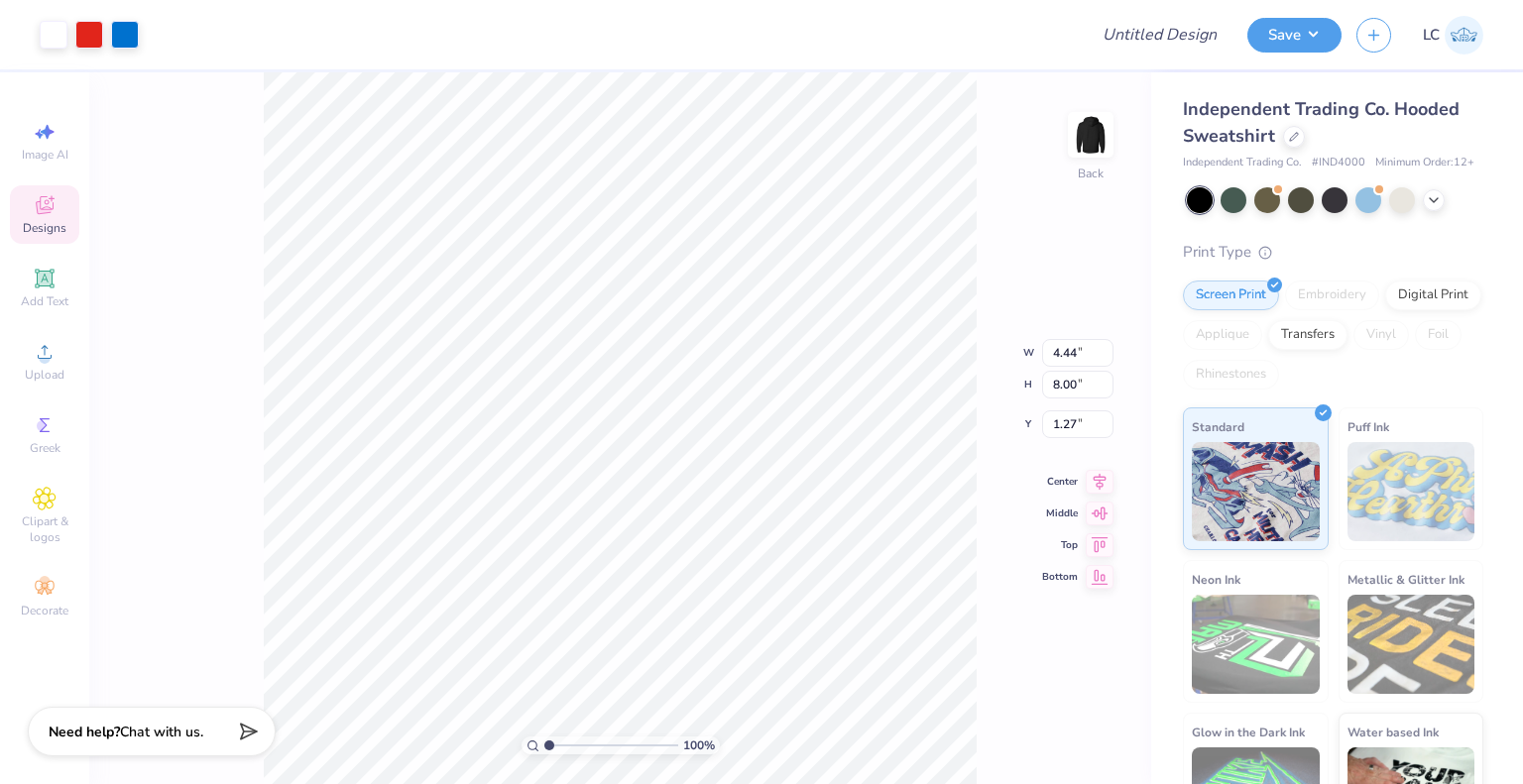 type on "1.97" 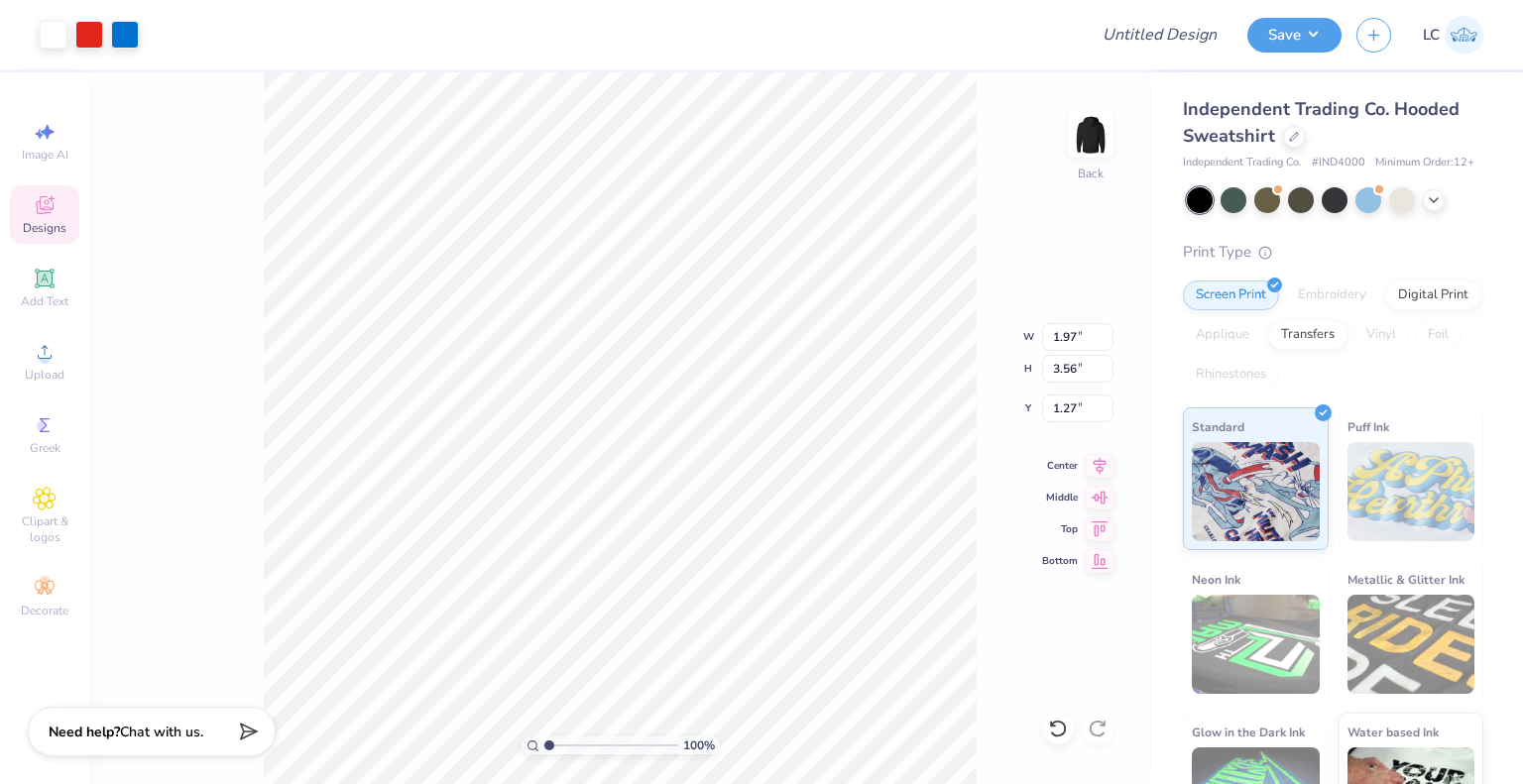 type on "2.56" 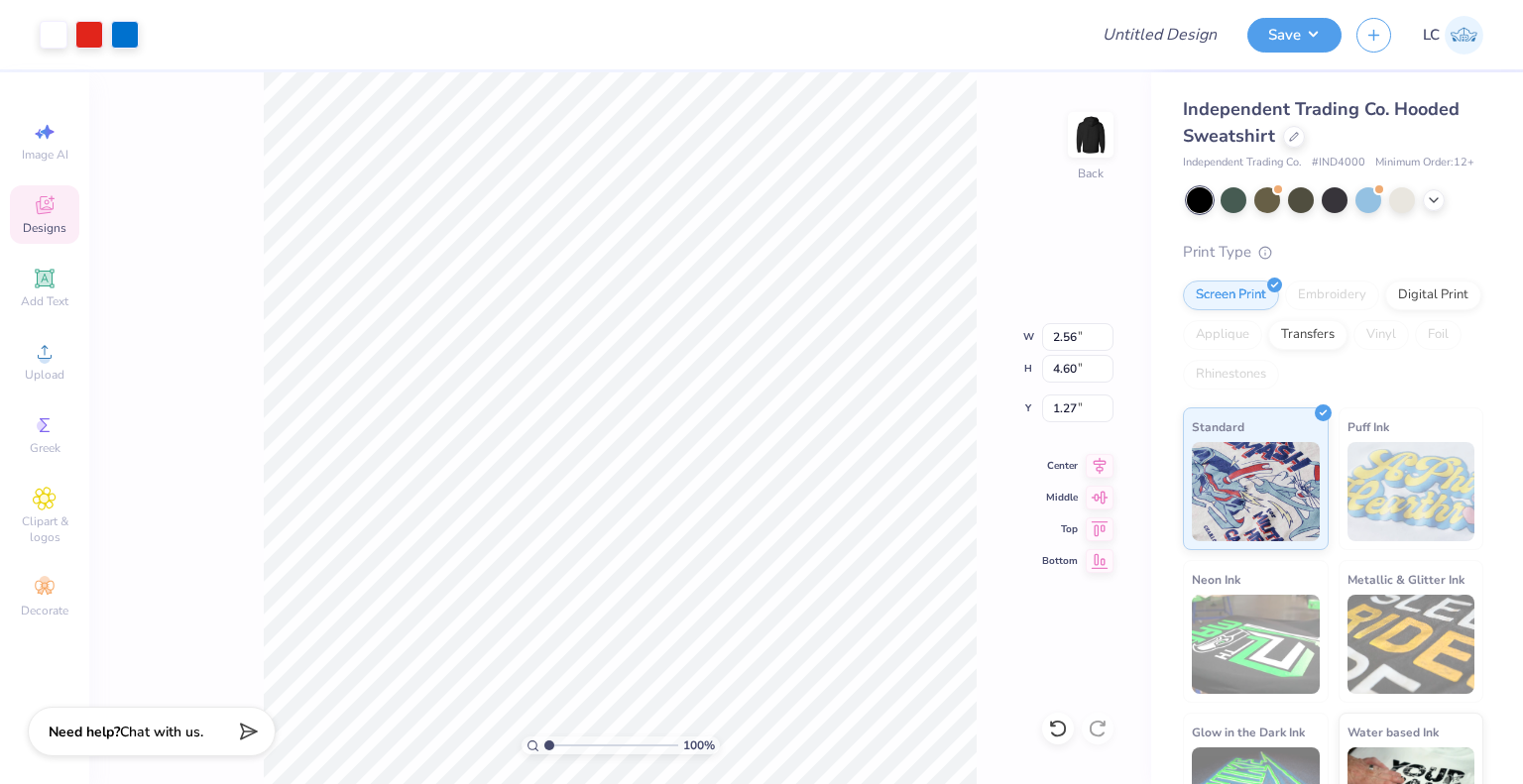 type on "3.73" 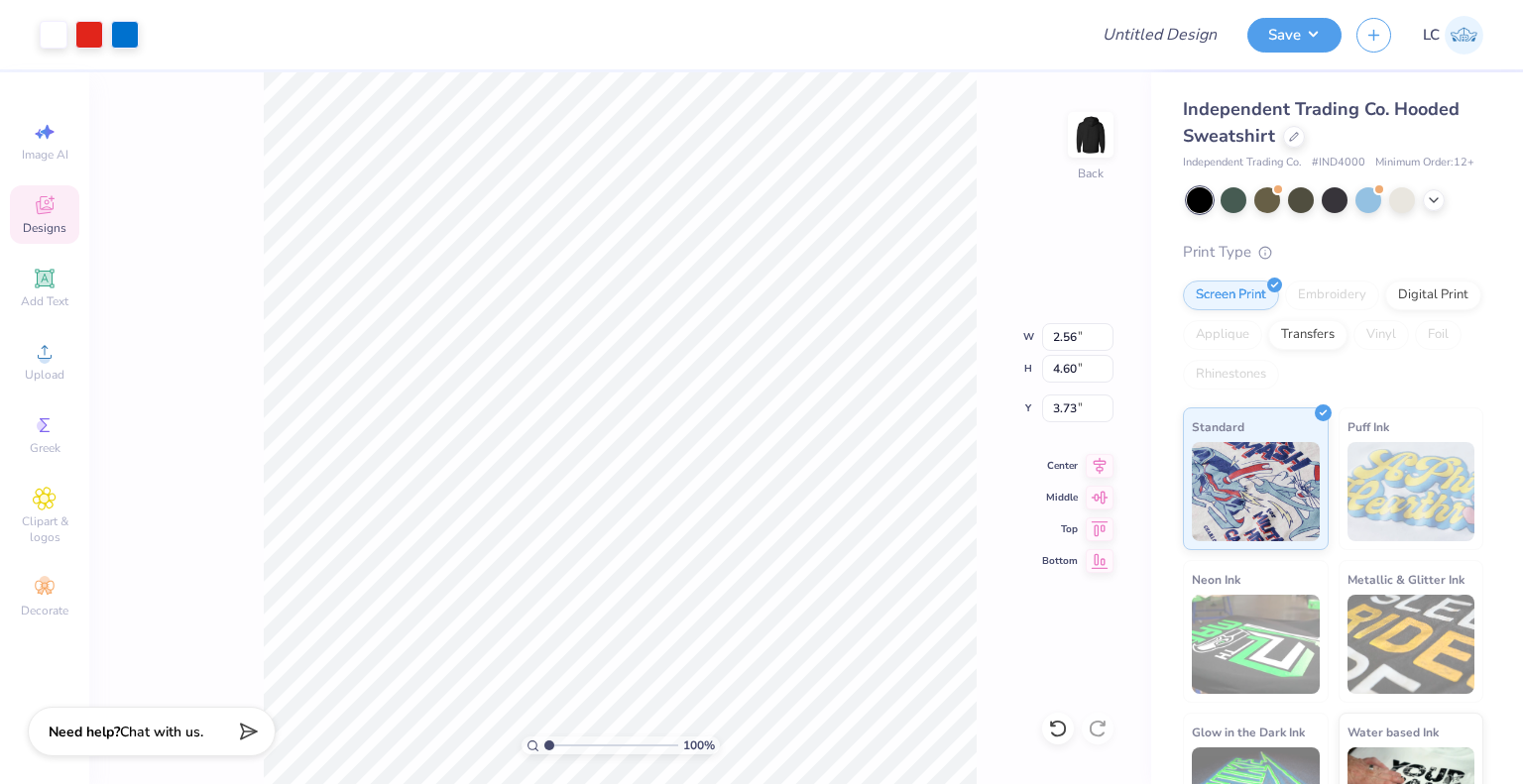 type on "3.26" 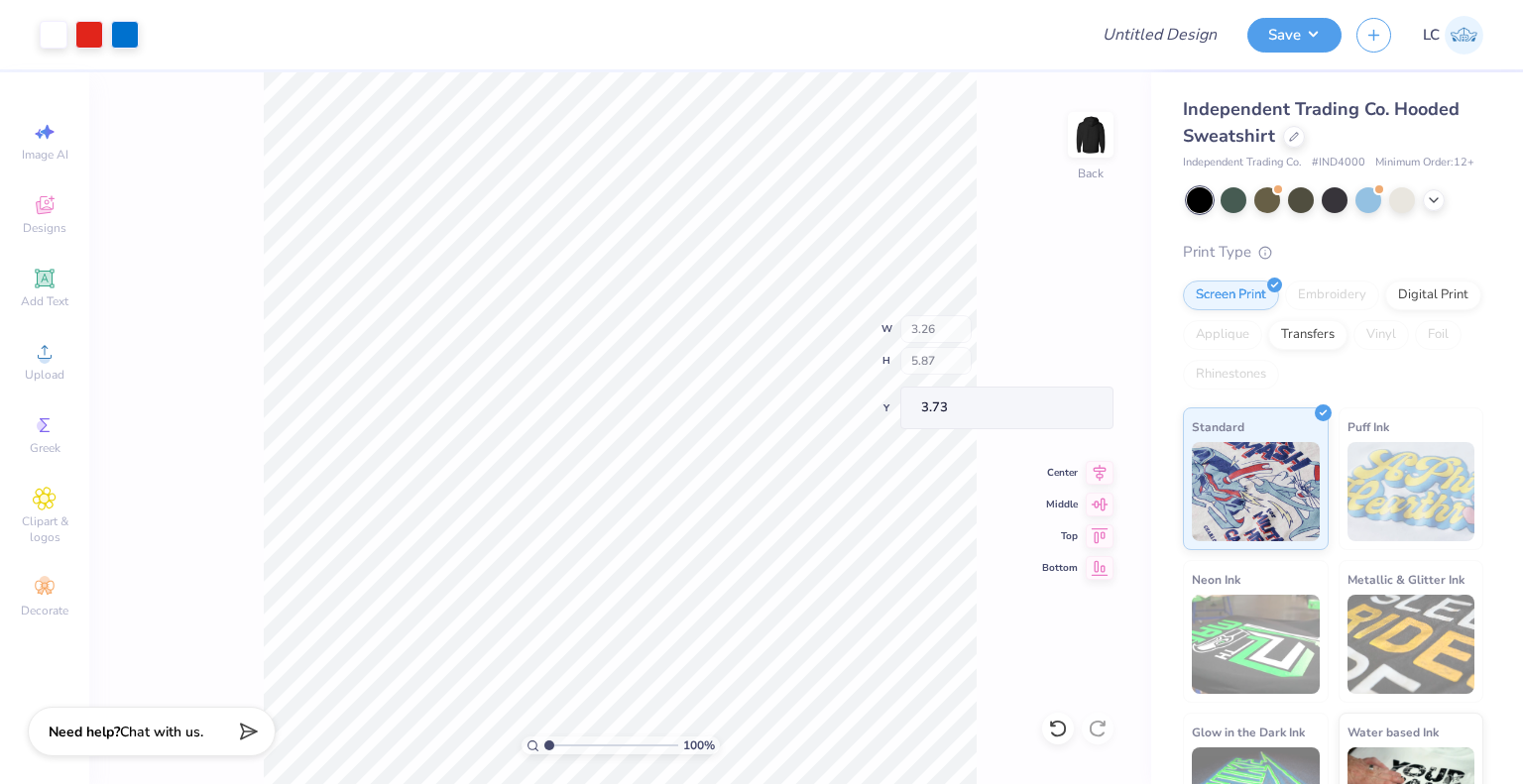 type on "1.00" 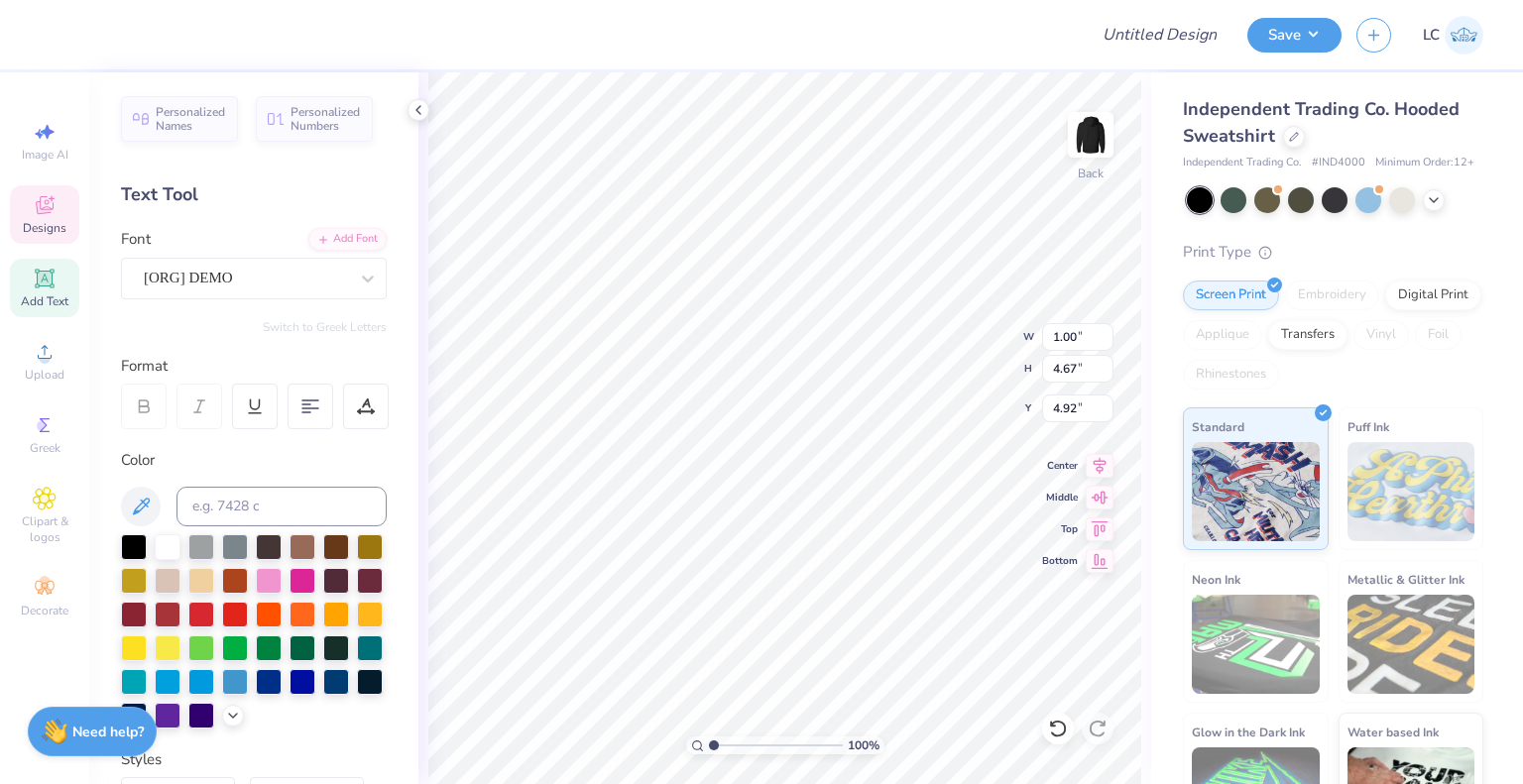 scroll, scrollTop: 16, scrollLeft: 2, axis: both 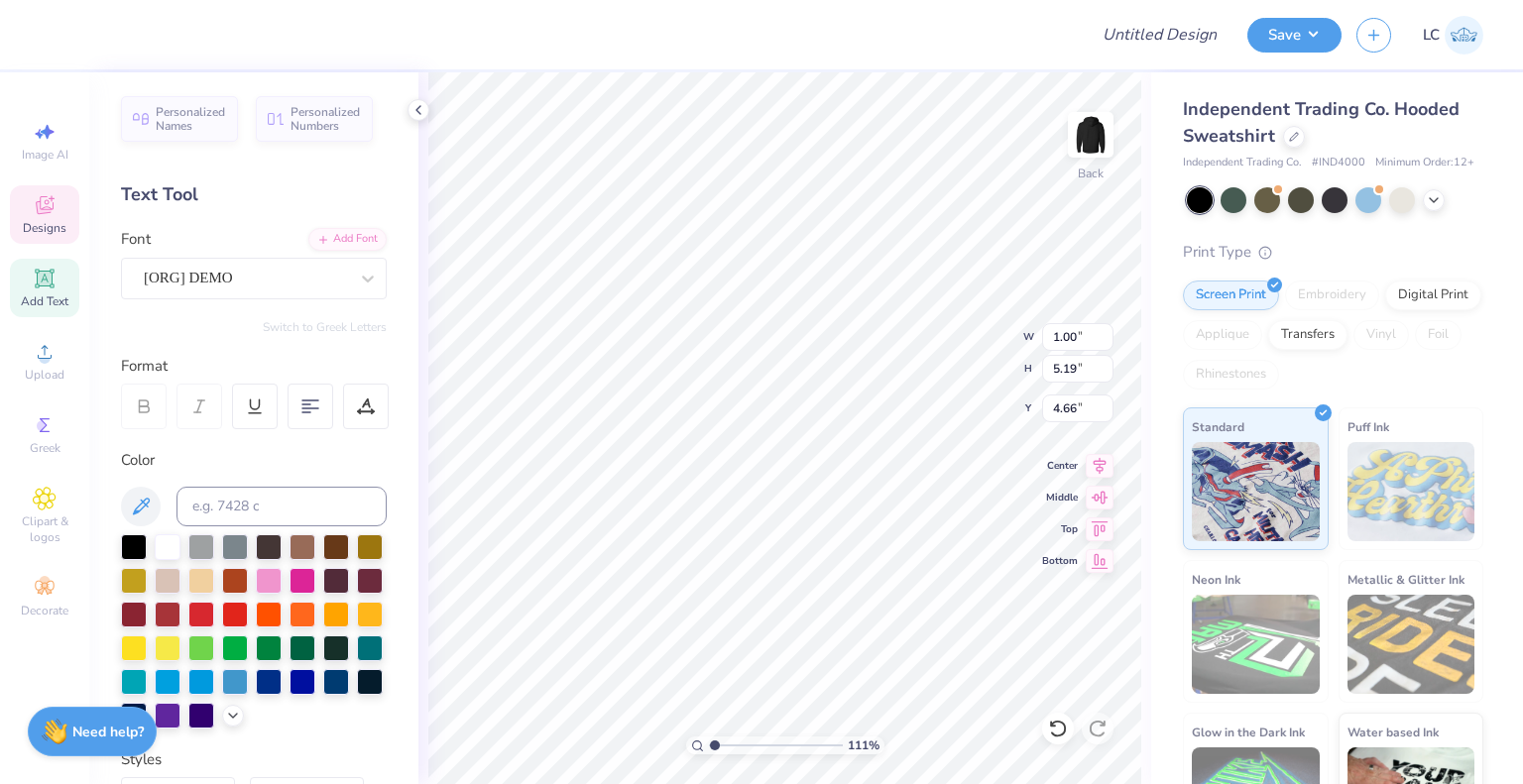 type on "1.10996037269249" 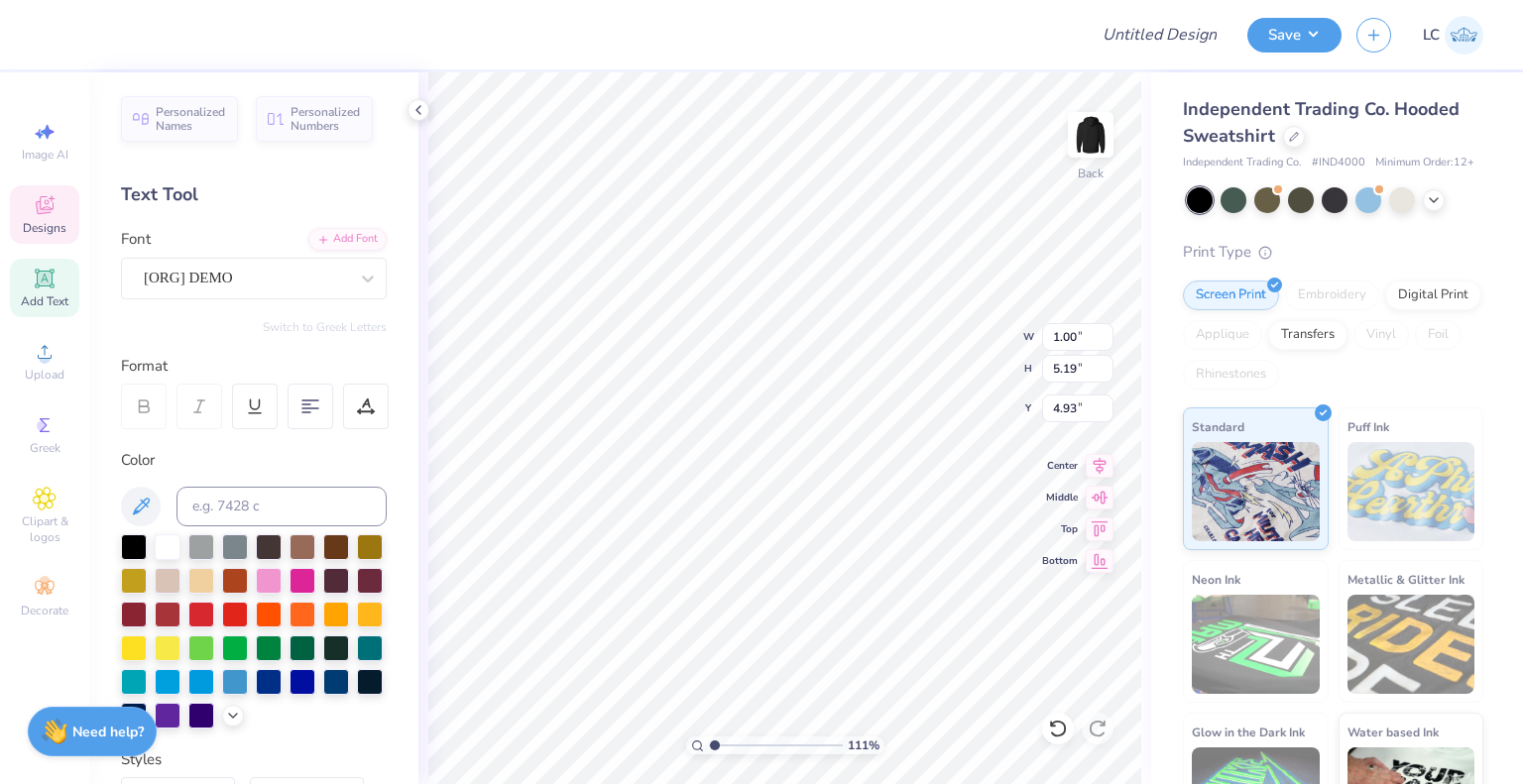 type on "1.10996037269249" 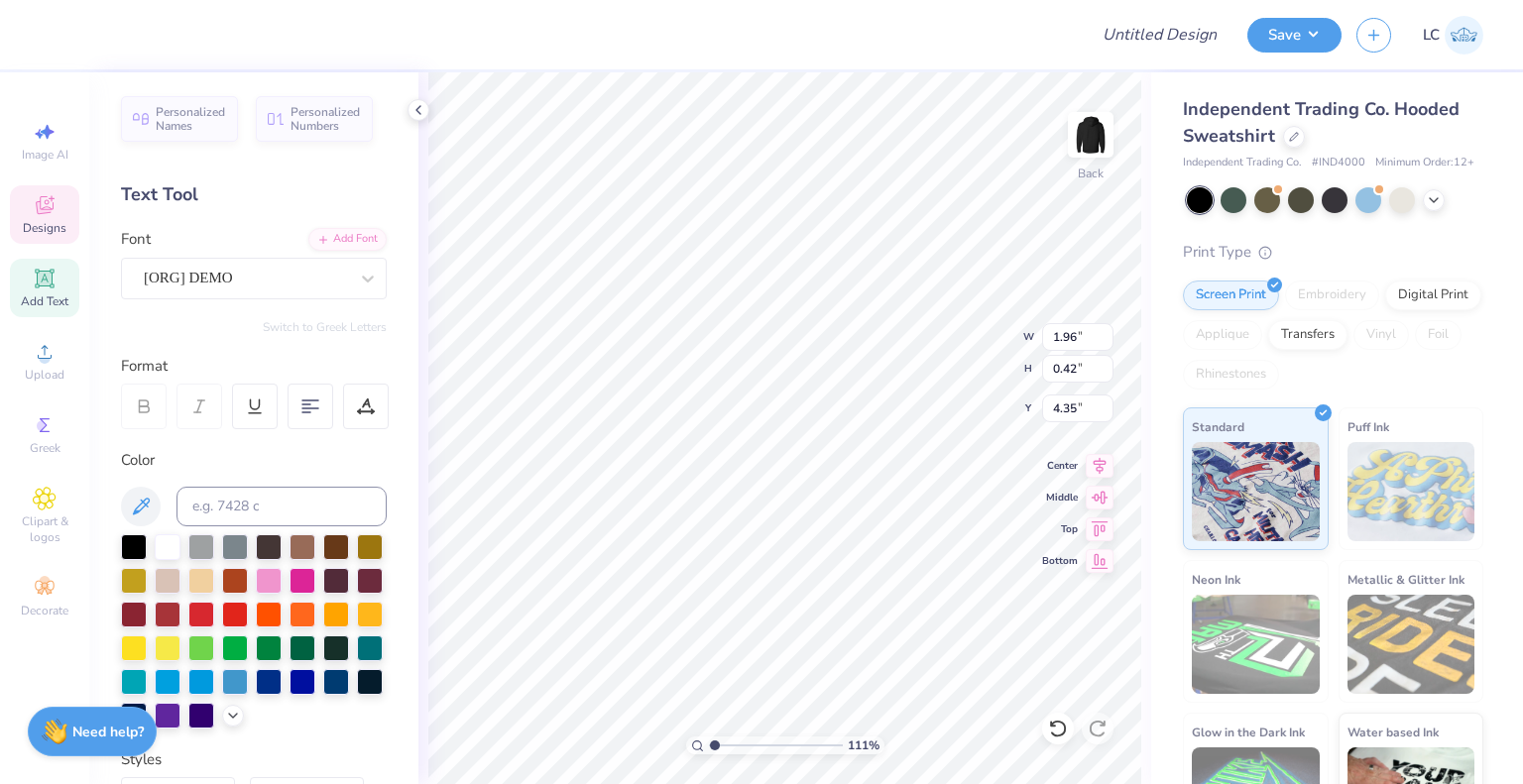 type on "1.10996037269249" 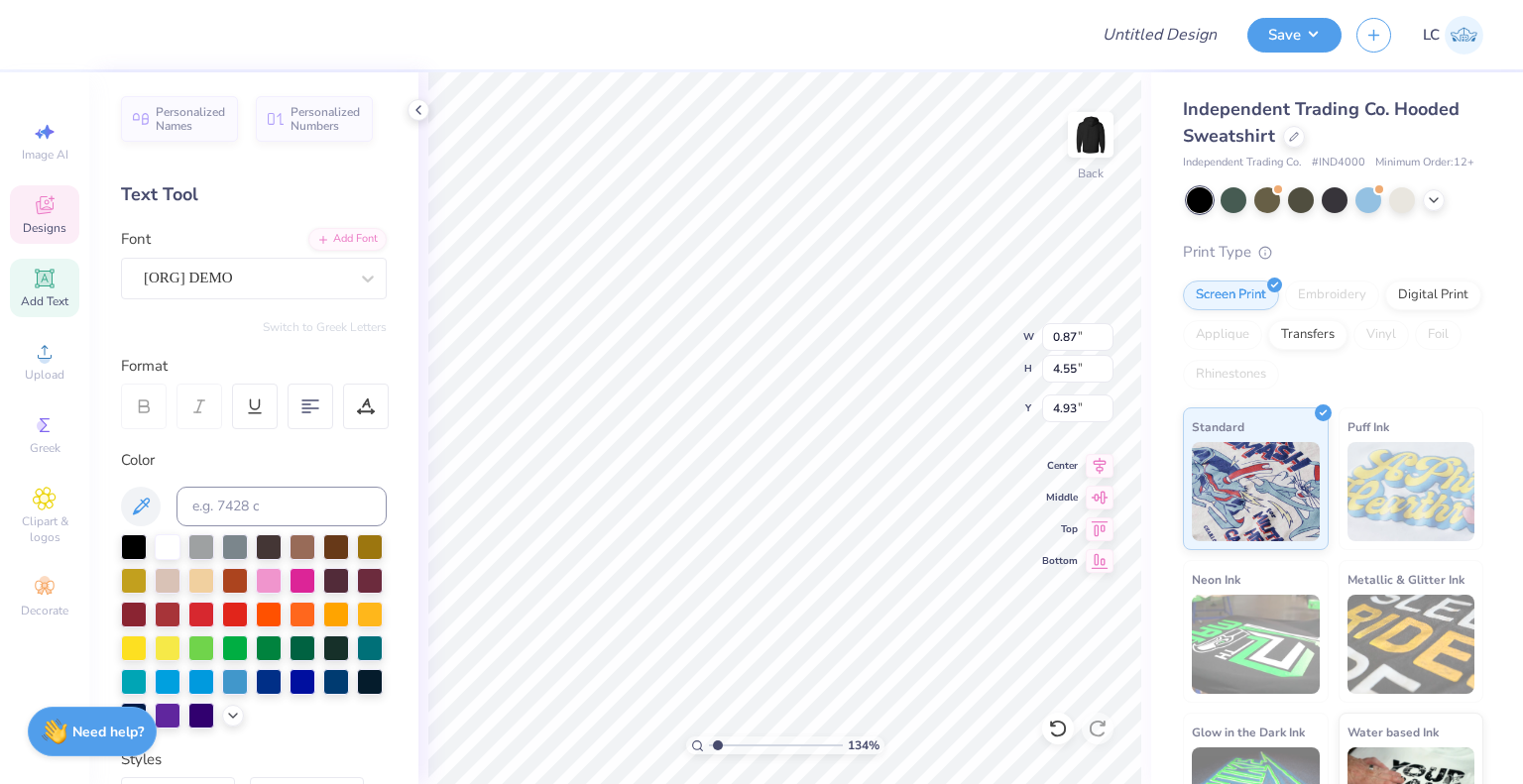 type on "1.33787118803841" 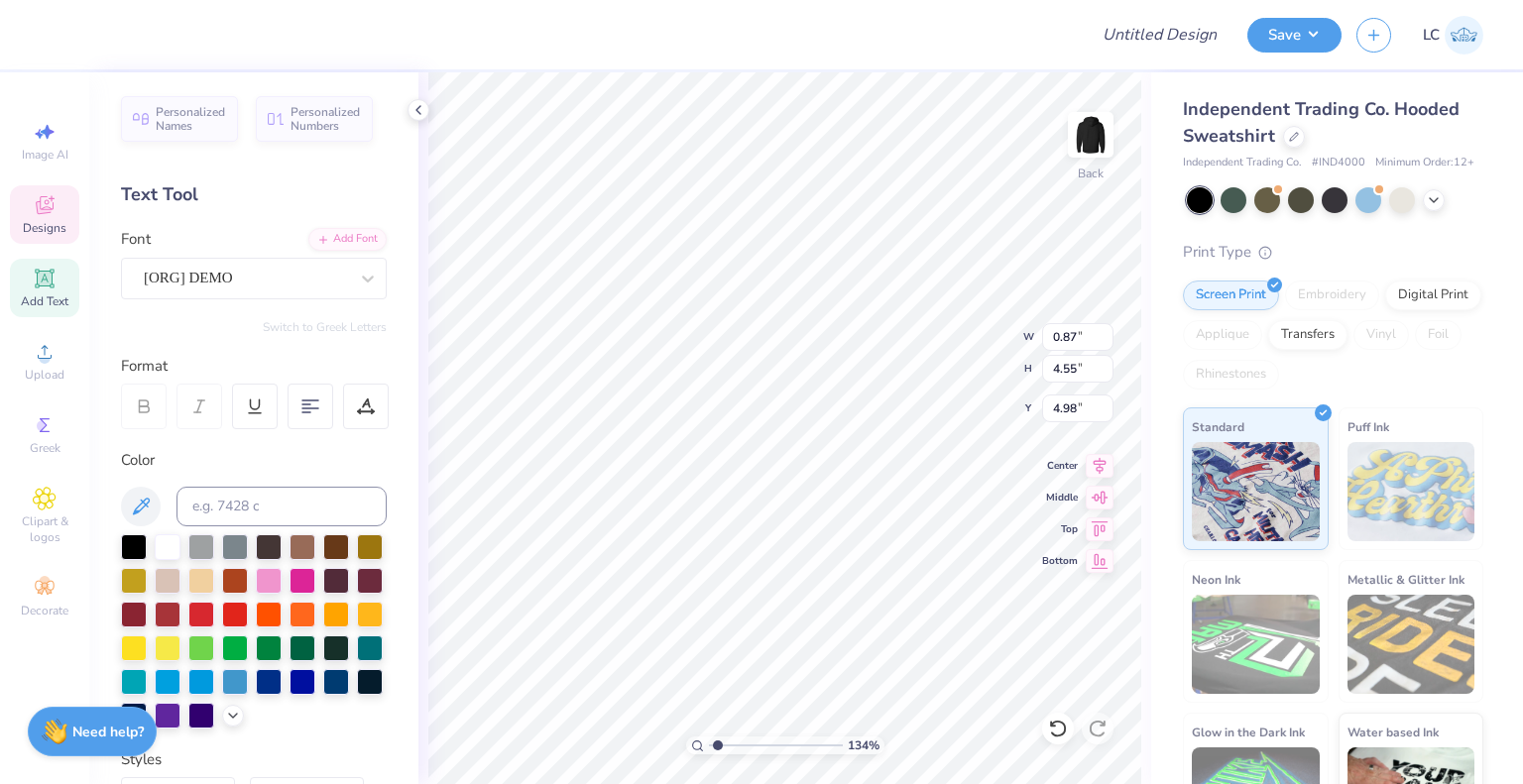 scroll, scrollTop: 16, scrollLeft: 2, axis: both 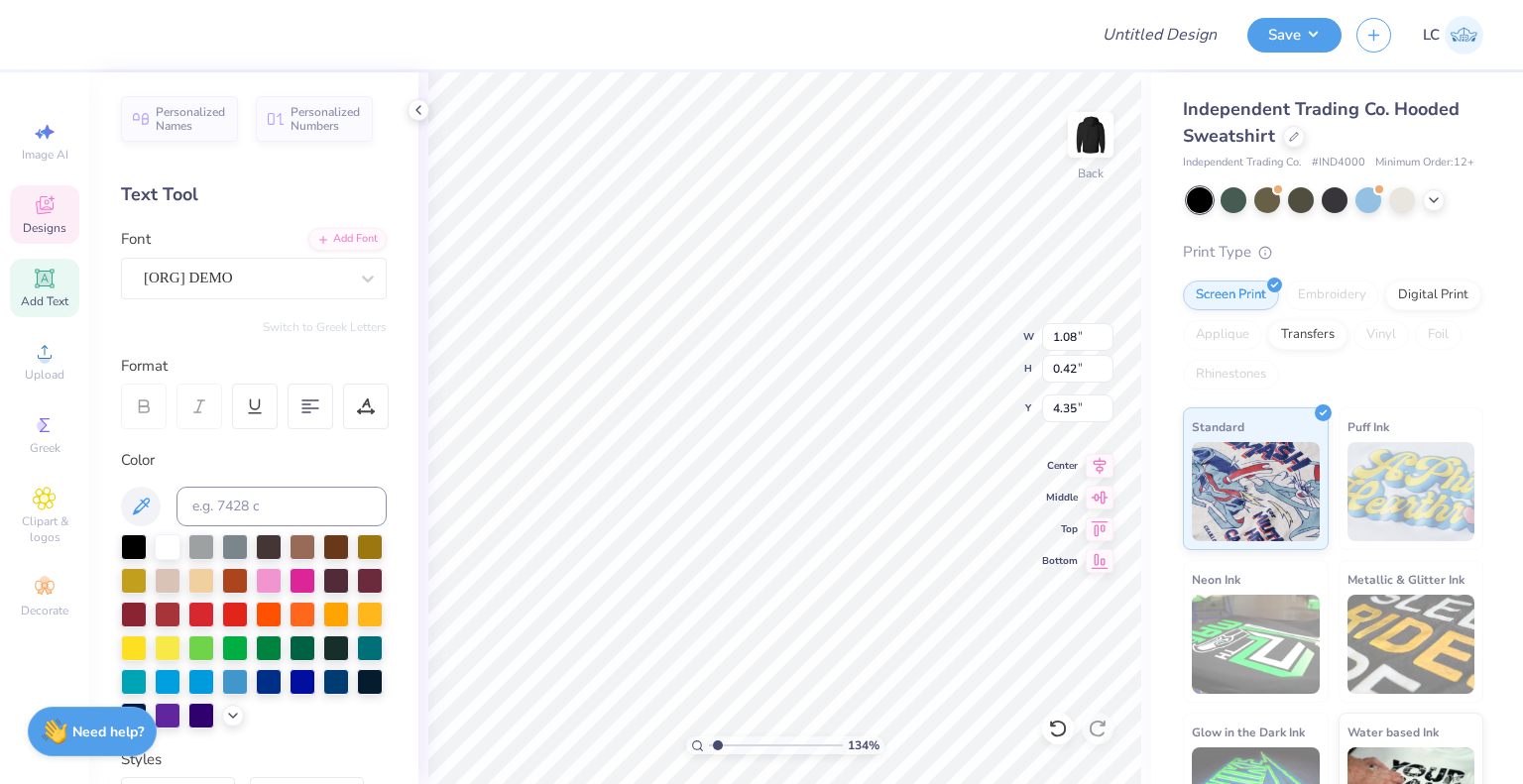 type on "1.33787118803841" 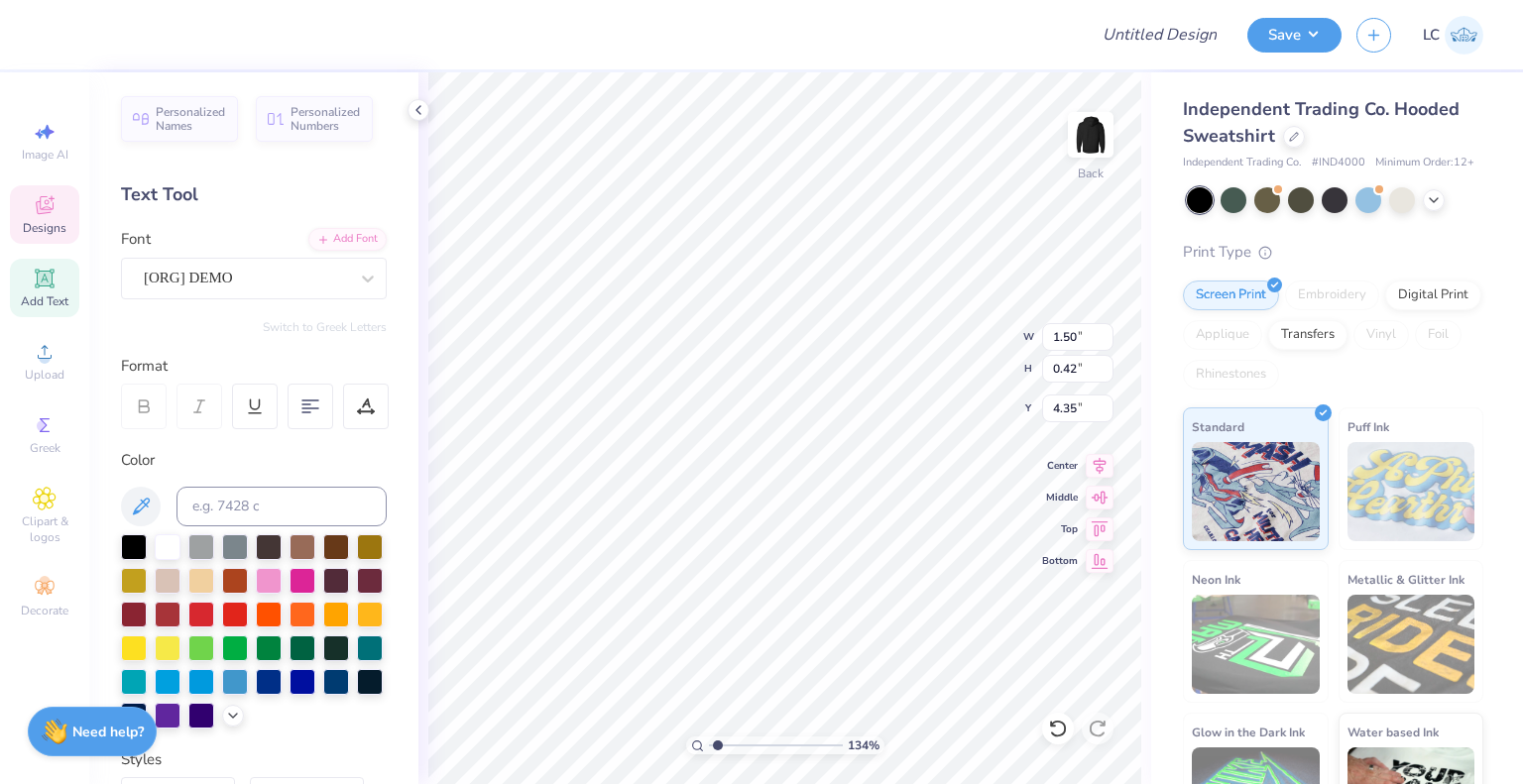 type on "1.33787118803841" 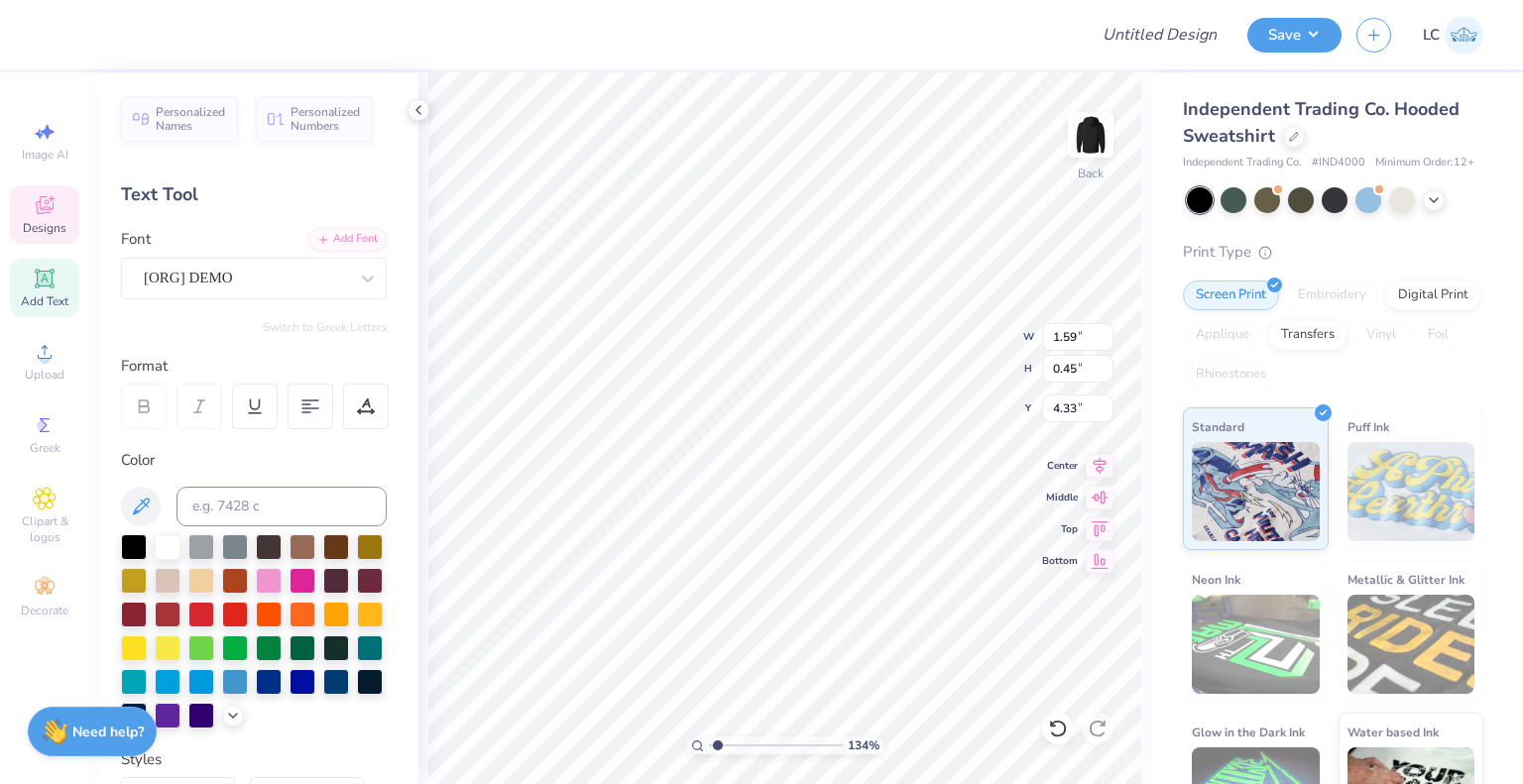 type on "1.33787118803841" 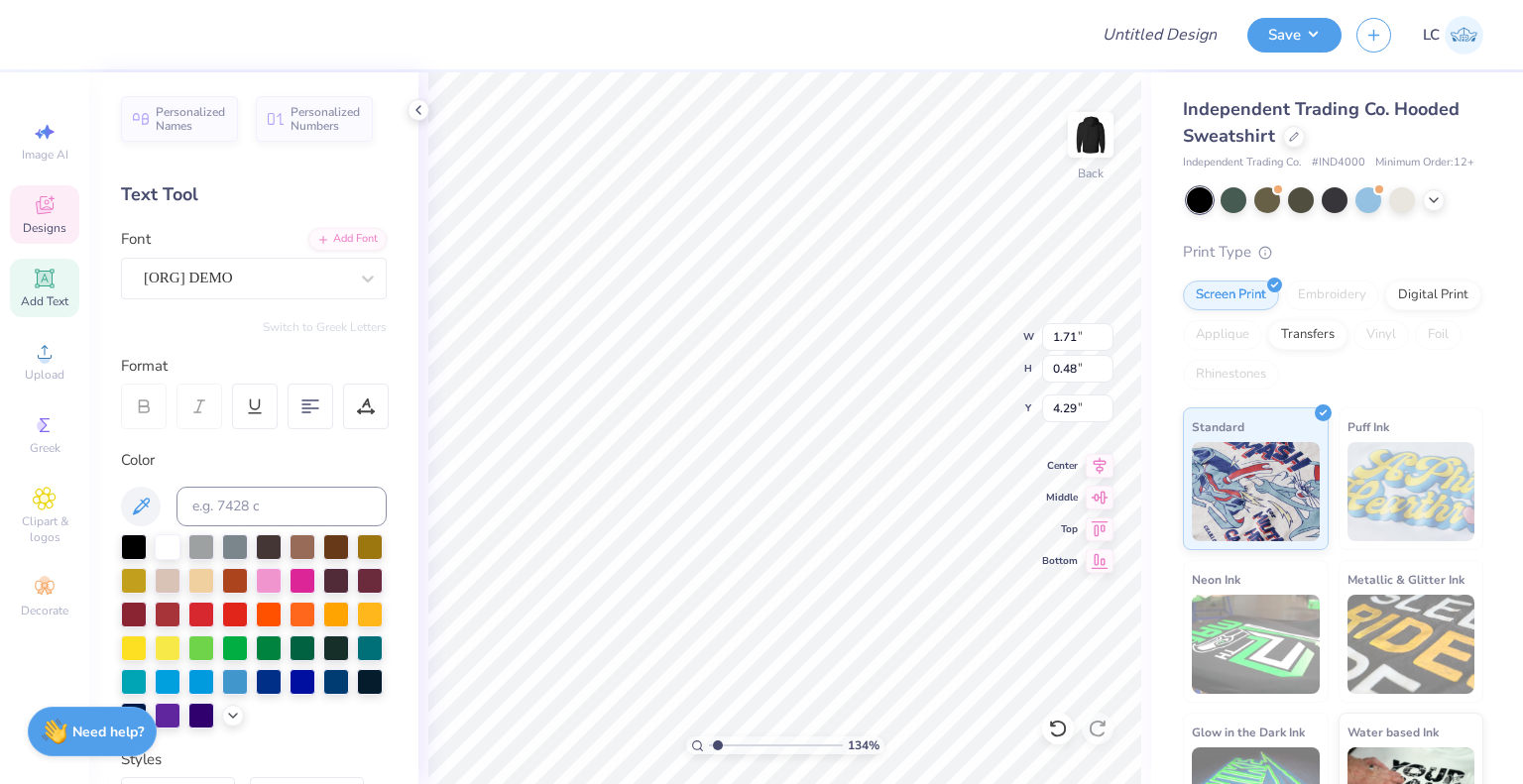 type on "1.33787118803841" 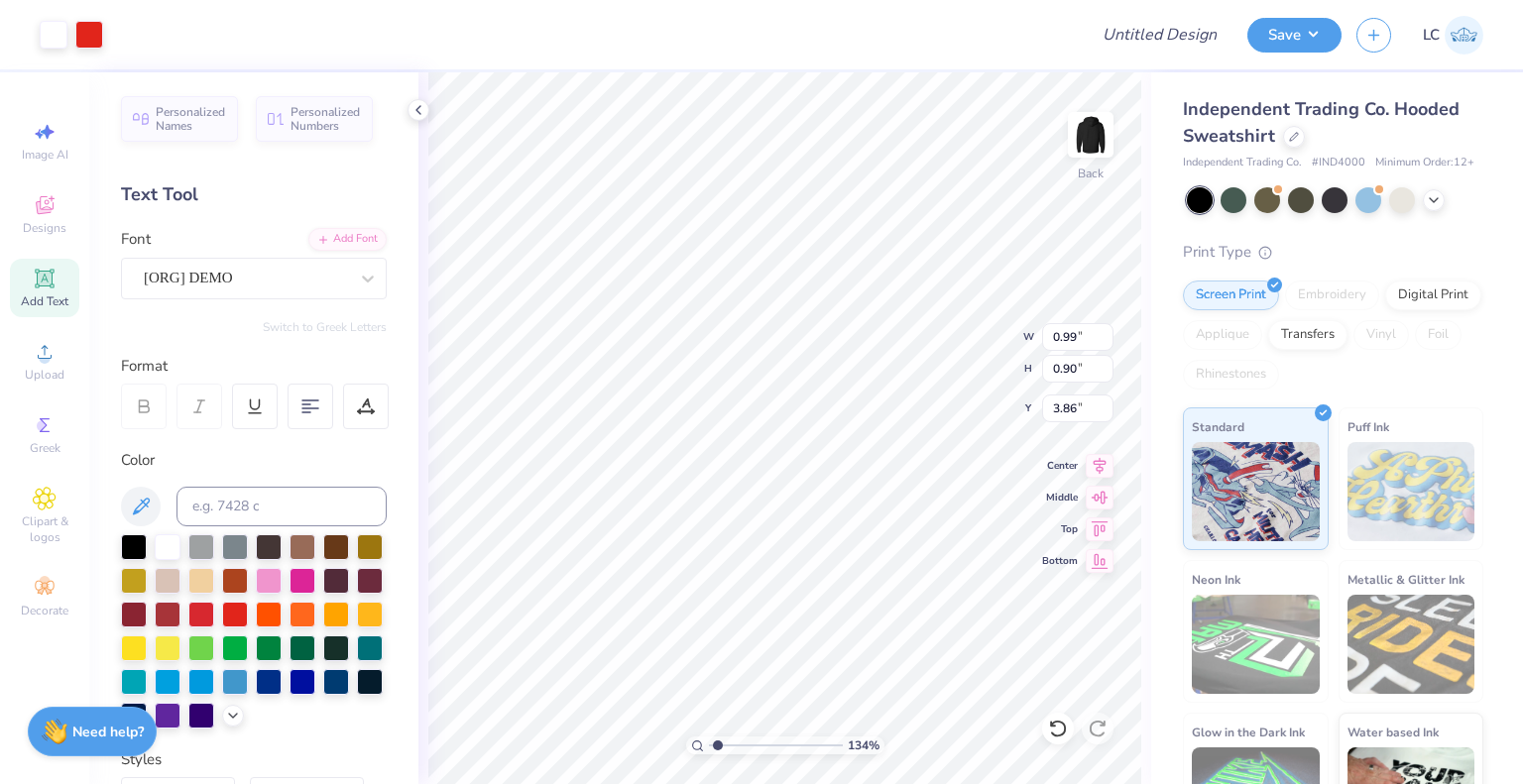 type on "1.33787118803841" 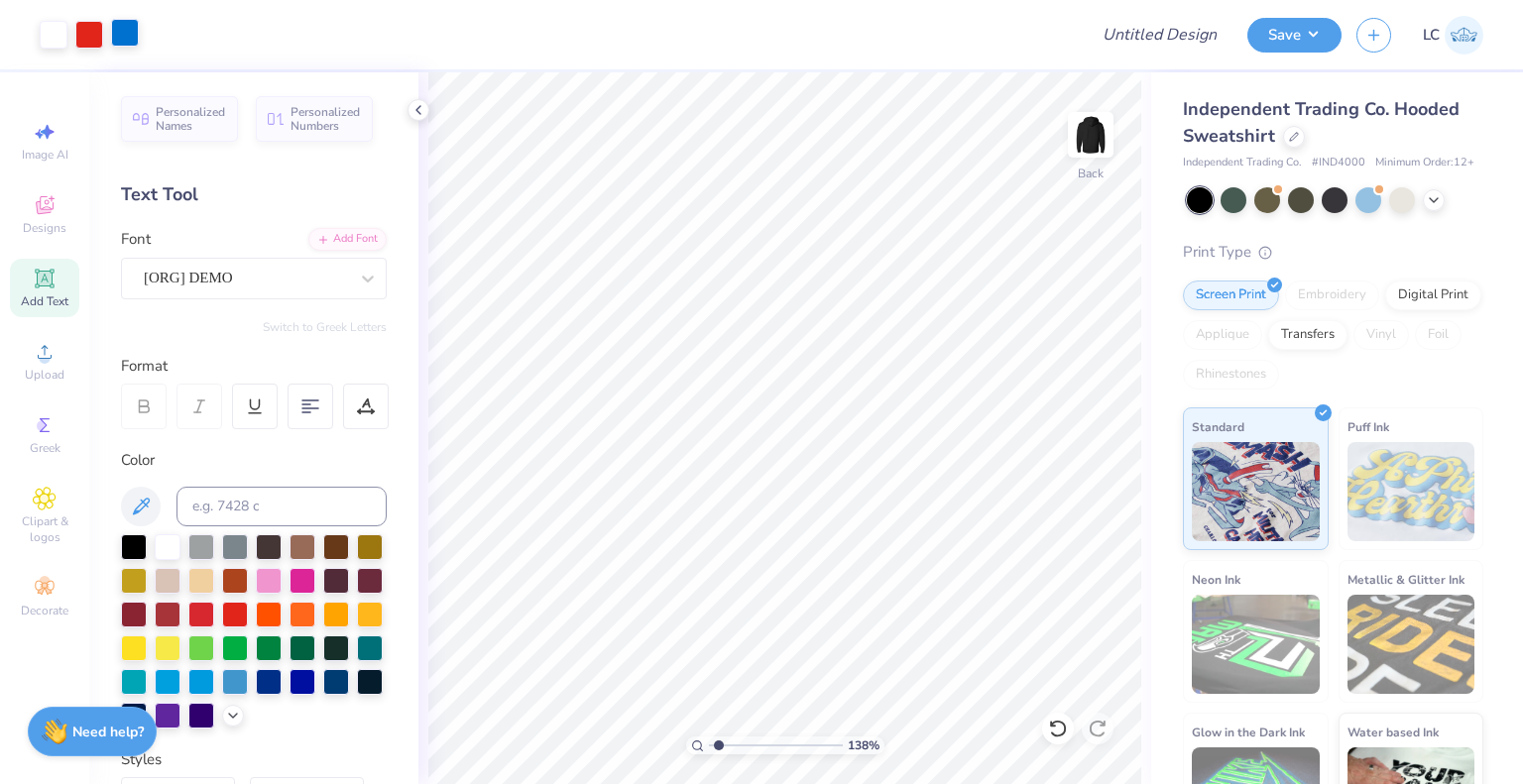 click at bounding box center [125, 33] 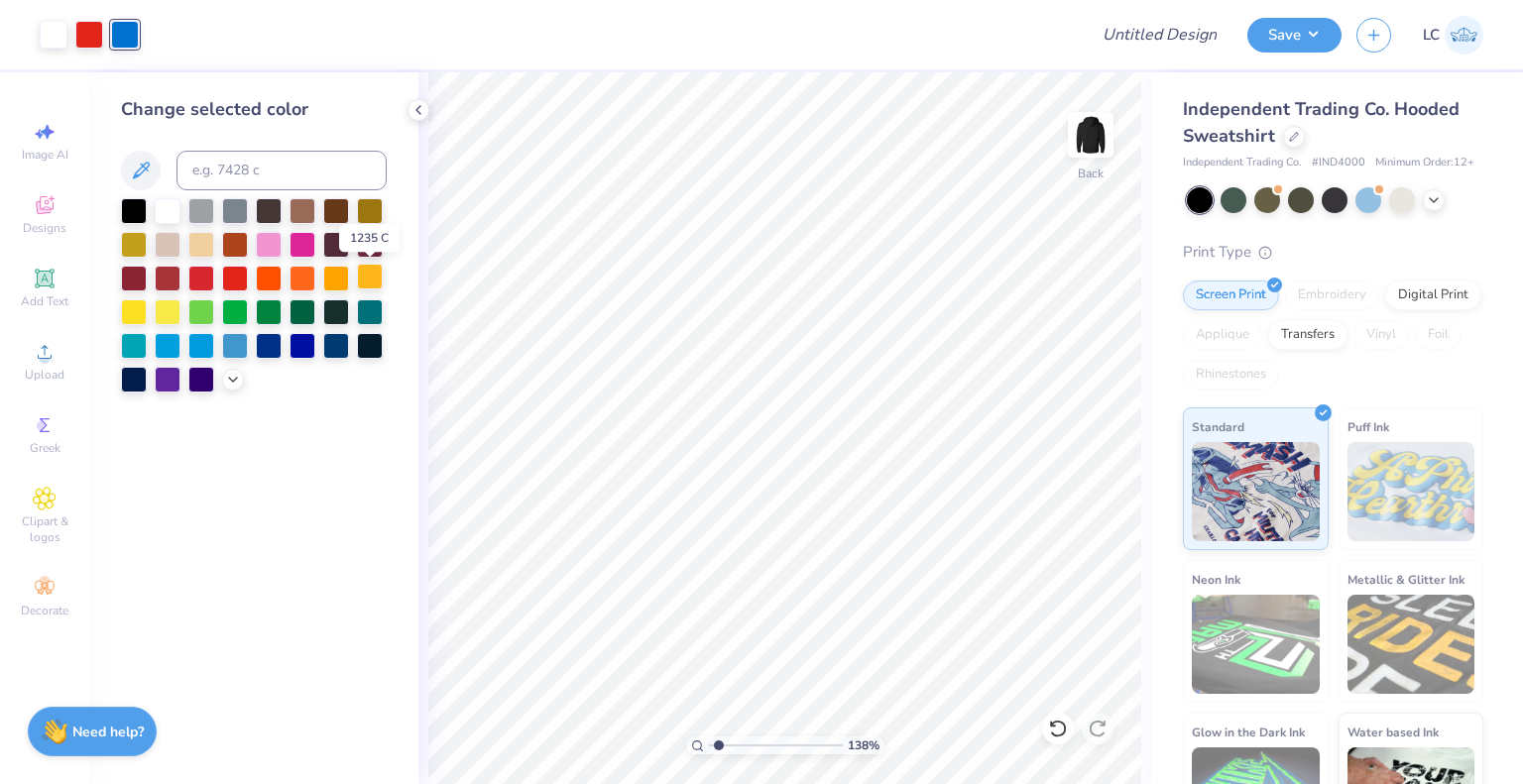 click at bounding box center (370, 277) 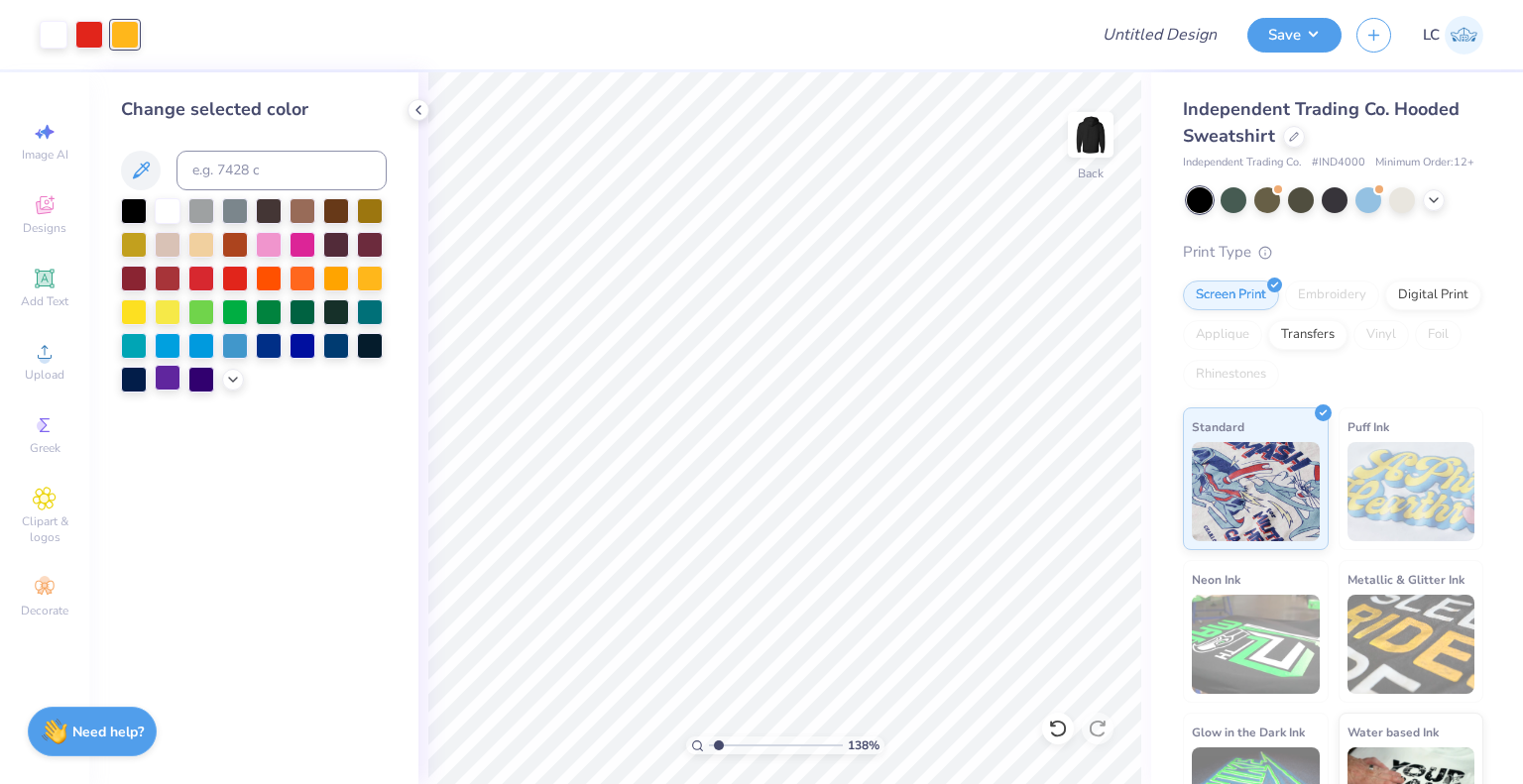 click at bounding box center [168, 378] 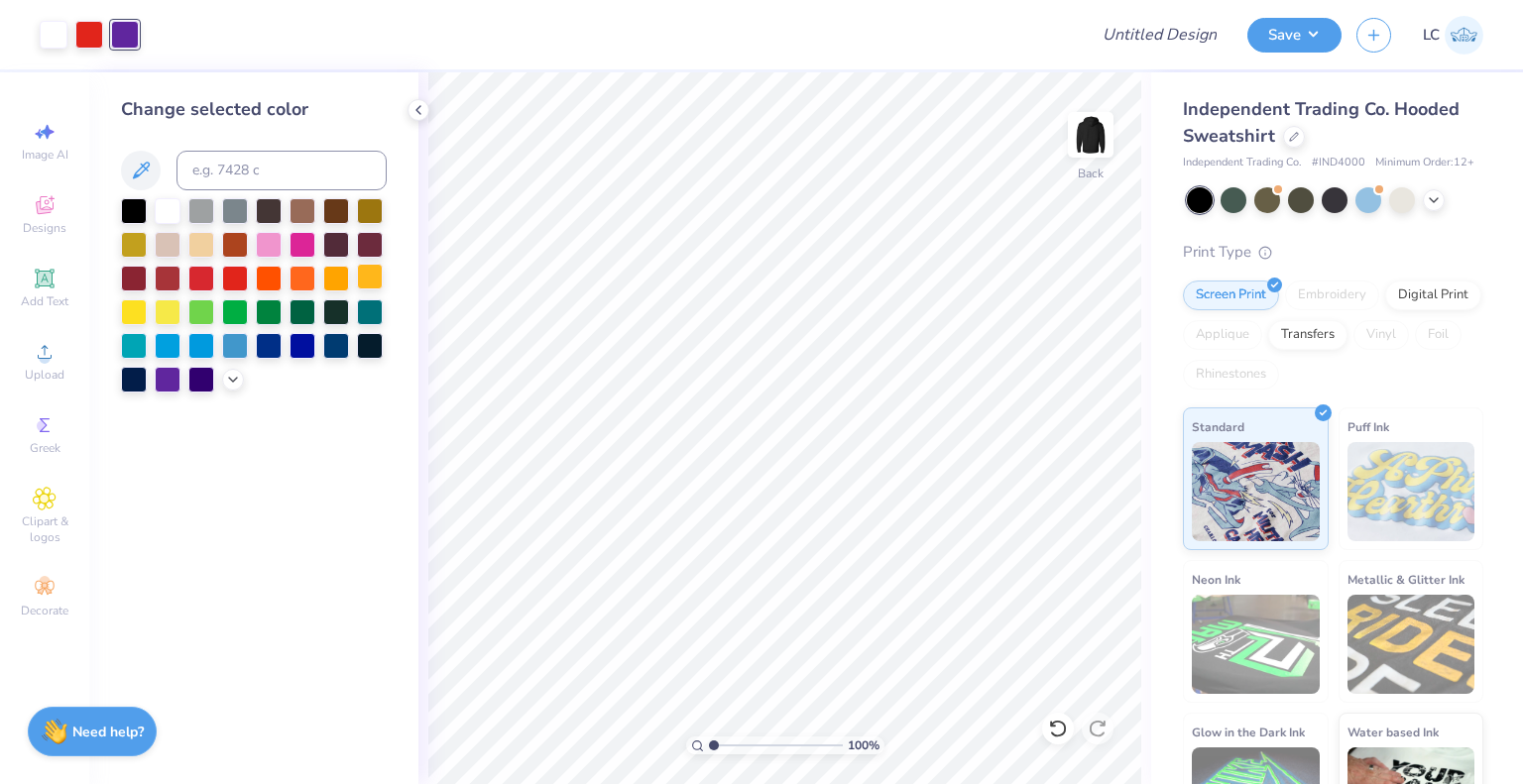 click at bounding box center (370, 277) 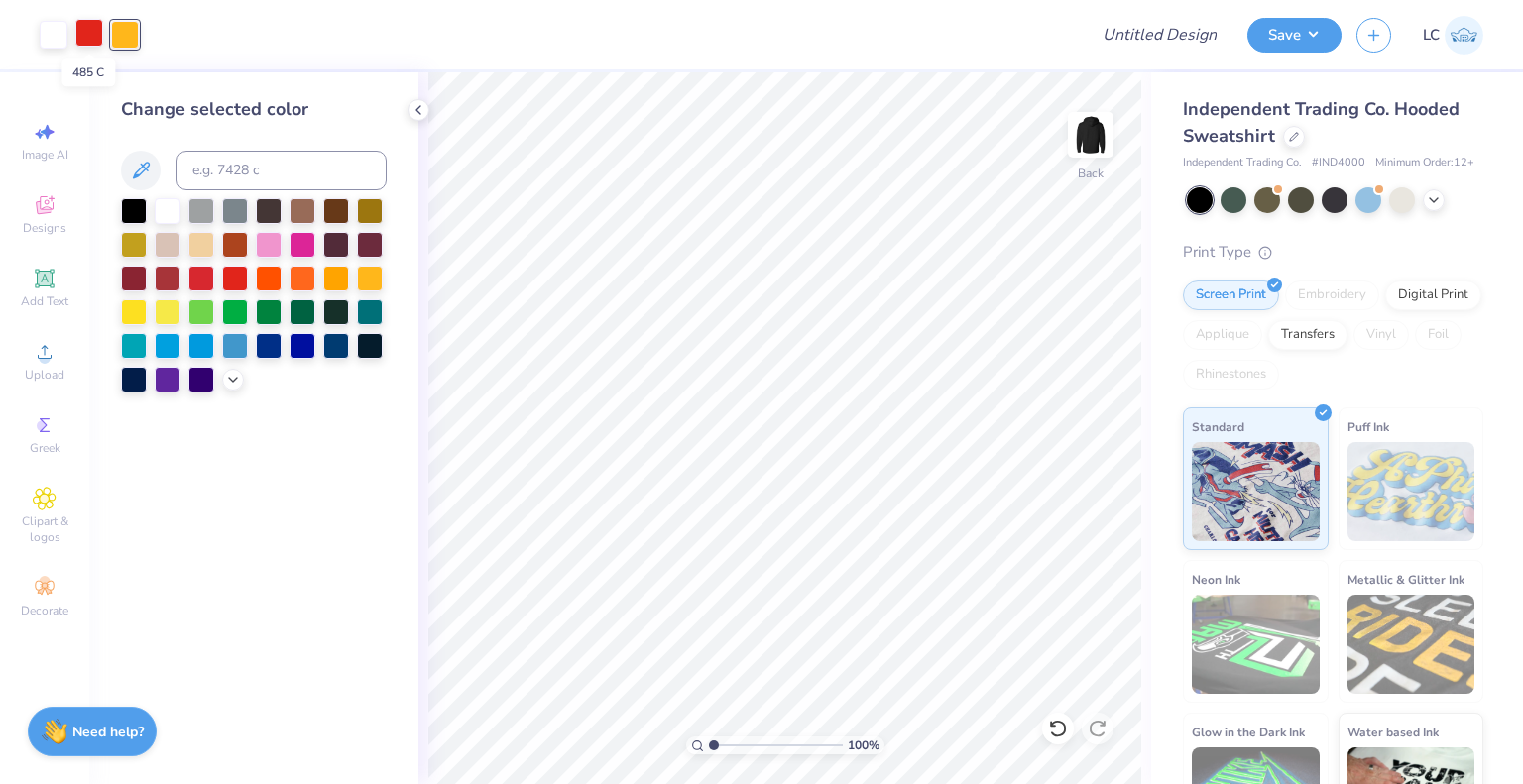 click at bounding box center [89, 33] 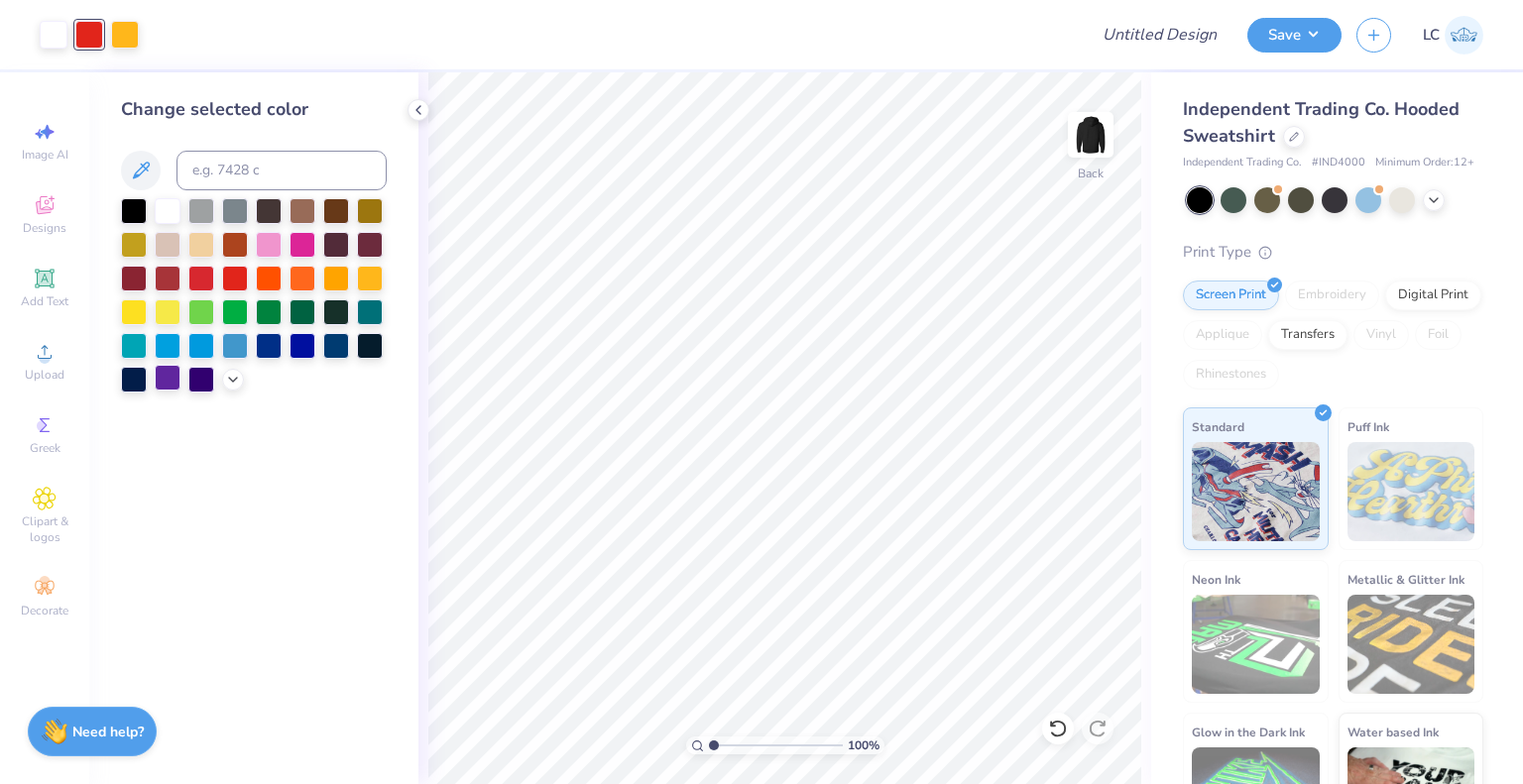 click at bounding box center [168, 378] 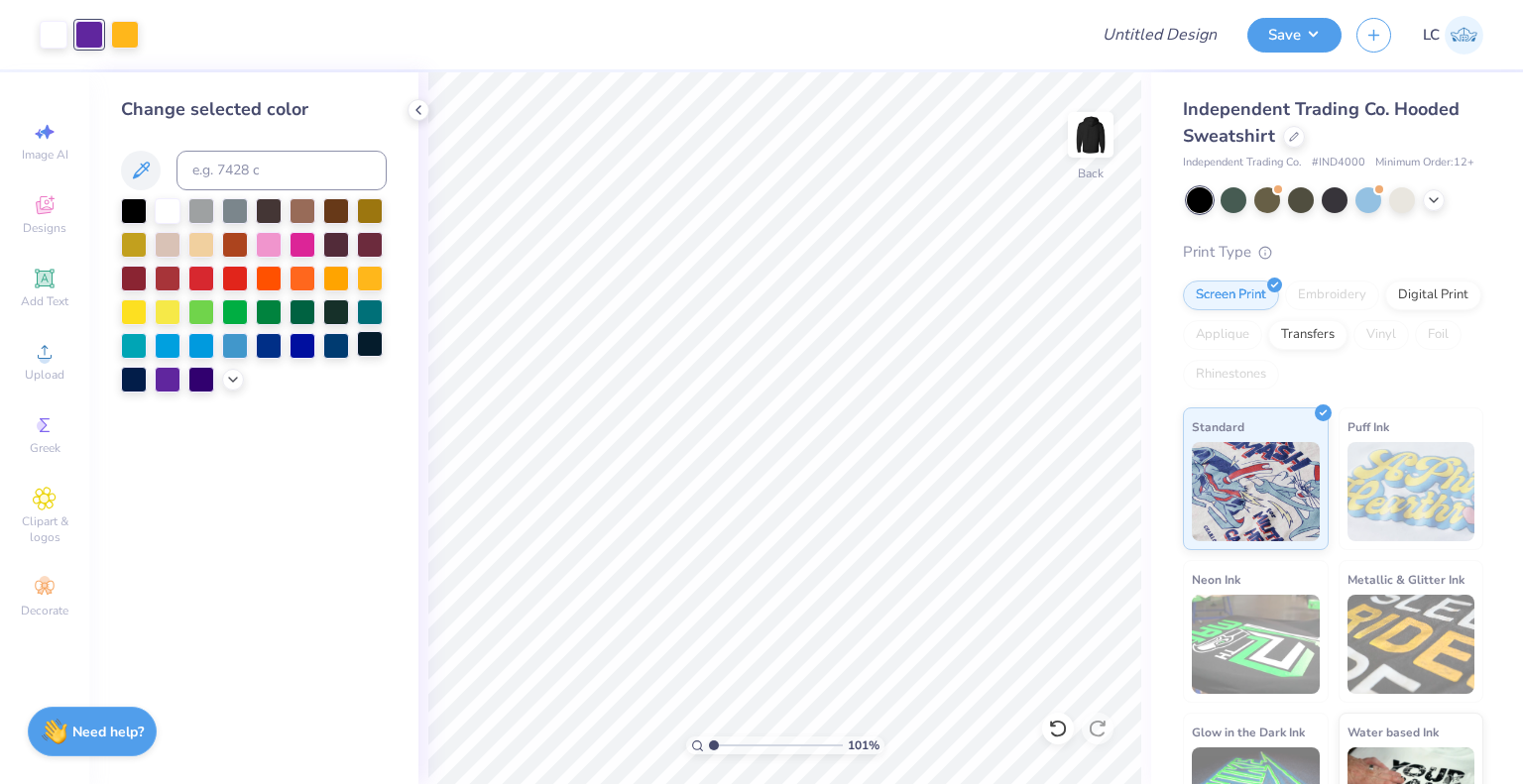 type on "1" 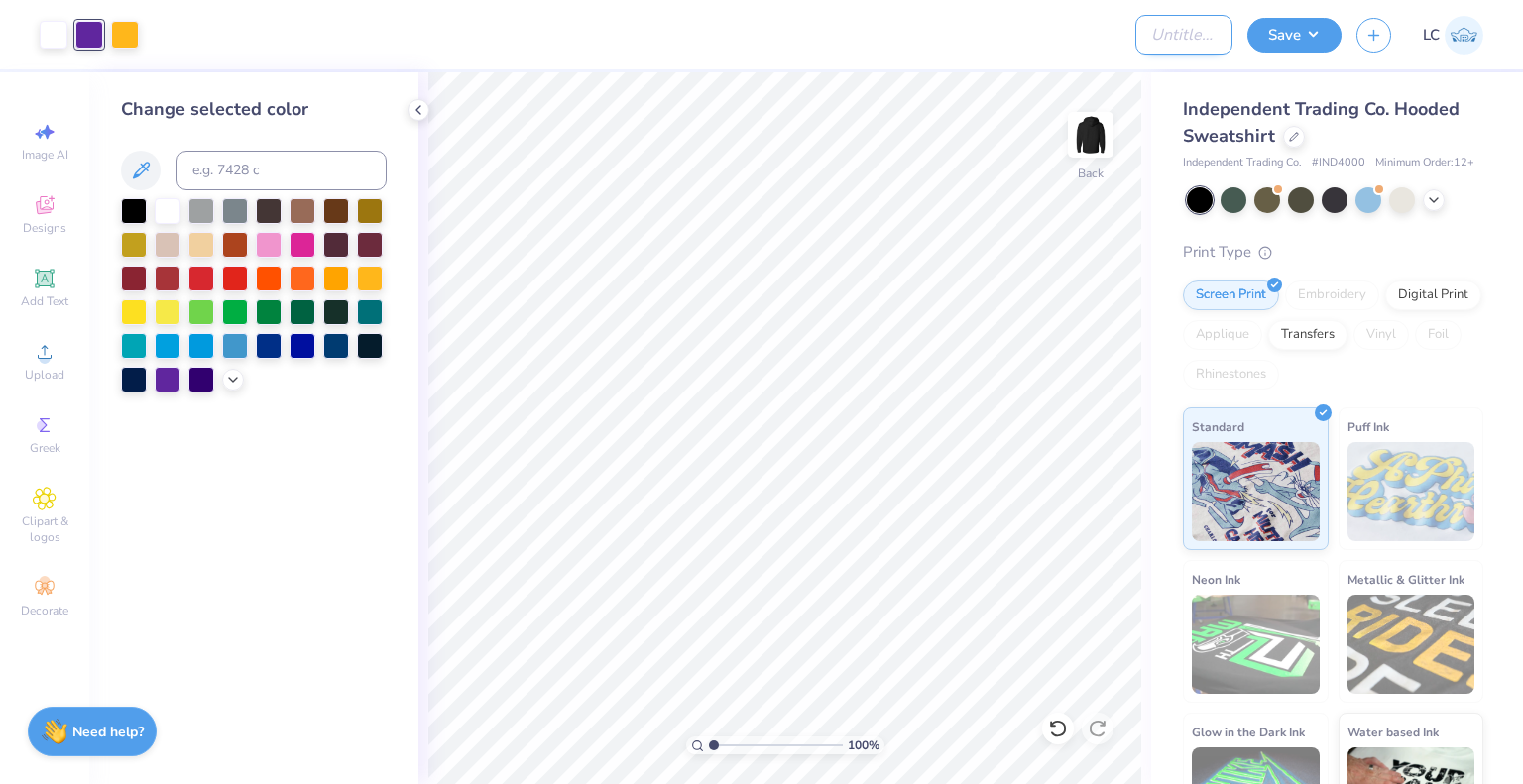 click on "Design Title" at bounding box center [1184, 35] 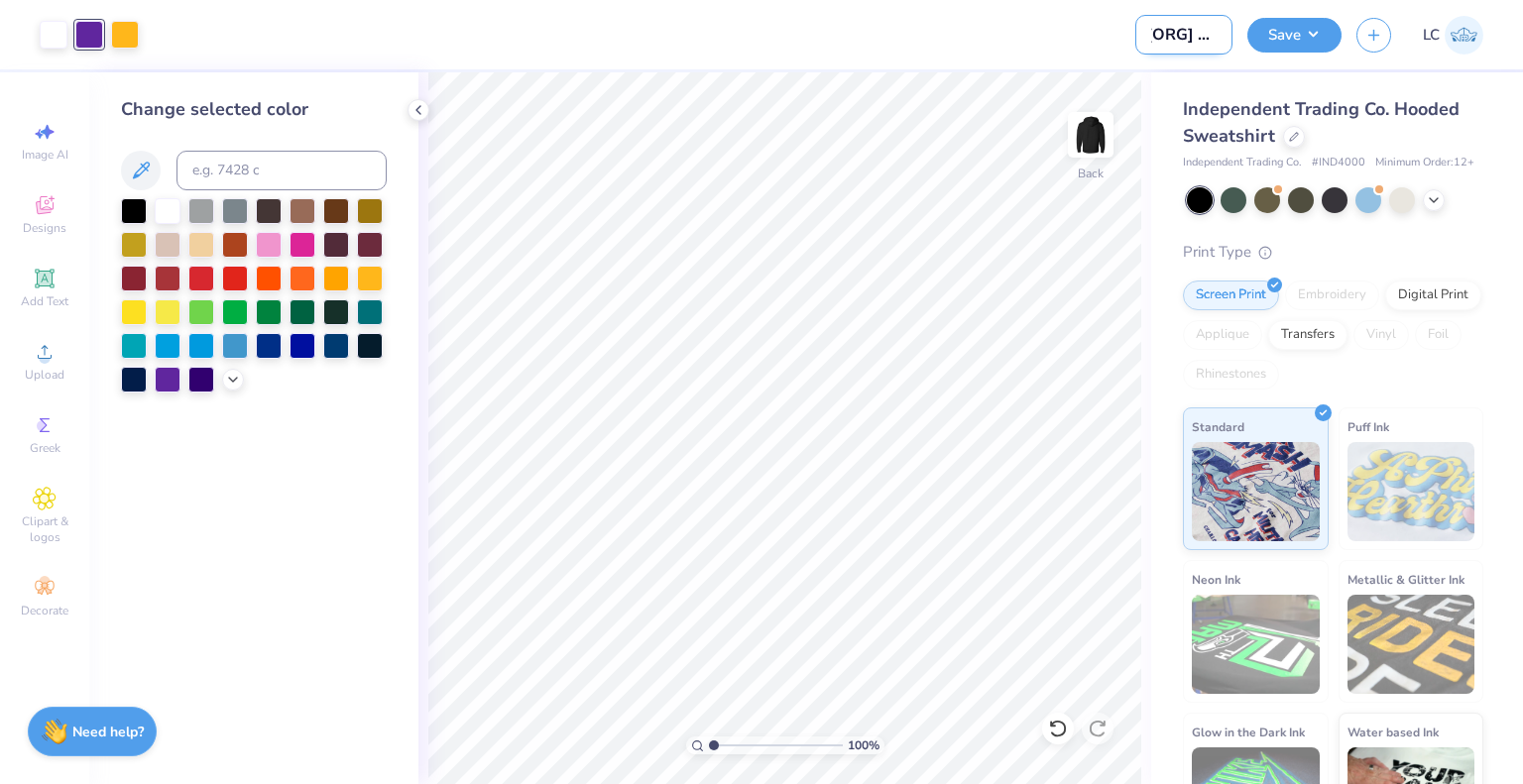 scroll, scrollTop: 0, scrollLeft: 30, axis: horizontal 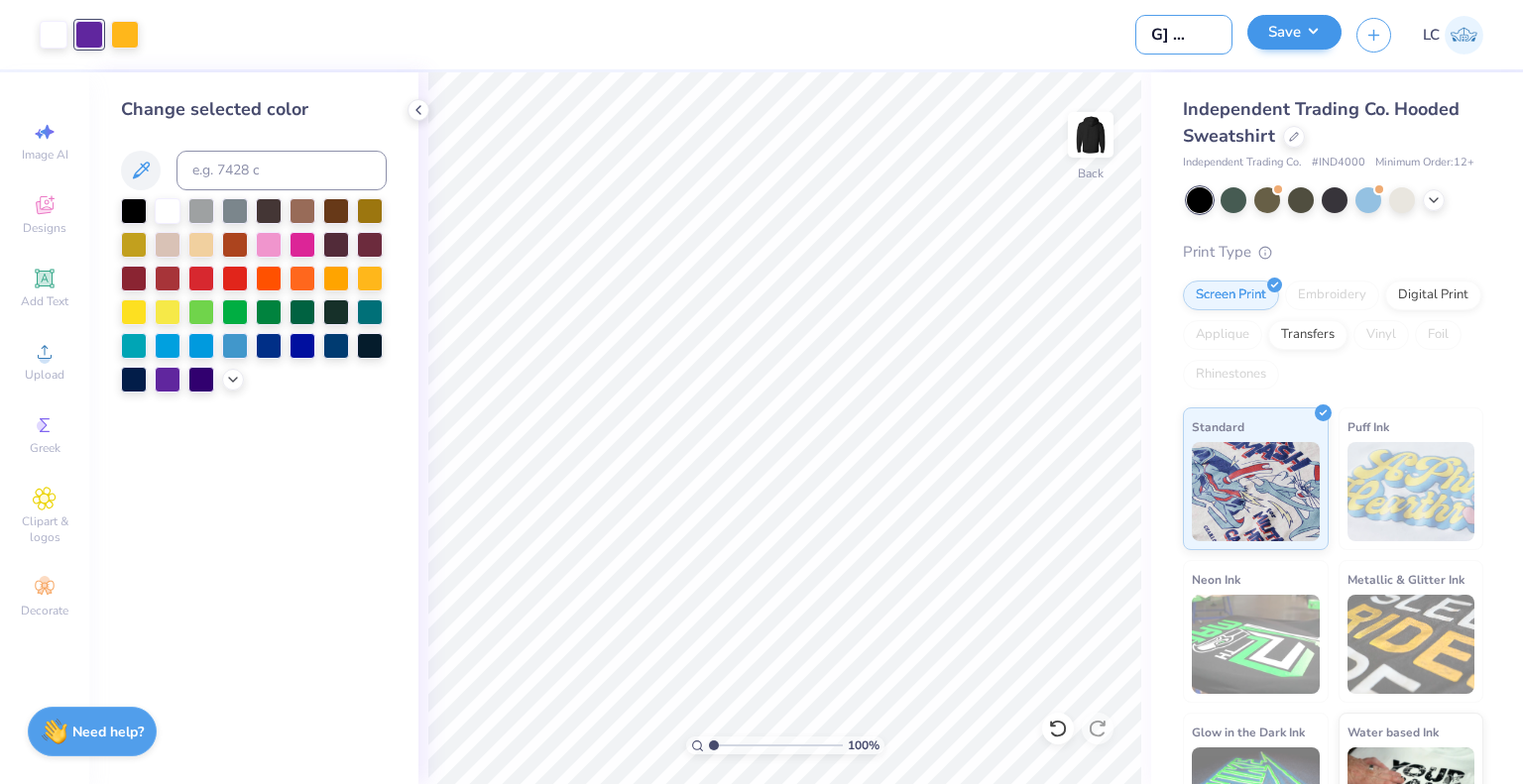 type on "[ORG] Fall Drop" 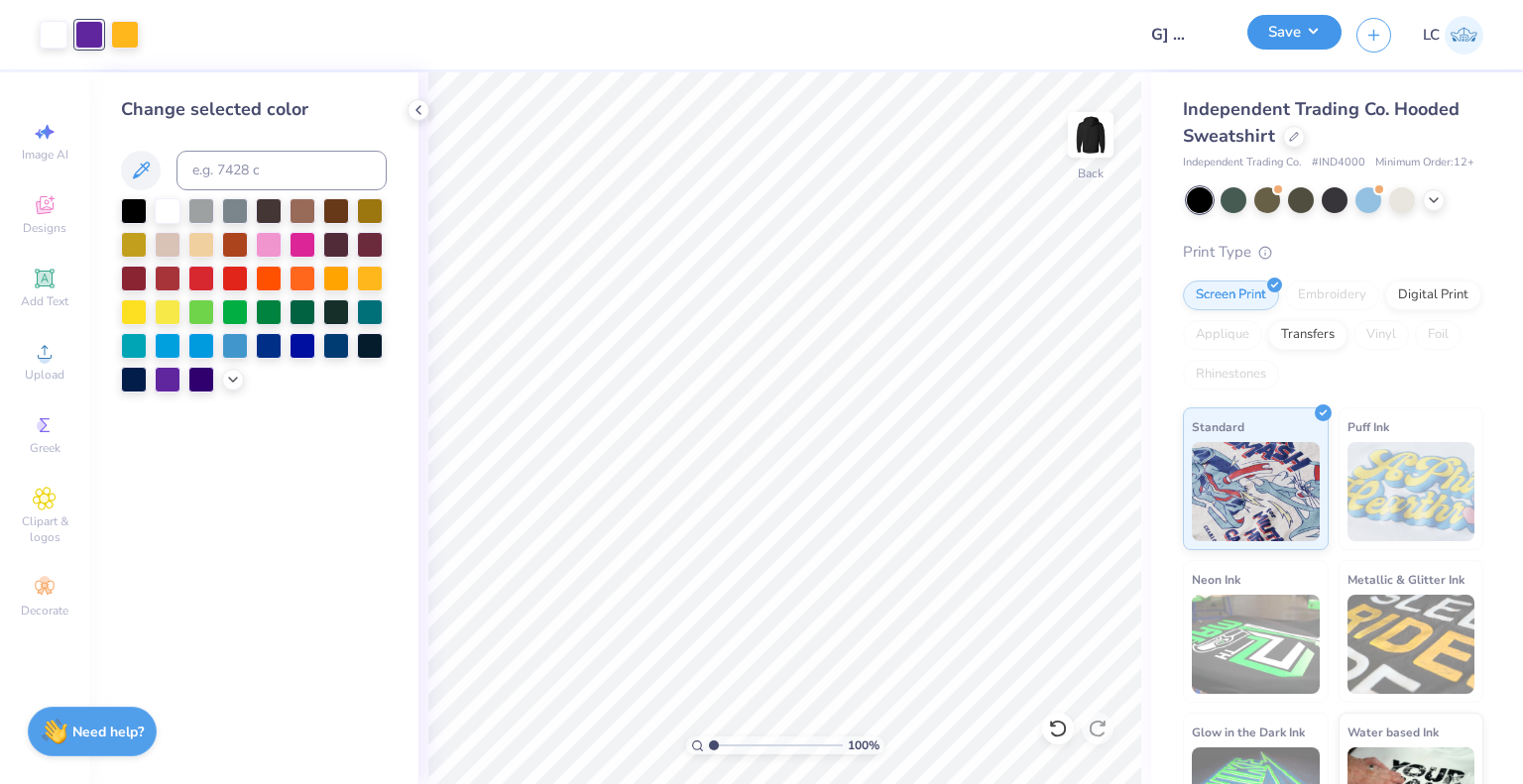 click on "Save" at bounding box center (1294, 32) 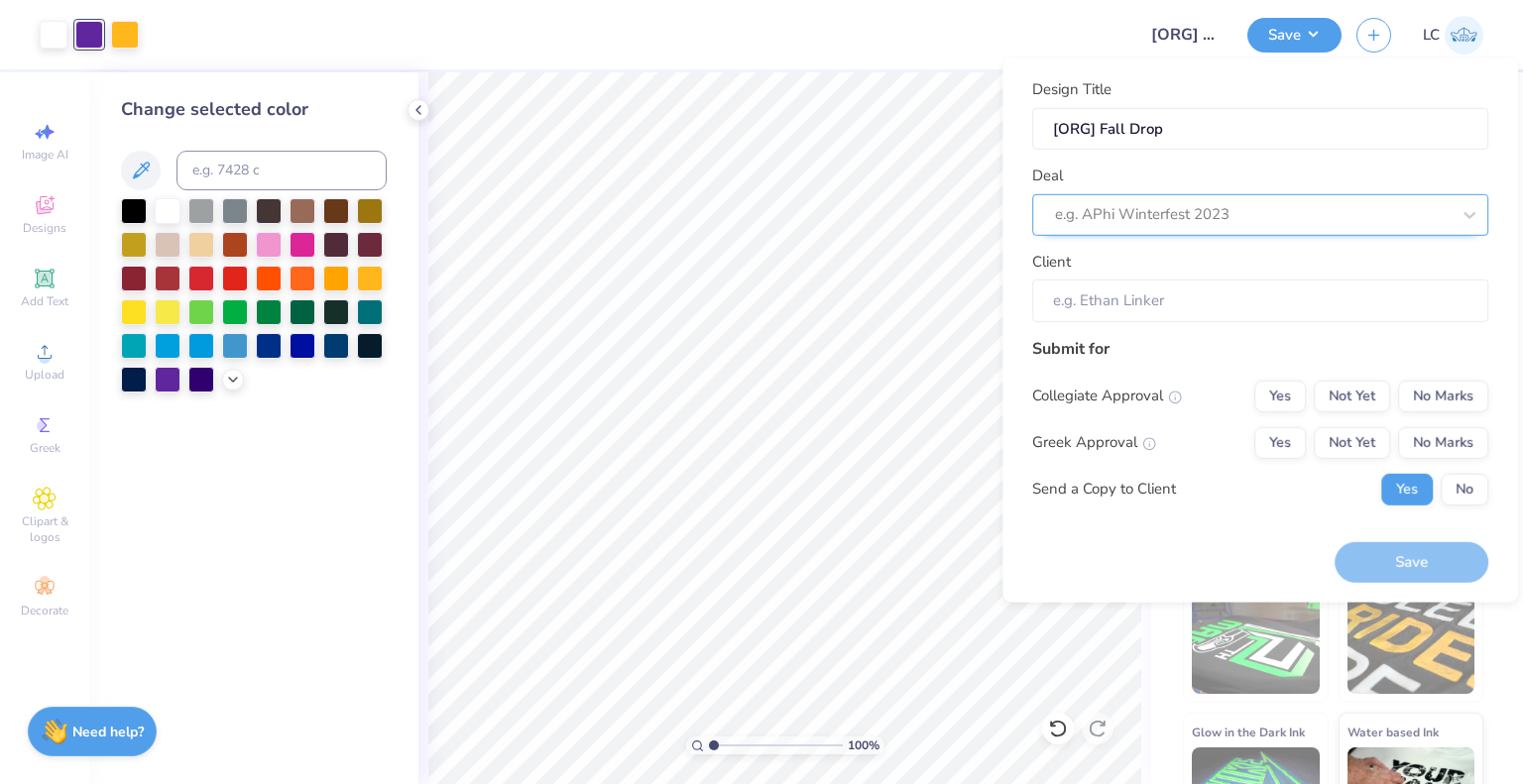 click at bounding box center [1252, 214] 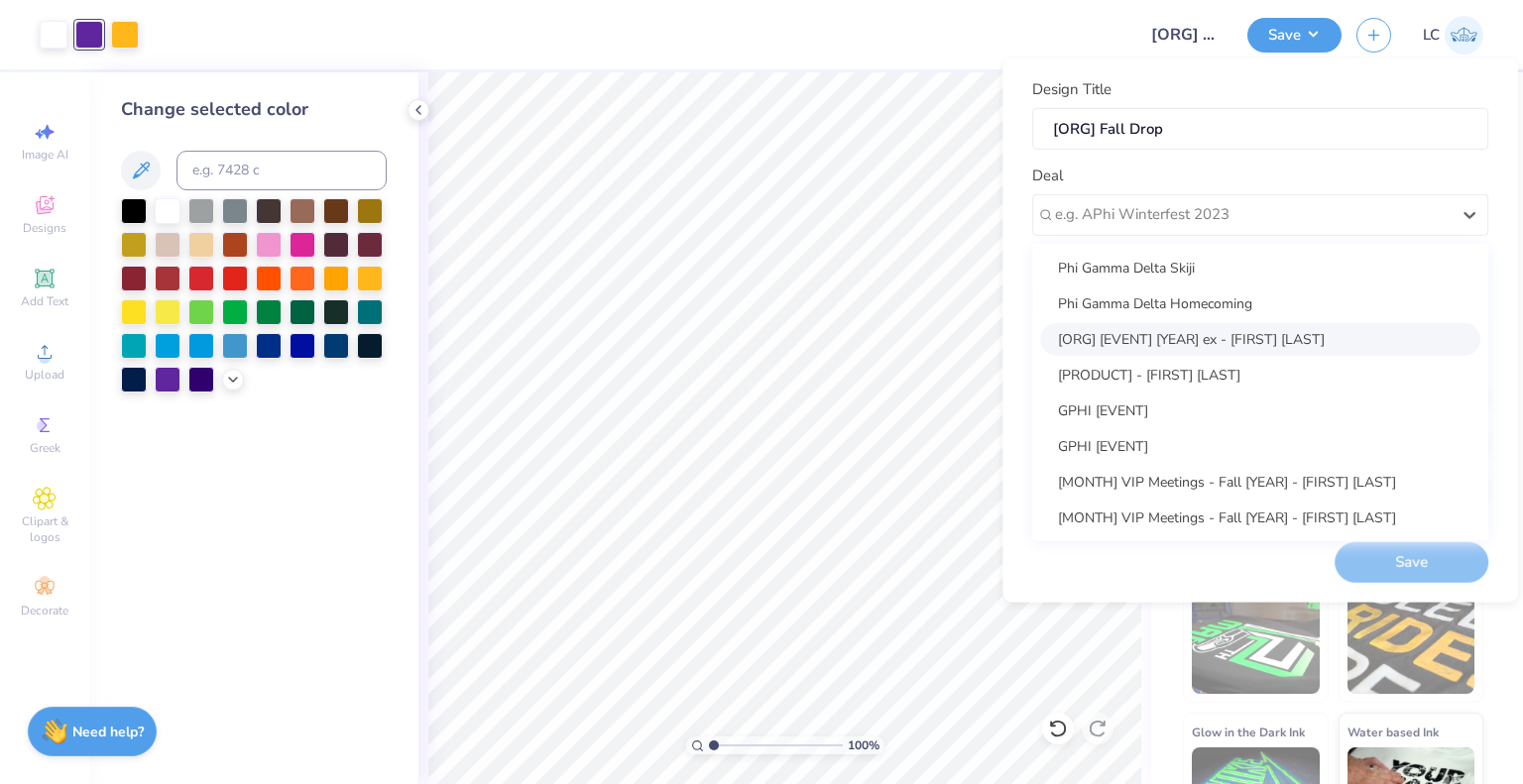 click on "[ORG] [EVENT] [YEAR] ex - [FIRST] [LAST]" at bounding box center (1260, 338) 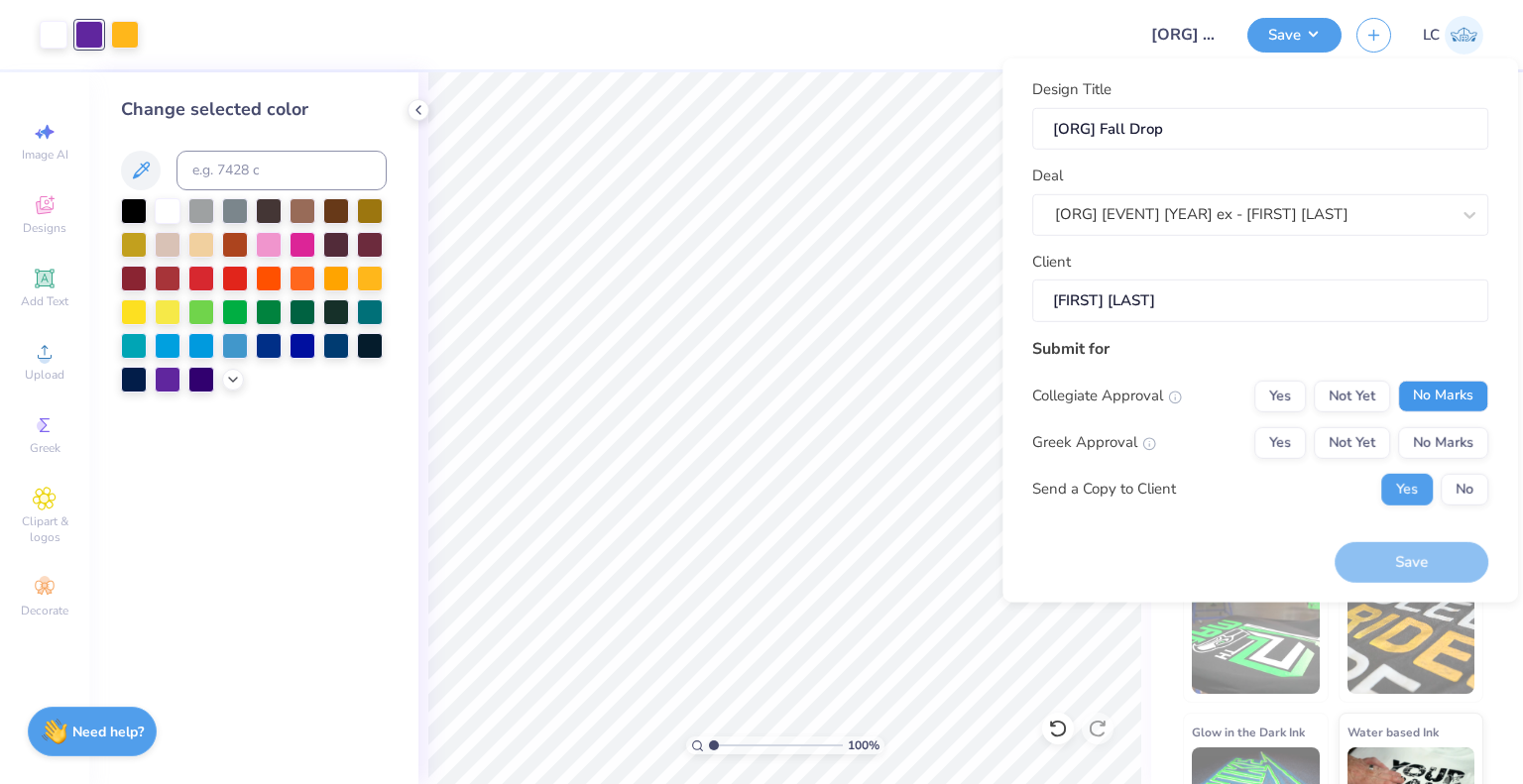 click on "No Marks" at bounding box center [1443, 395] 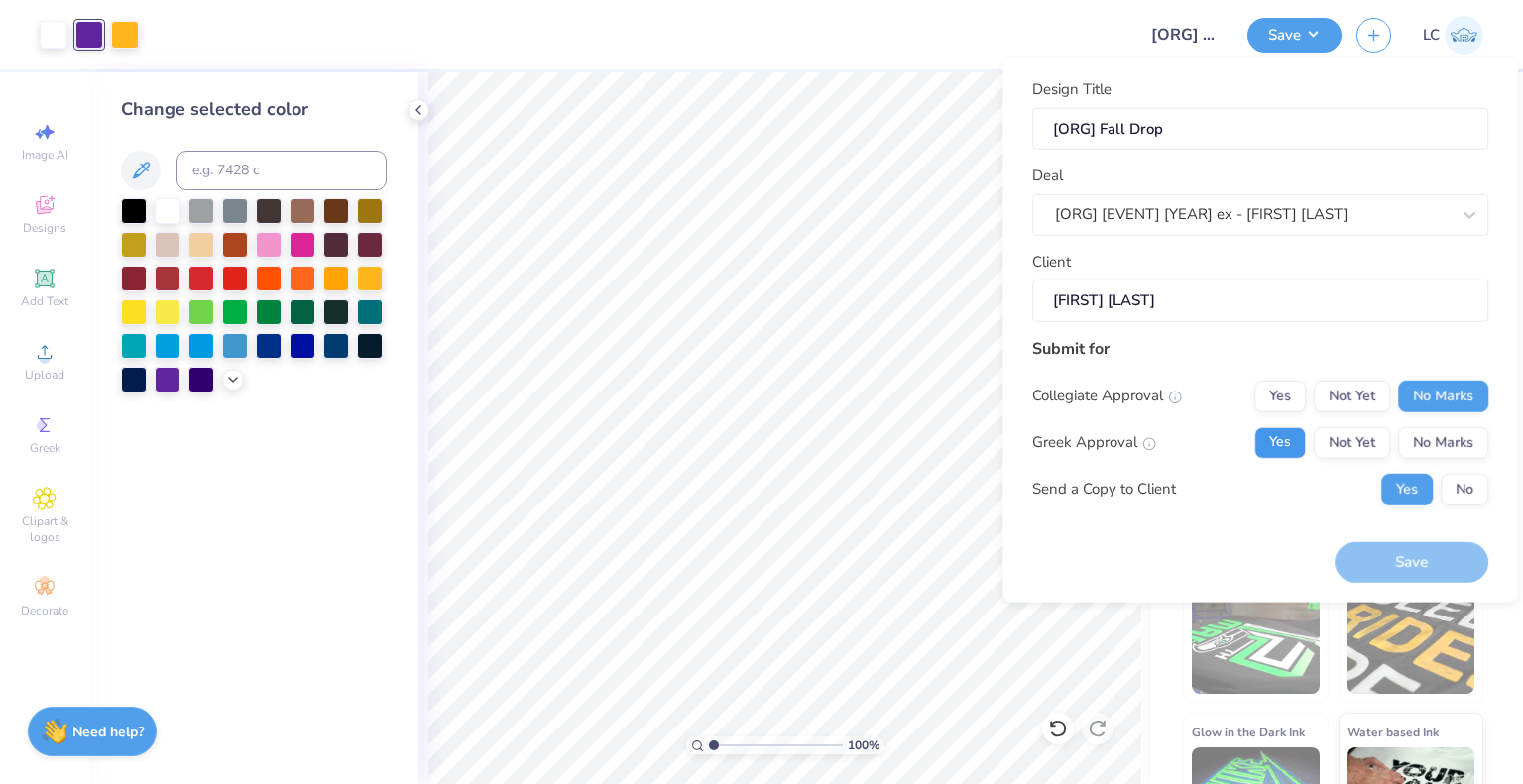 click on "Yes" at bounding box center (1280, 442) 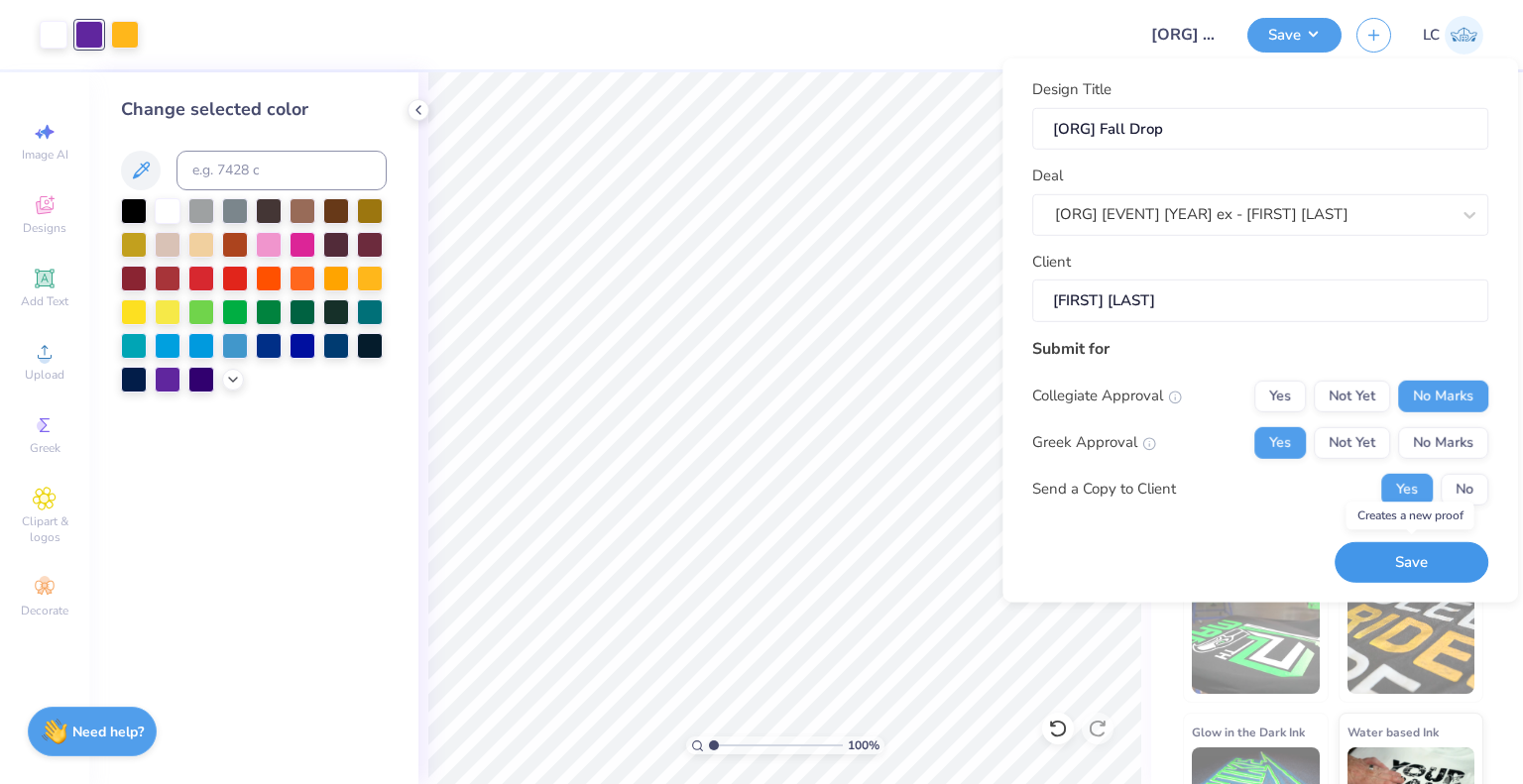 click on "Save" at bounding box center (1411, 562) 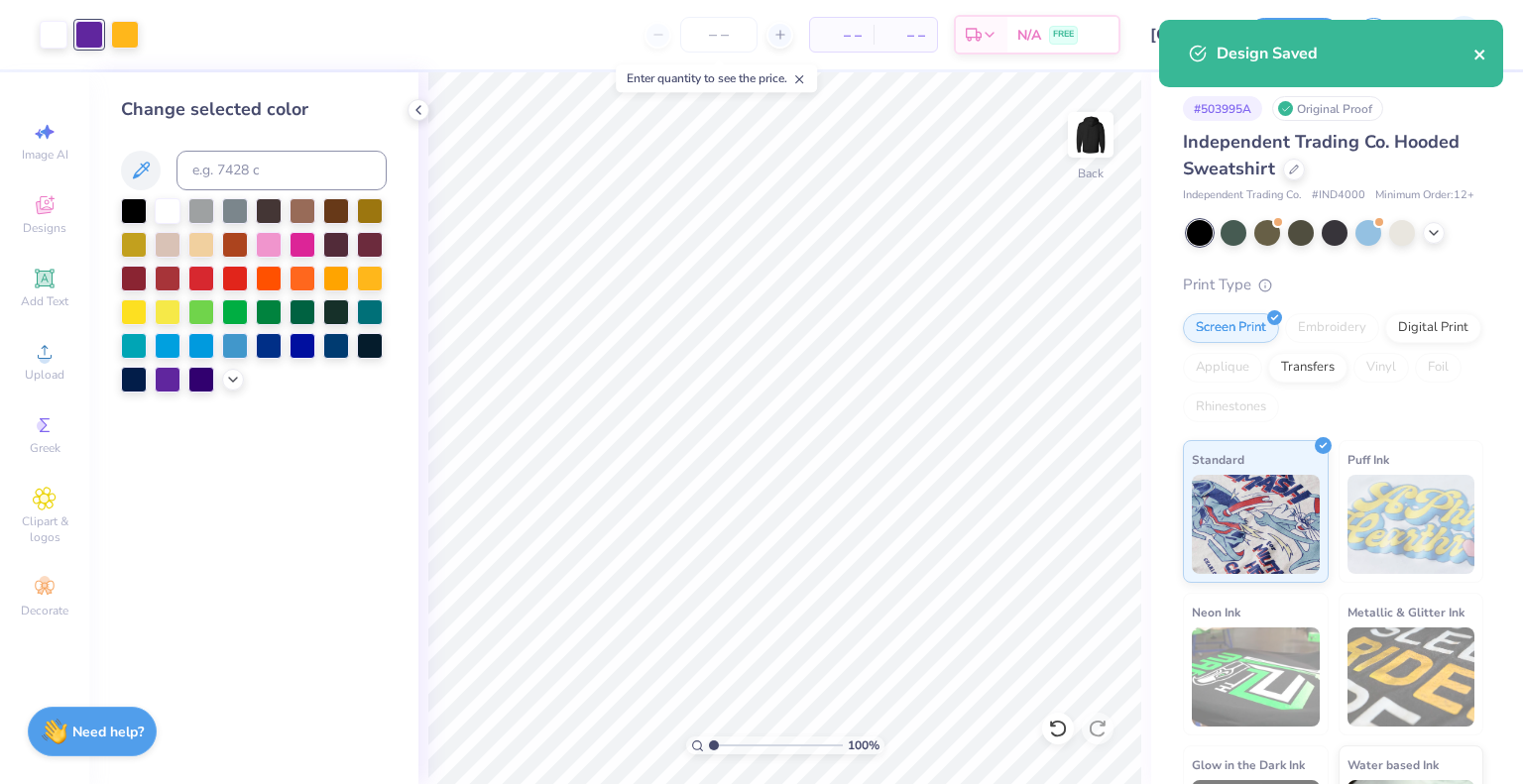 click 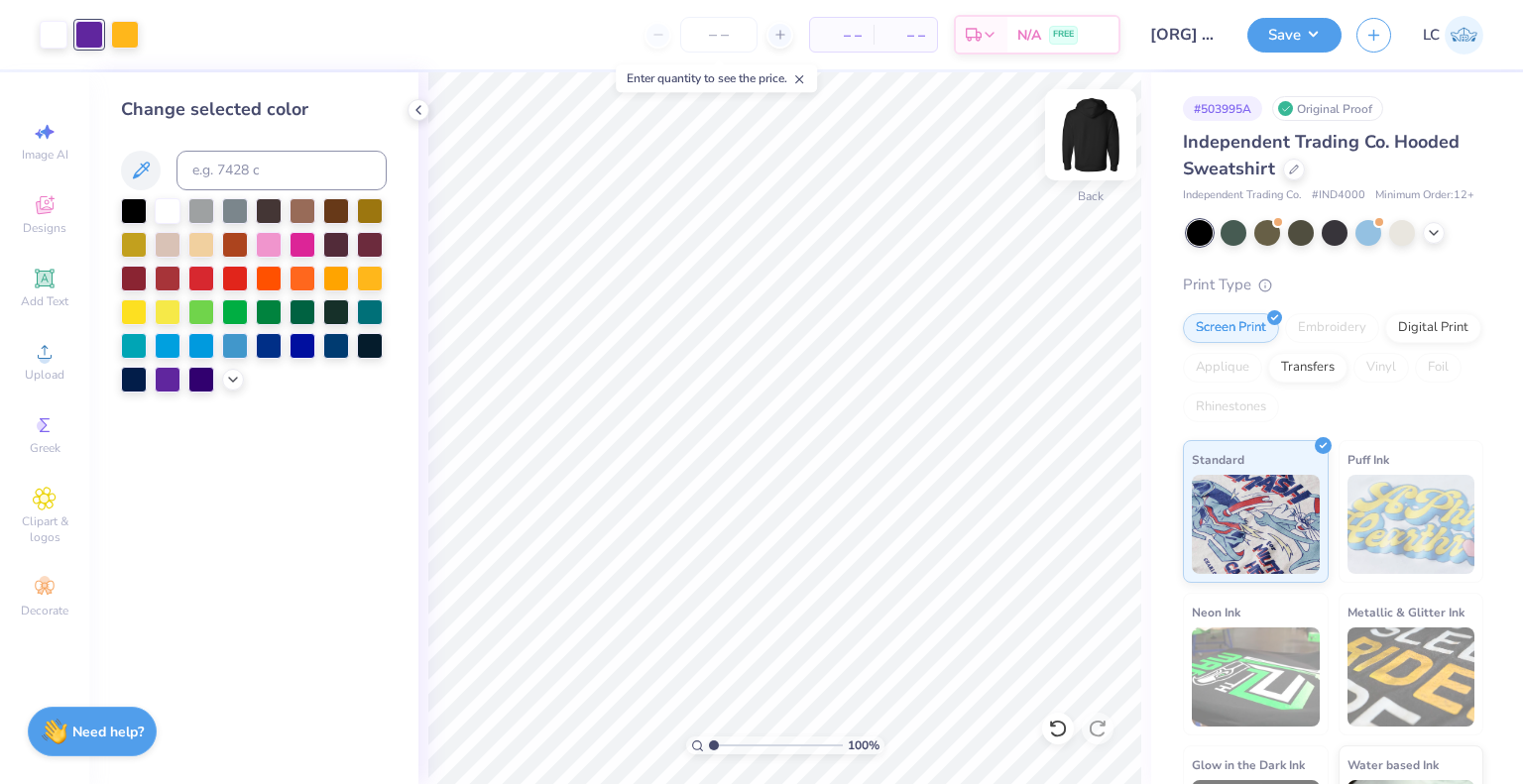 click at bounding box center [1091, 135] 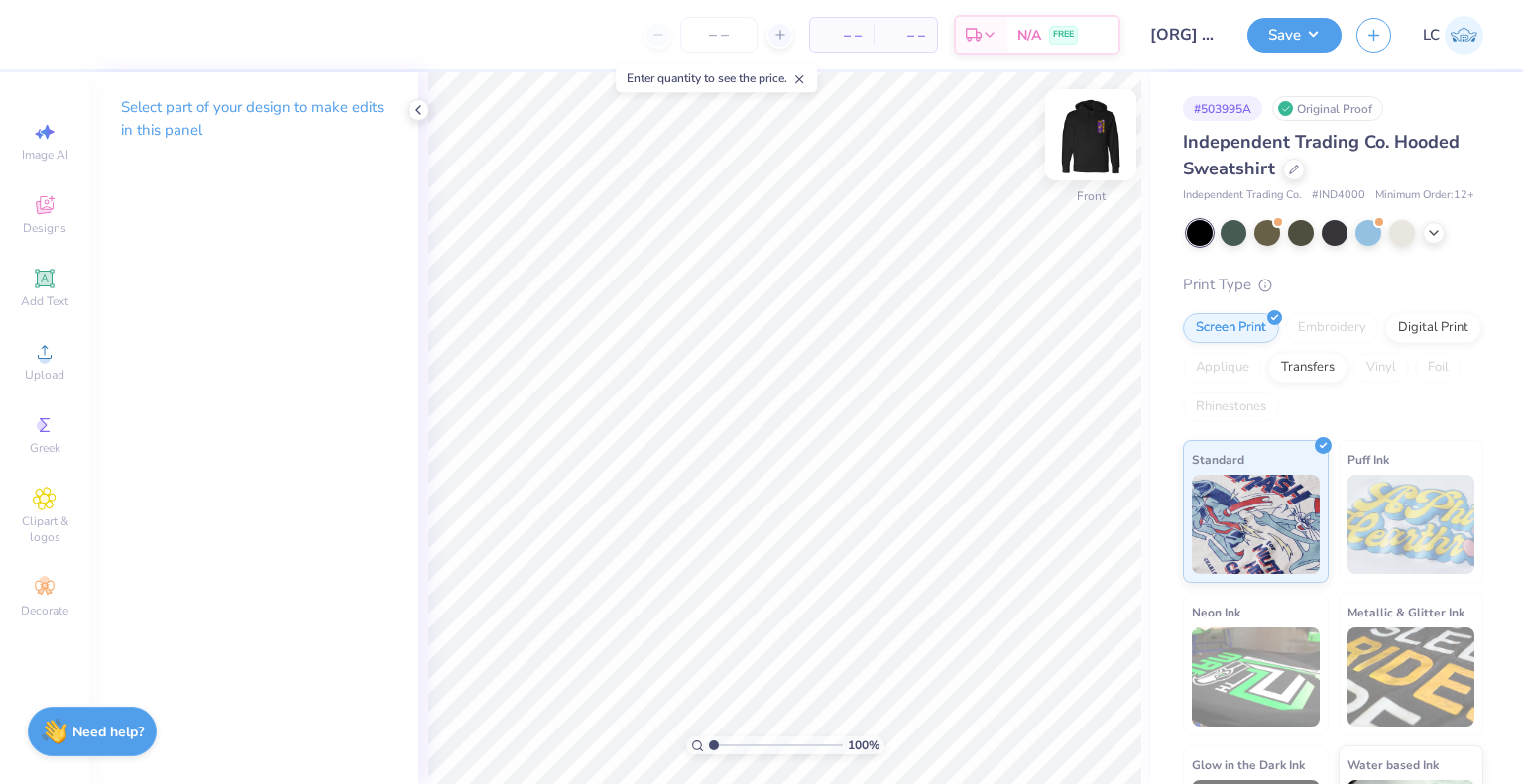 click at bounding box center [1091, 135] 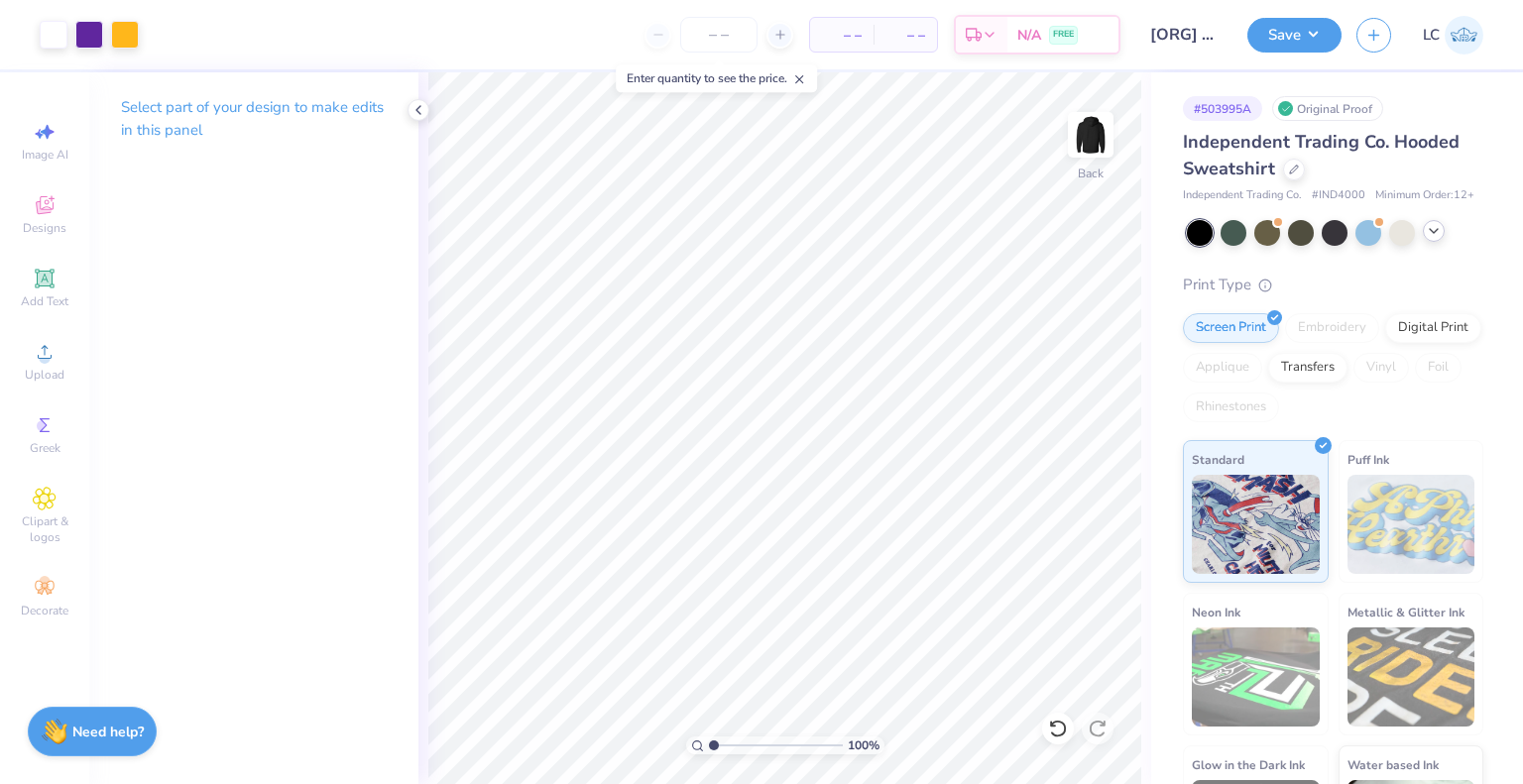 click at bounding box center [1434, 231] 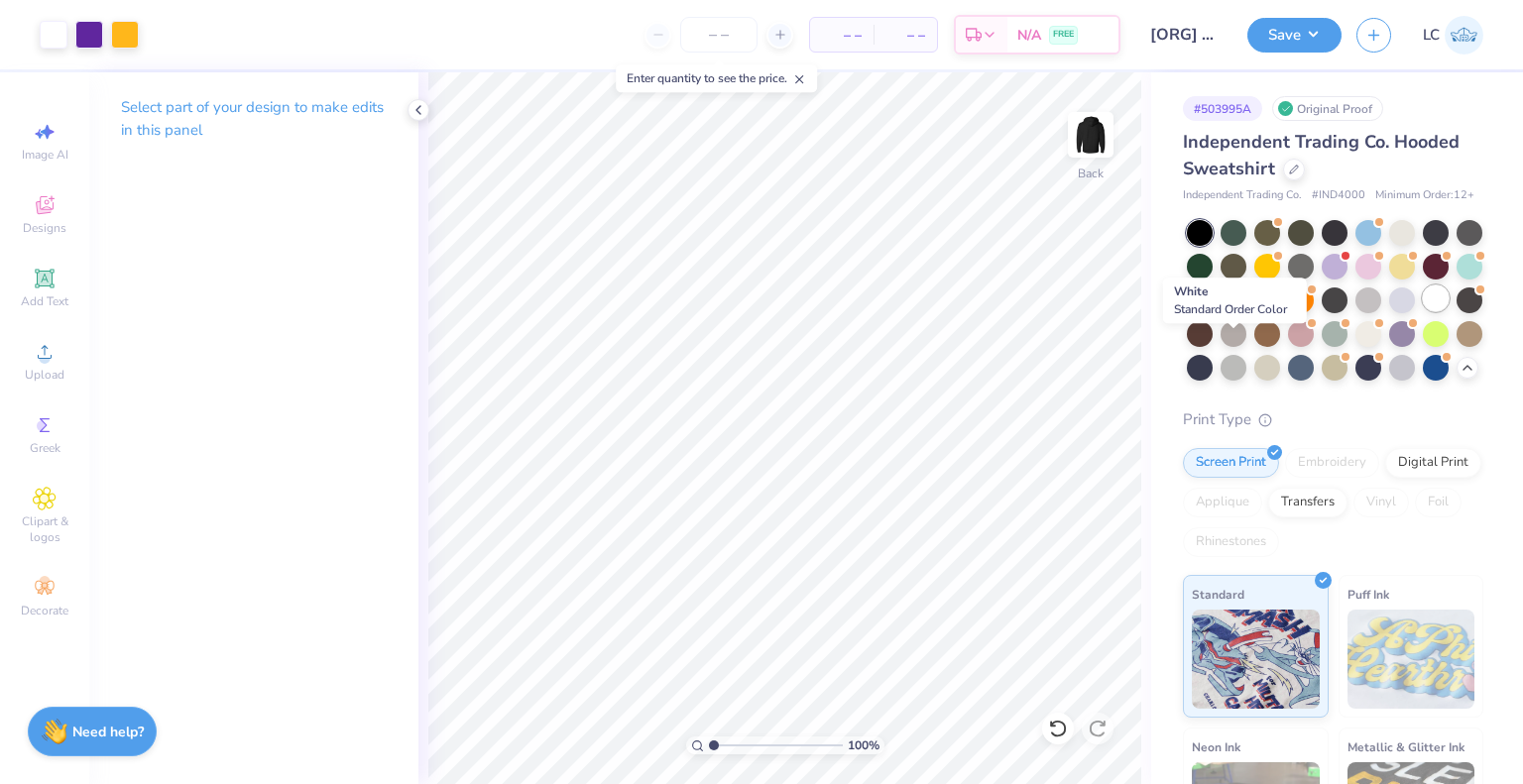 click at bounding box center (1436, 298) 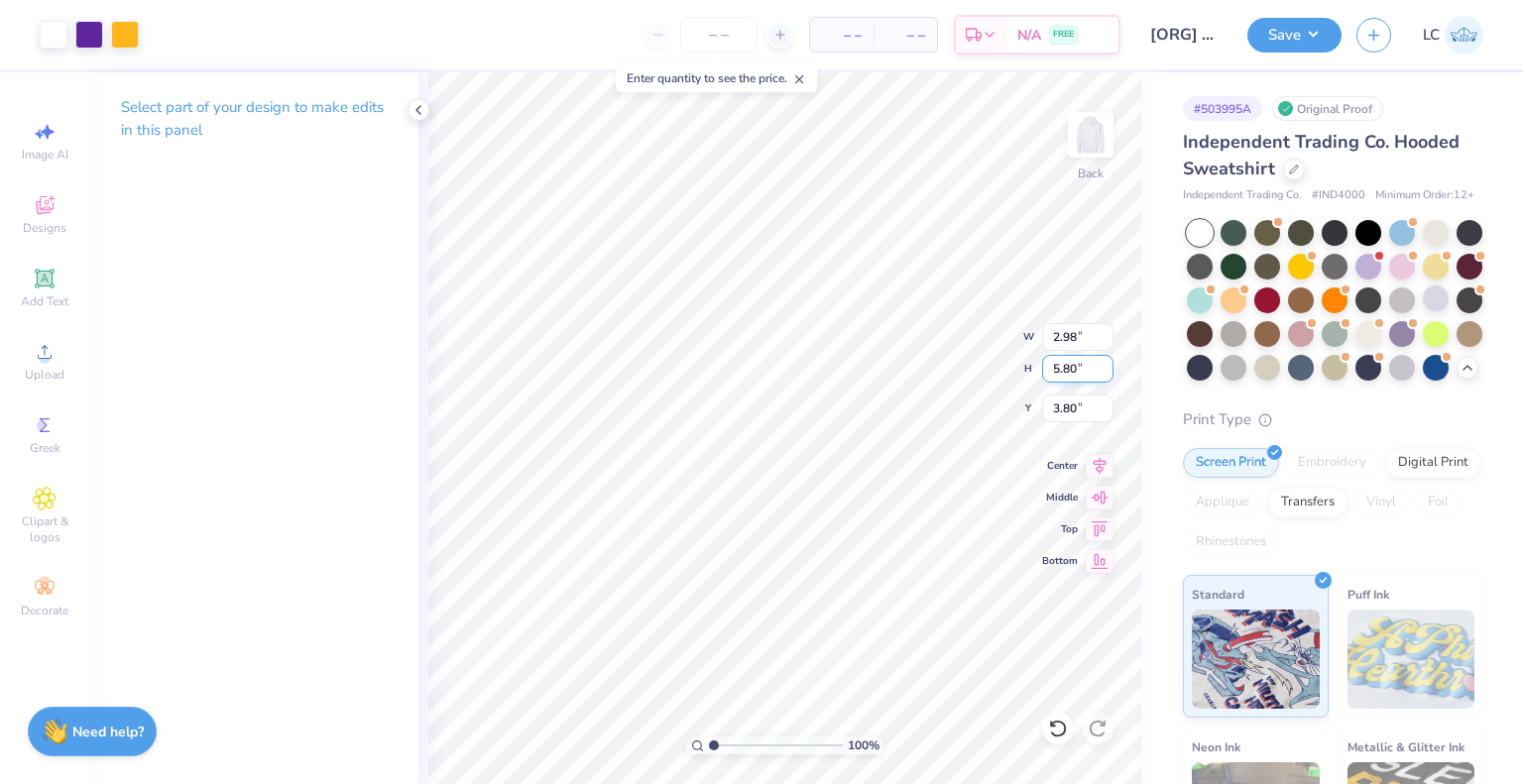 type on "3.00" 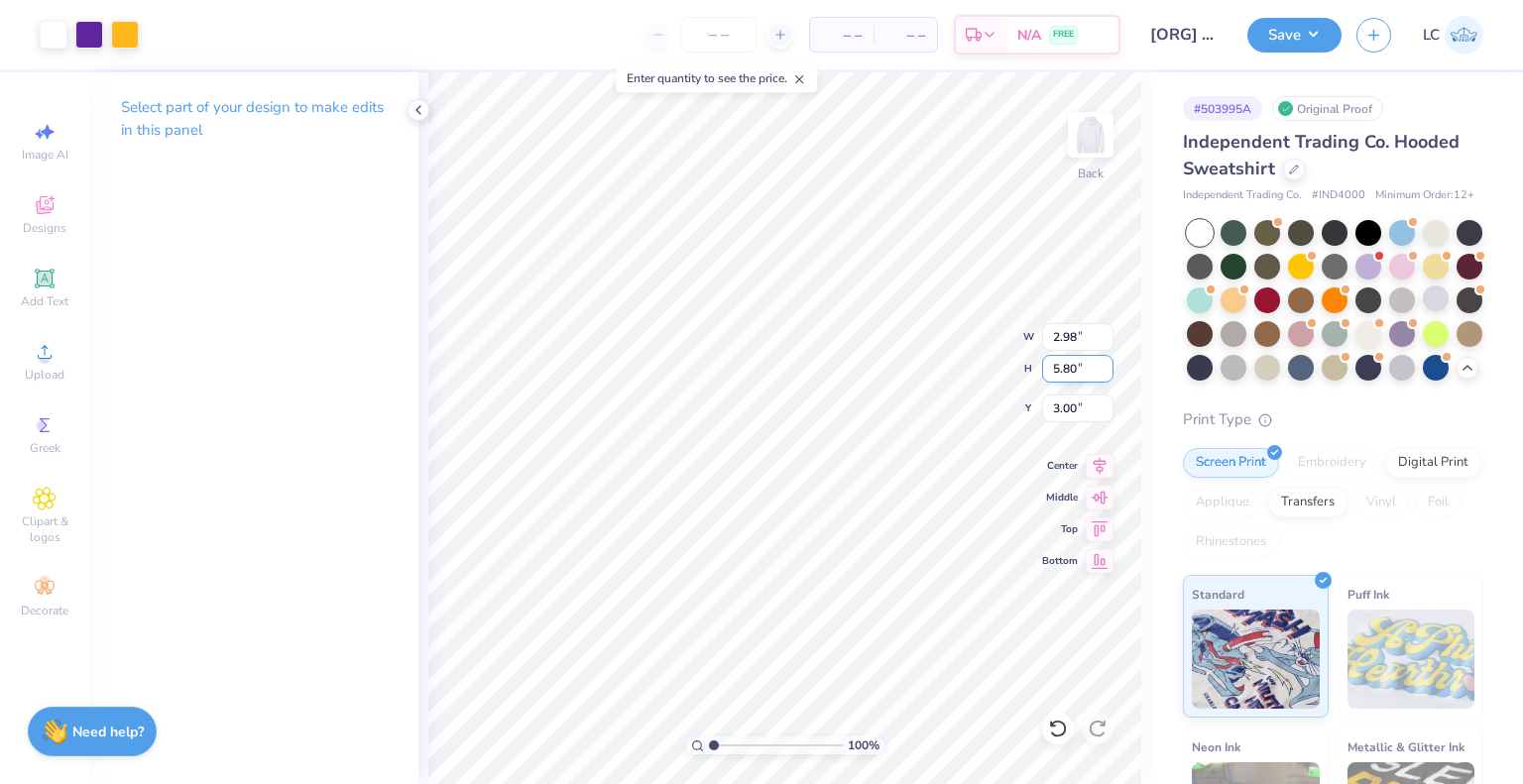 click on "100  % Back W 2.98 2.98 " H 5.80 5.80 " Y 3.00 3.00 " Center Middle Top Bottom" at bounding box center [784, 428] 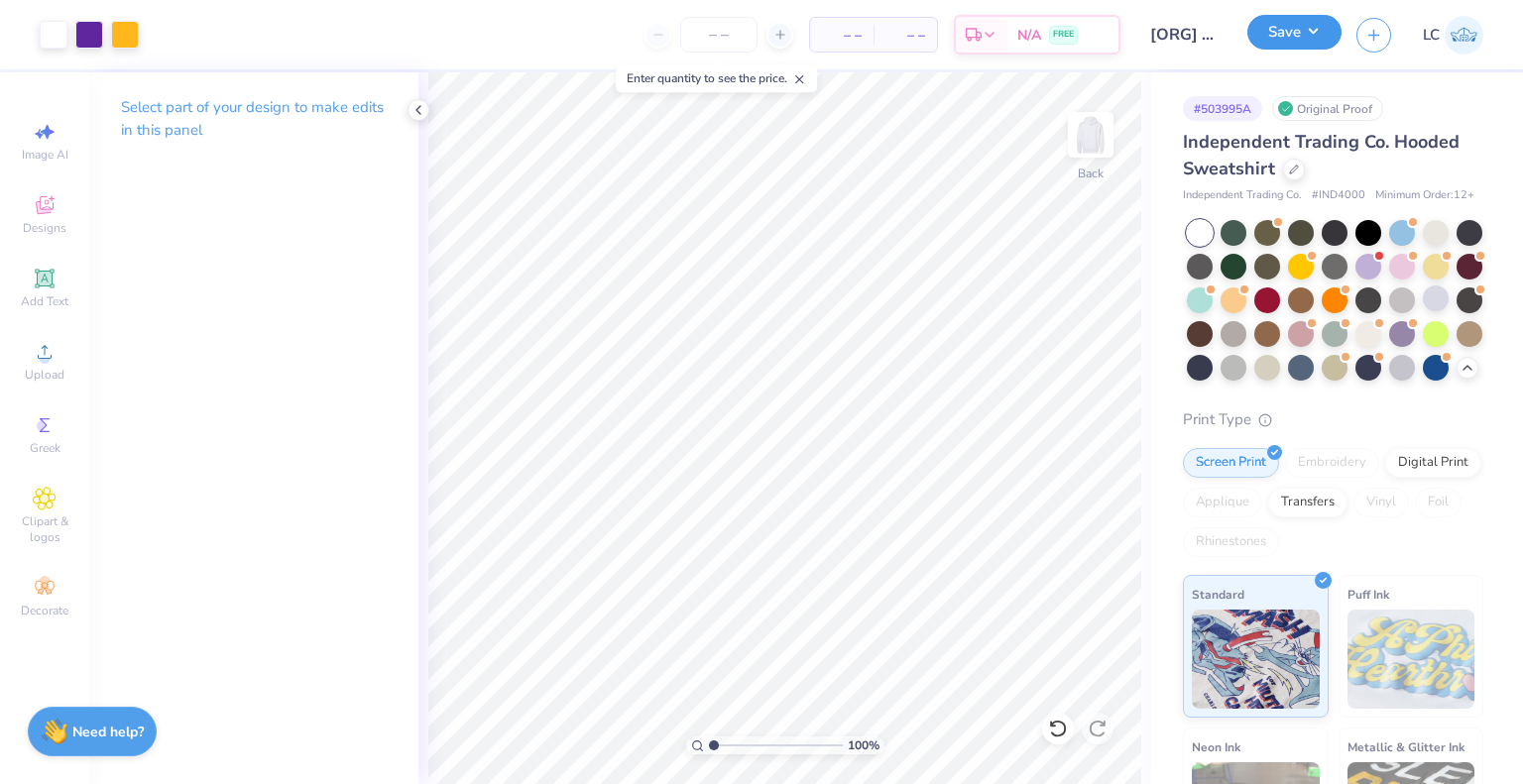 click on "Save" at bounding box center (1294, 32) 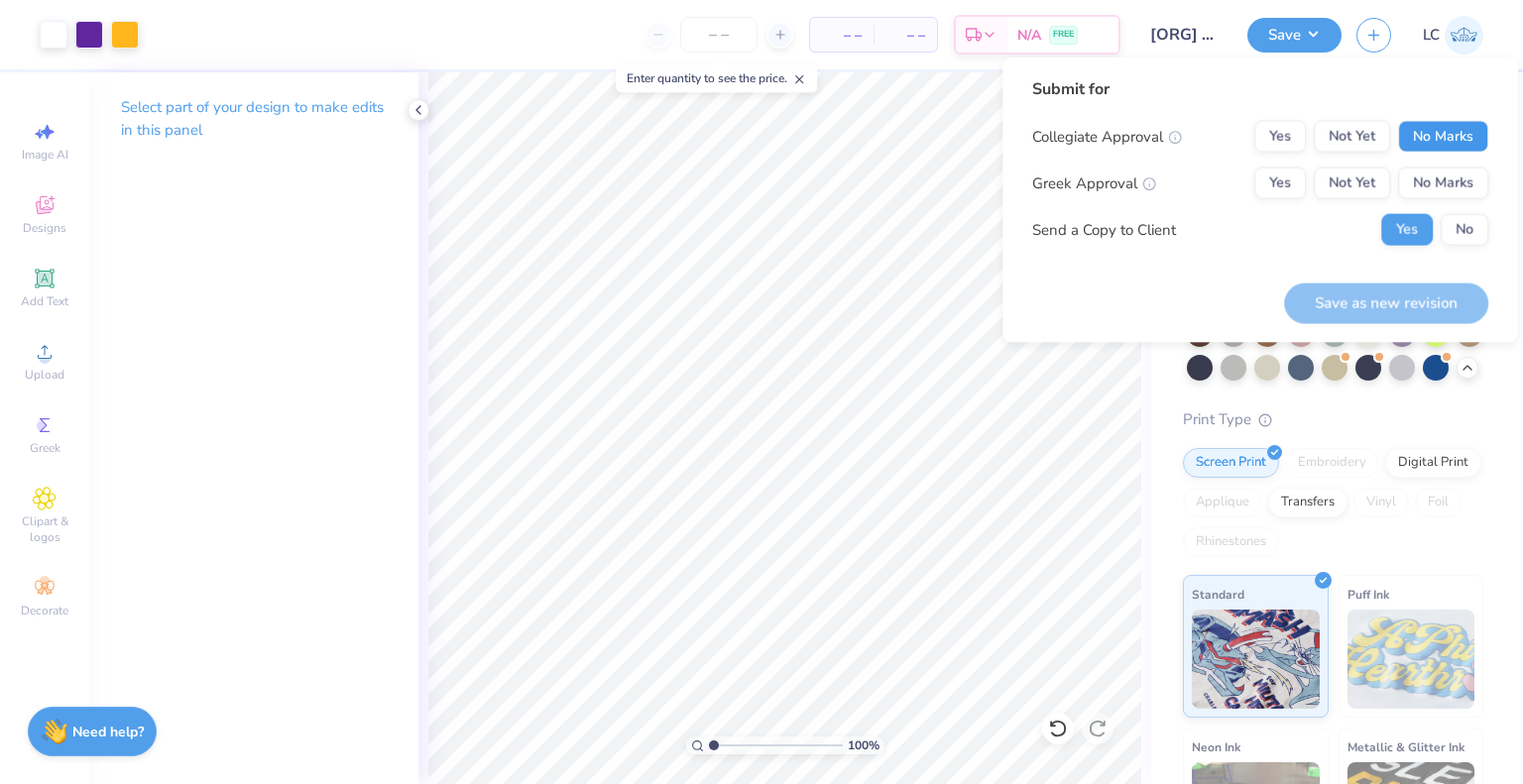 click on "No Marks" at bounding box center [1443, 137] 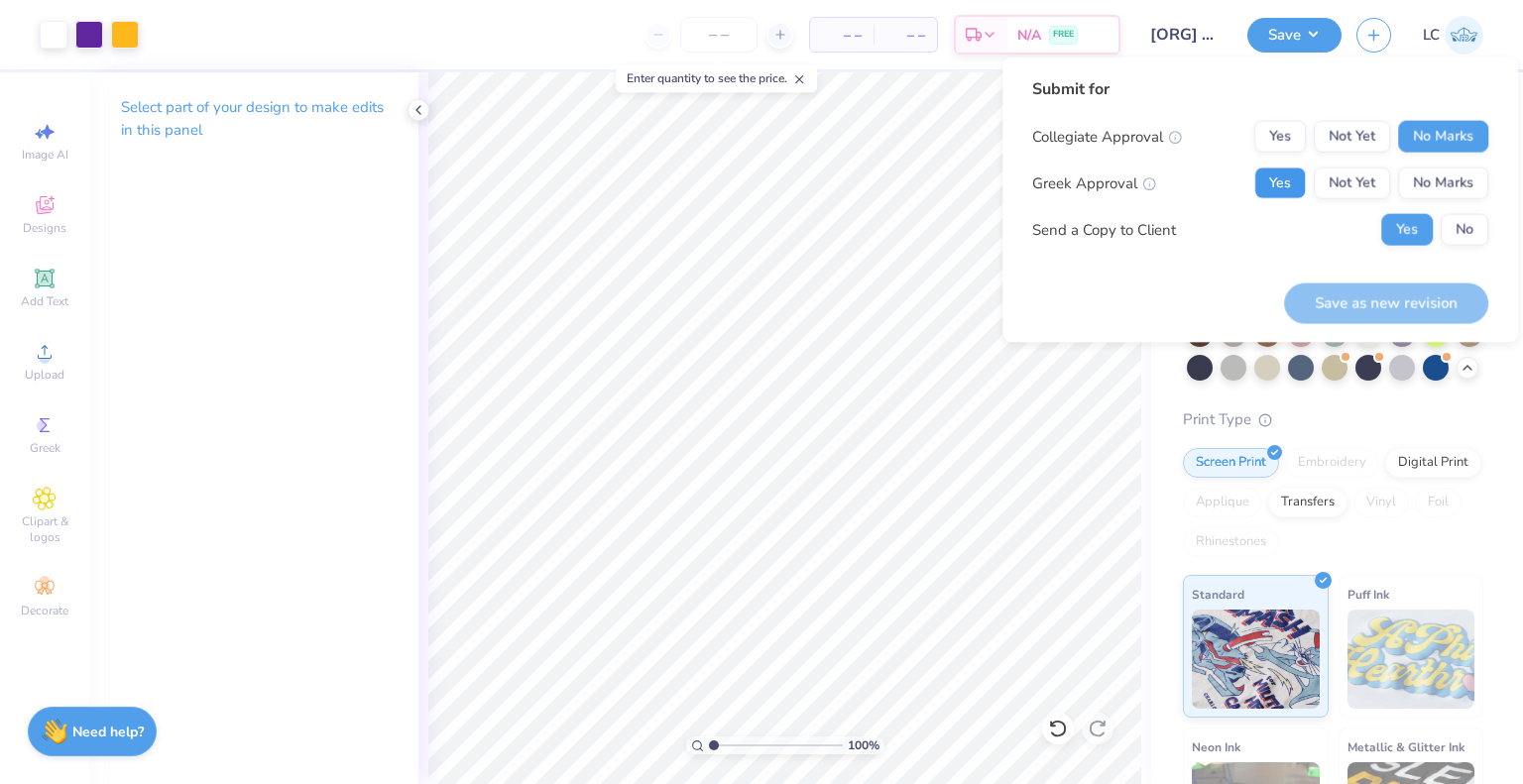 click on "Yes" at bounding box center (1280, 183) 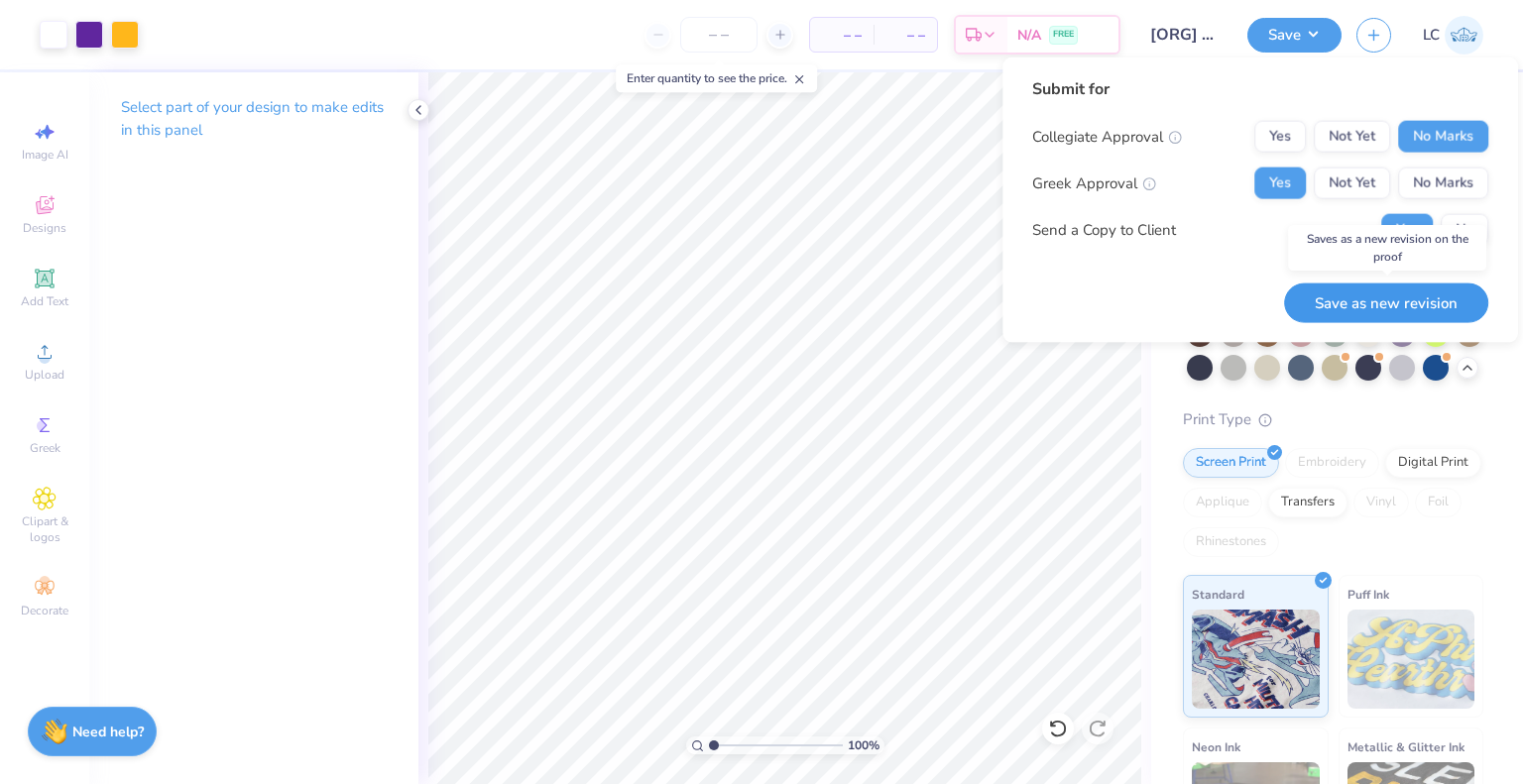 click on "Save as new revision" at bounding box center (1386, 302) 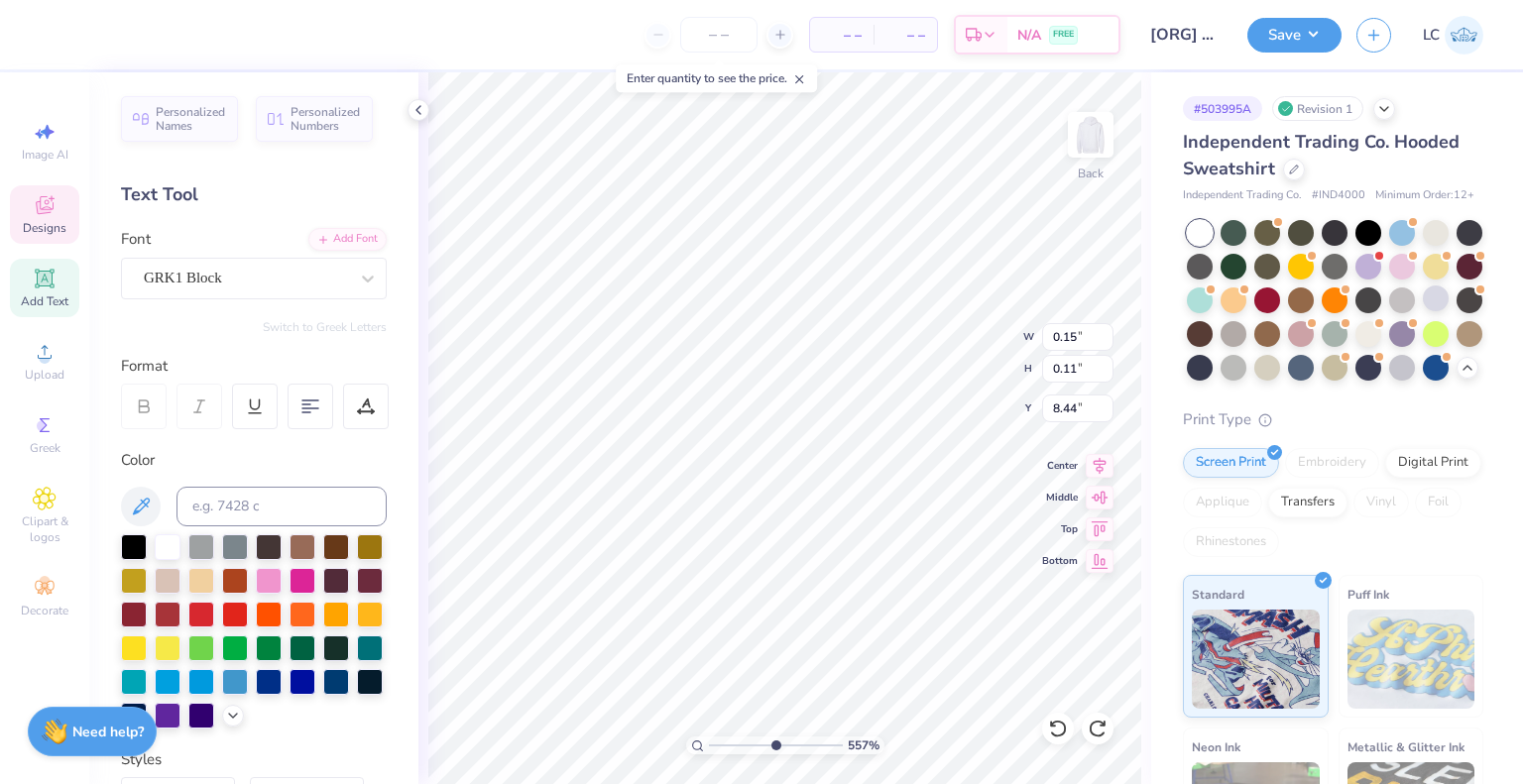 scroll, scrollTop: 16, scrollLeft: 2, axis: both 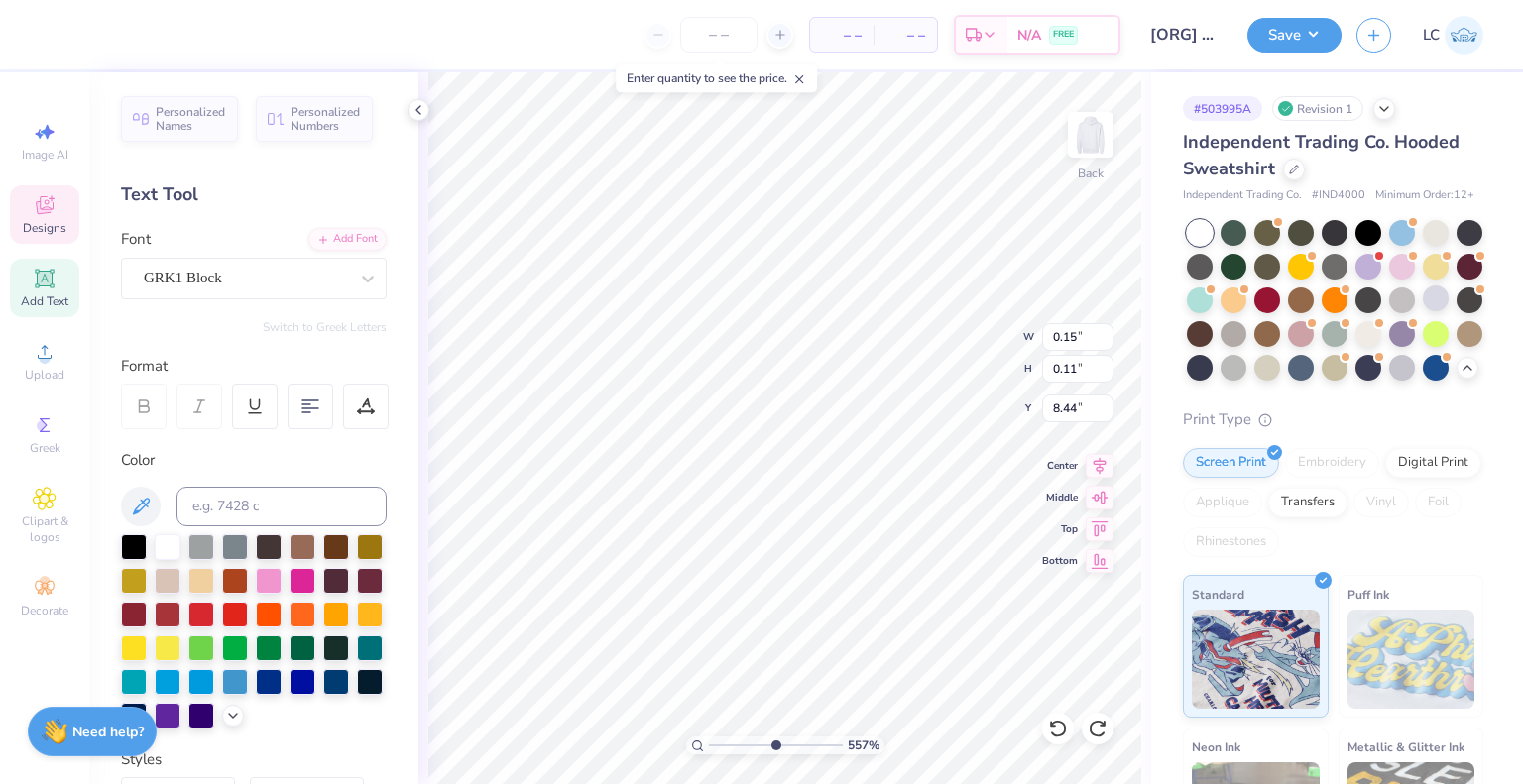 type on "5.57432514113899" 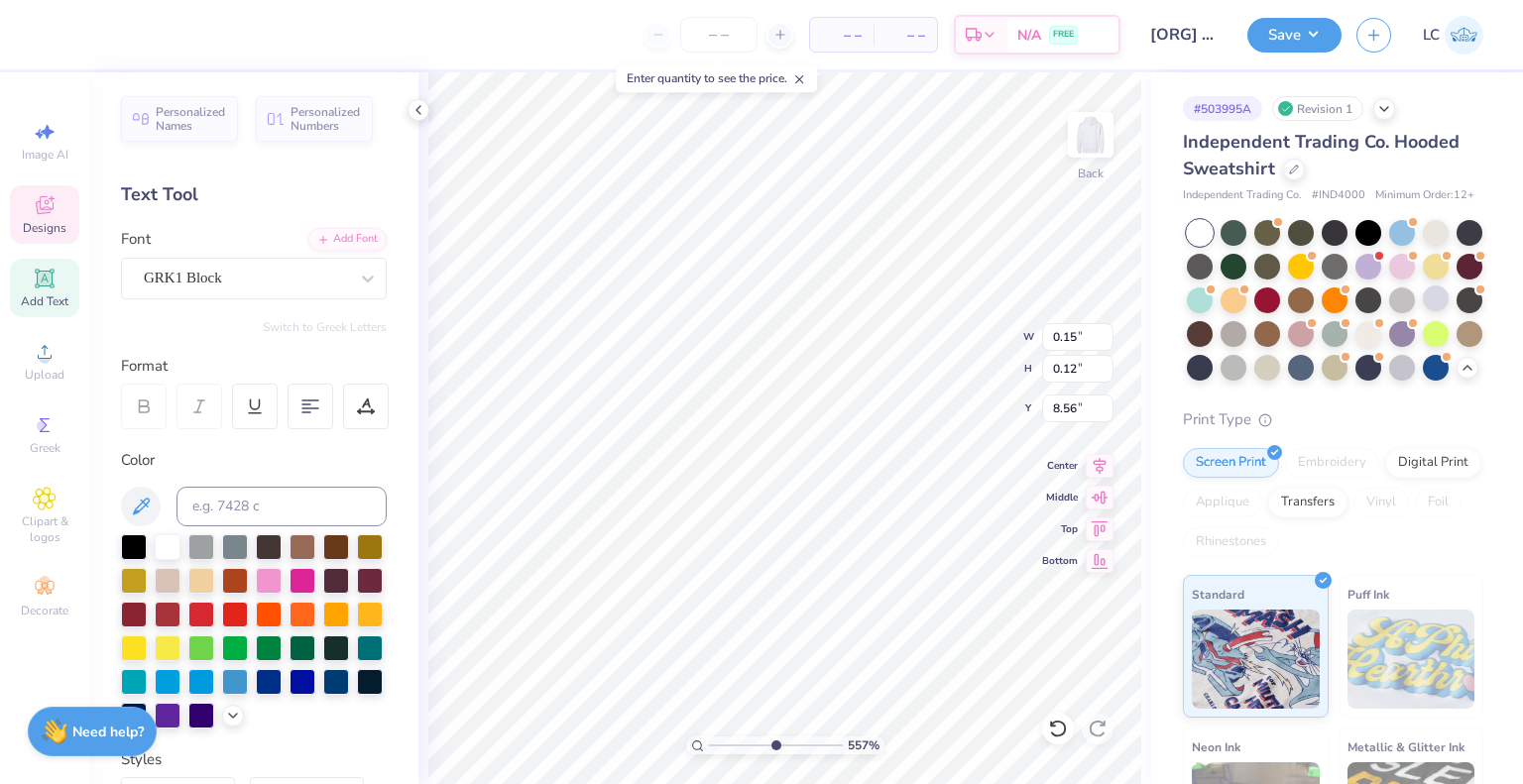 scroll, scrollTop: 16, scrollLeft: 2, axis: both 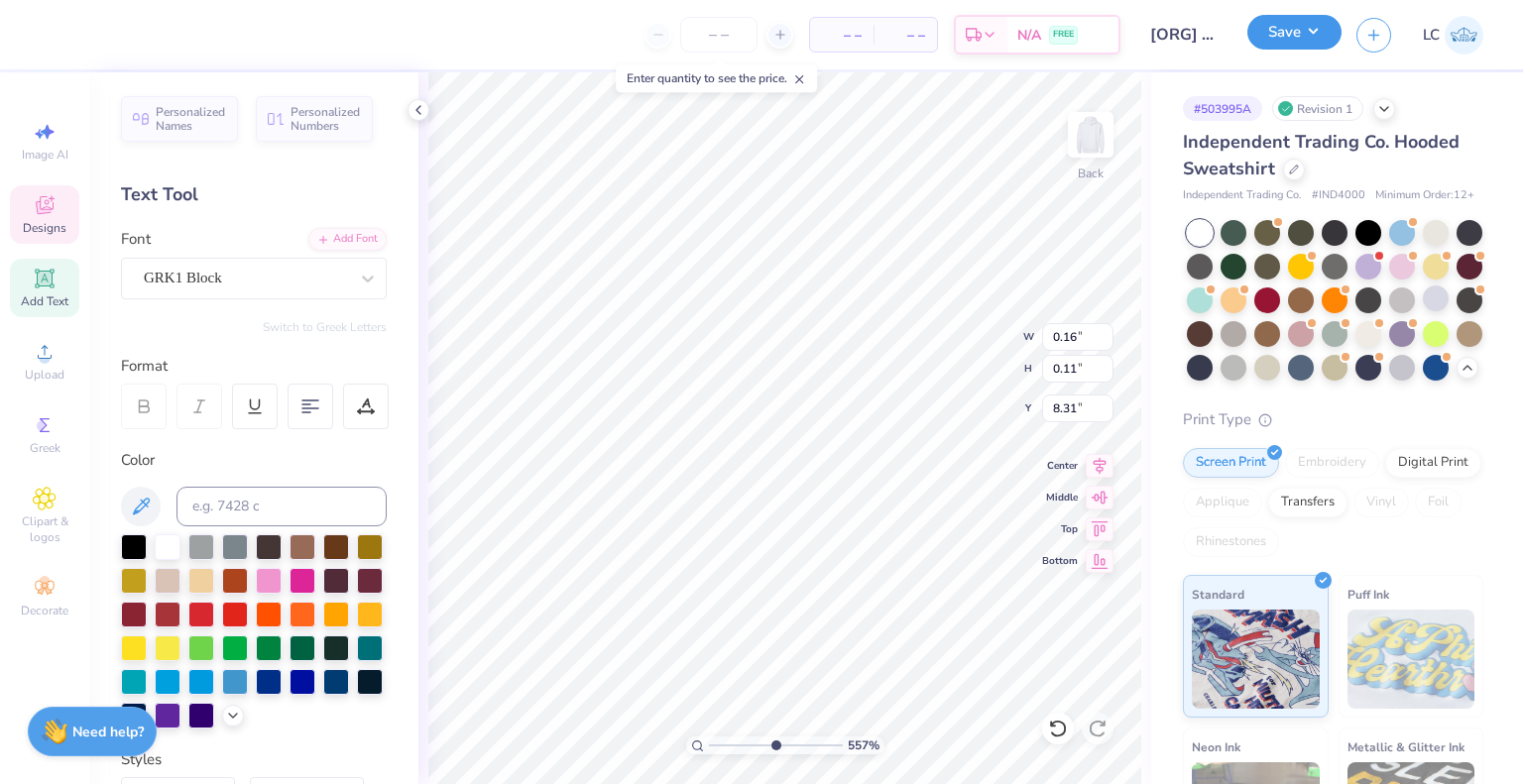click on "Save" at bounding box center (1294, 32) 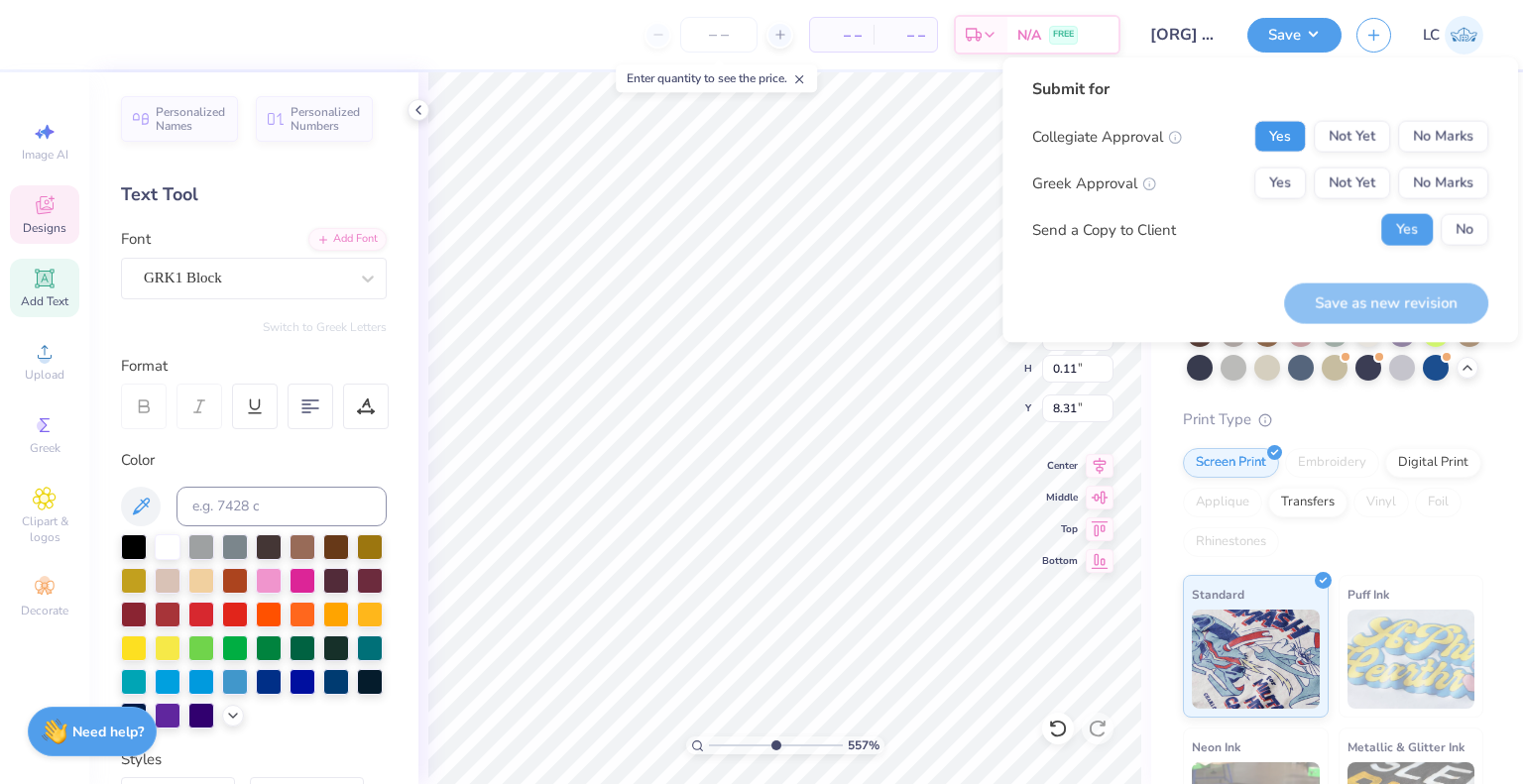 click on "Yes" at bounding box center [1280, 137] 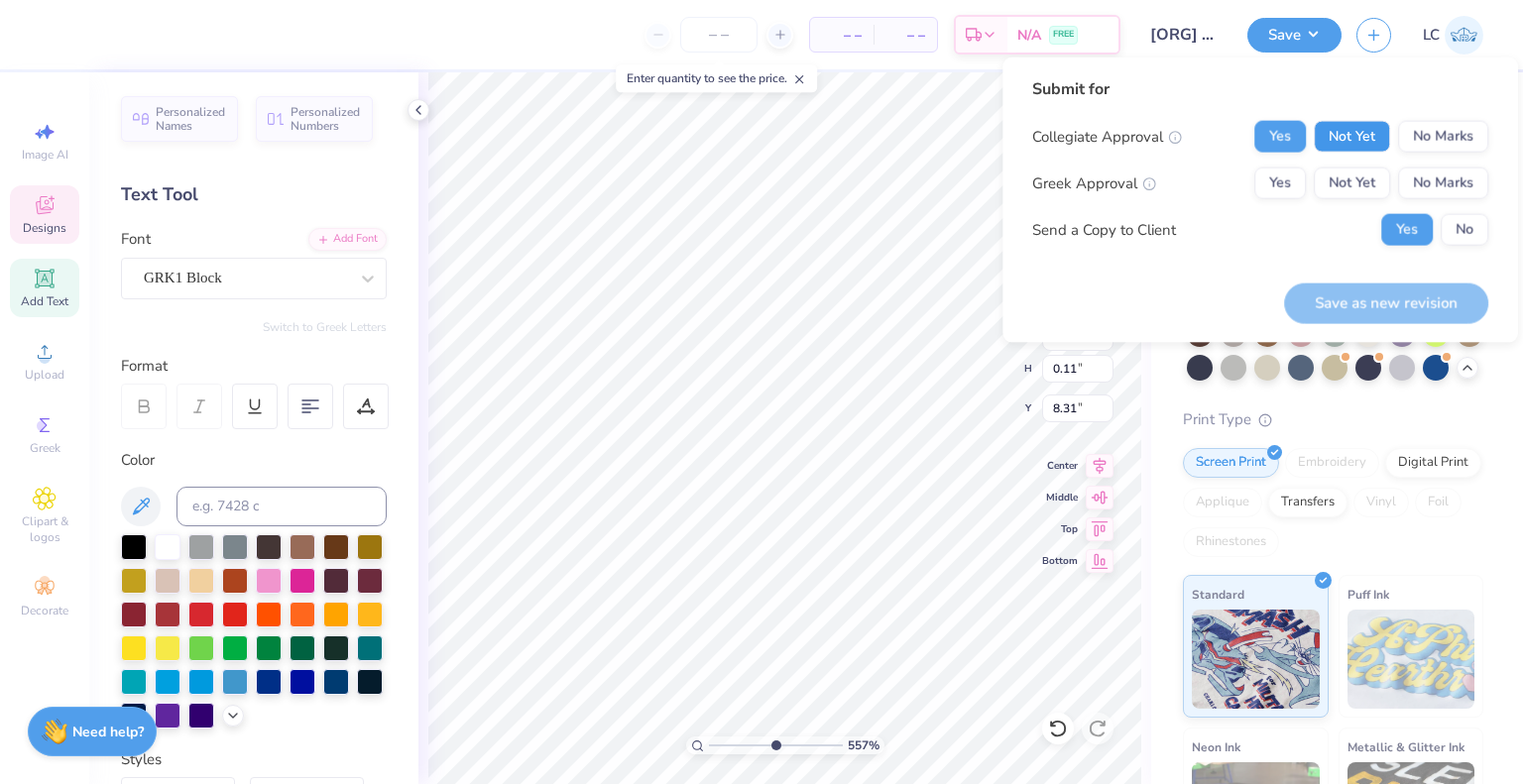 click on "Not Yet" at bounding box center (1351, 137) 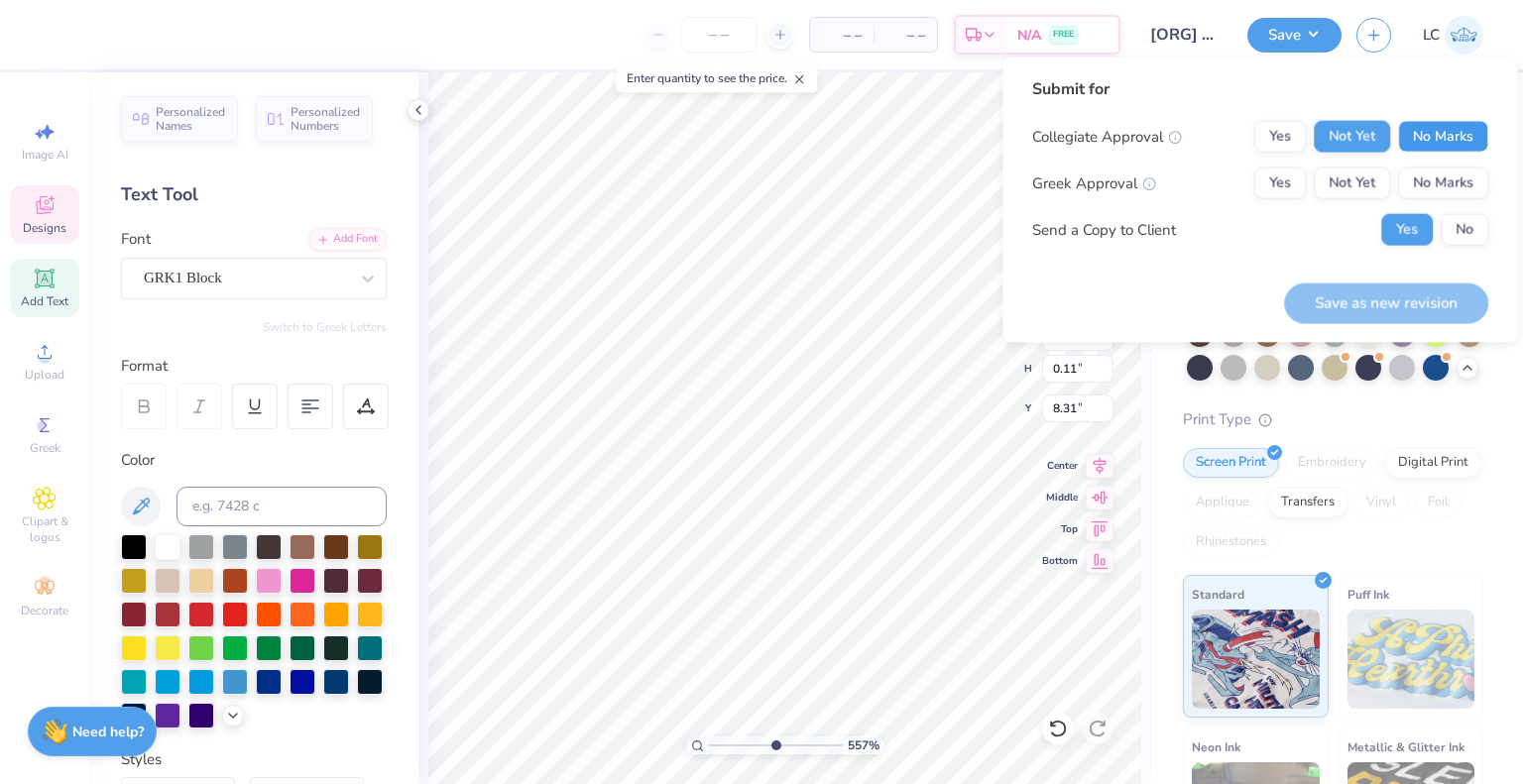 click on "No Marks" at bounding box center [1443, 137] 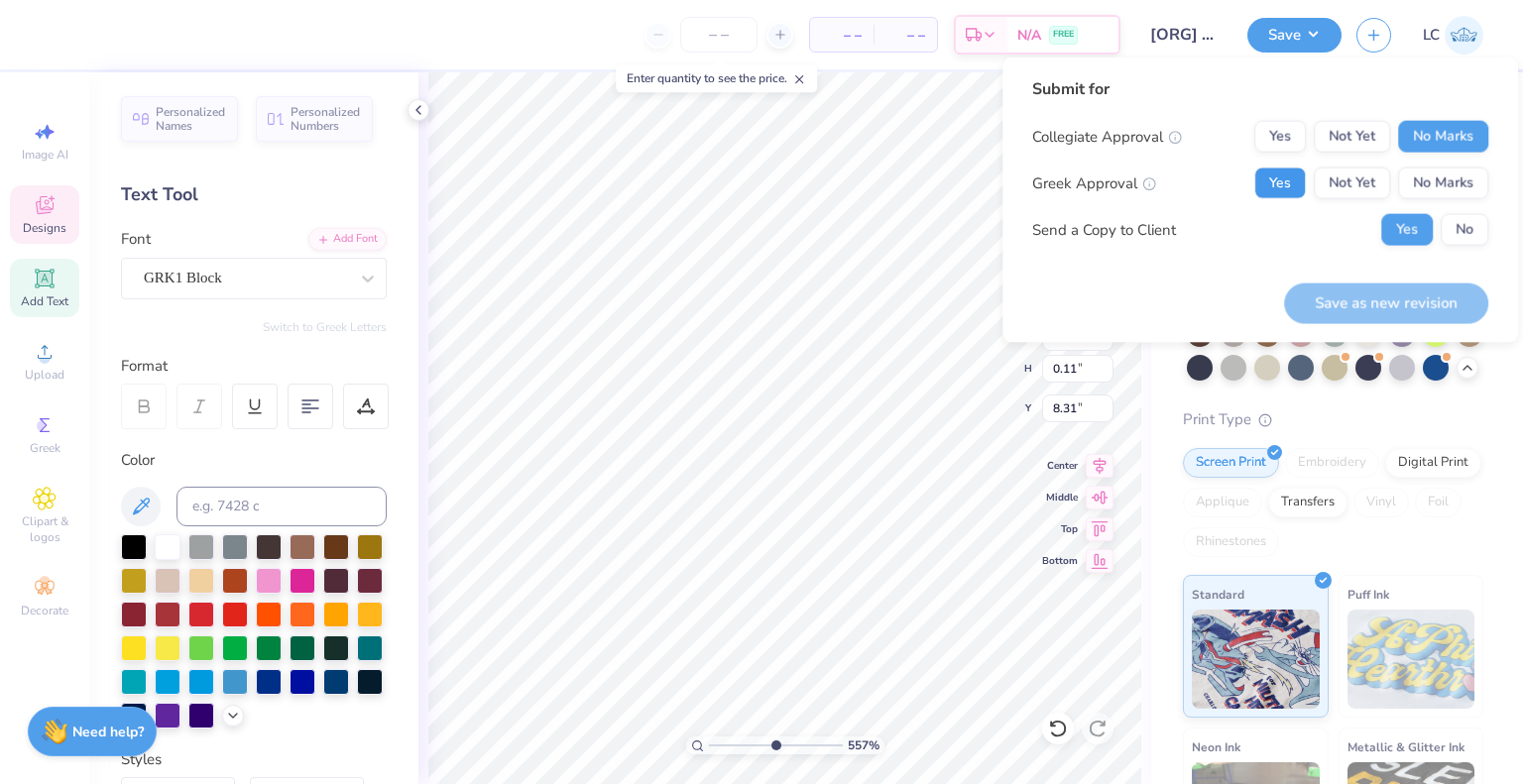 click on "Yes" at bounding box center [1280, 183] 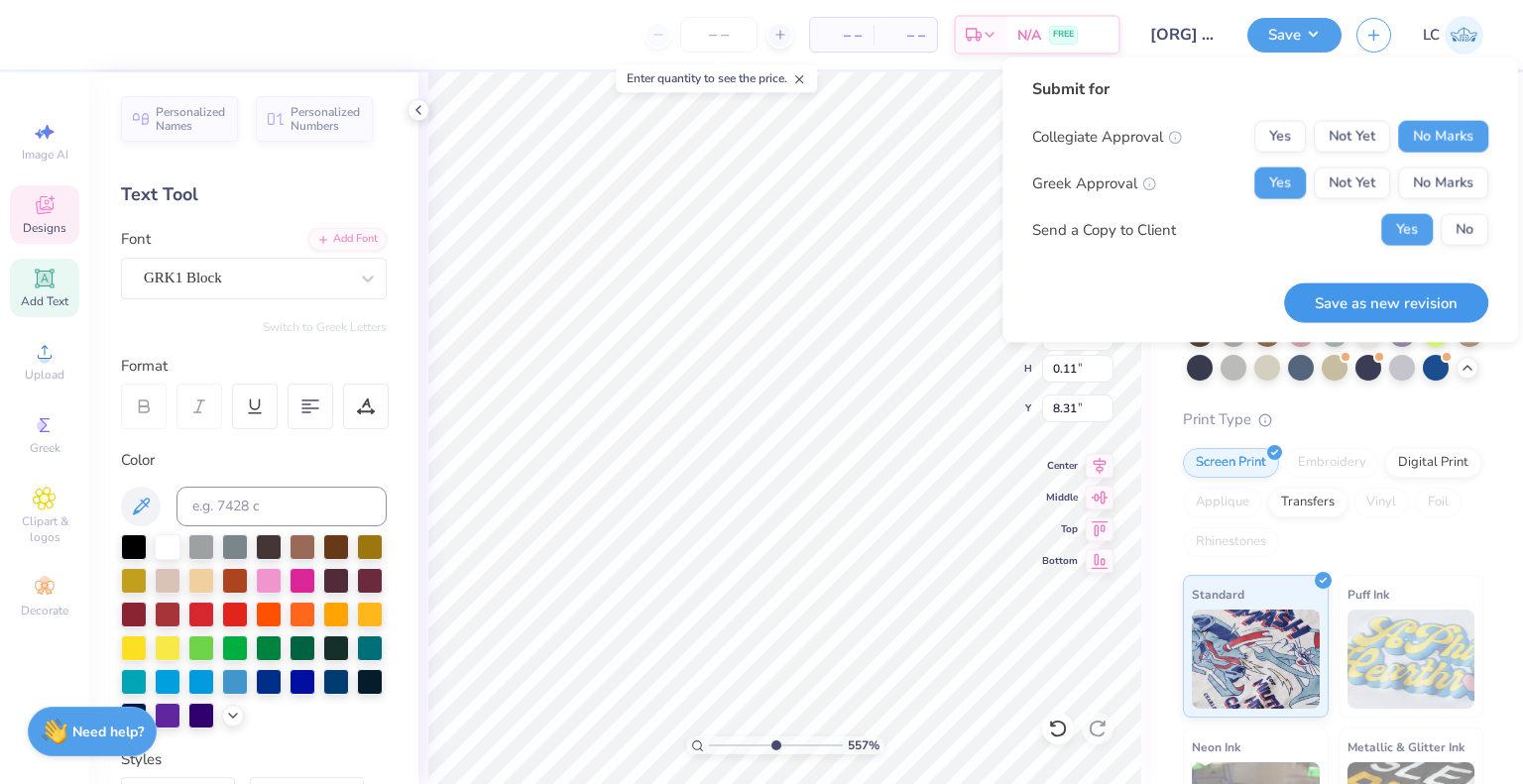 click on "Save as new revision" at bounding box center [1386, 302] 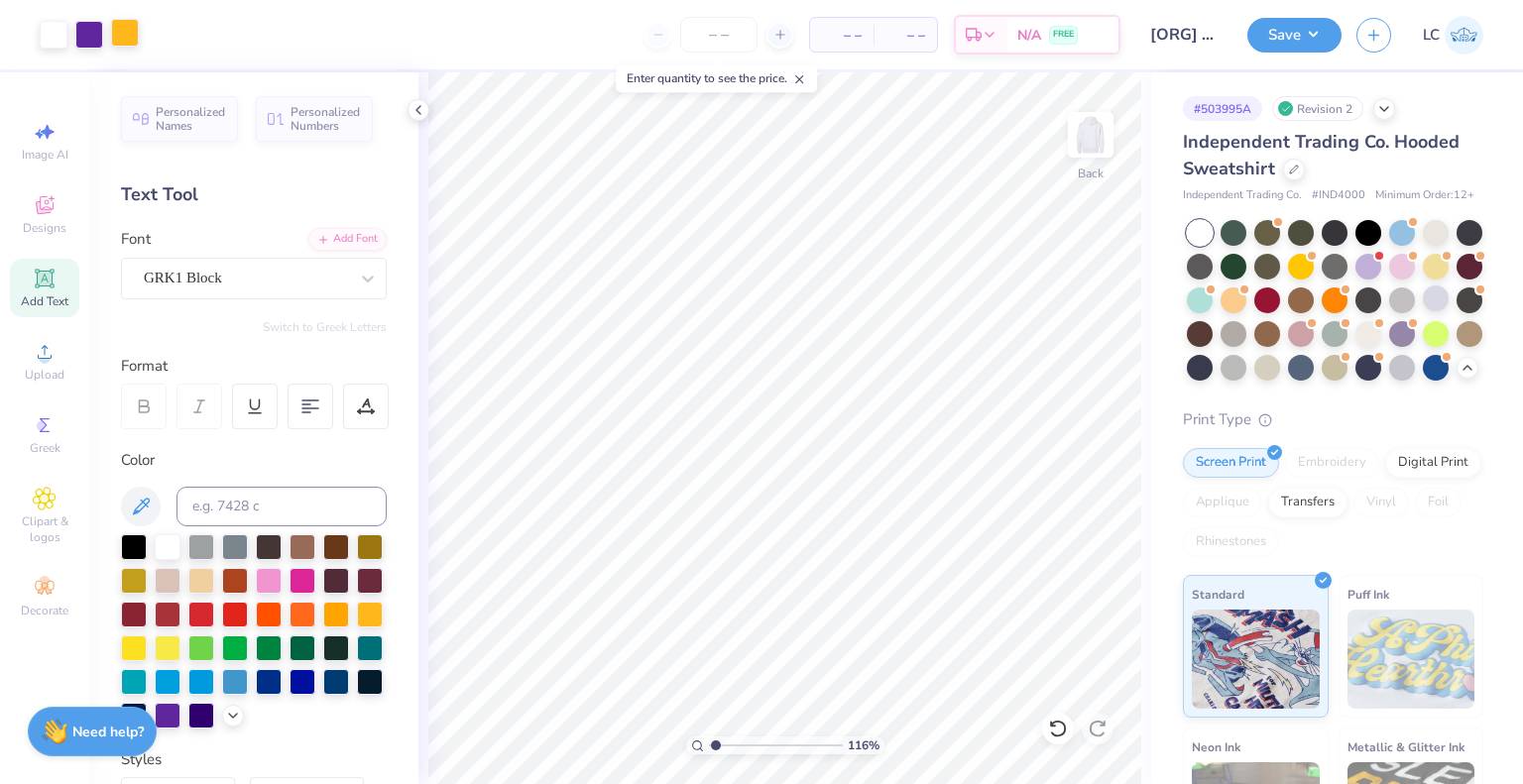 click at bounding box center (125, 33) 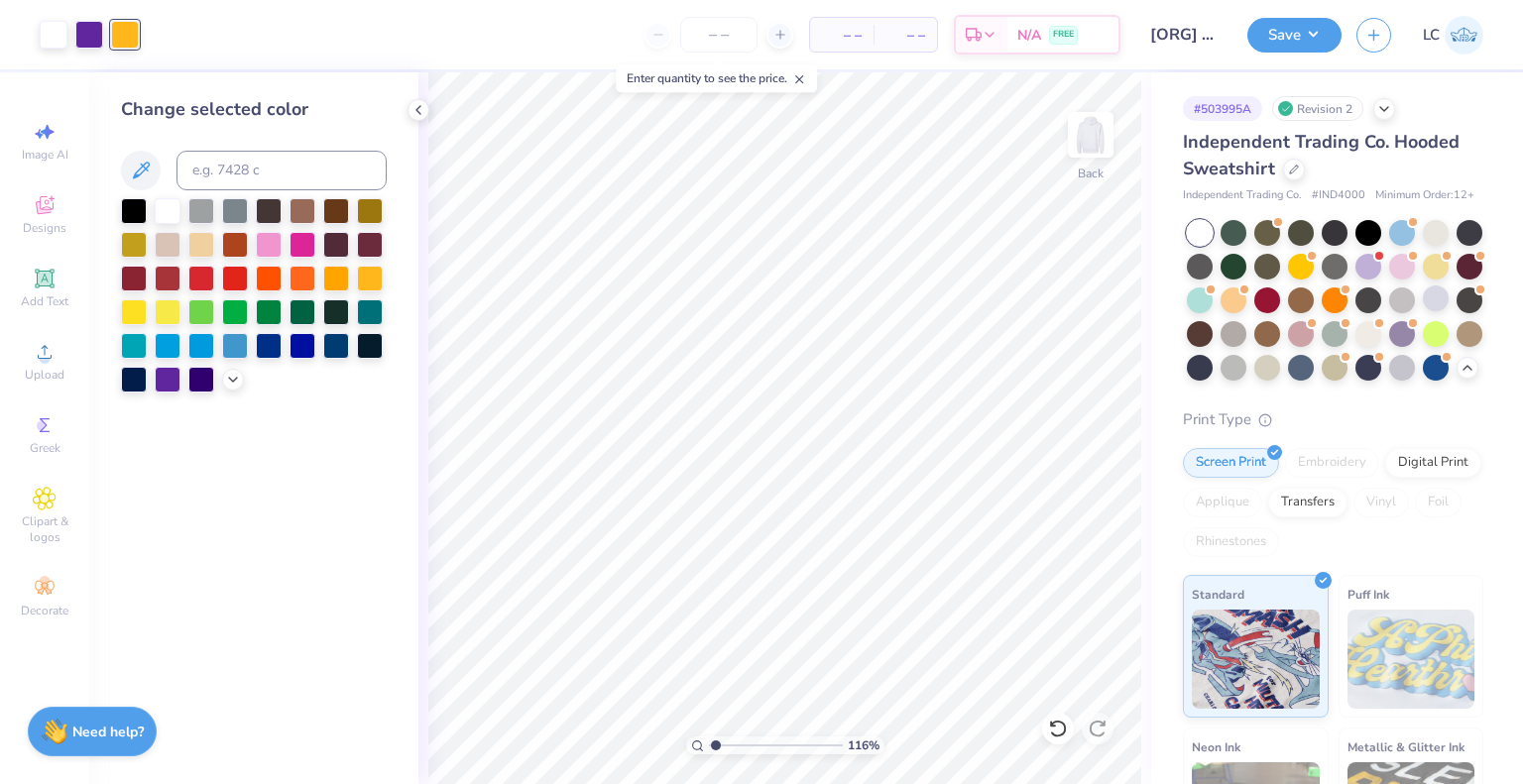 click at bounding box center [302, 346] 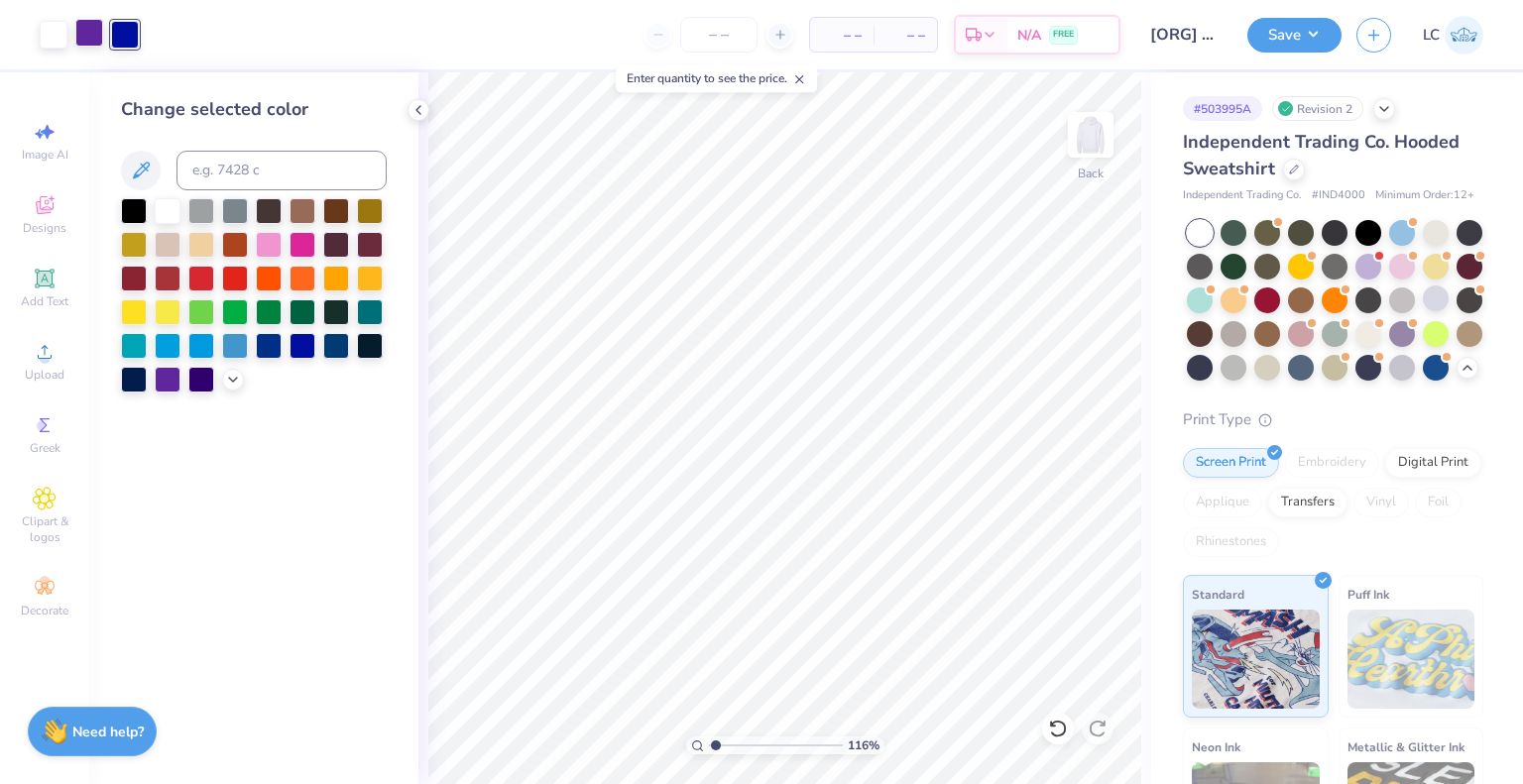 click at bounding box center (89, 33) 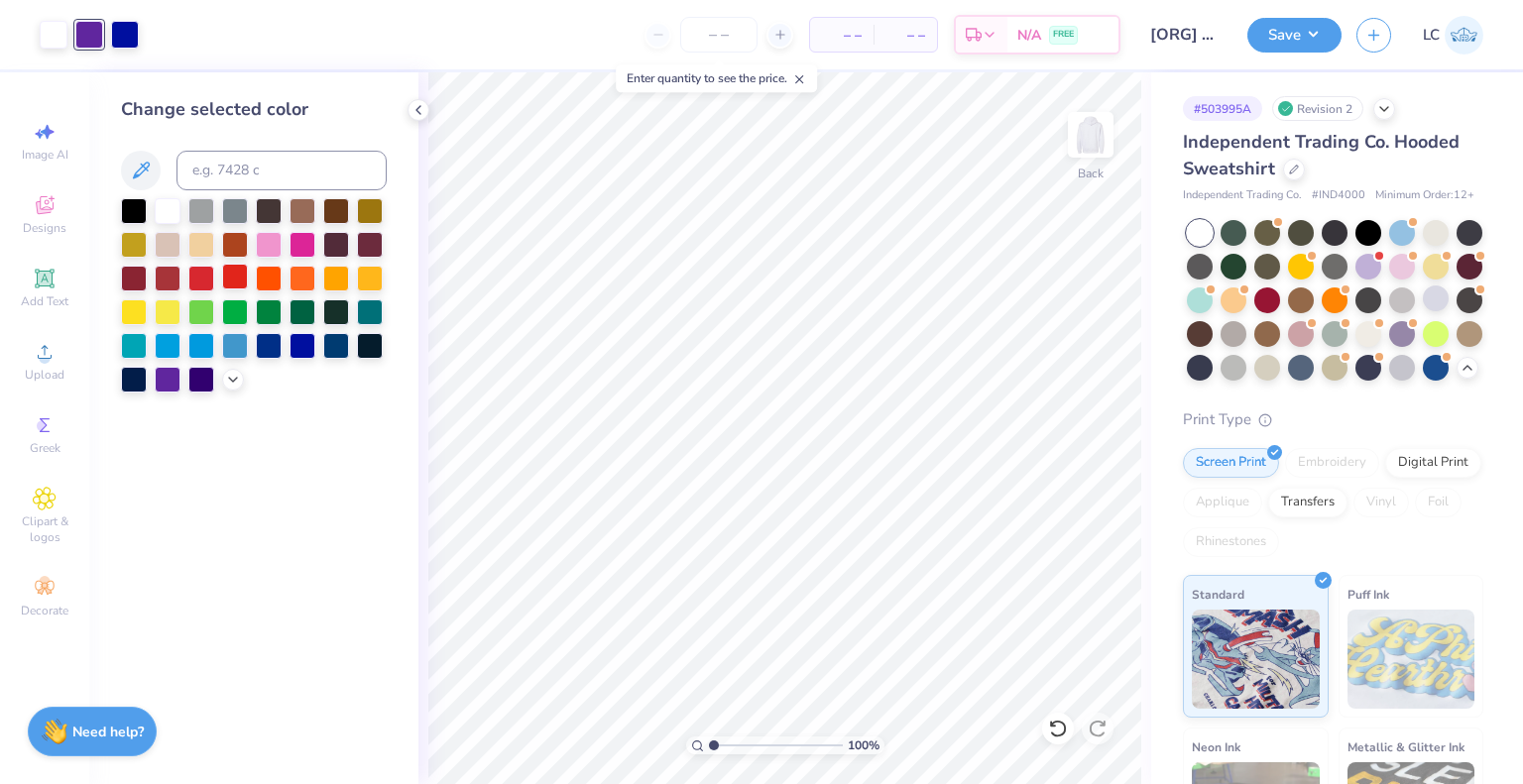 click at bounding box center [235, 277] 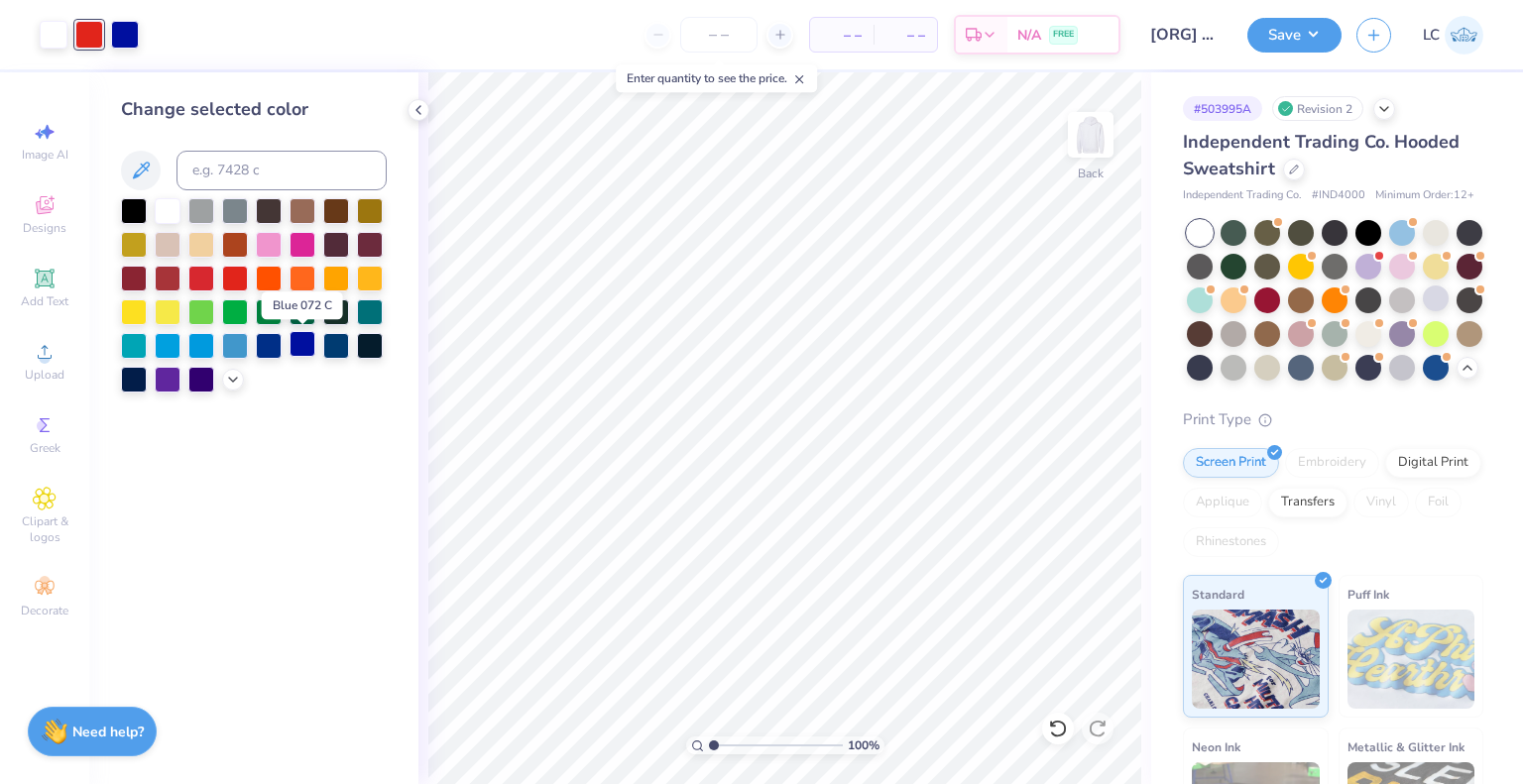 click at bounding box center [302, 344] 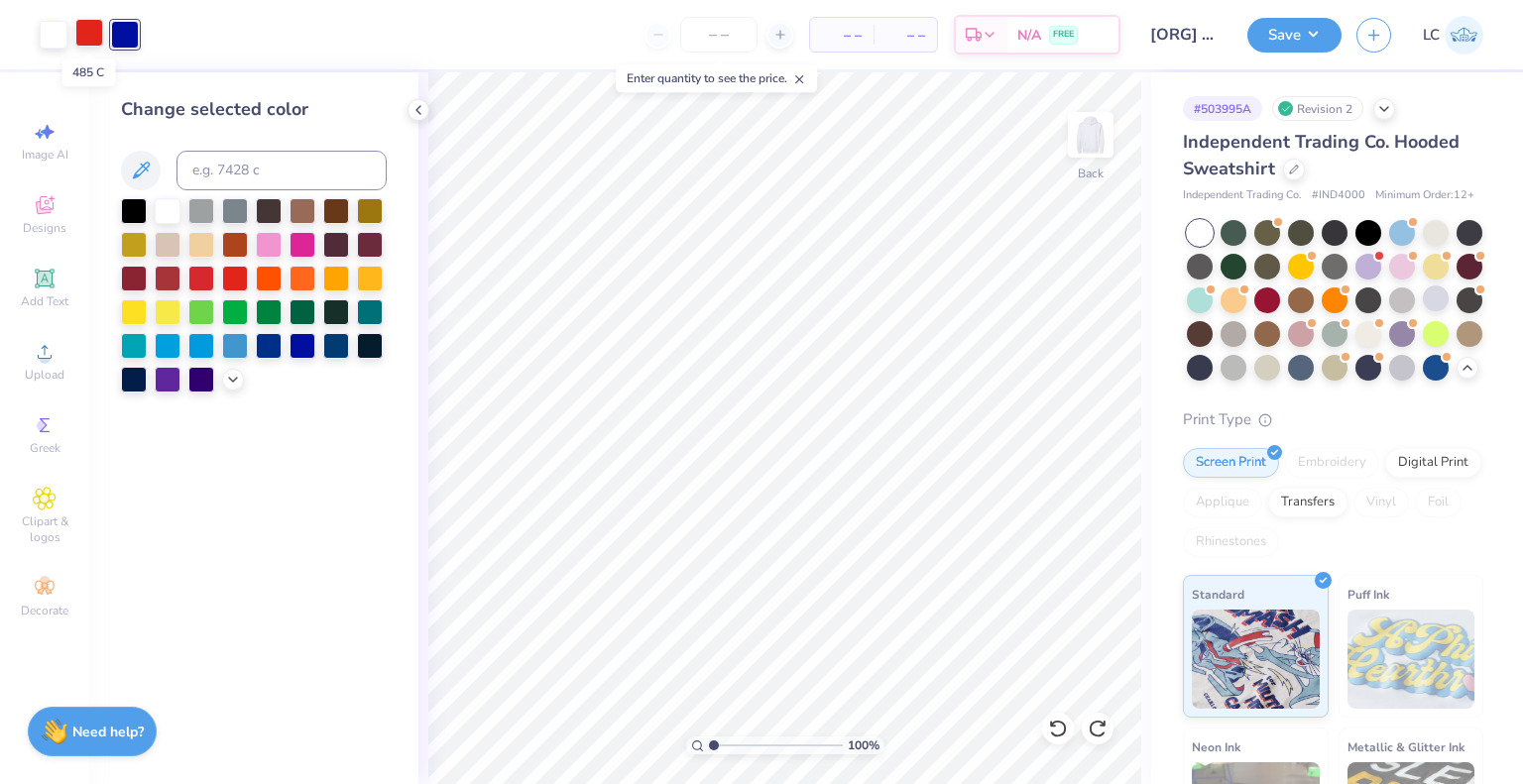 click at bounding box center [89, 33] 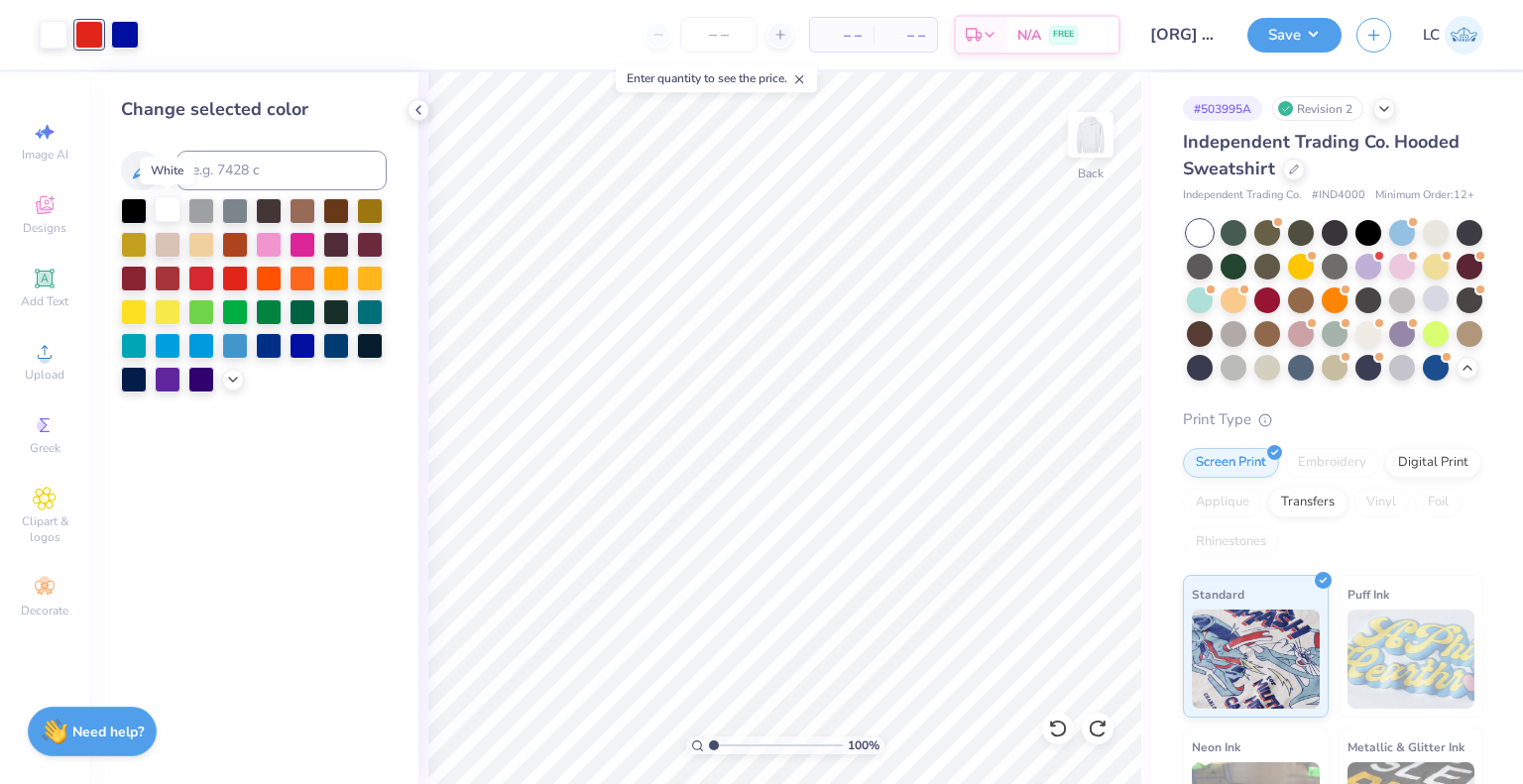 click at bounding box center [168, 209] 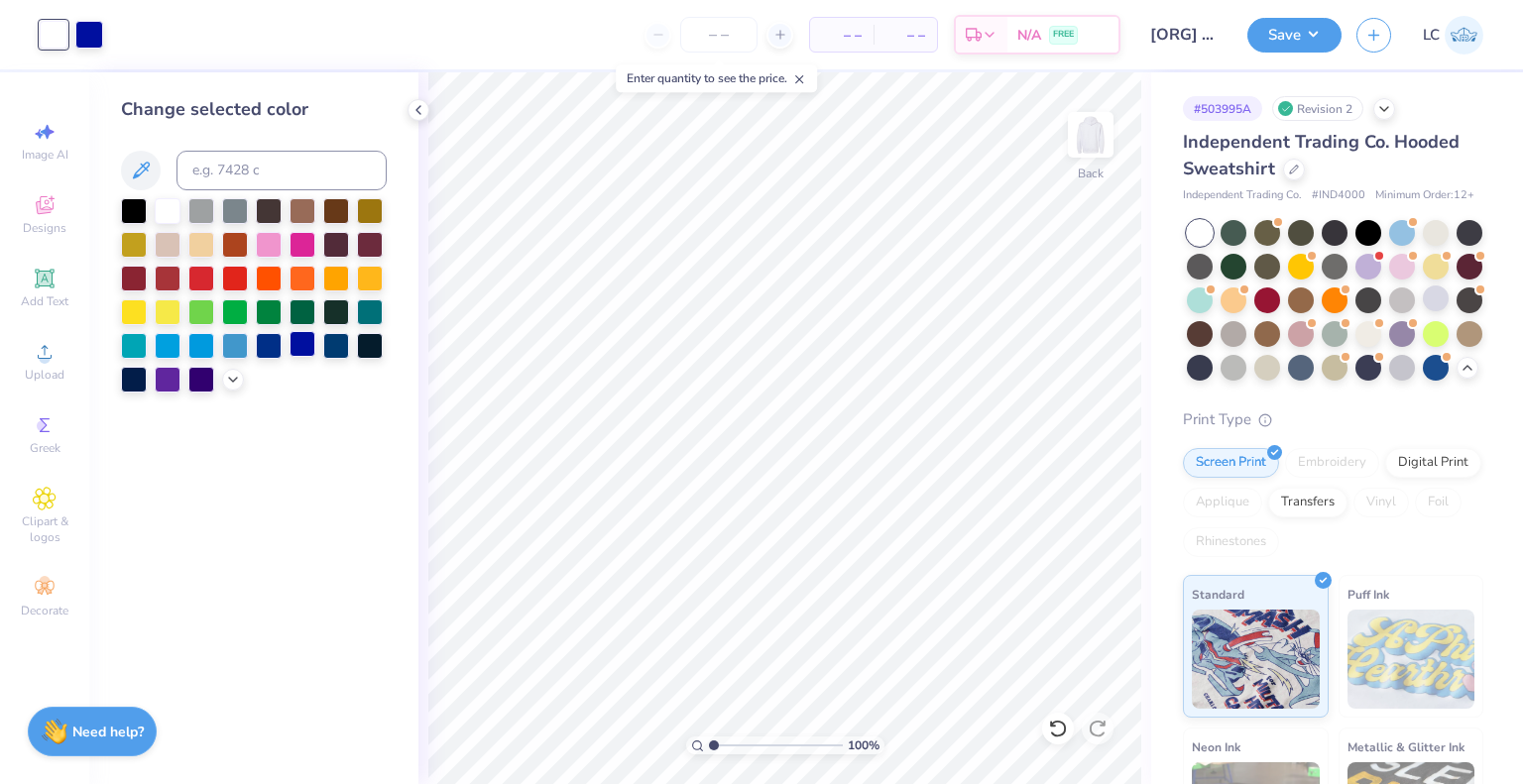 click at bounding box center [302, 344] 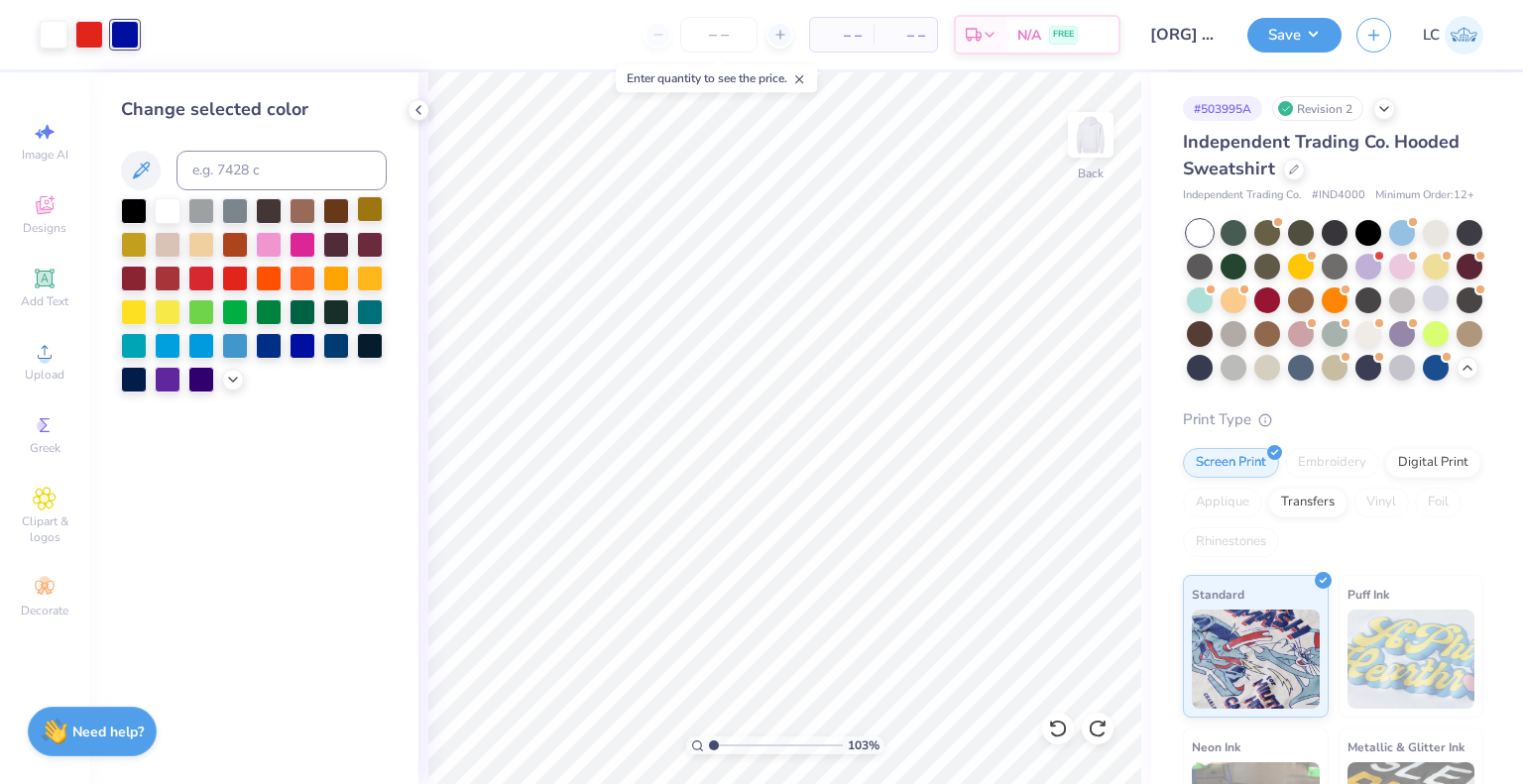 type on "1.01774323989001" 